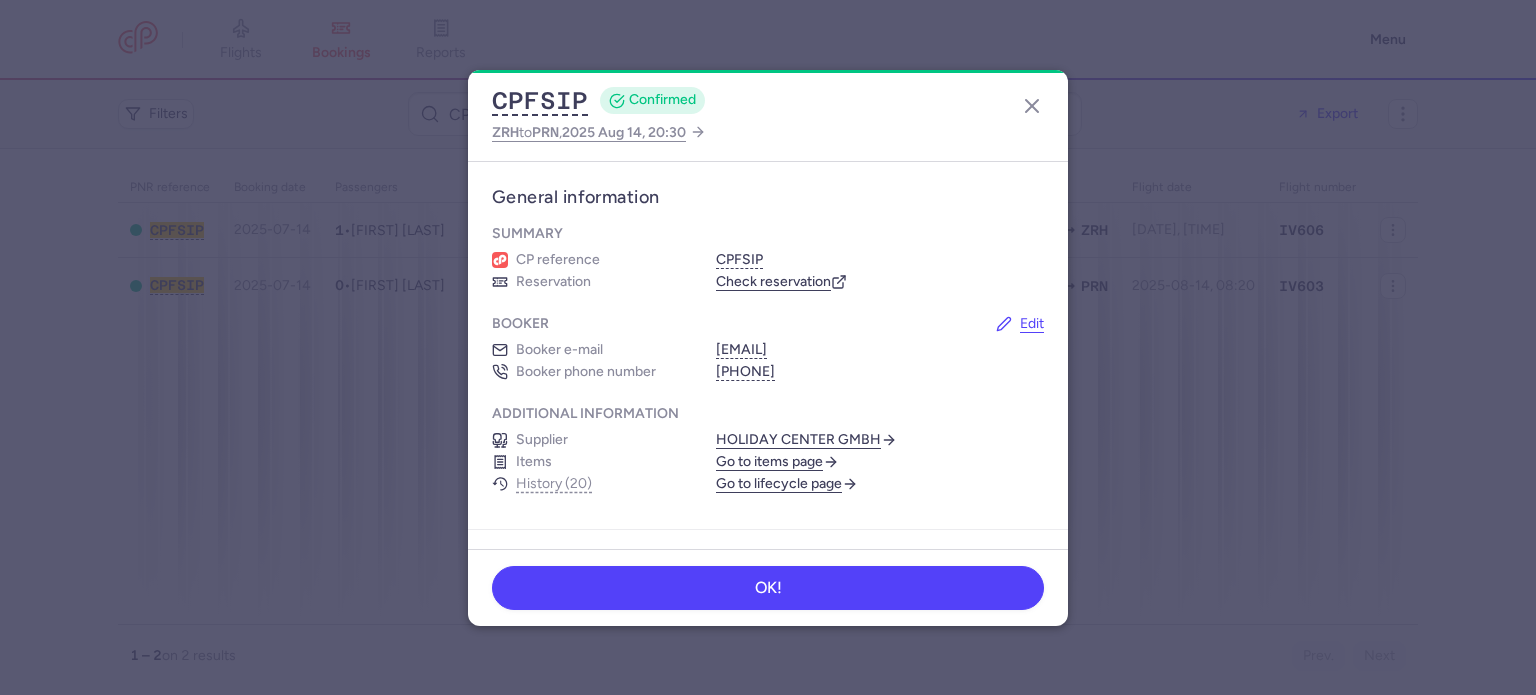 scroll, scrollTop: 0, scrollLeft: 0, axis: both 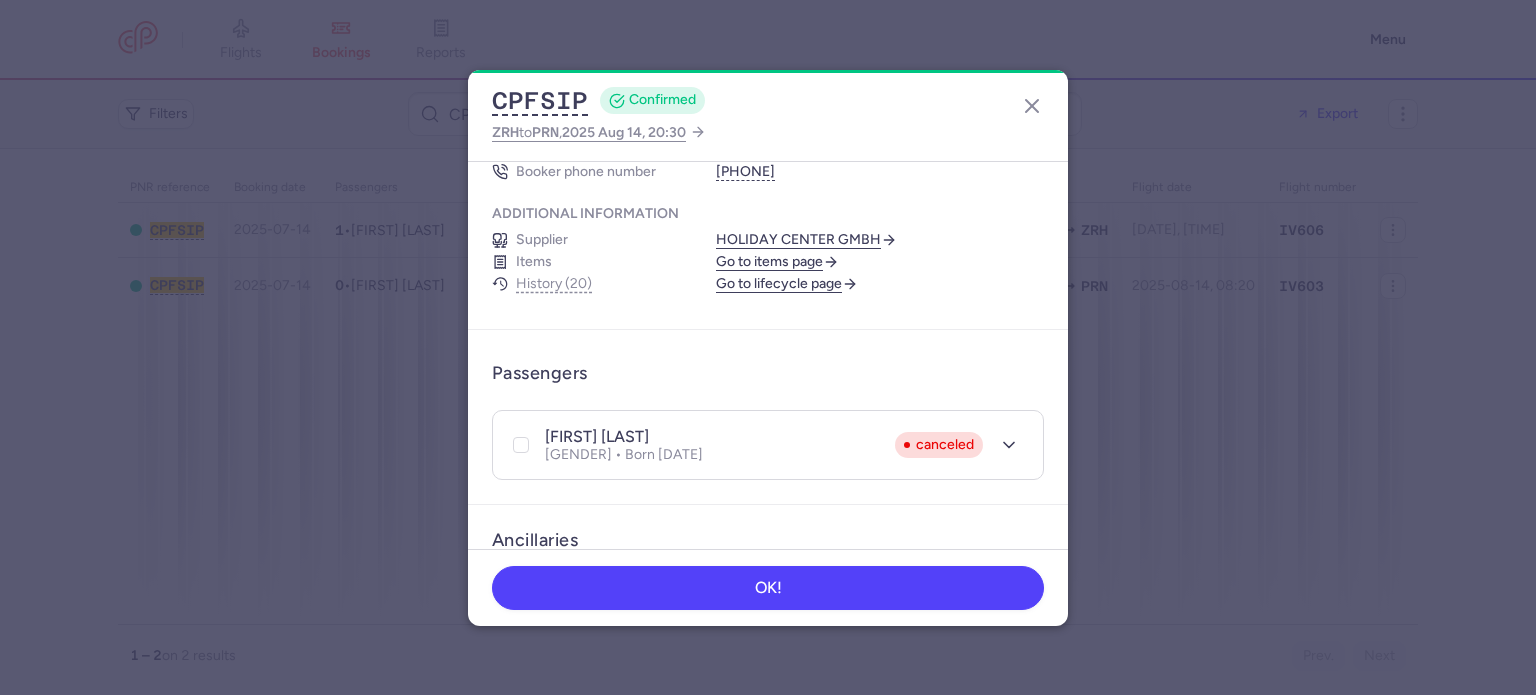 click on "Additional information Supplier HOLIDAY CENTER GMBH  Items  Go to items page   History (20)   Go to lifecycle page" 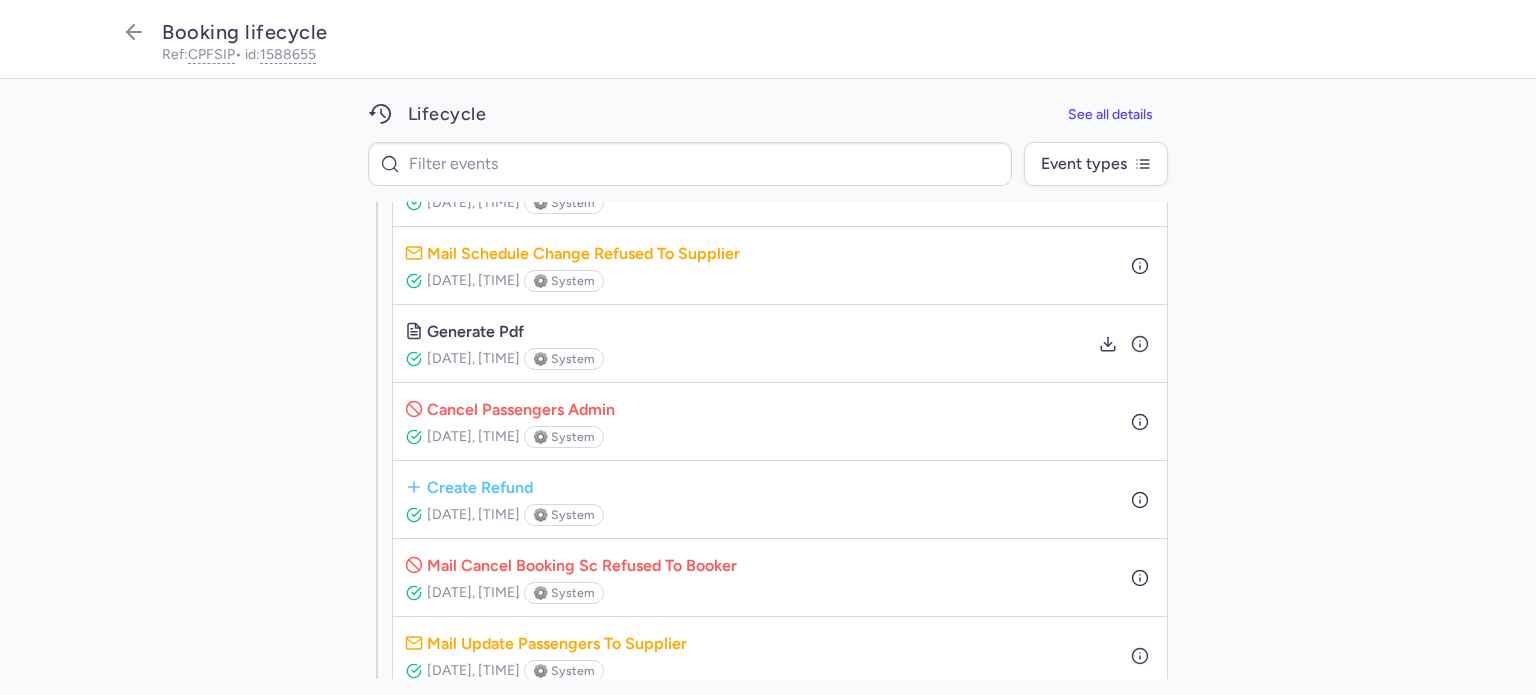 scroll, scrollTop: 1020, scrollLeft: 0, axis: vertical 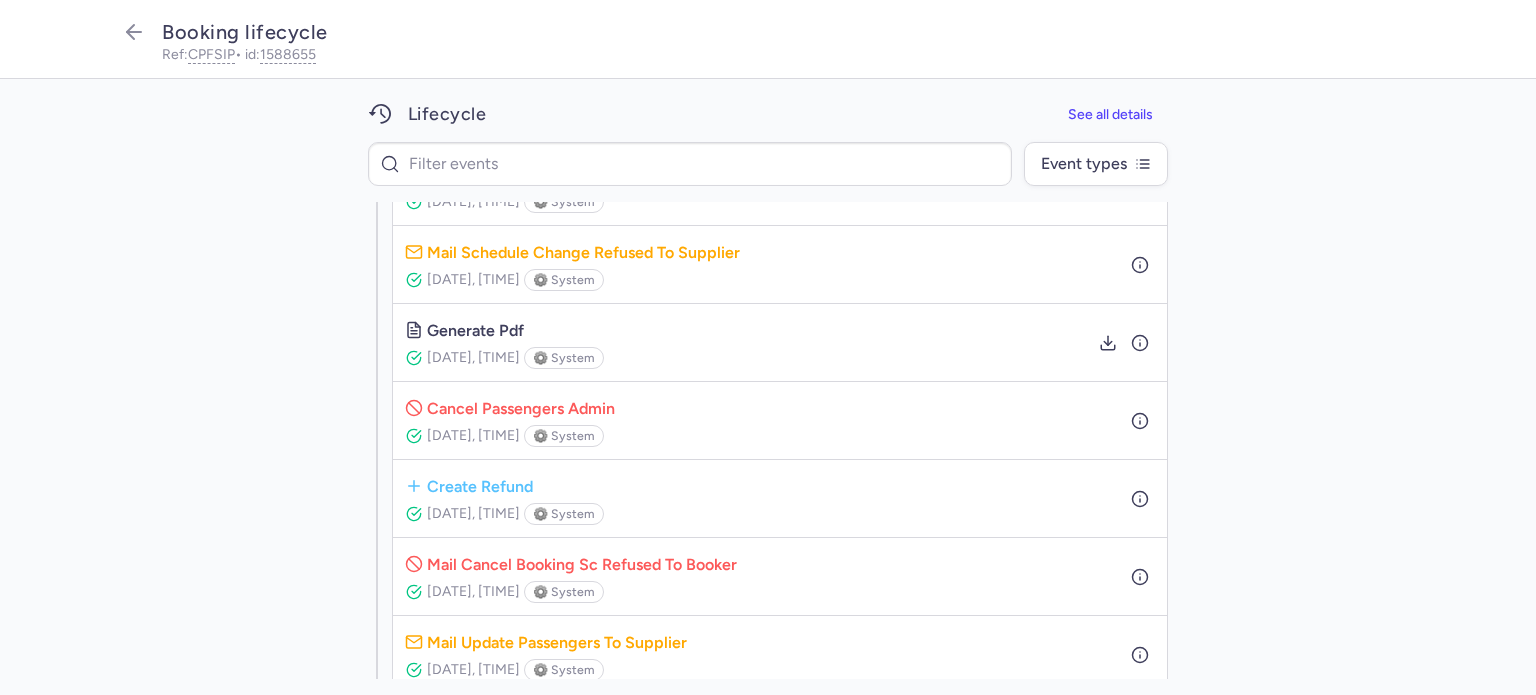 click on "Jul 22, 2025, 15:07" at bounding box center (473, 513) 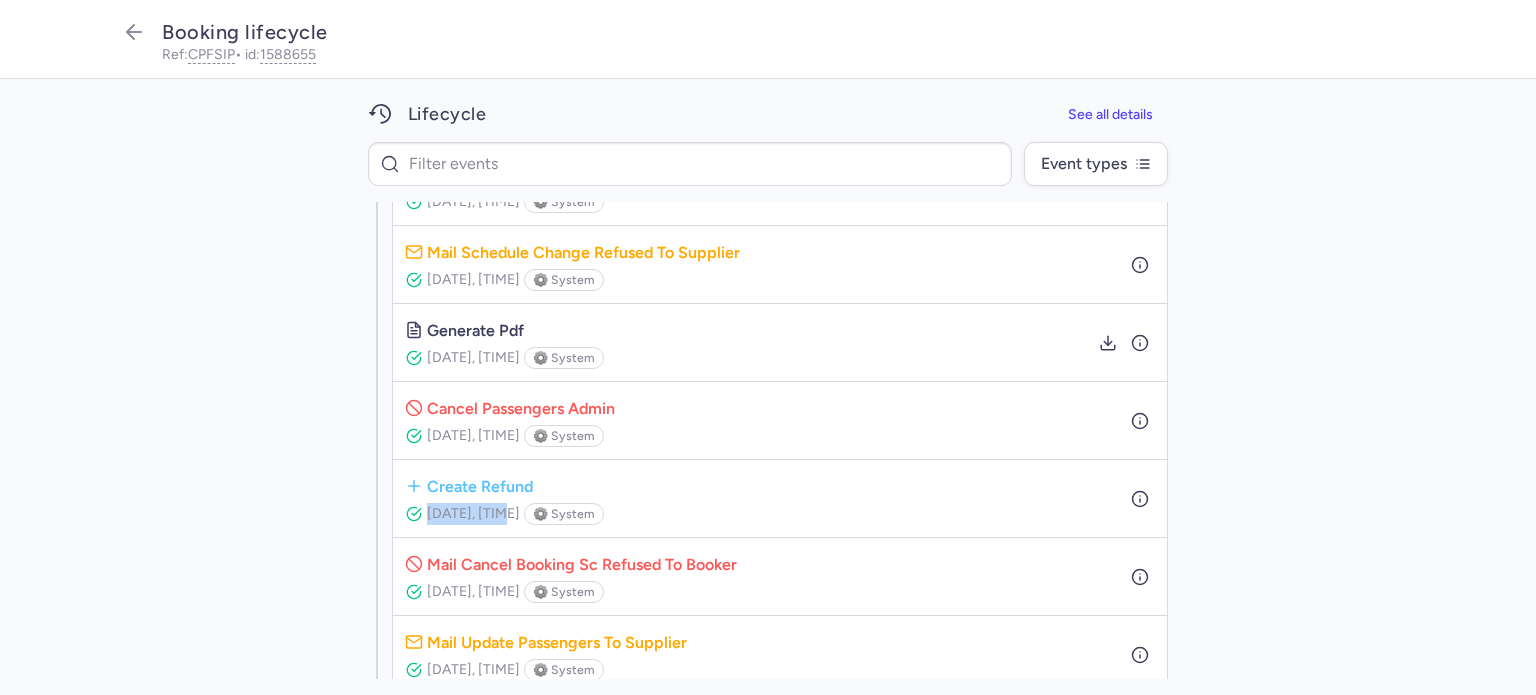 drag, startPoint x: 426, startPoint y: 508, endPoint x: 470, endPoint y: 511, distance: 44.102154 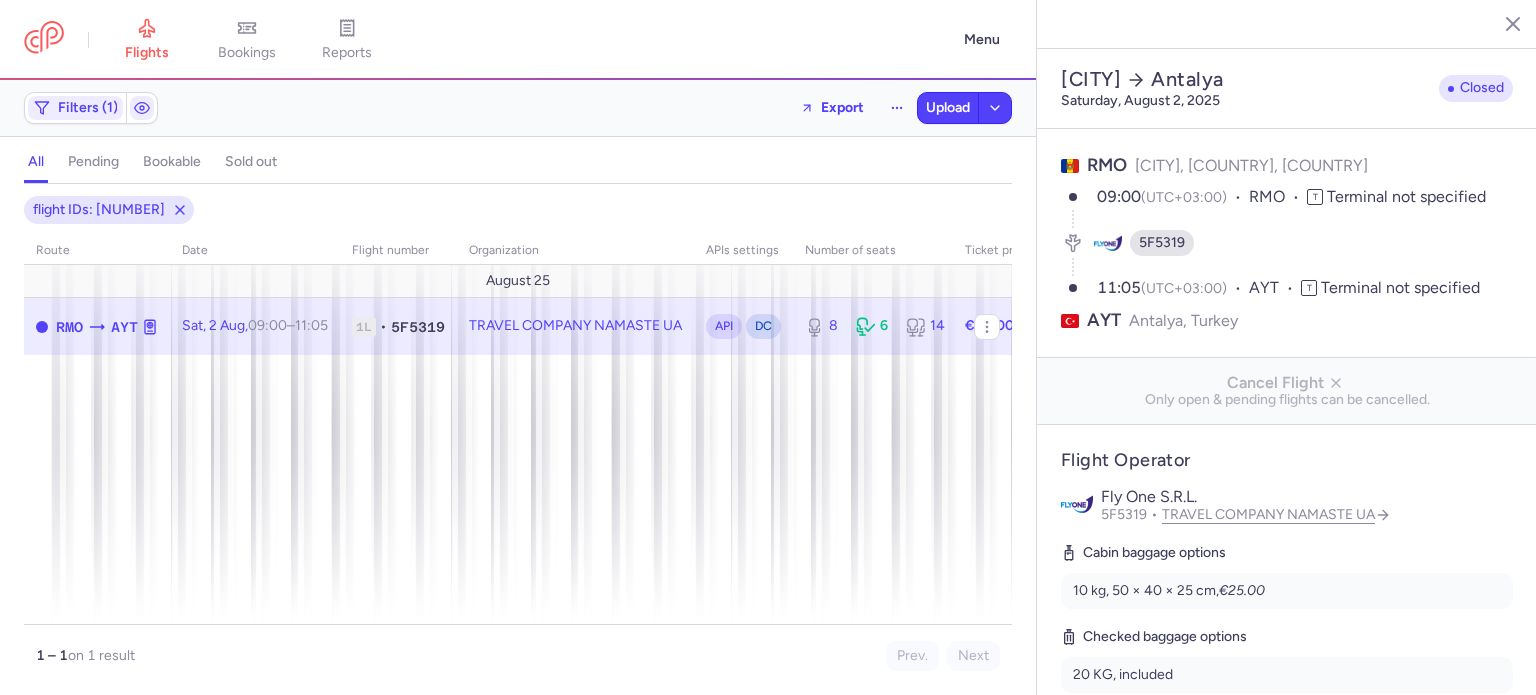 select on "days" 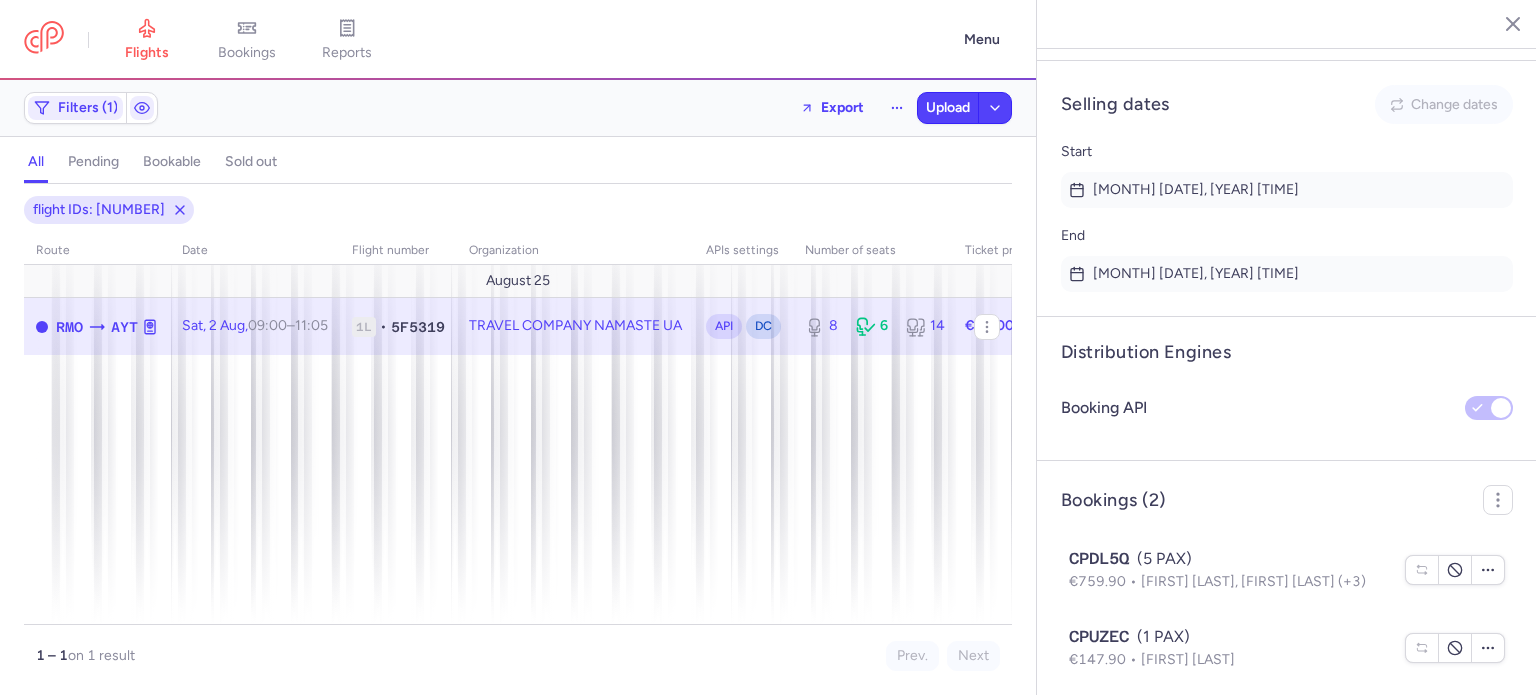 scroll, scrollTop: 1325, scrollLeft: 0, axis: vertical 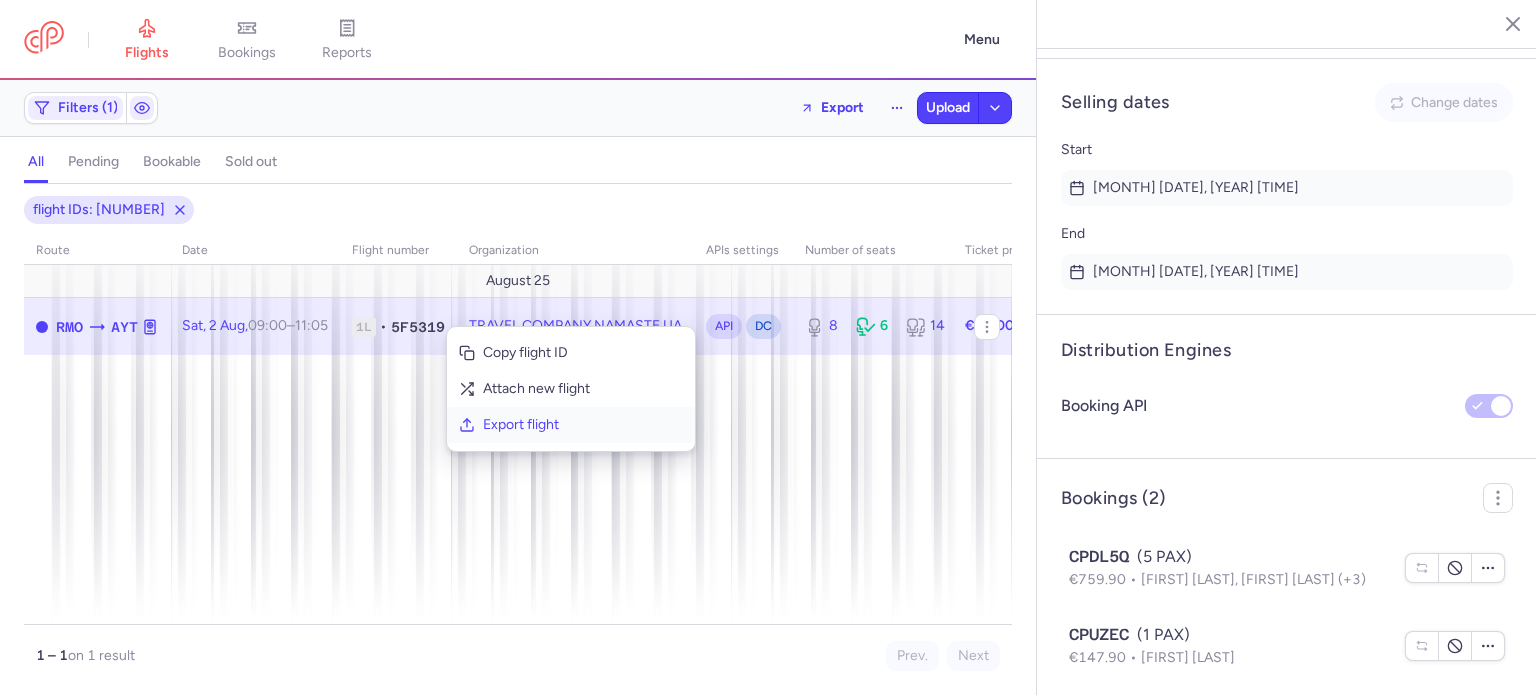 click on "Export flight" at bounding box center [583, 425] 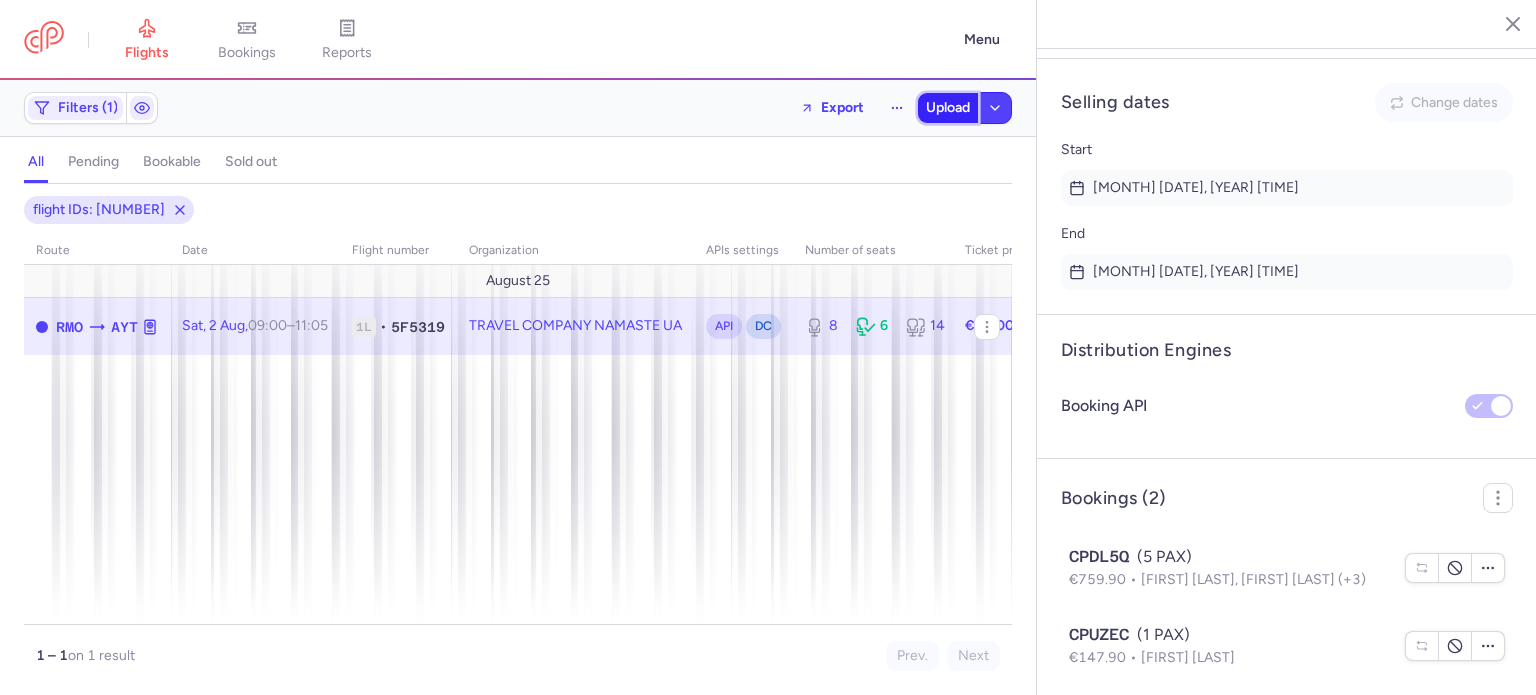 click on "Upload" at bounding box center [948, 108] 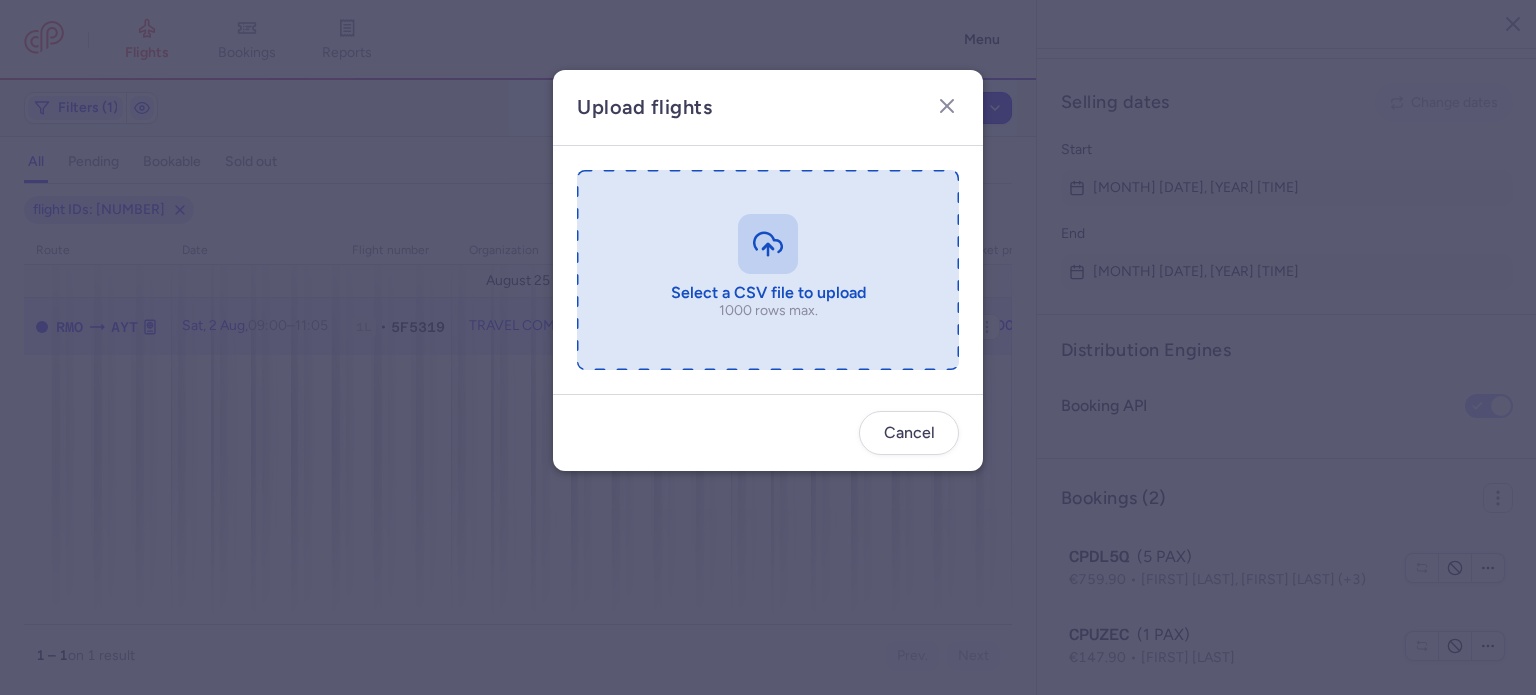 click at bounding box center [768, 270] 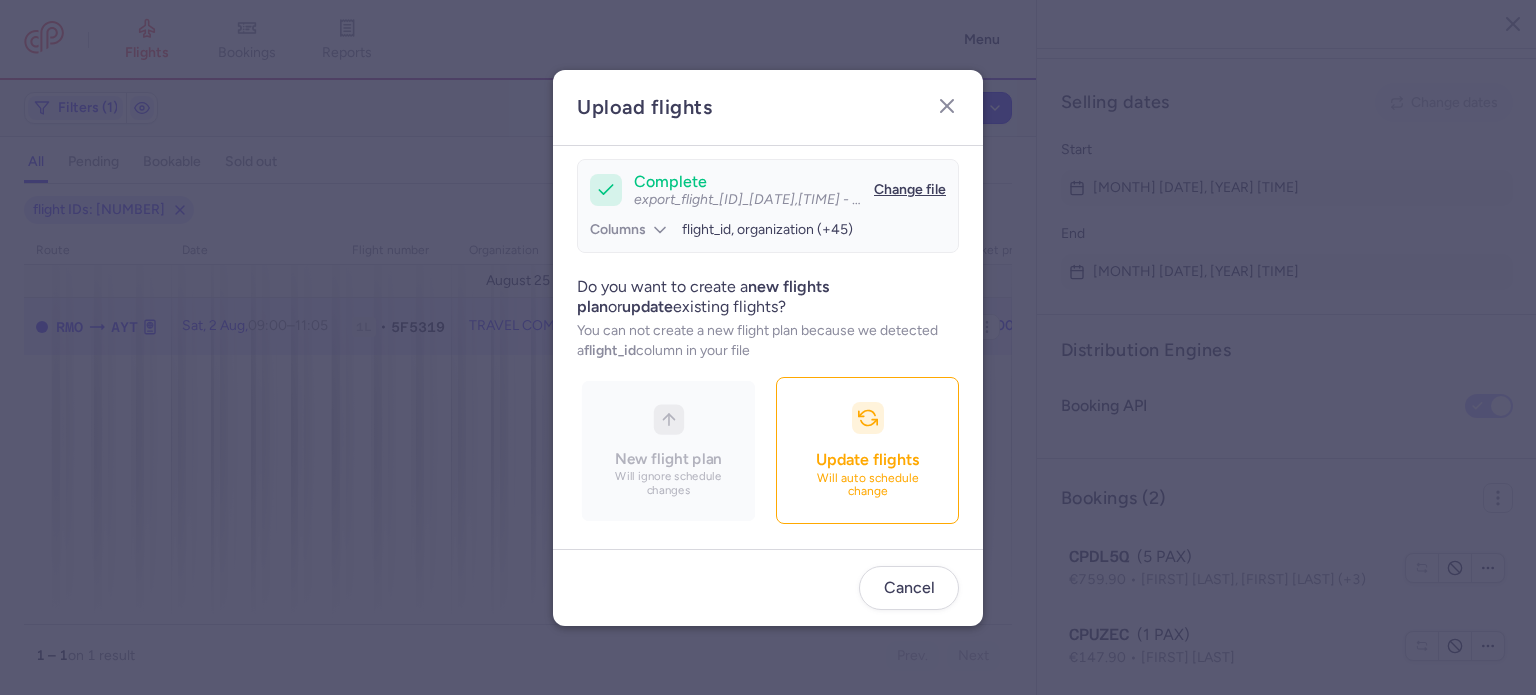 scroll, scrollTop: 172, scrollLeft: 0, axis: vertical 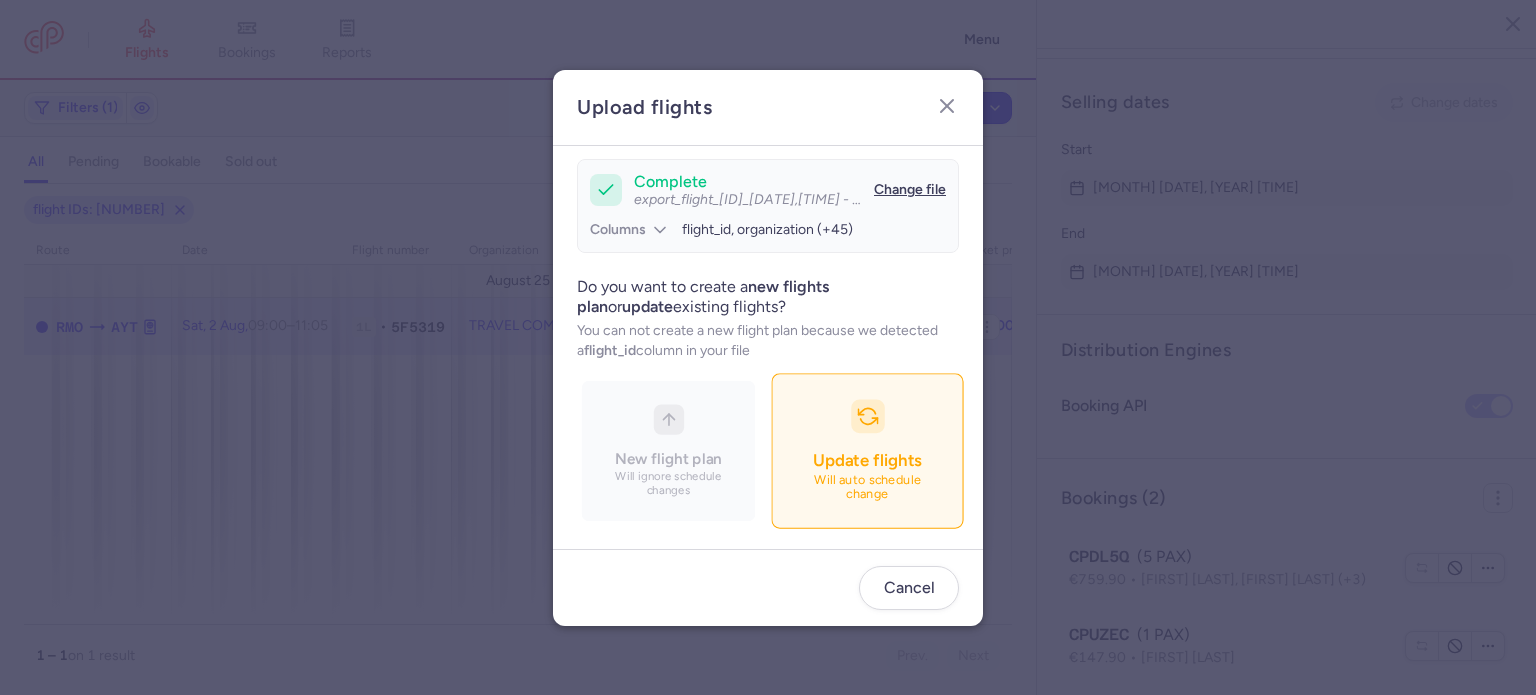 click on "Update flights" at bounding box center (867, 460) 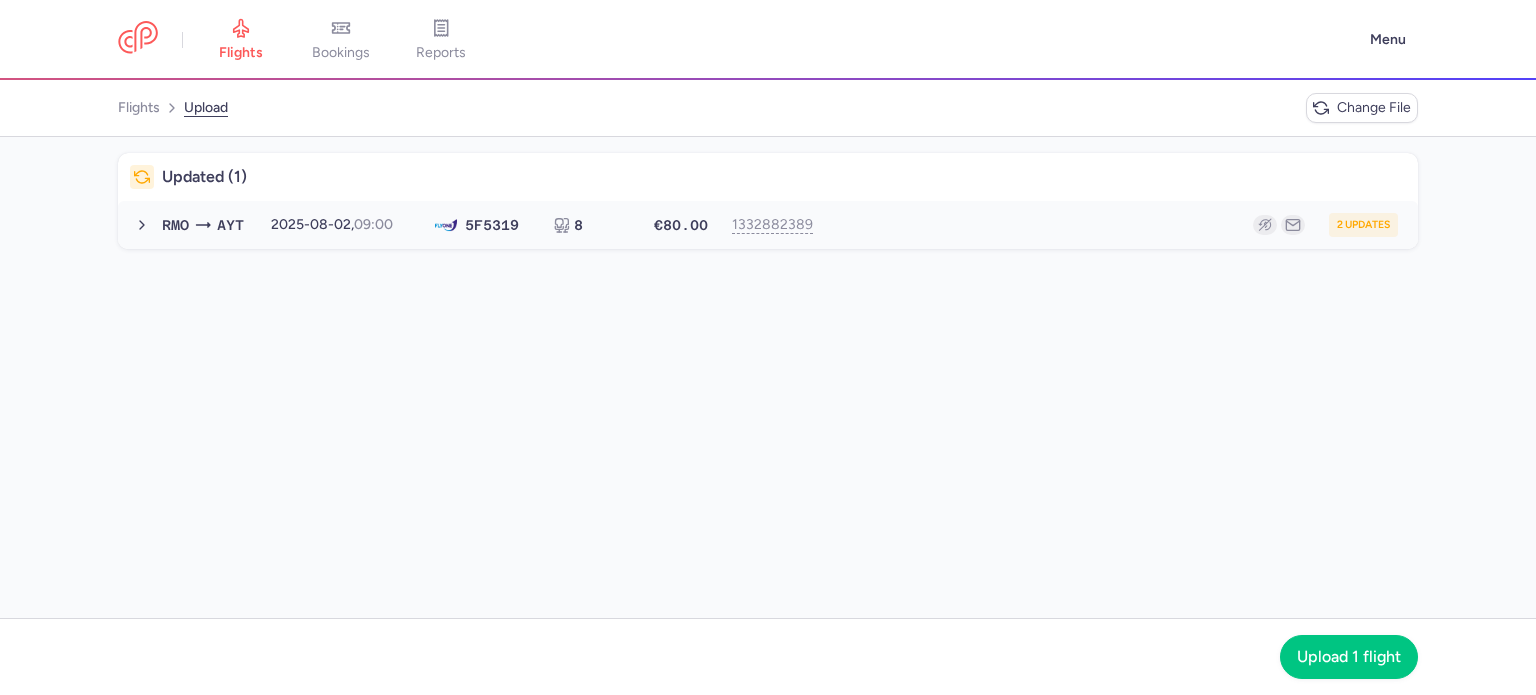 click on "2 updates" at bounding box center (1112, 225) 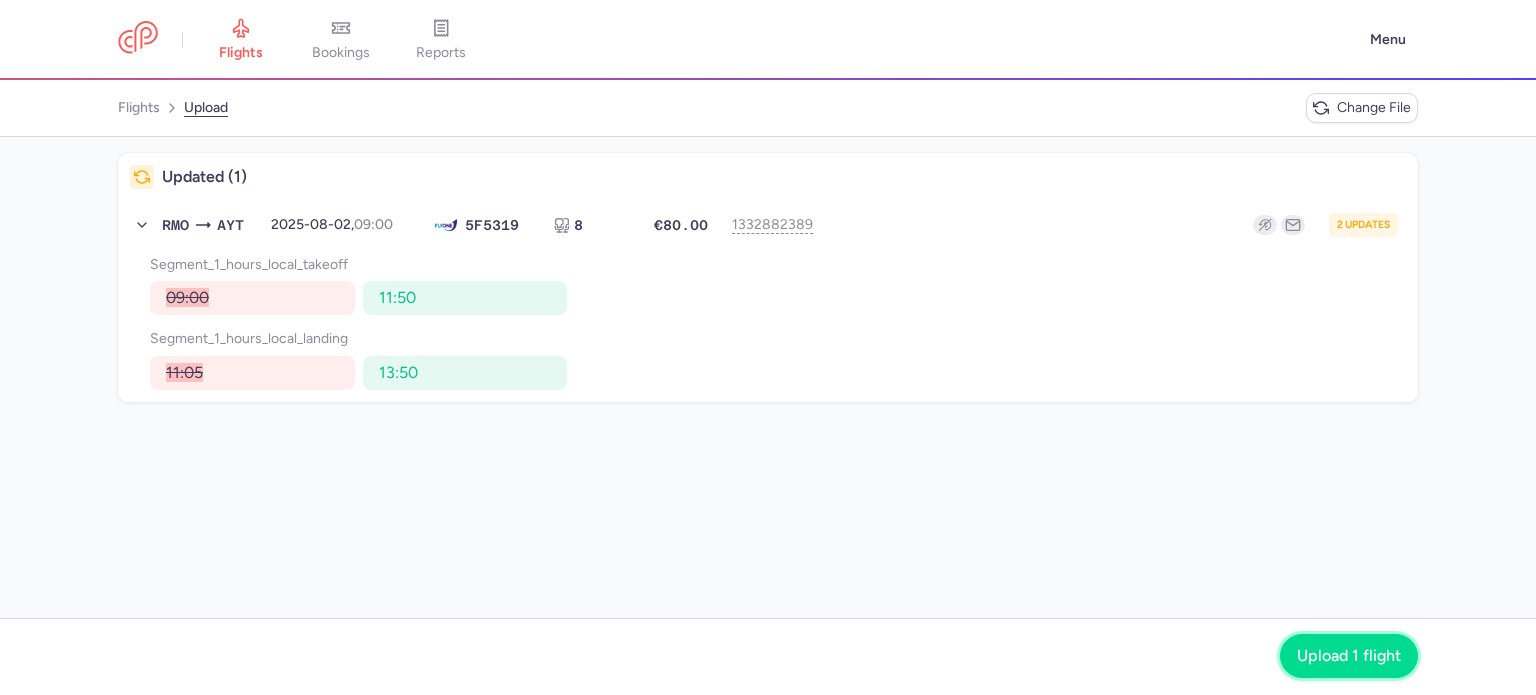 click on "Upload 1 flight" at bounding box center [1349, 656] 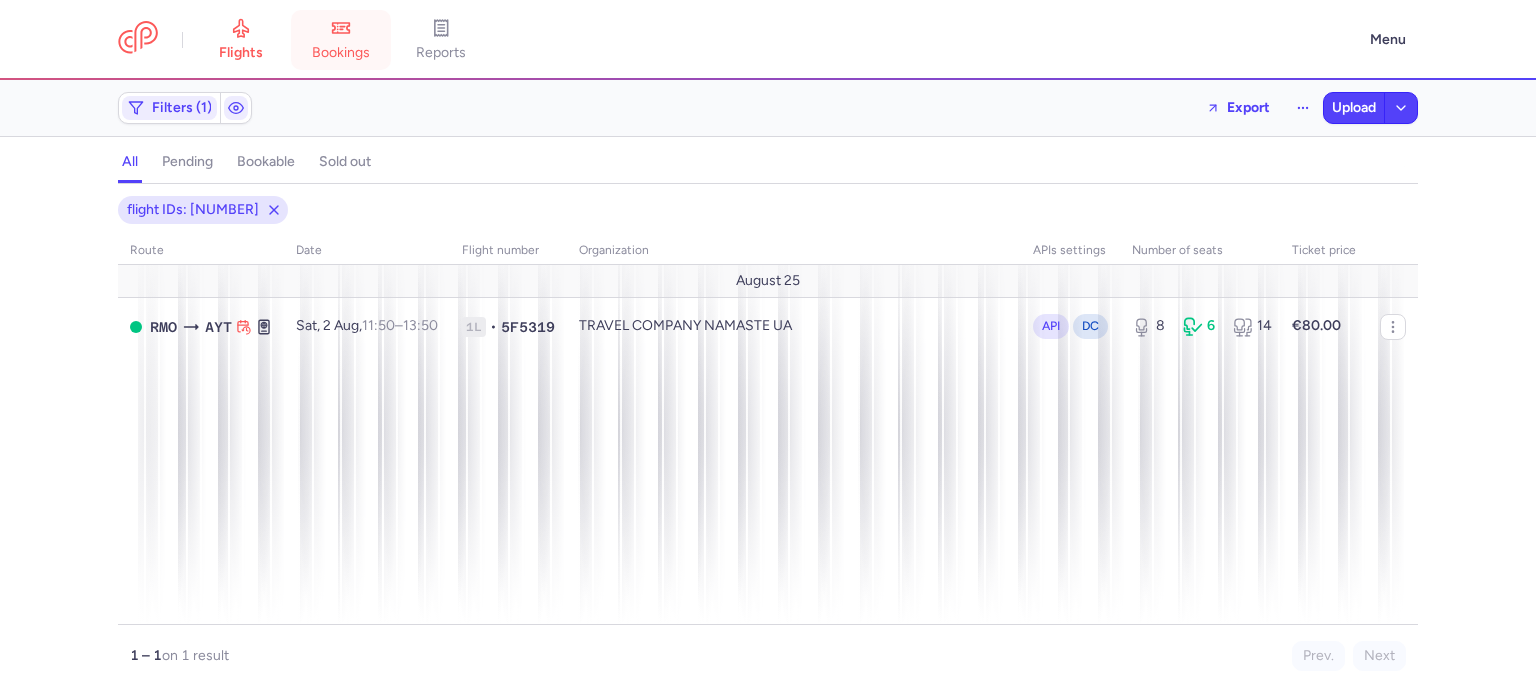 click 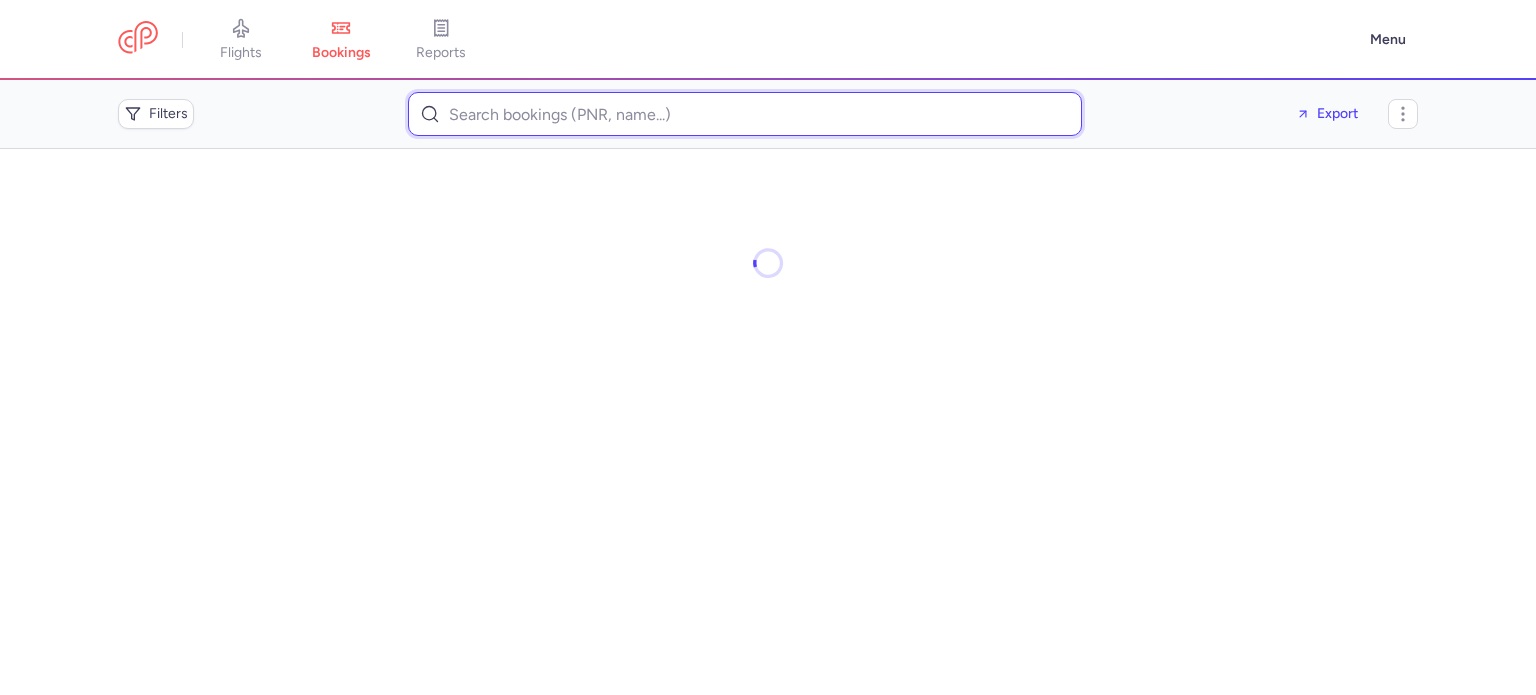 click at bounding box center (745, 114) 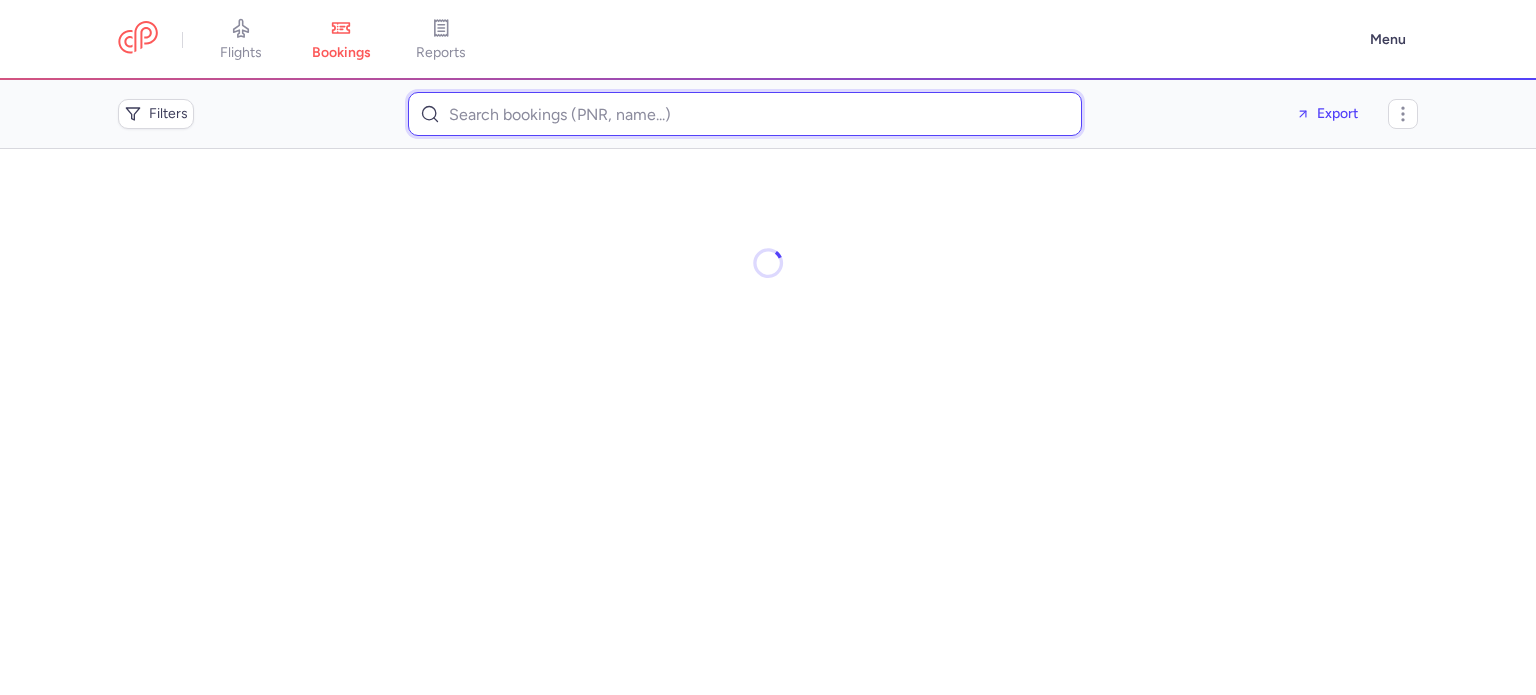 paste on "michellefischer1998@gmx.de" 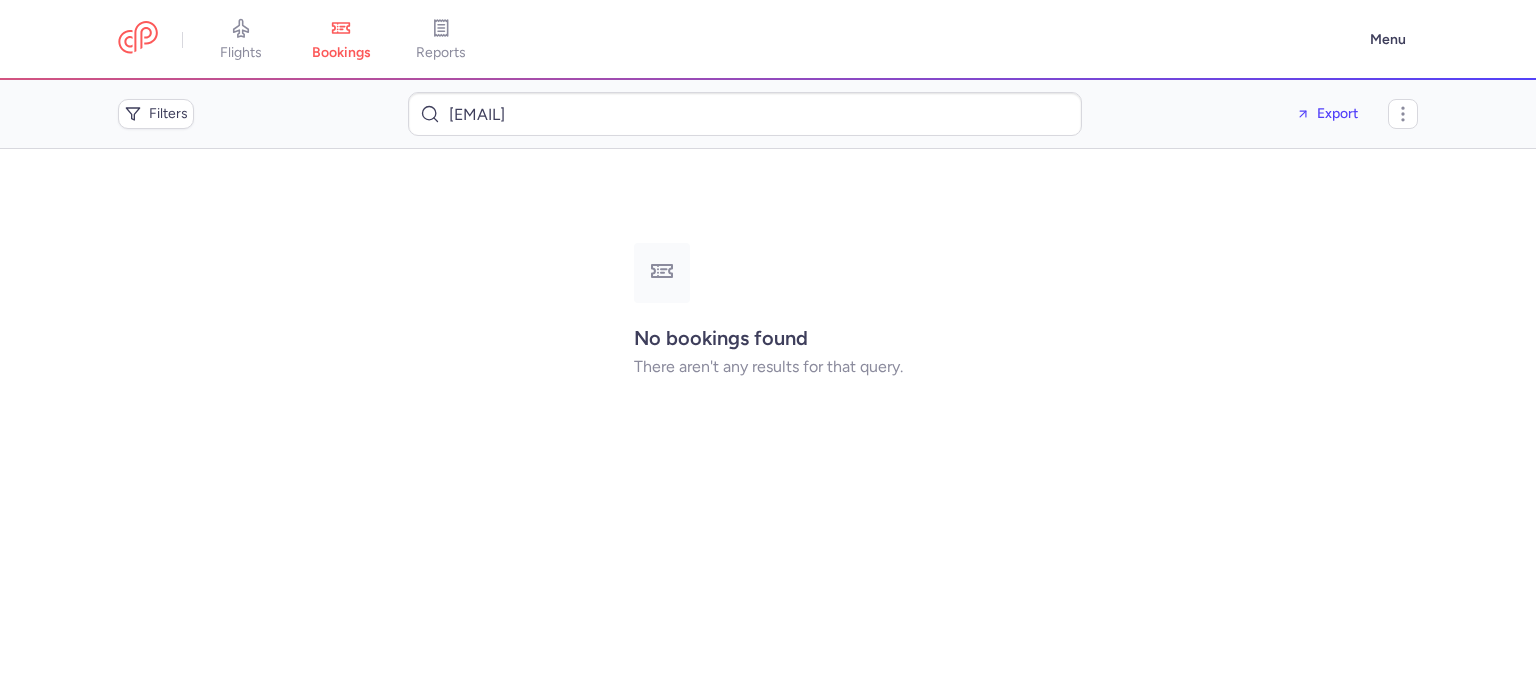 click on "Filters michellefischer1998@gmx.de  Export" at bounding box center [768, 114] 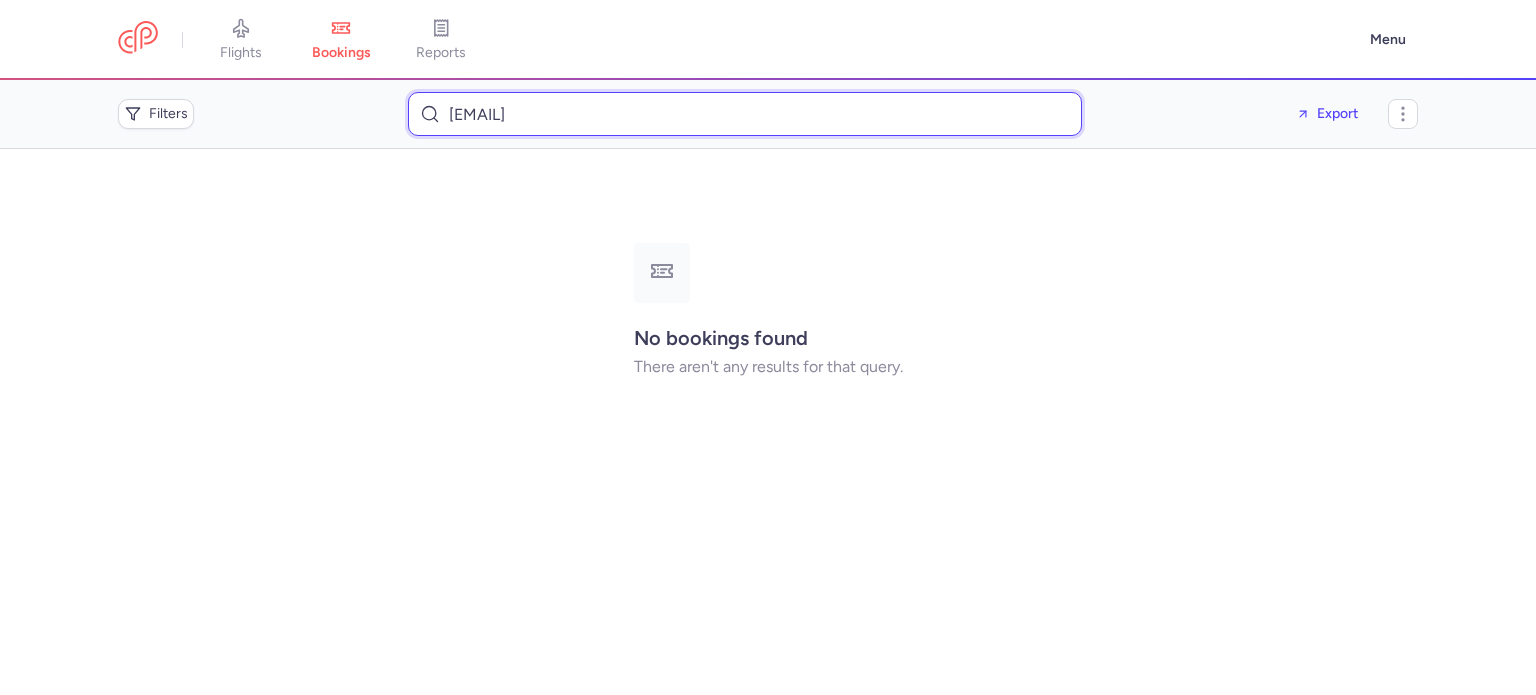click on "michellefischer1998@gmx.de" at bounding box center [745, 114] 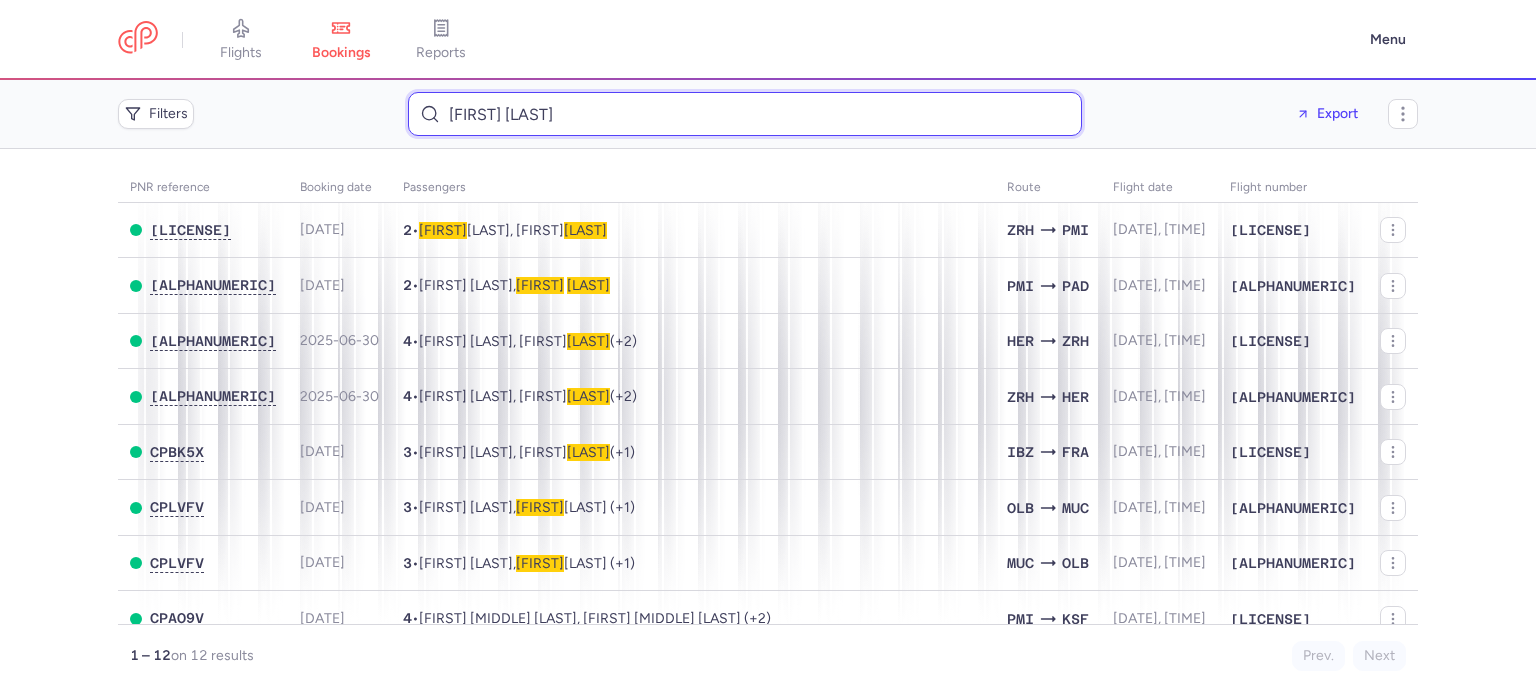paste on "Florian Hänel" 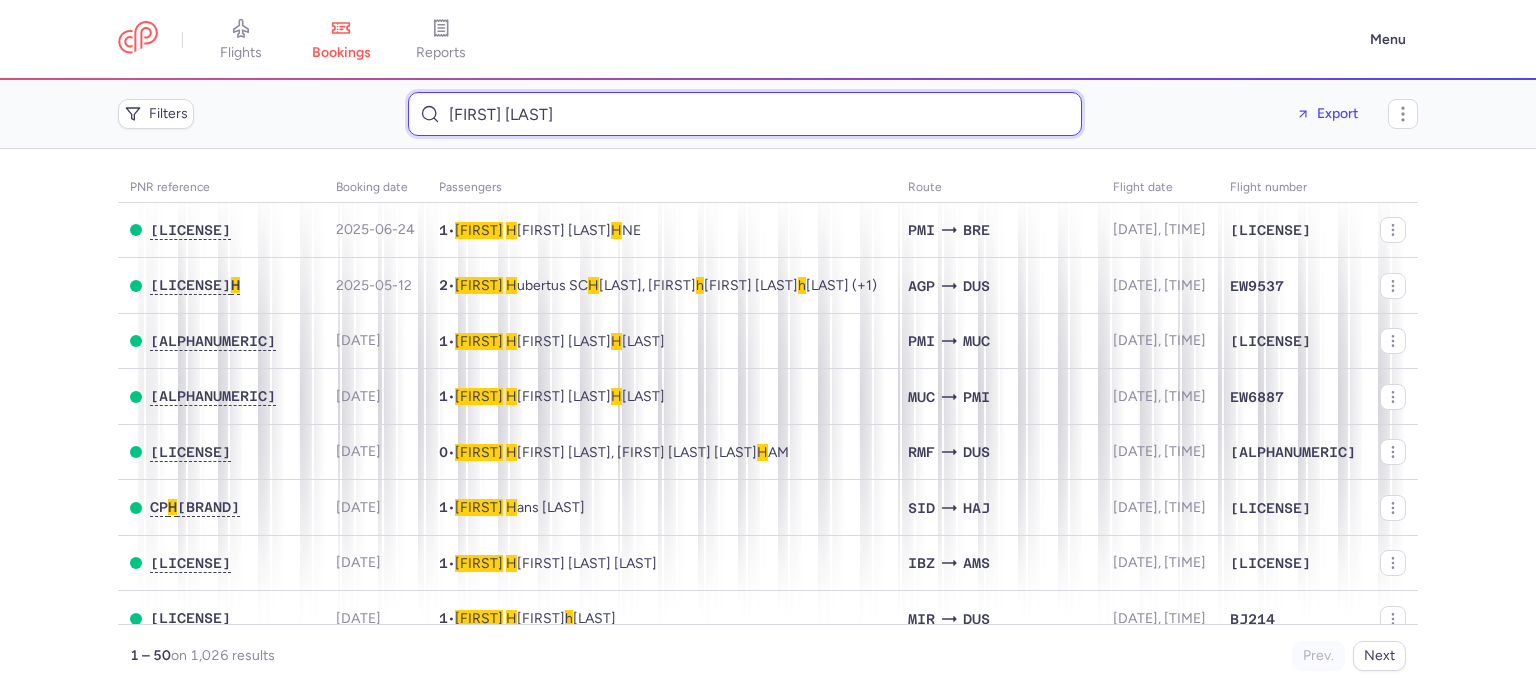 type on "Florian H" 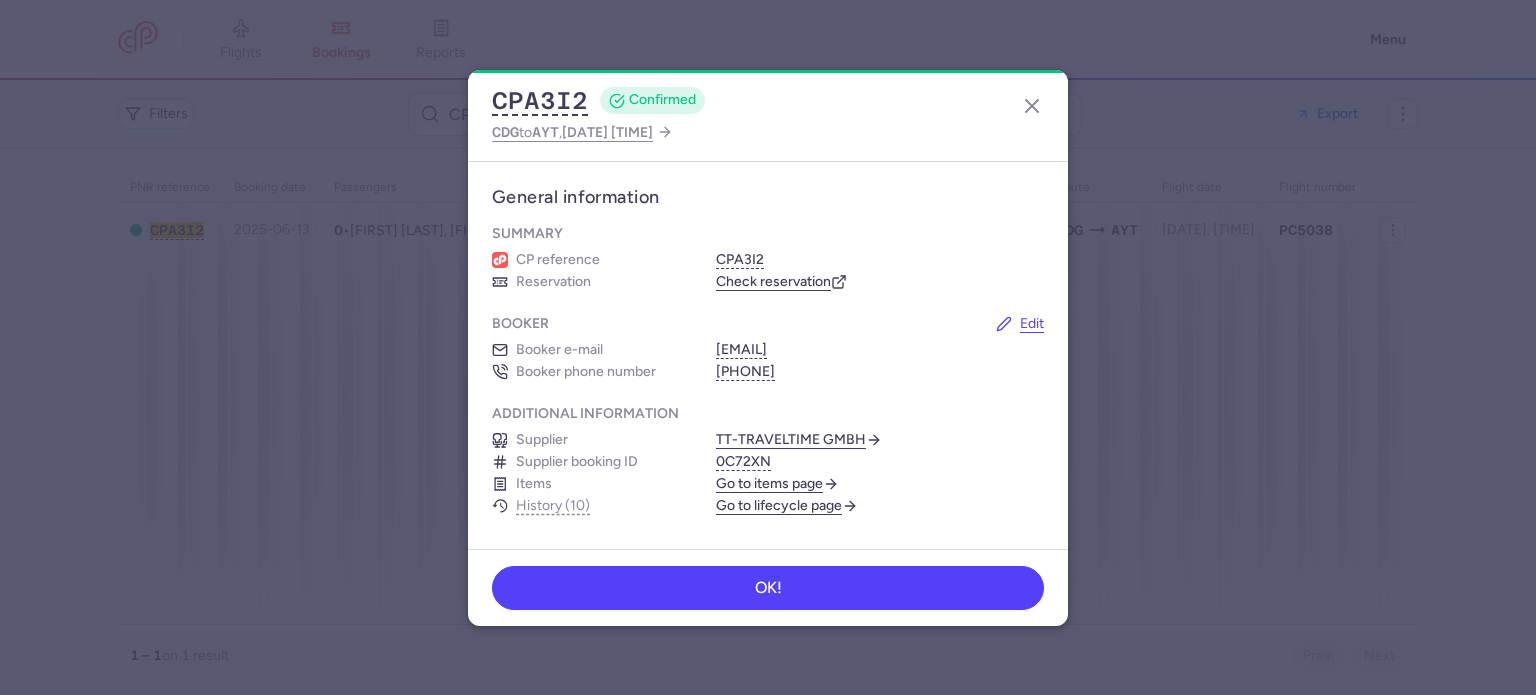 scroll, scrollTop: 0, scrollLeft: 0, axis: both 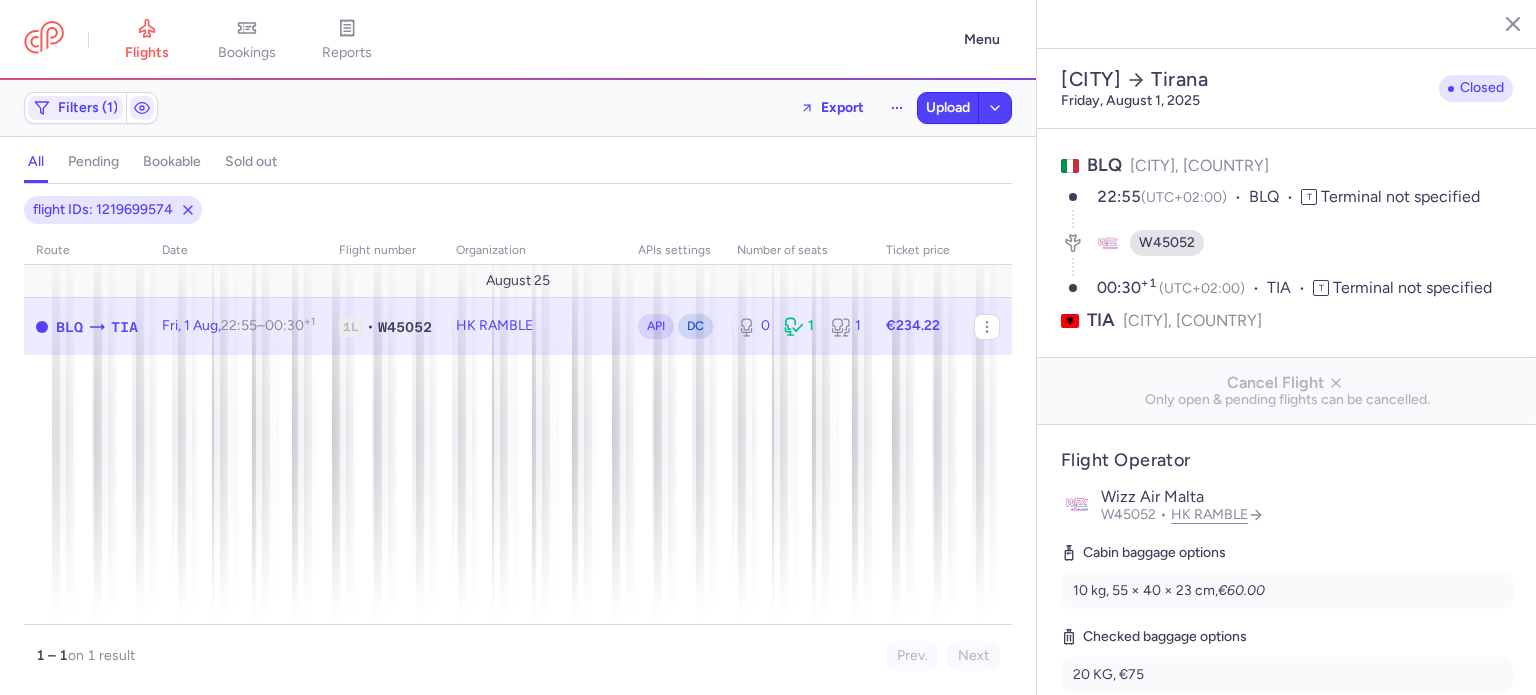 select on "days" 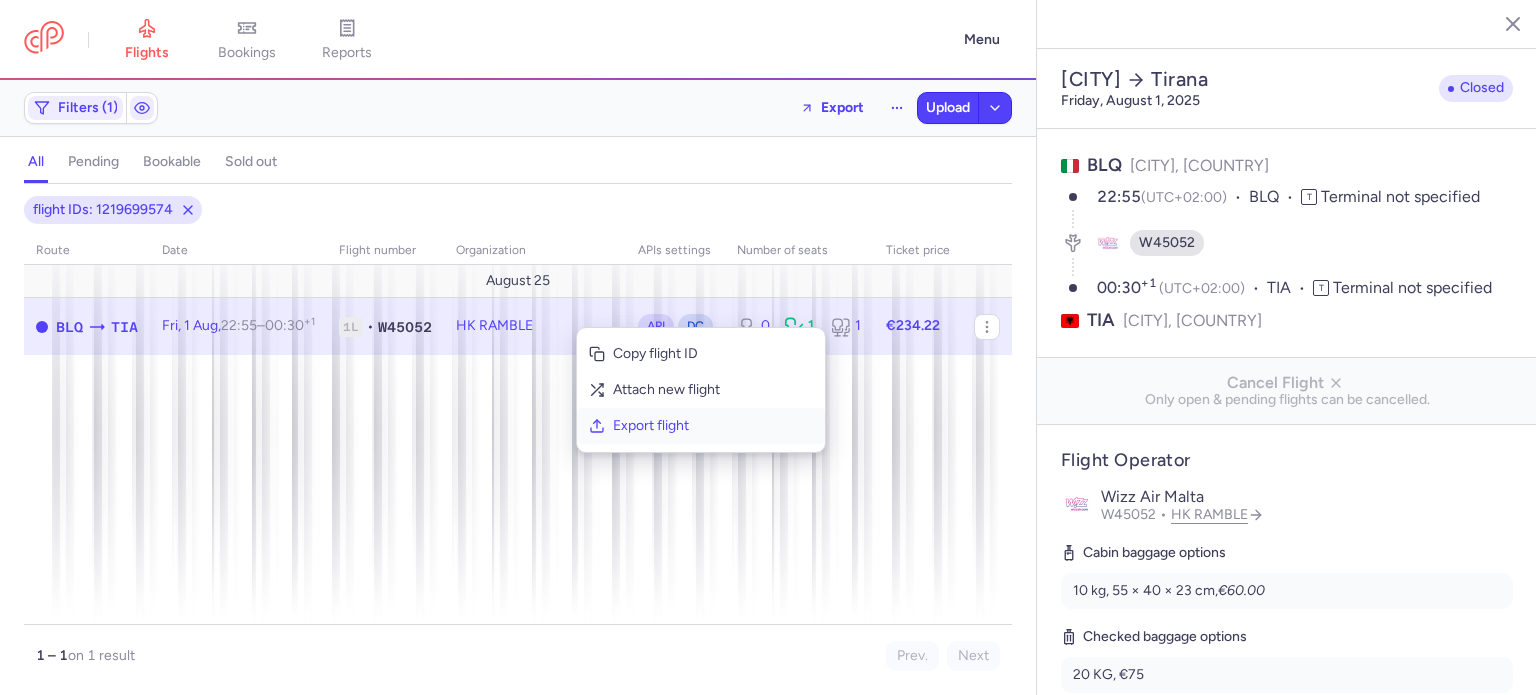 click on "Export flight" at bounding box center [713, 426] 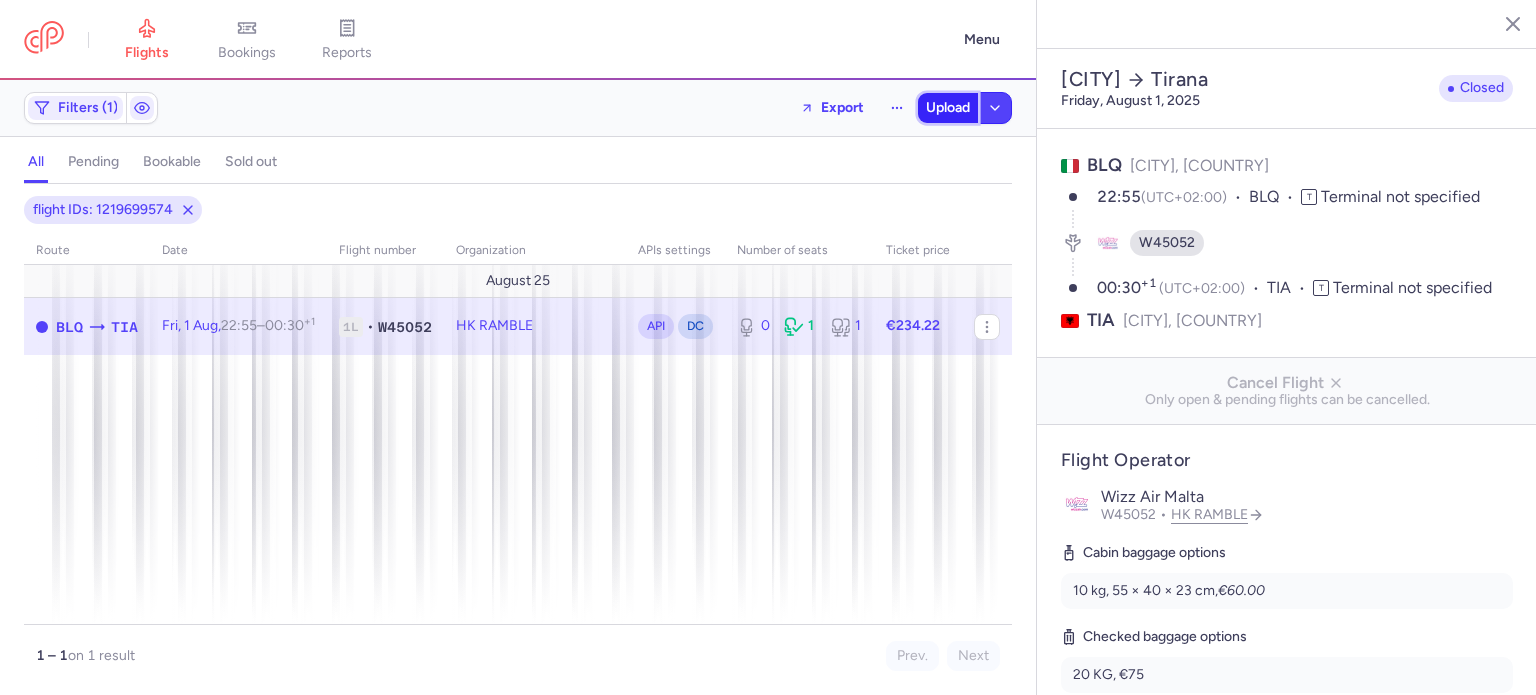 click on "Upload" at bounding box center (948, 108) 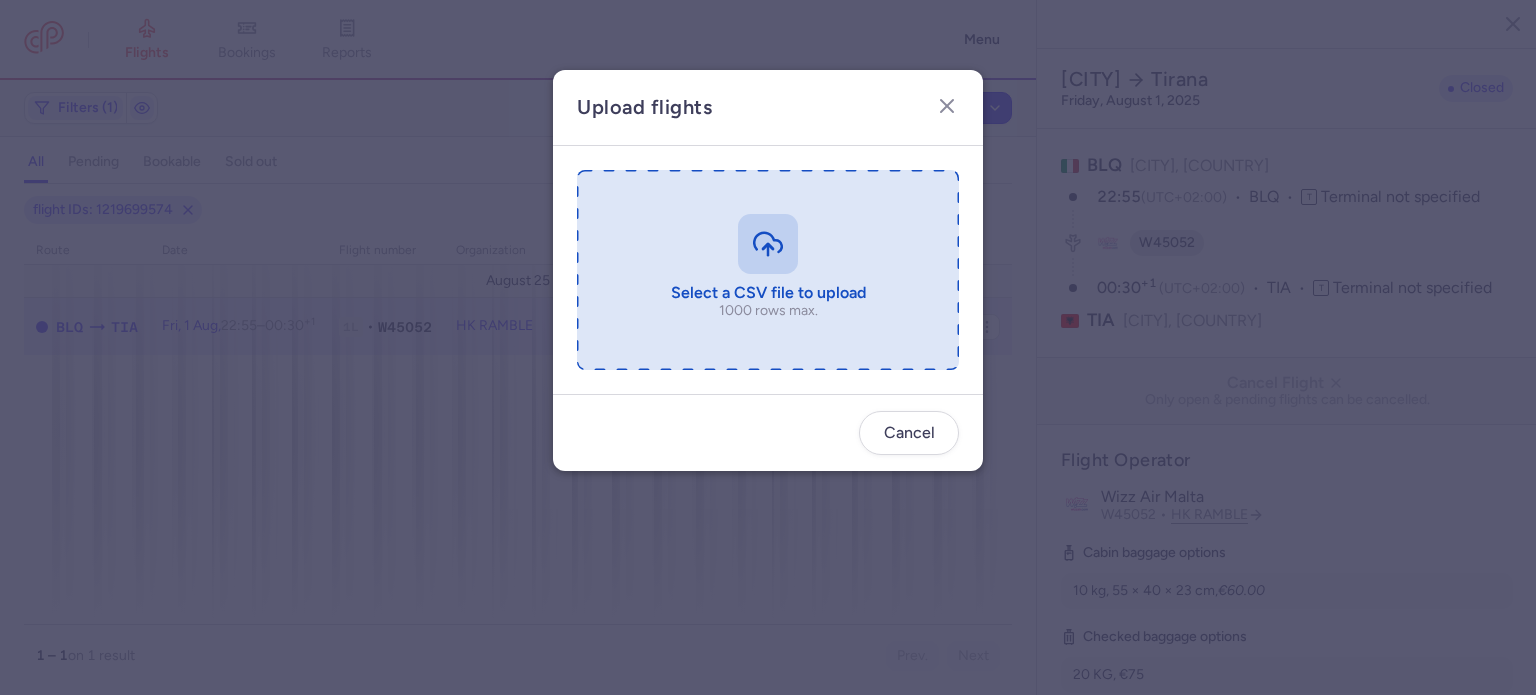 click at bounding box center [768, 270] 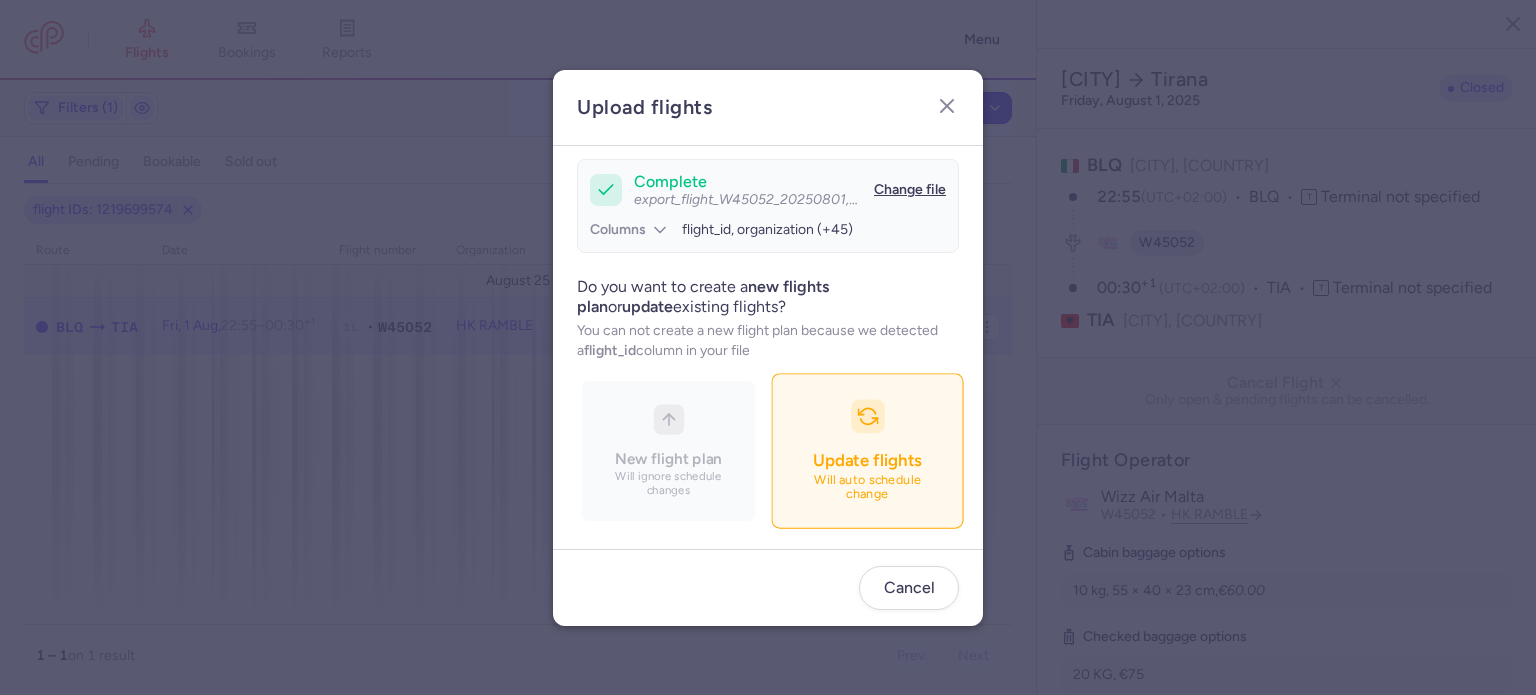 scroll, scrollTop: 172, scrollLeft: 0, axis: vertical 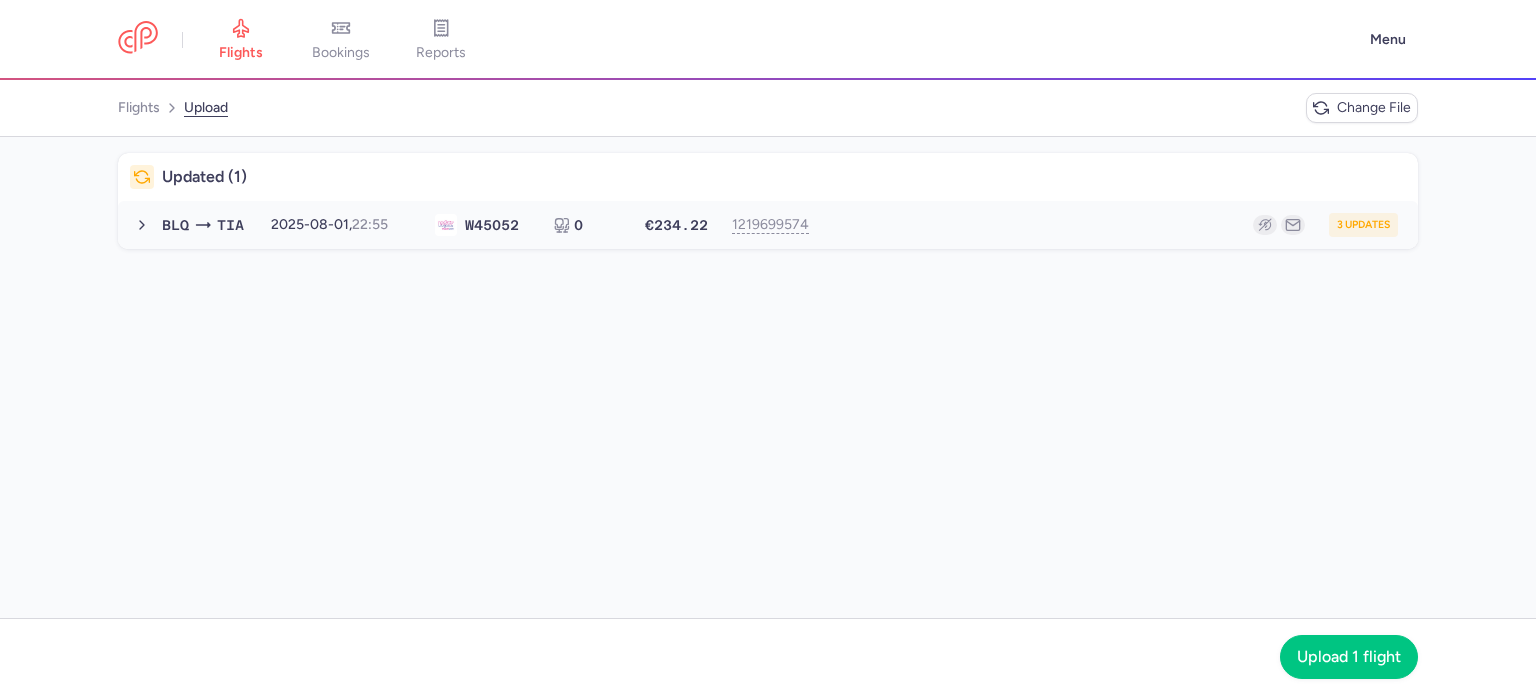click on "3 updates" at bounding box center (1112, 225) 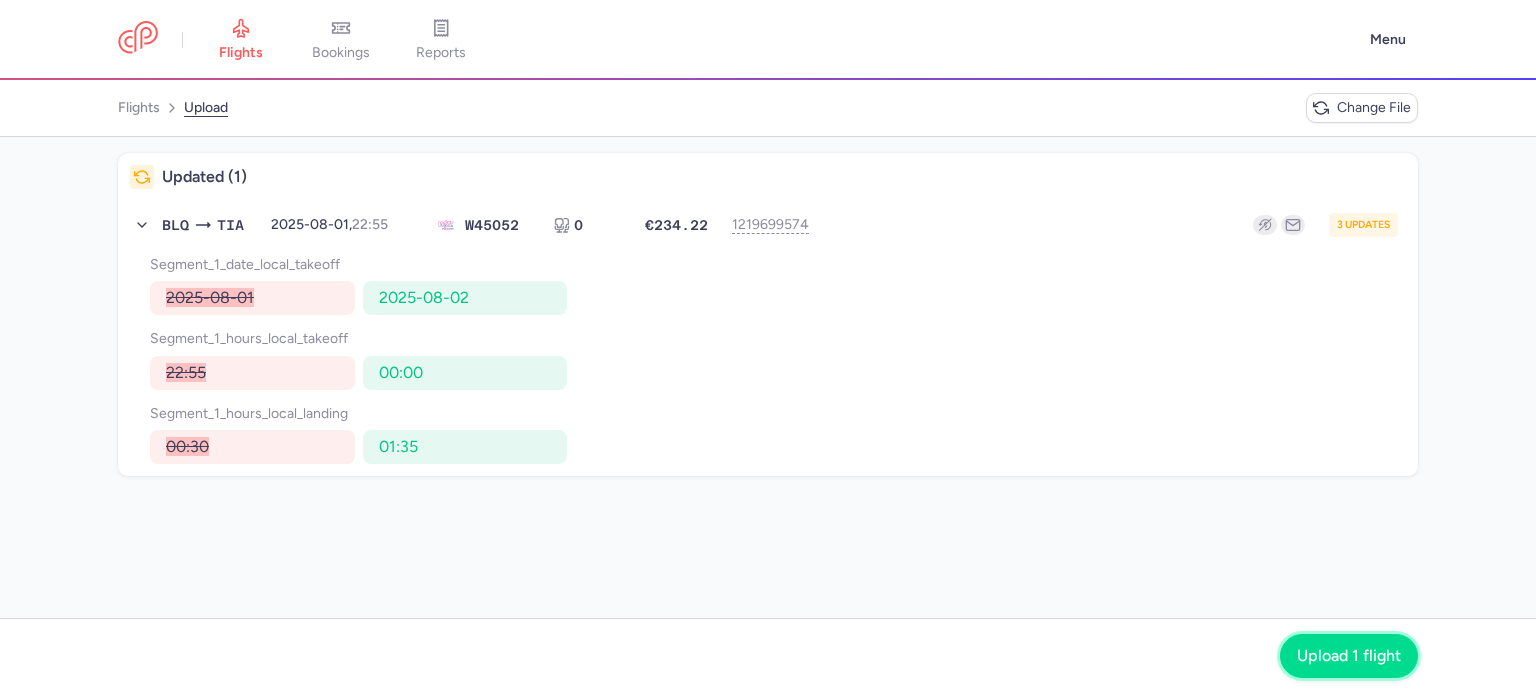 click on "Upload 1 flight" at bounding box center (1349, 656) 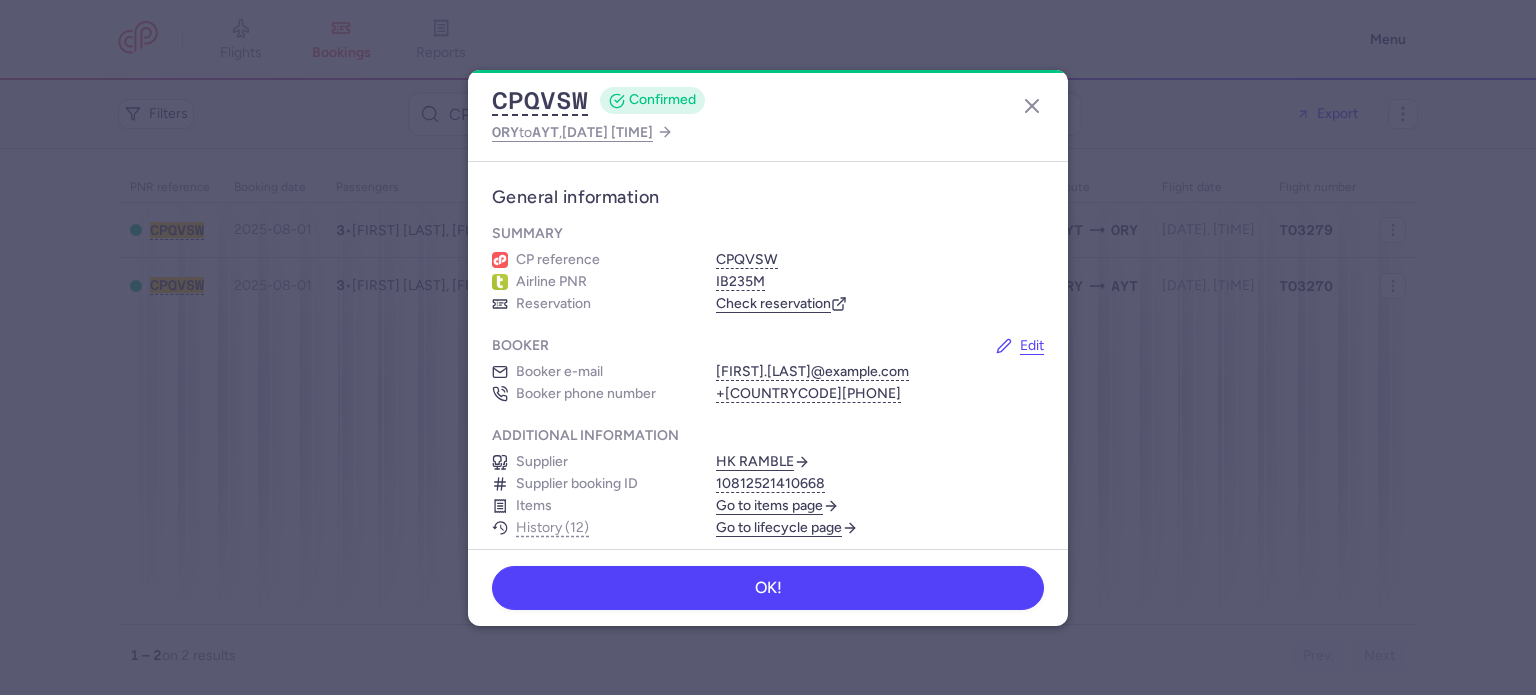 scroll, scrollTop: 0, scrollLeft: 0, axis: both 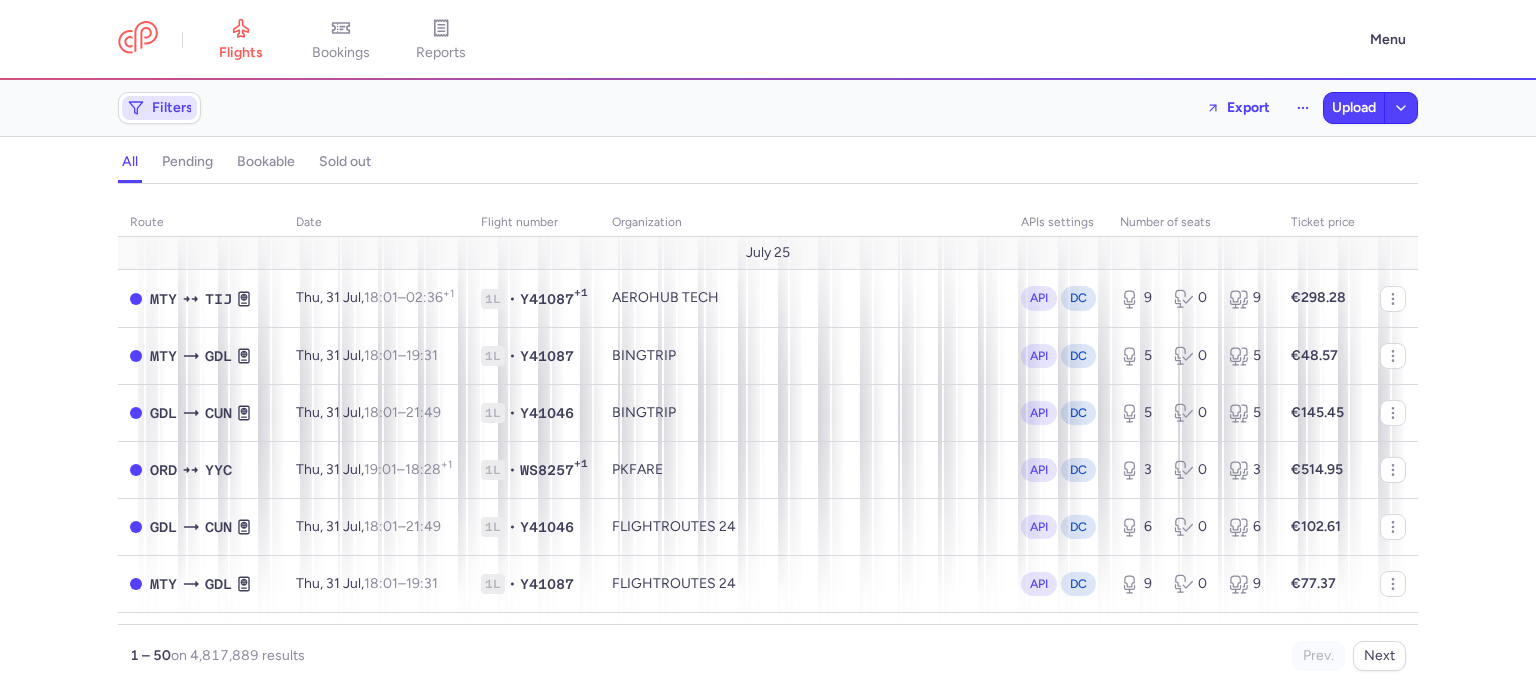click on "Filters" at bounding box center (172, 108) 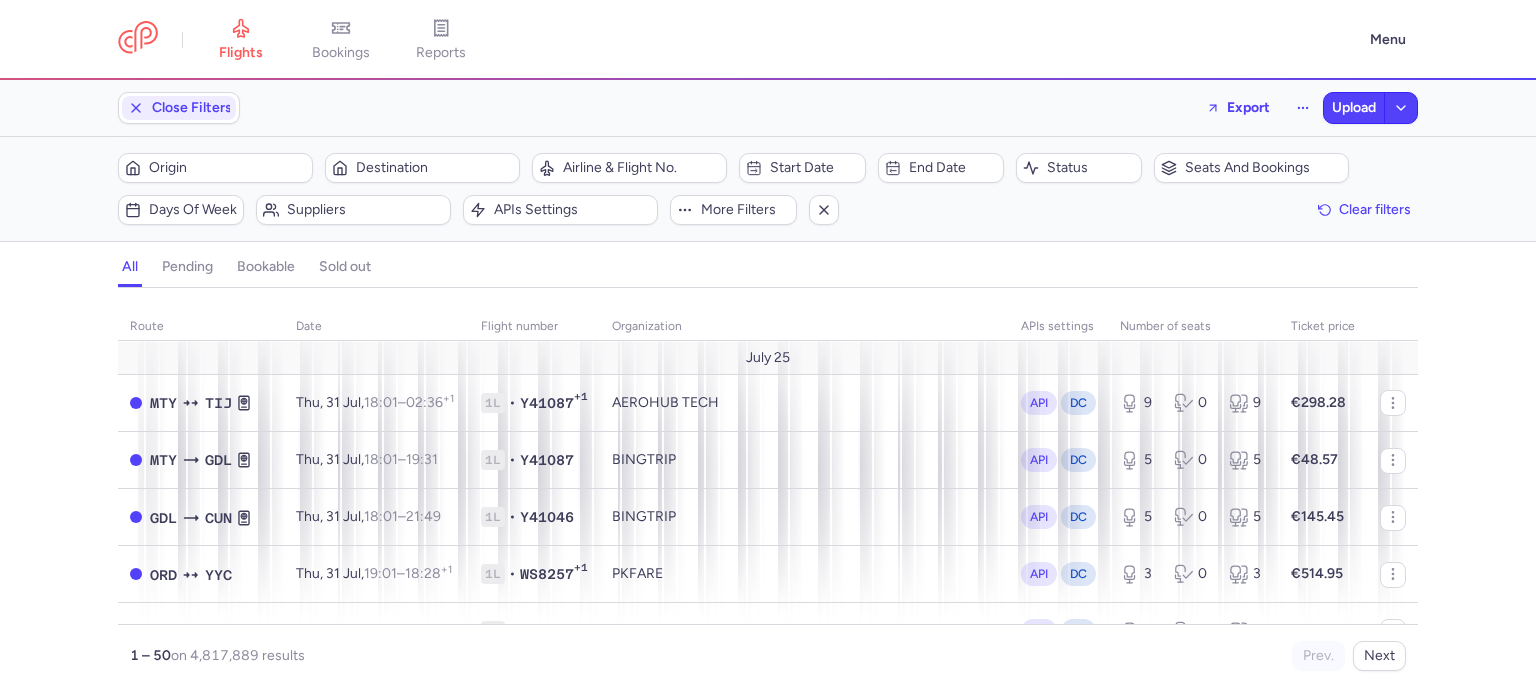 scroll, scrollTop: 0, scrollLeft: 0, axis: both 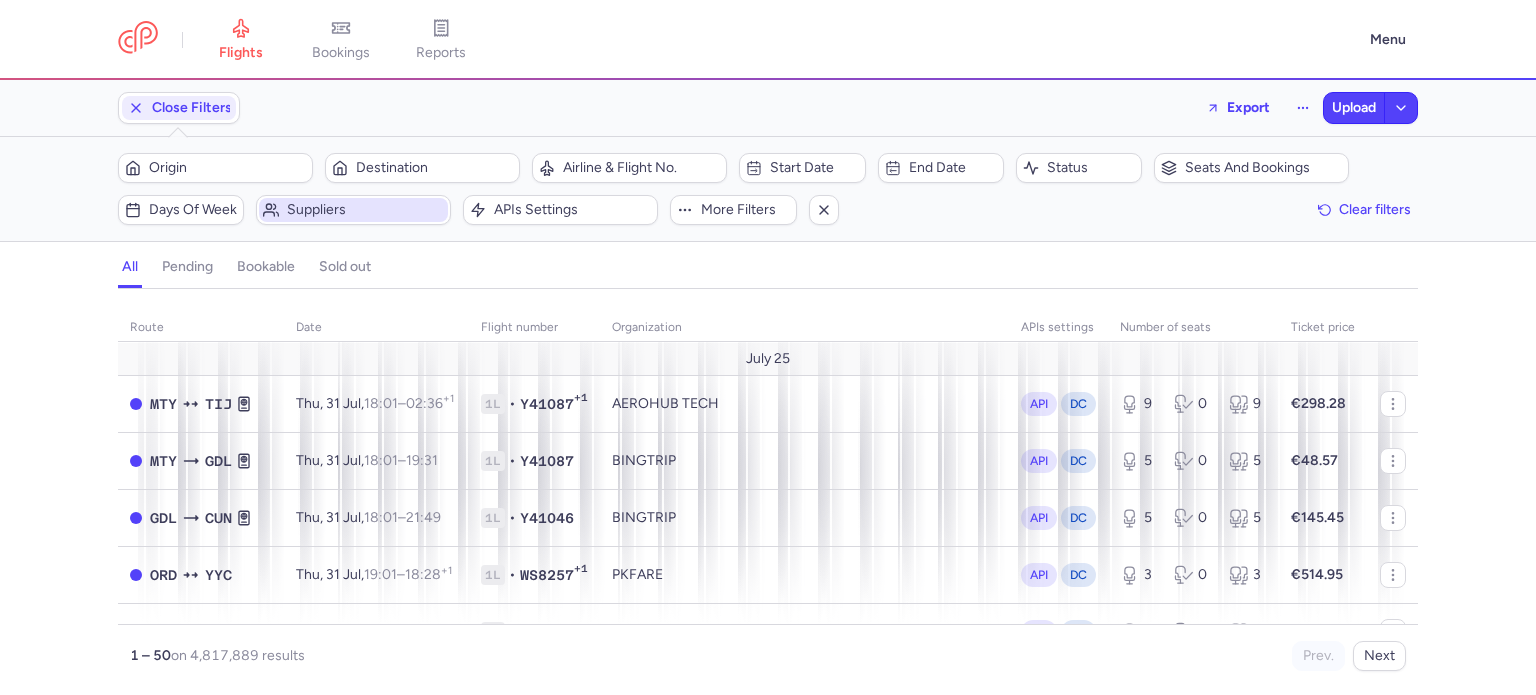 click on "Suppliers" at bounding box center (365, 210) 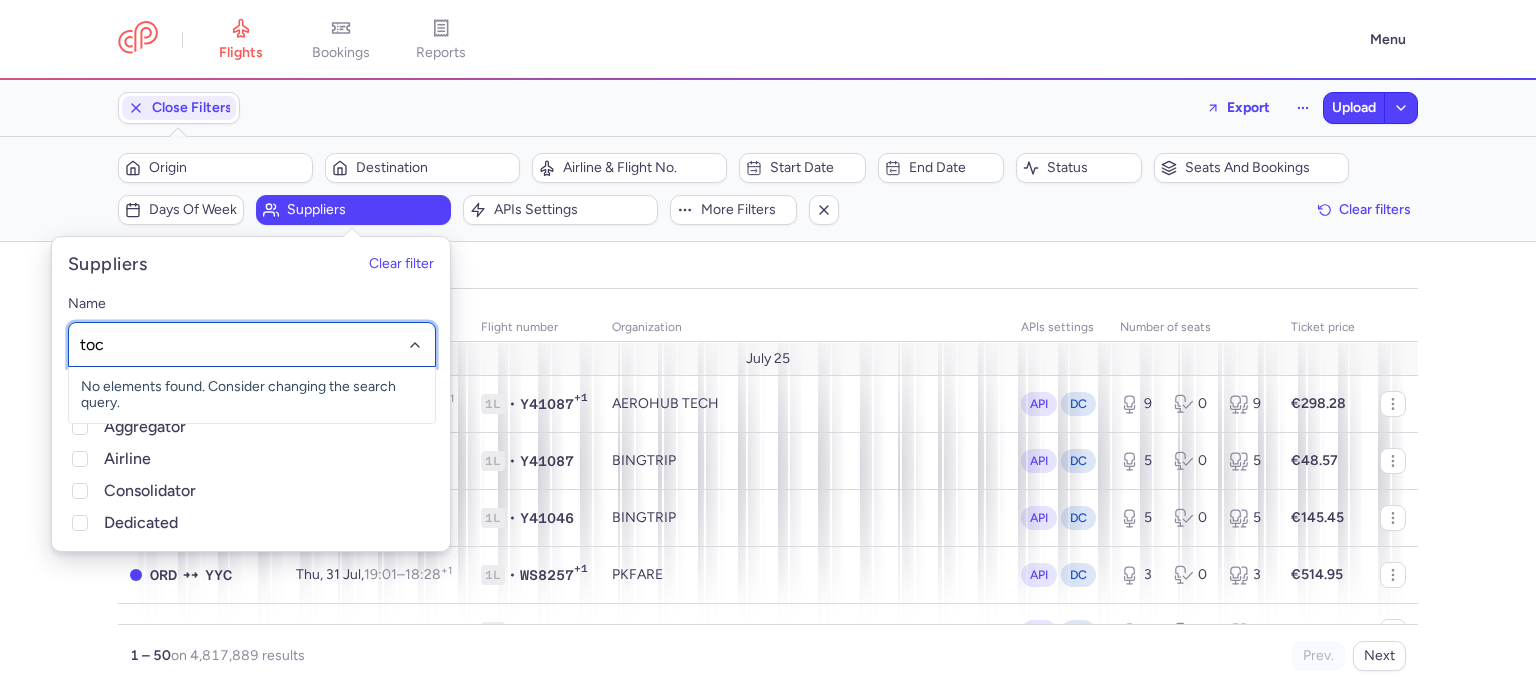 type on "toco" 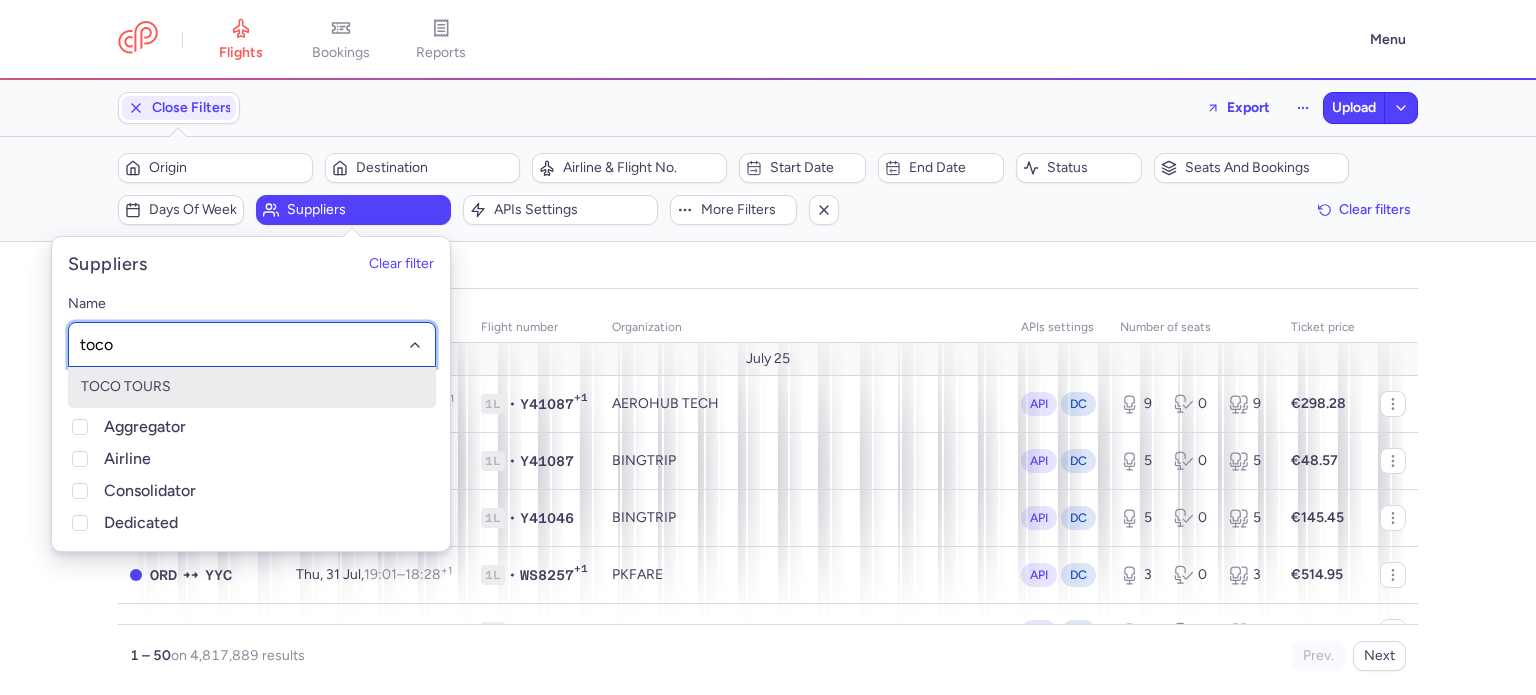 click on "TOCO TOURS" at bounding box center [252, 387] 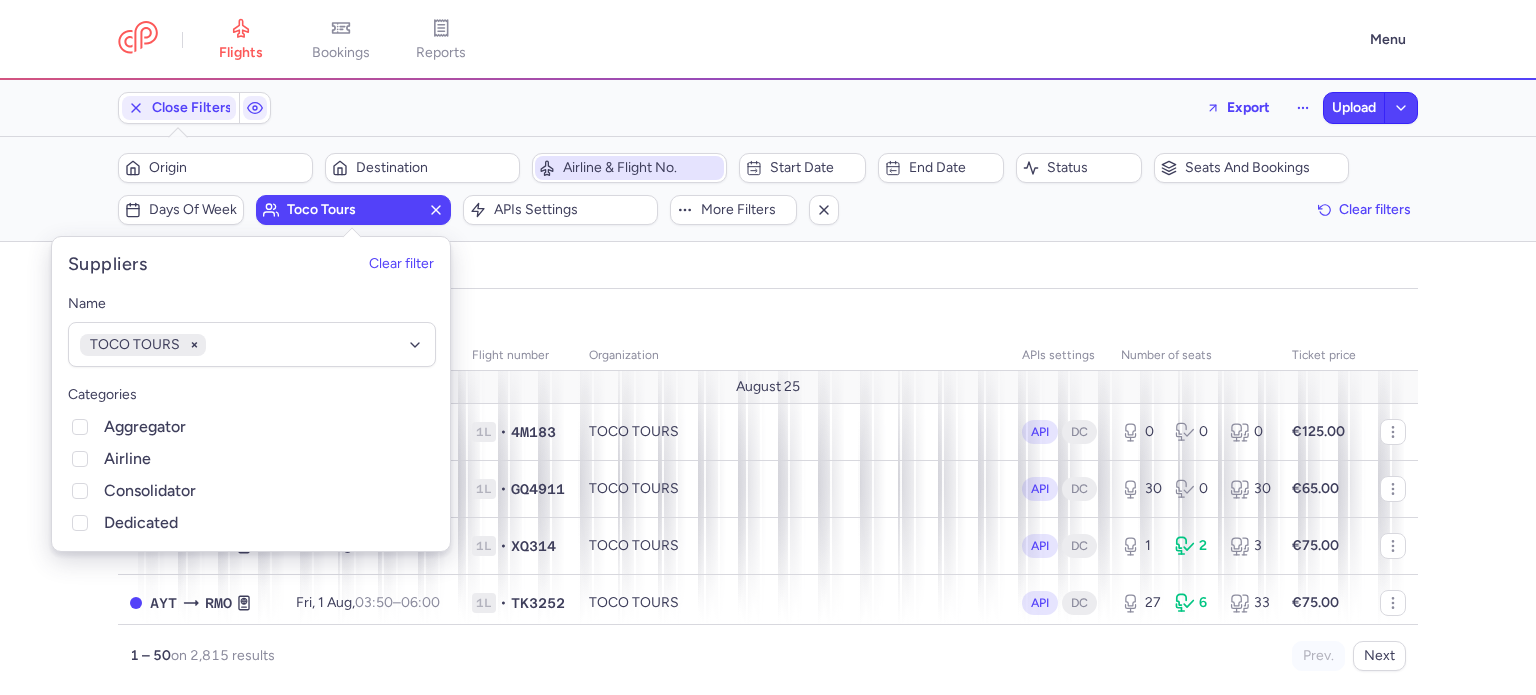 click on "Airline & Flight No." at bounding box center [641, 168] 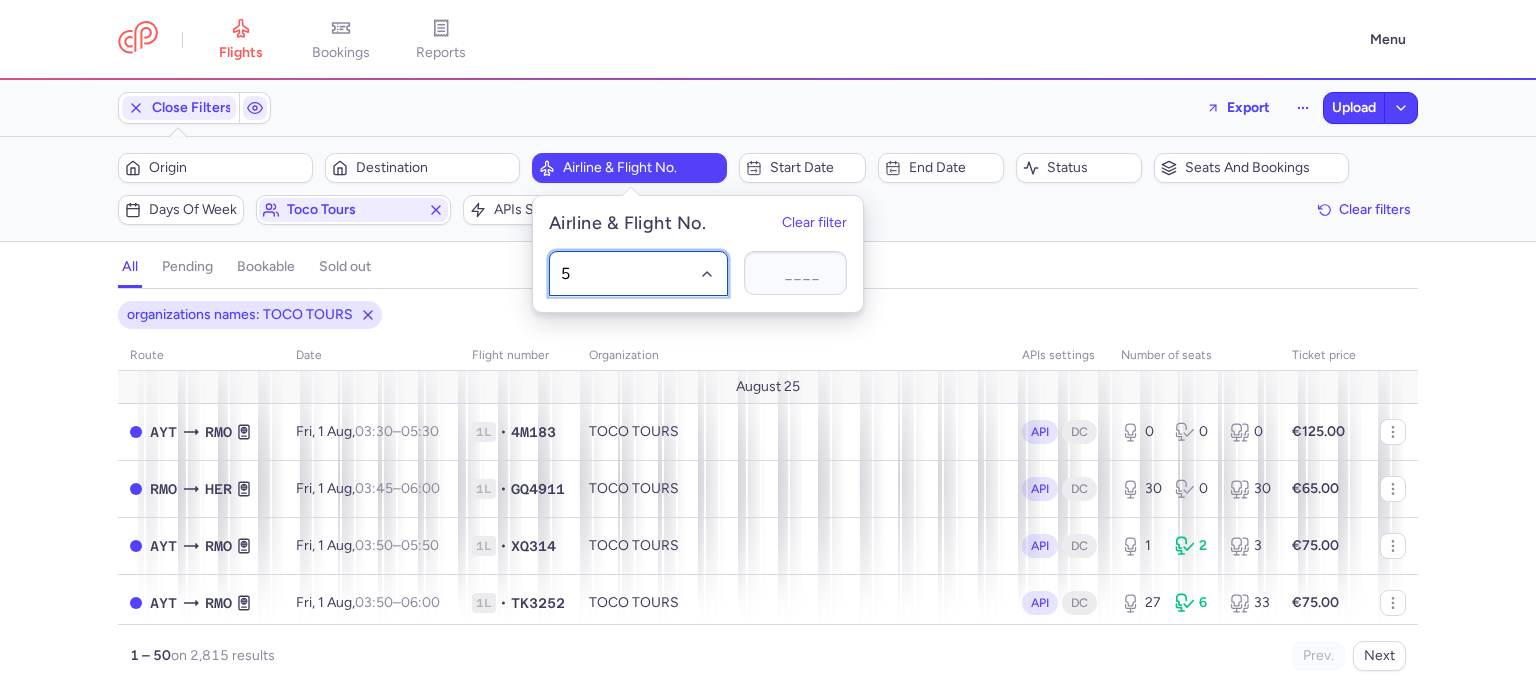 type on "5f" 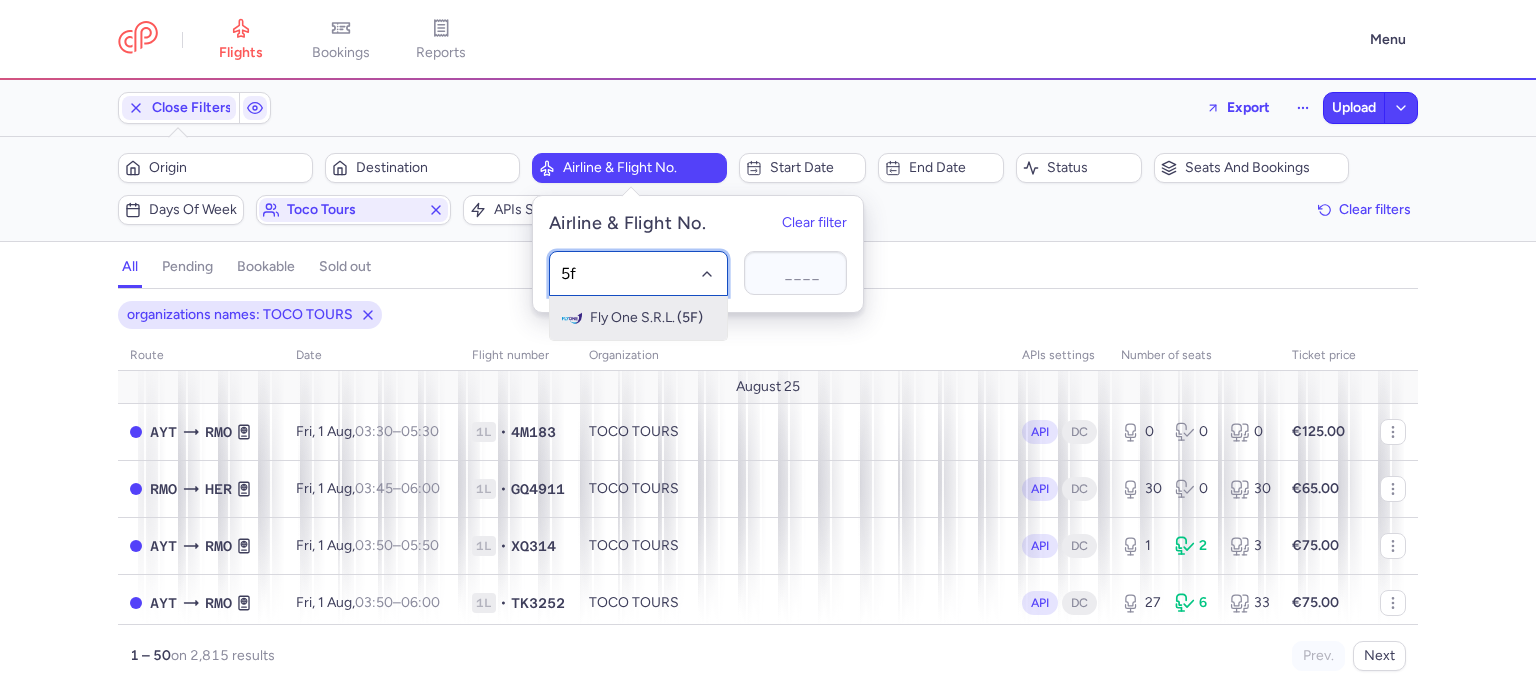 click on "Fly One S.R.L." at bounding box center (632, 318) 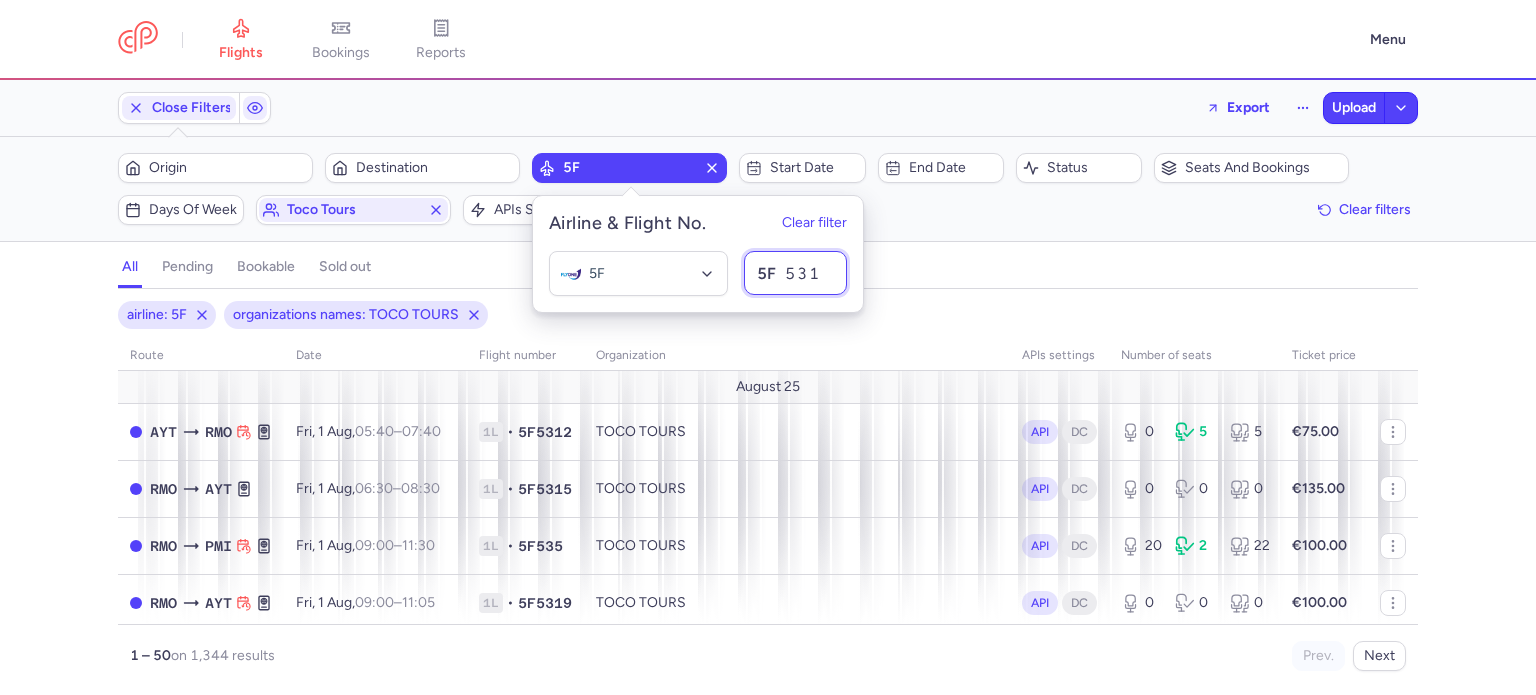type on "5319" 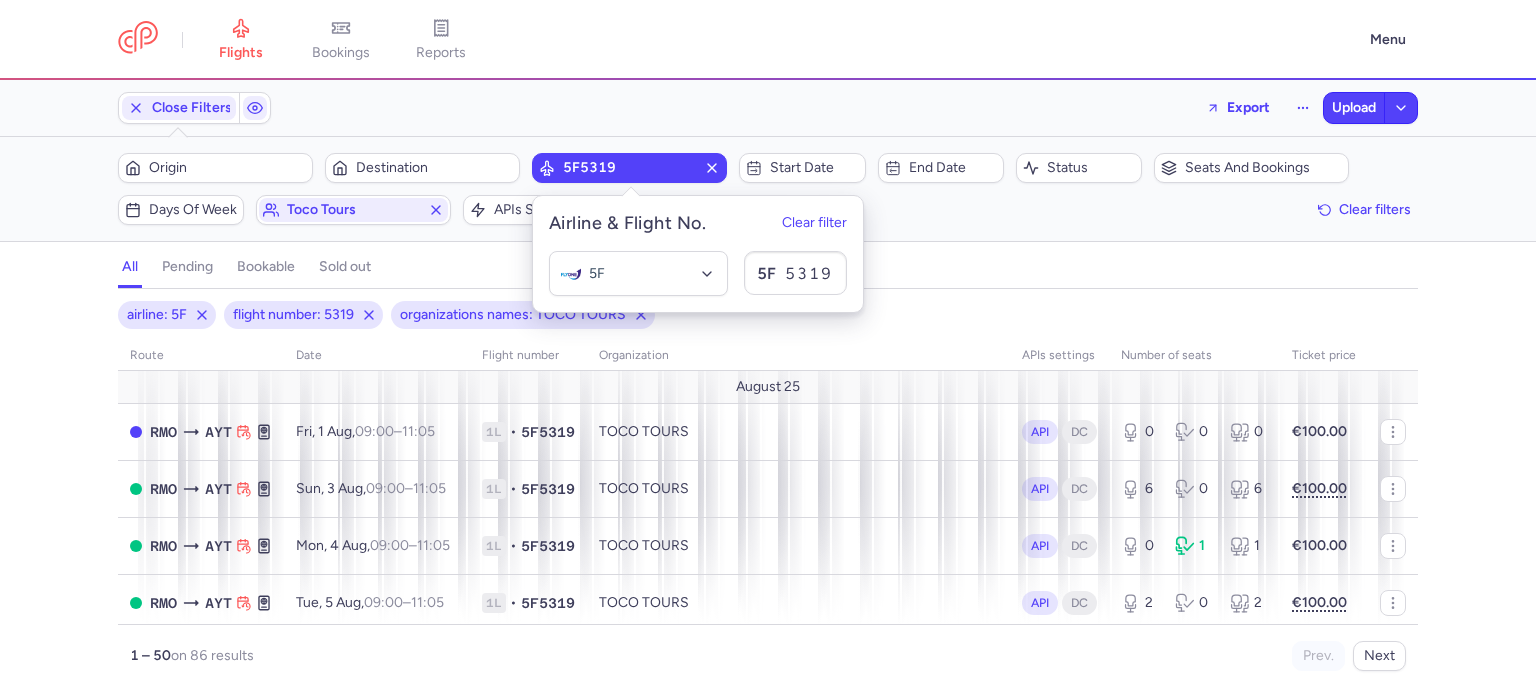 click on "all pending bookable sold out" at bounding box center [768, 271] 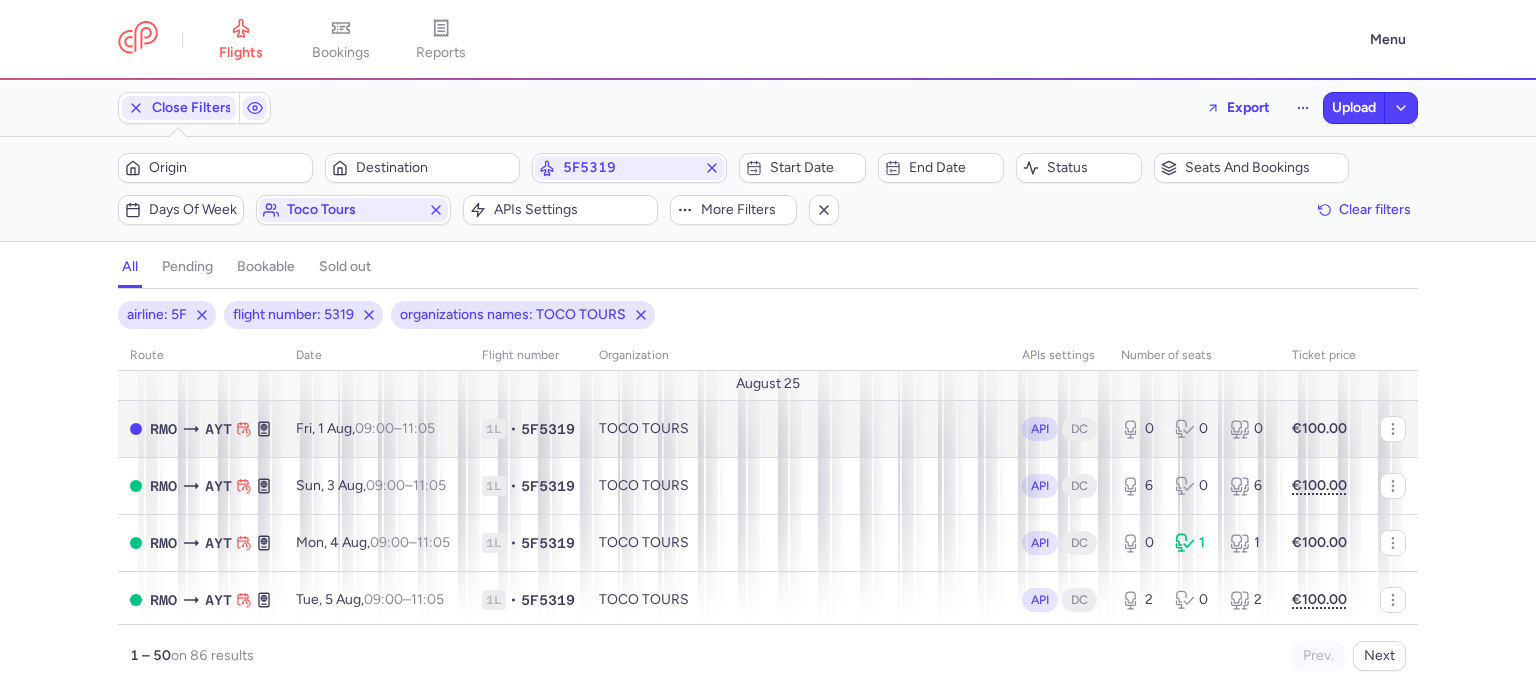 scroll, scrollTop: 0, scrollLeft: 0, axis: both 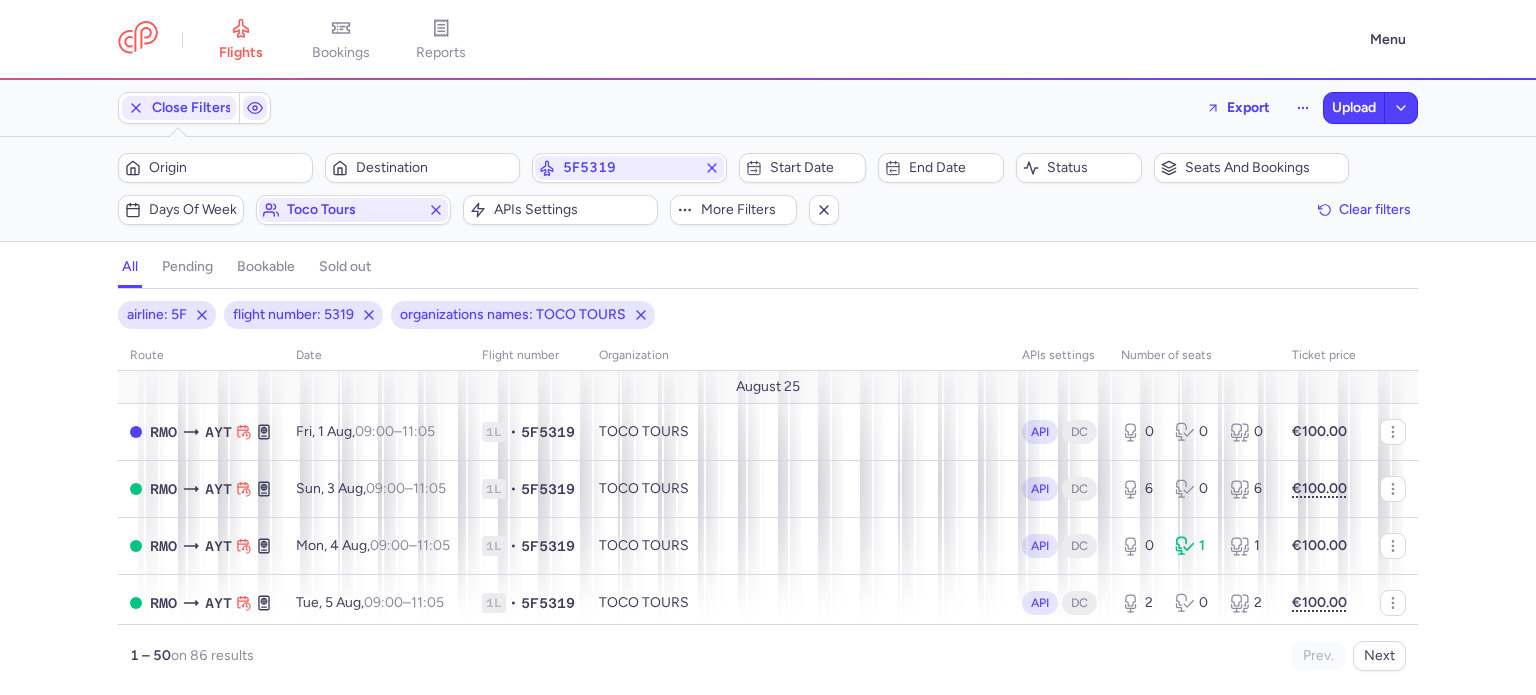 type 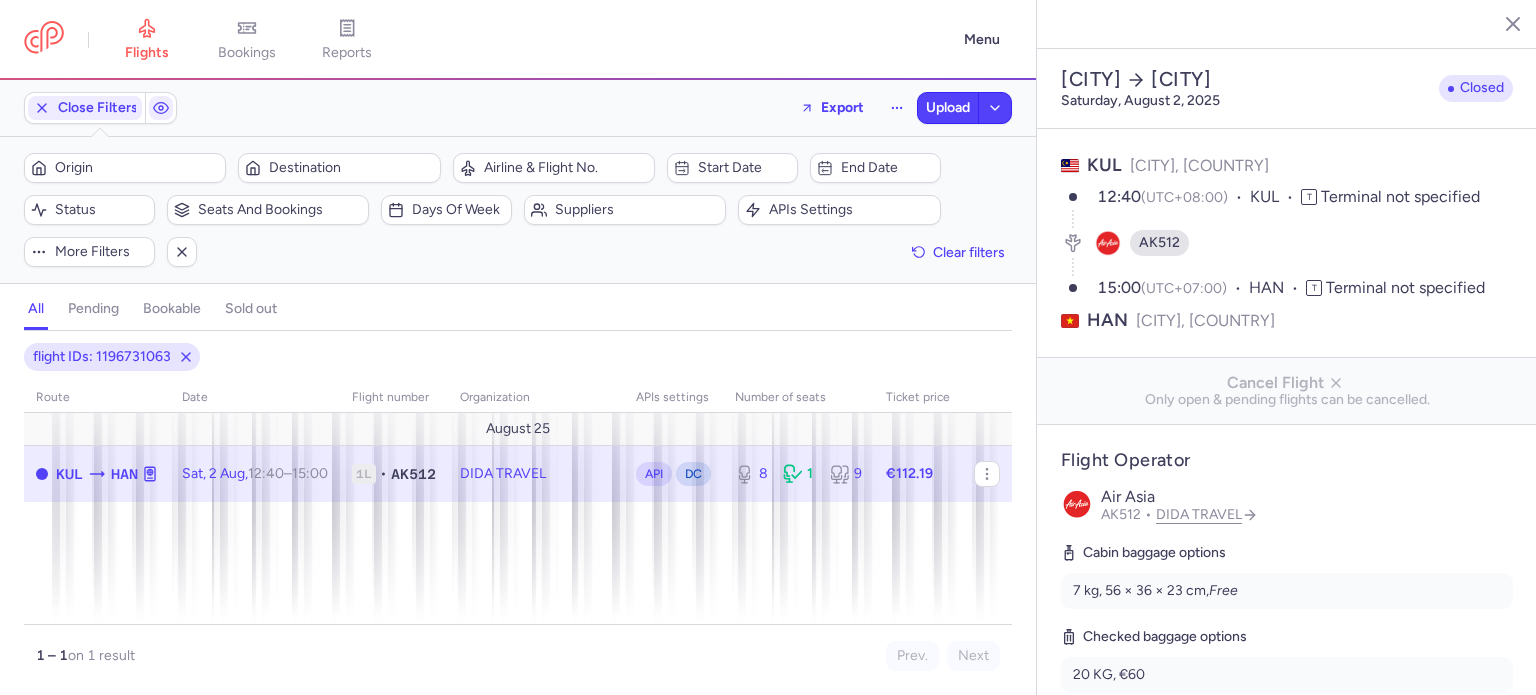 select on "days" 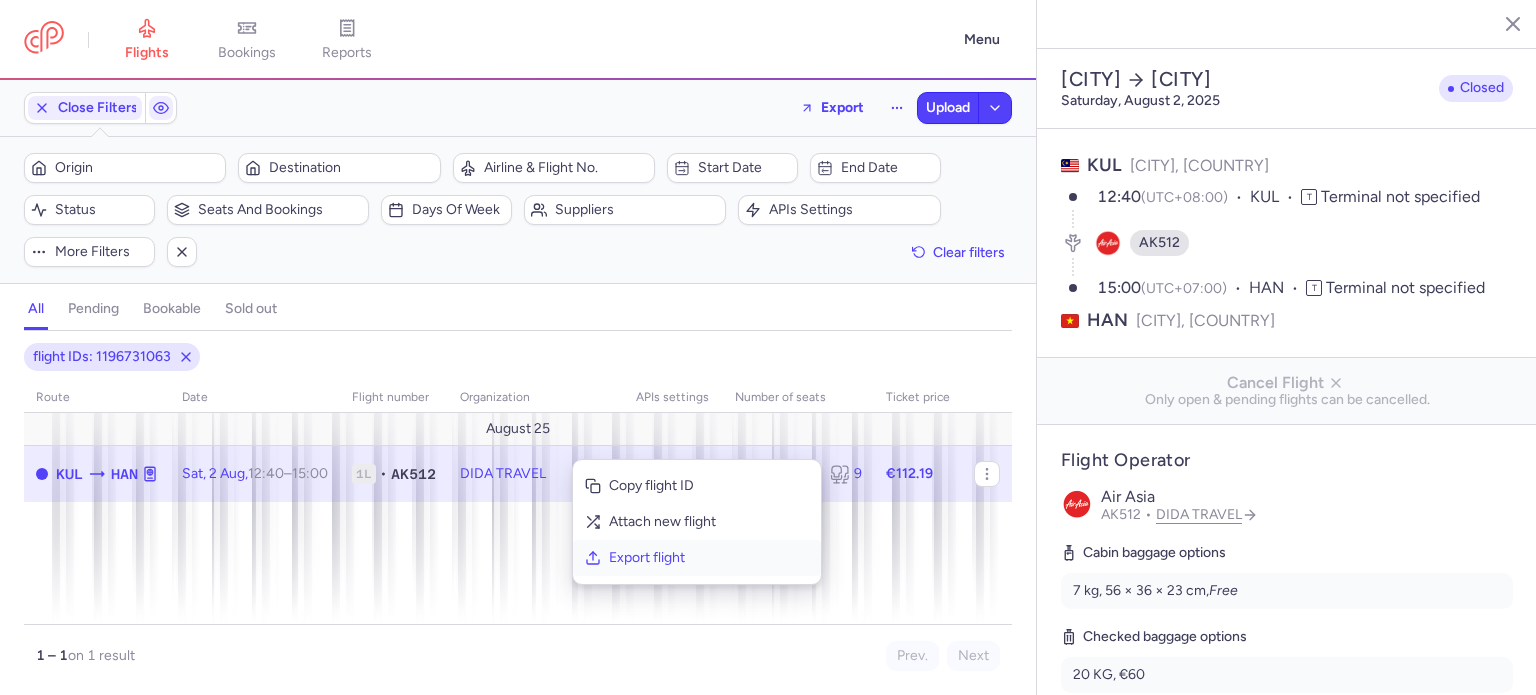click on "Export flight" at bounding box center [709, 558] 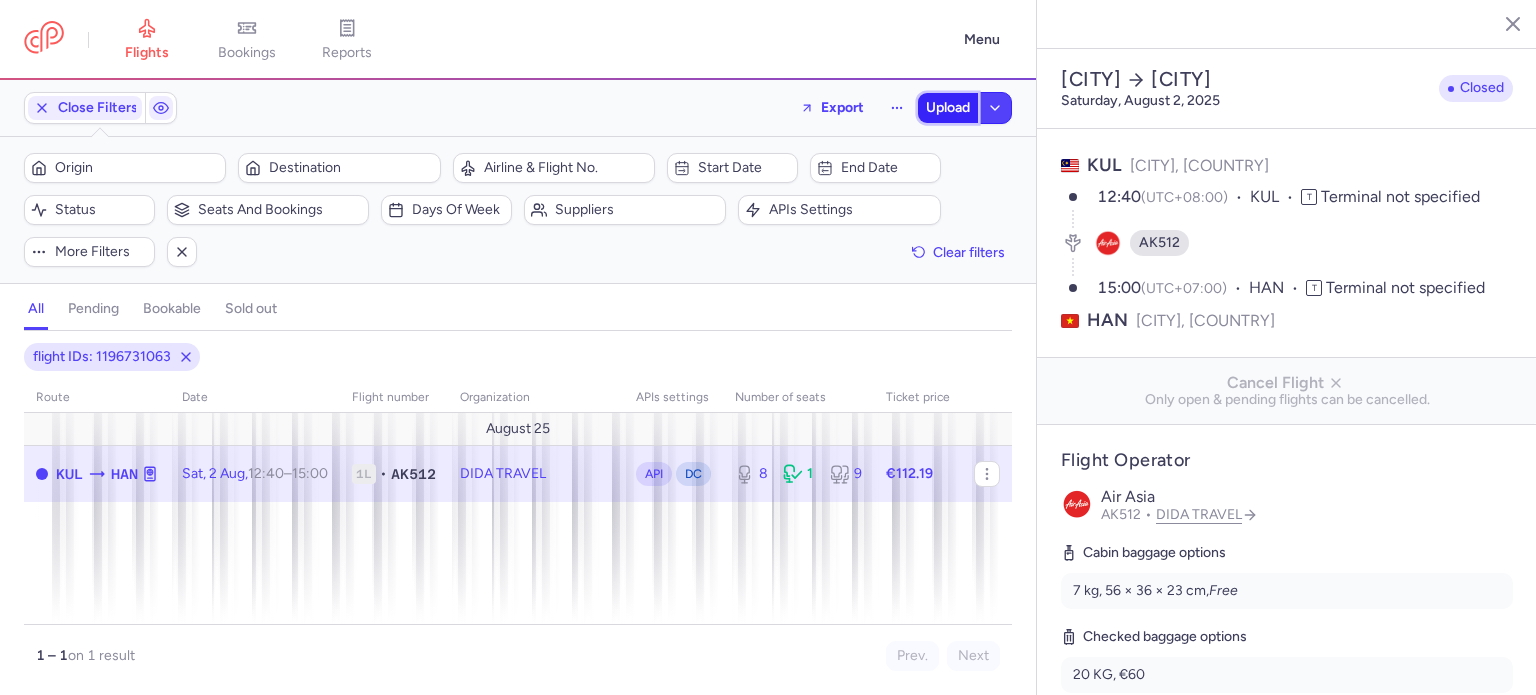 click on "Upload" at bounding box center (948, 108) 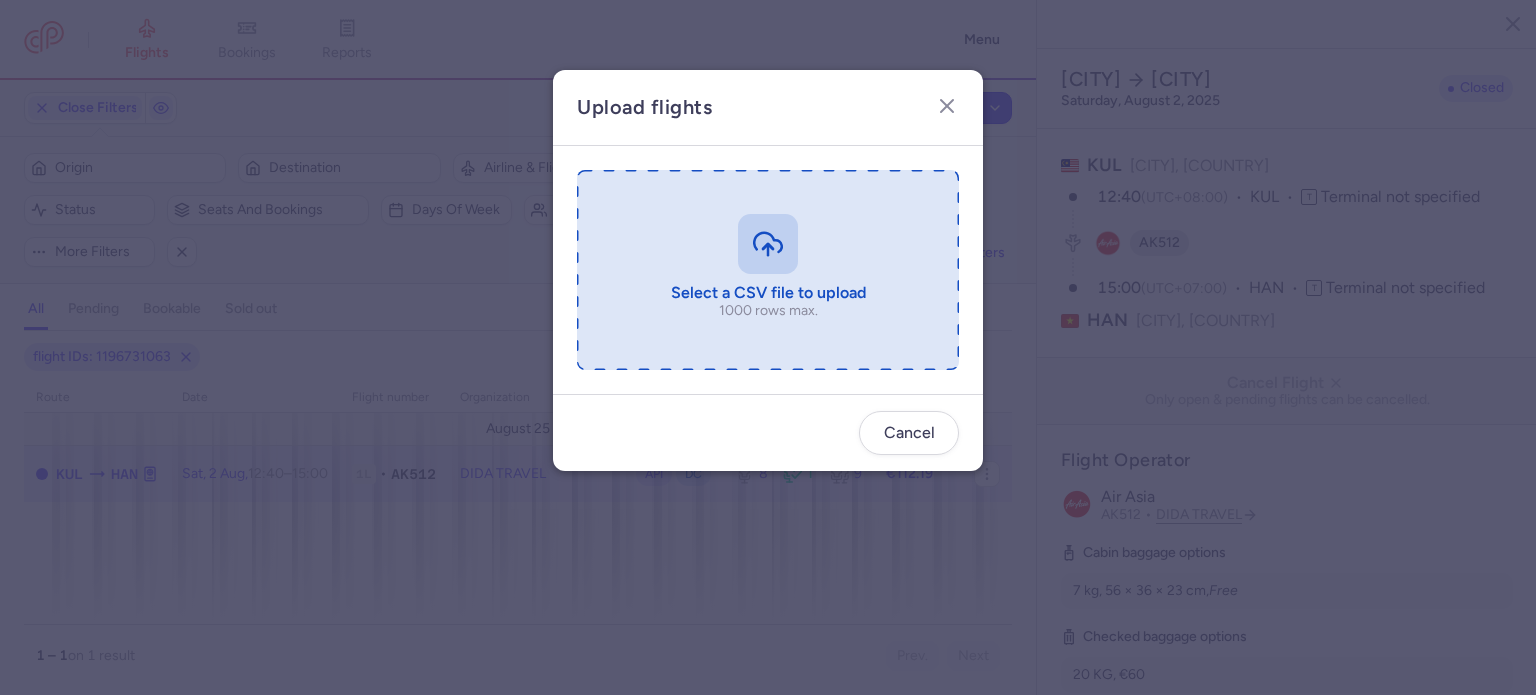 click at bounding box center (768, 270) 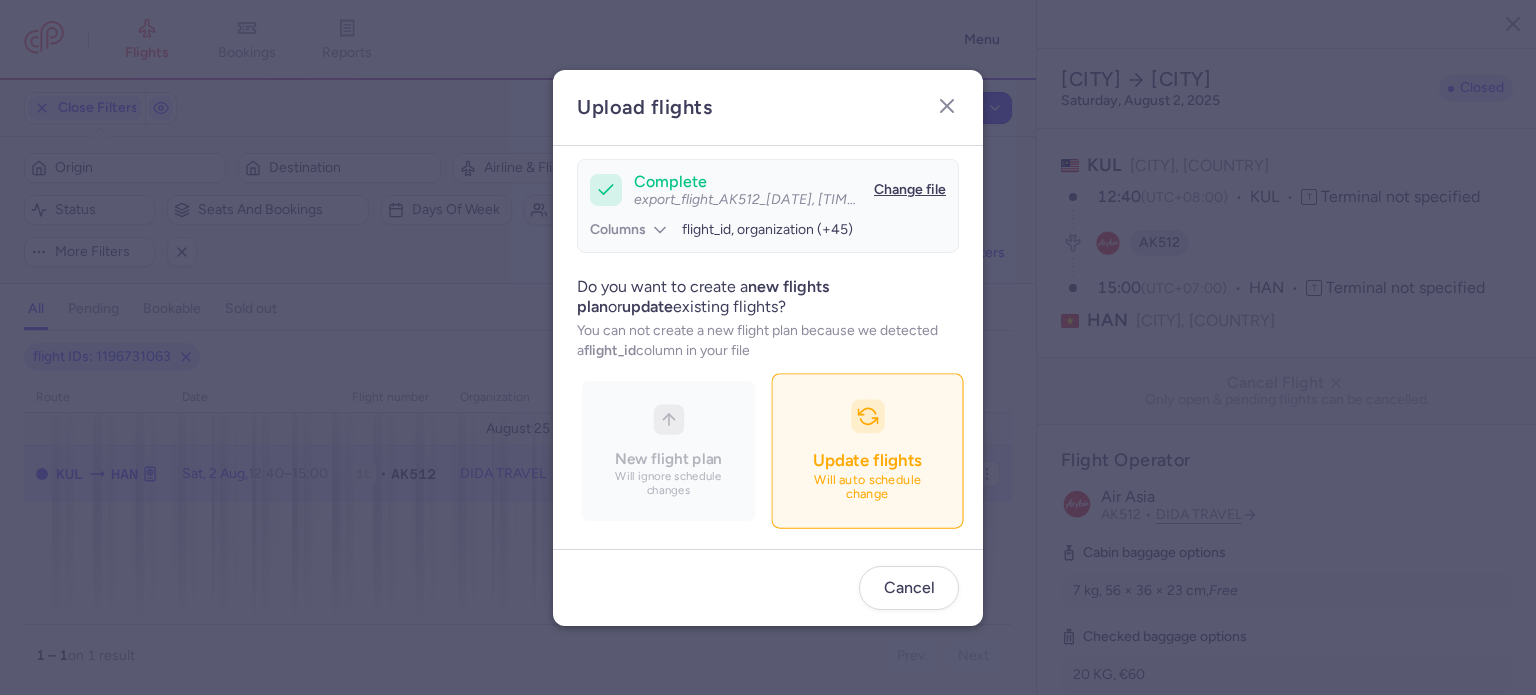 scroll, scrollTop: 172, scrollLeft: 0, axis: vertical 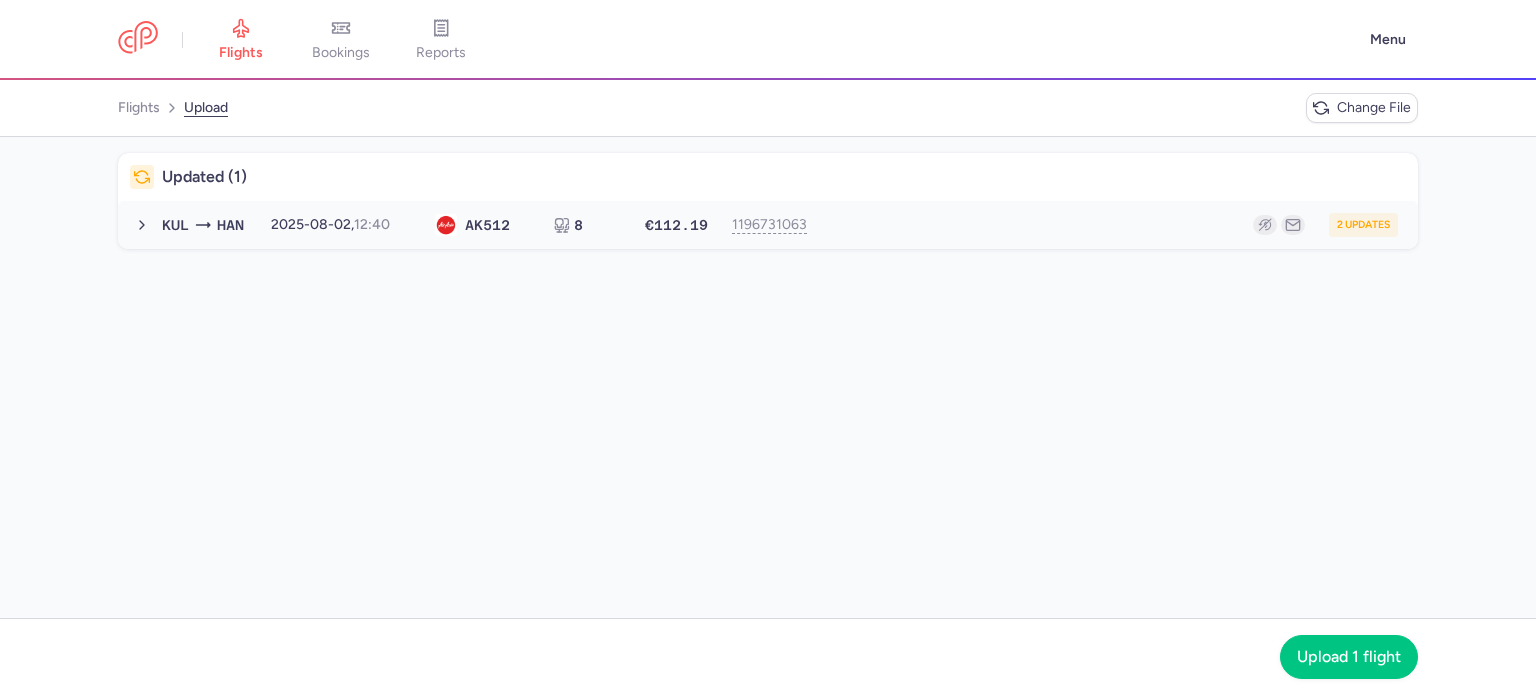 click on "2 updates" at bounding box center (1112, 225) 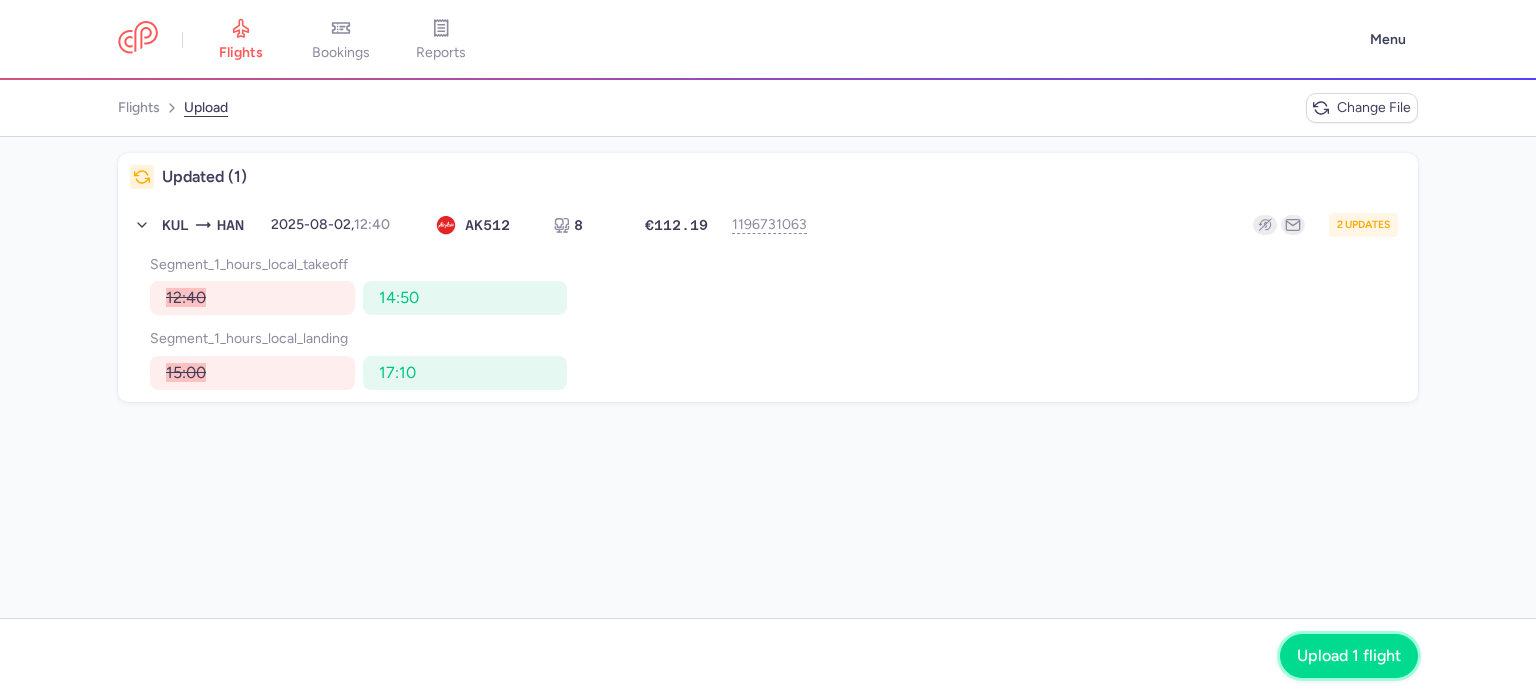 click on "Upload 1 flight" at bounding box center (1349, 656) 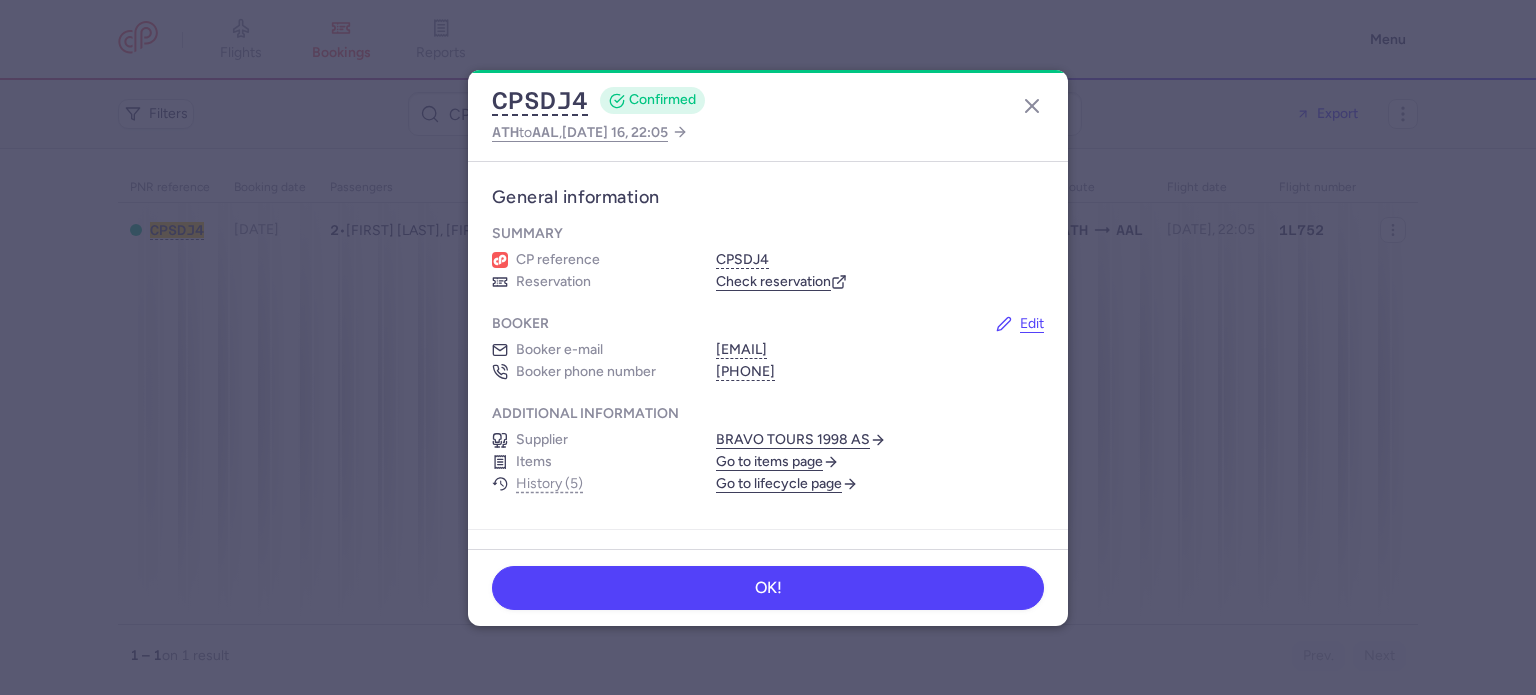 scroll, scrollTop: 0, scrollLeft: 0, axis: both 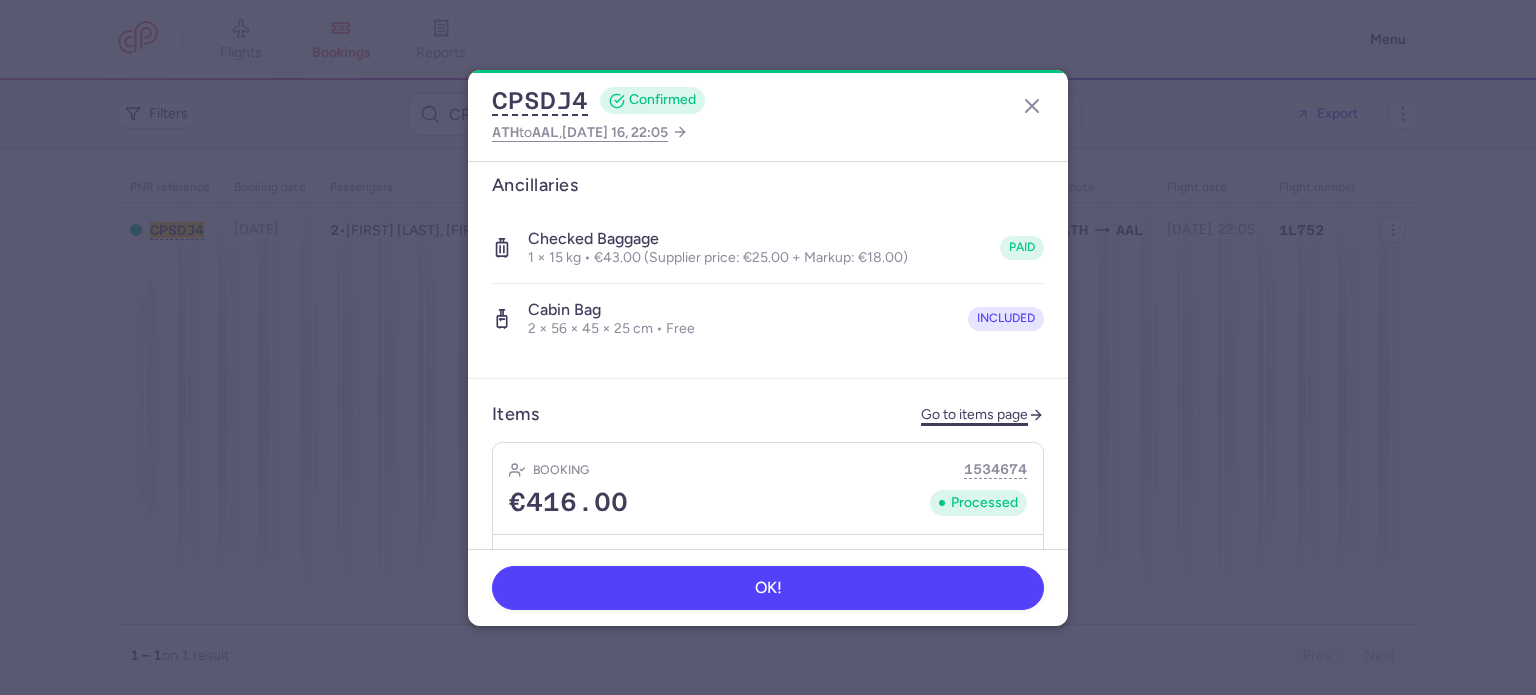 click on "Go to items page" 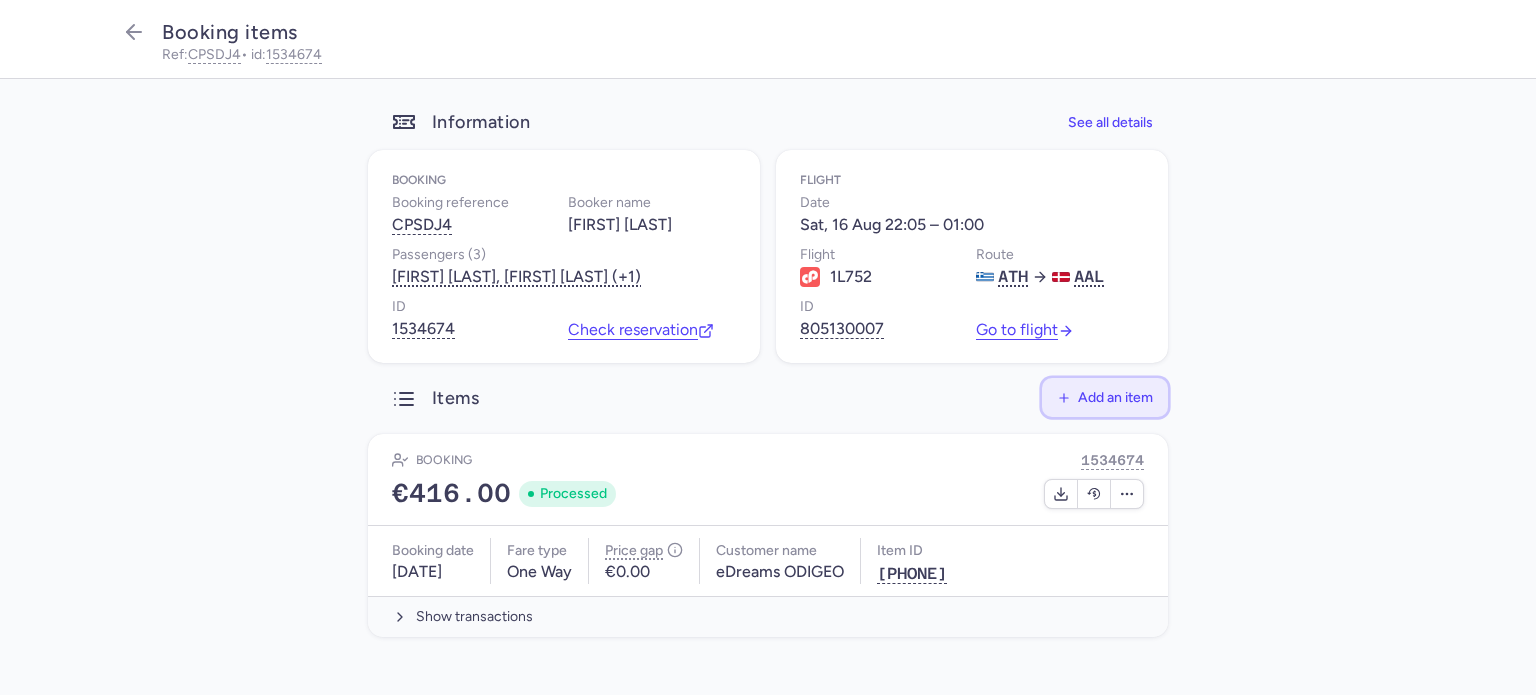 click on "Add an item" at bounding box center (1115, 397) 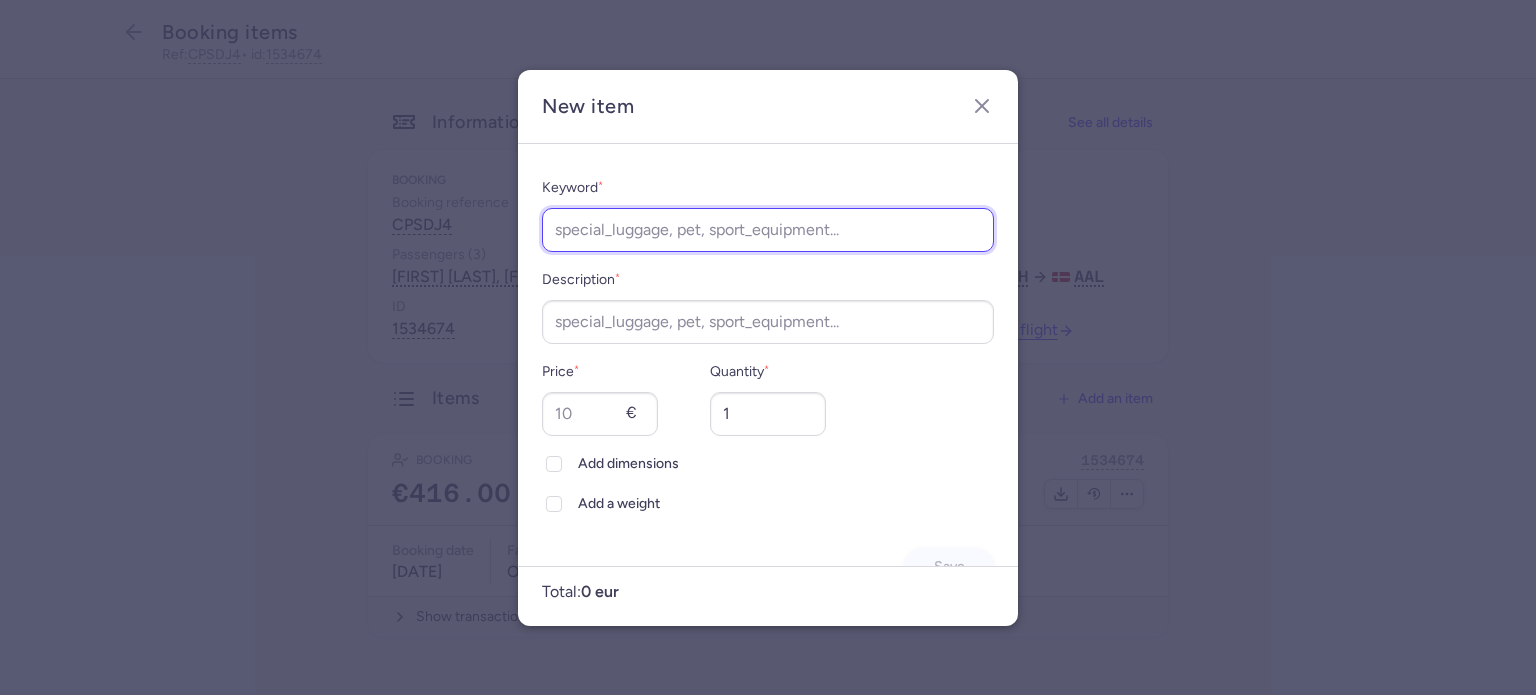 click on "Keyword  *" at bounding box center [768, 230] 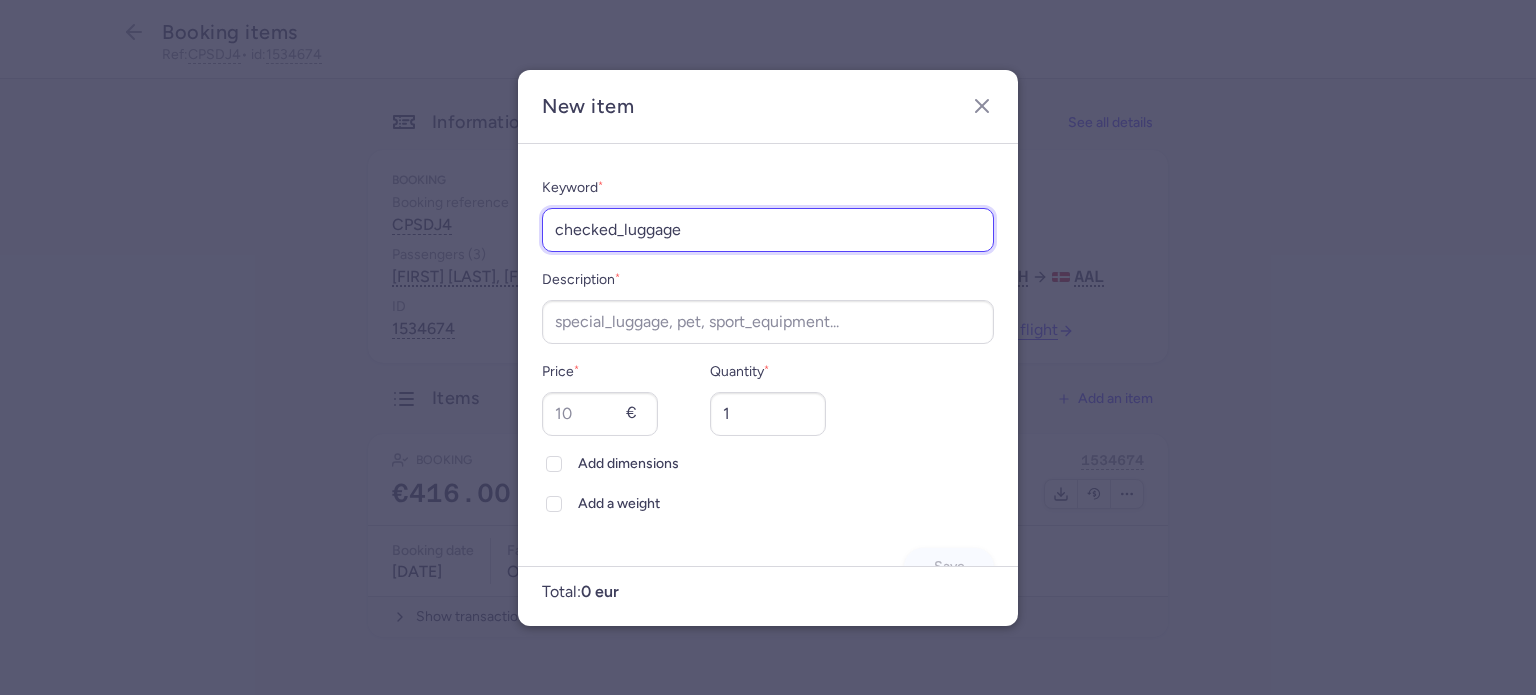 type on "checked_luggage" 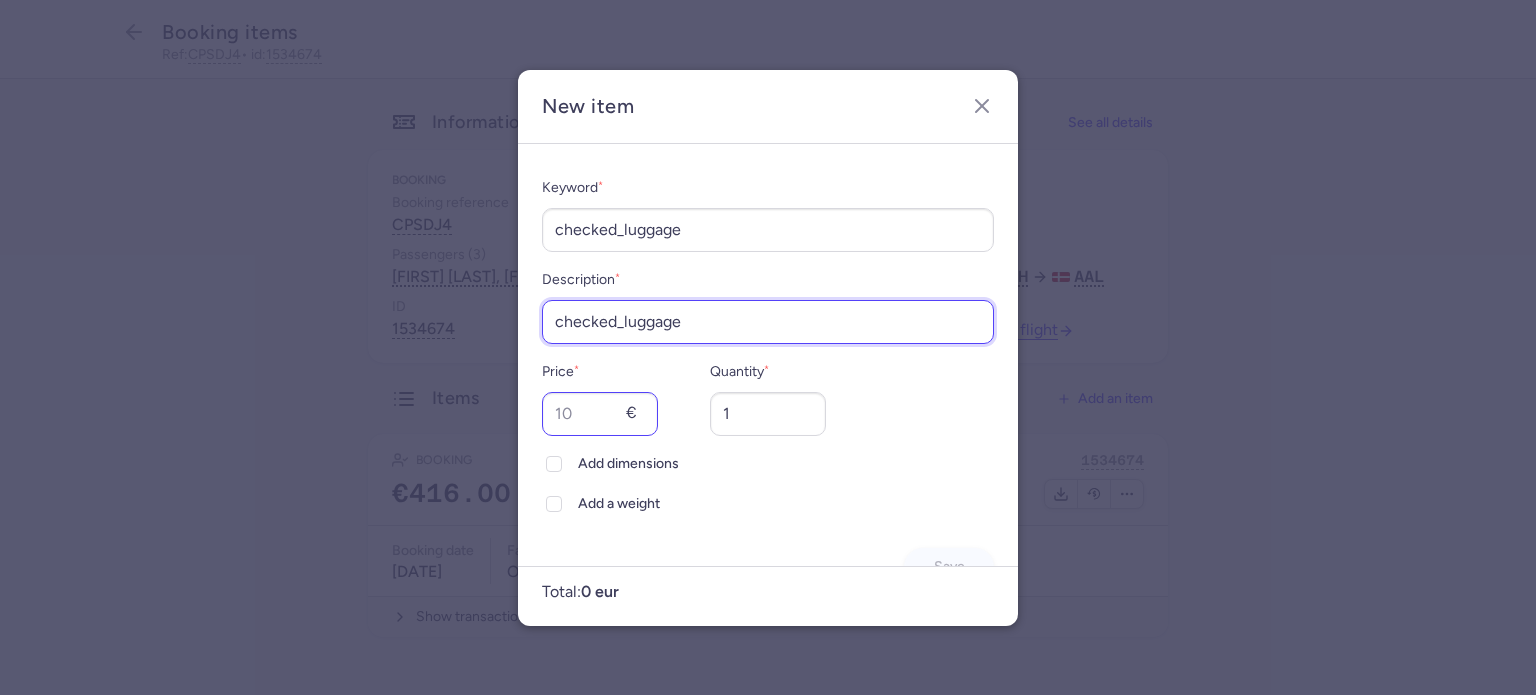 type on "checked_luggage" 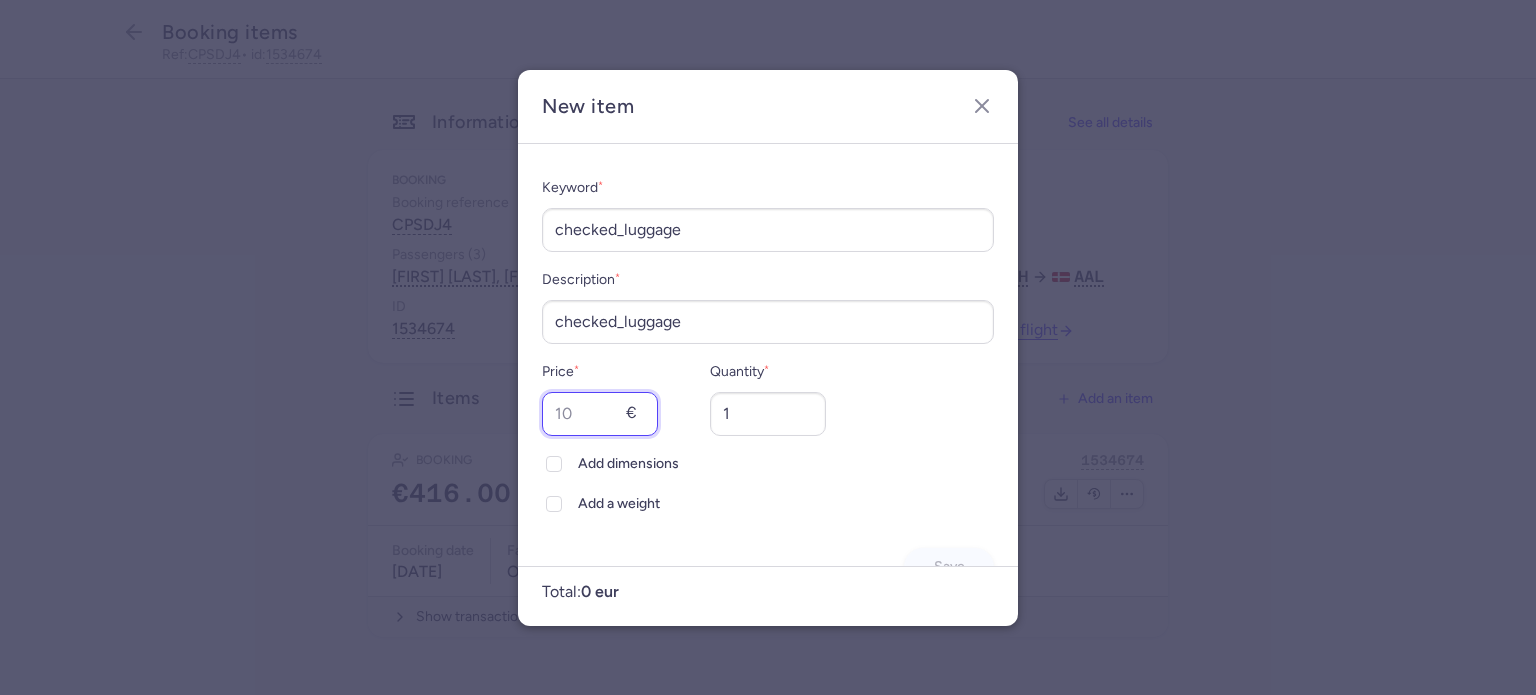 click on "Price  *" at bounding box center [600, 414] 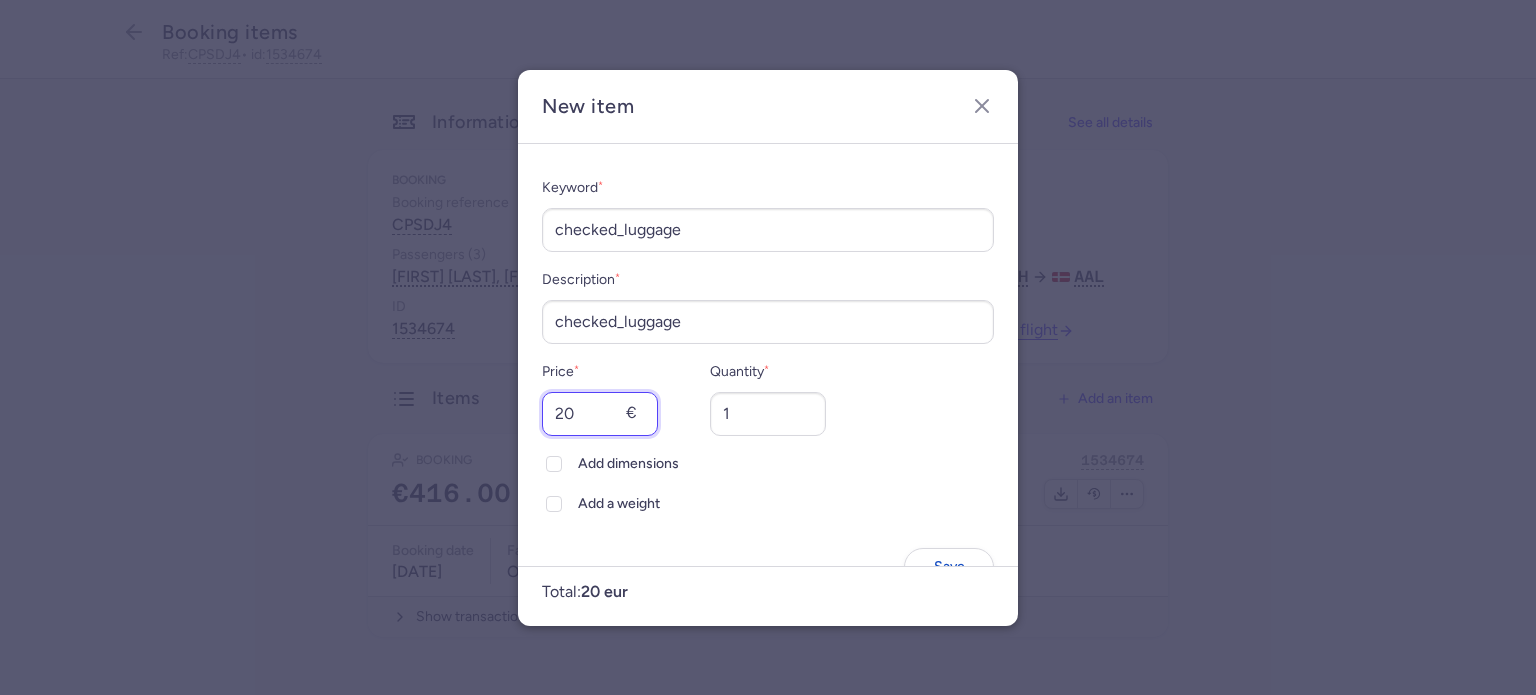 type on "20" 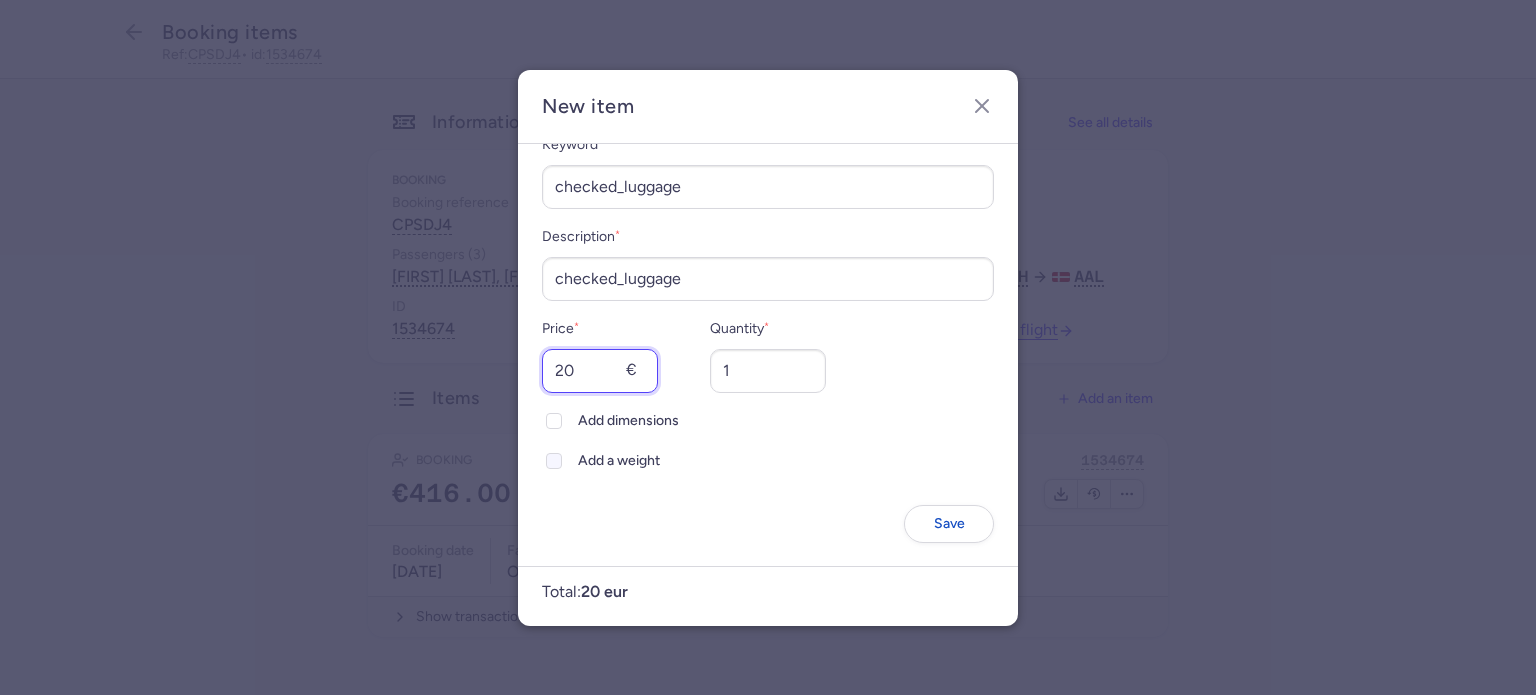 scroll, scrollTop: 51, scrollLeft: 0, axis: vertical 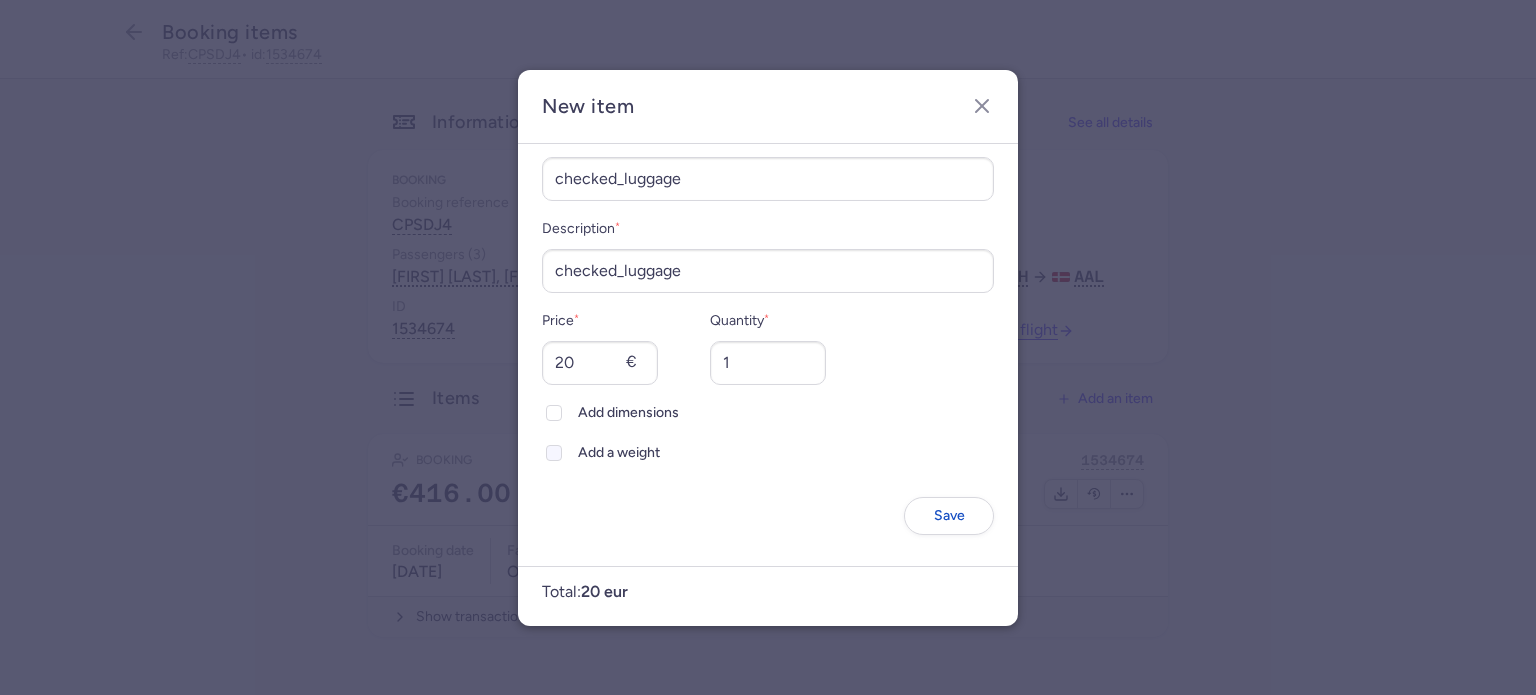 click on "Add a weight" 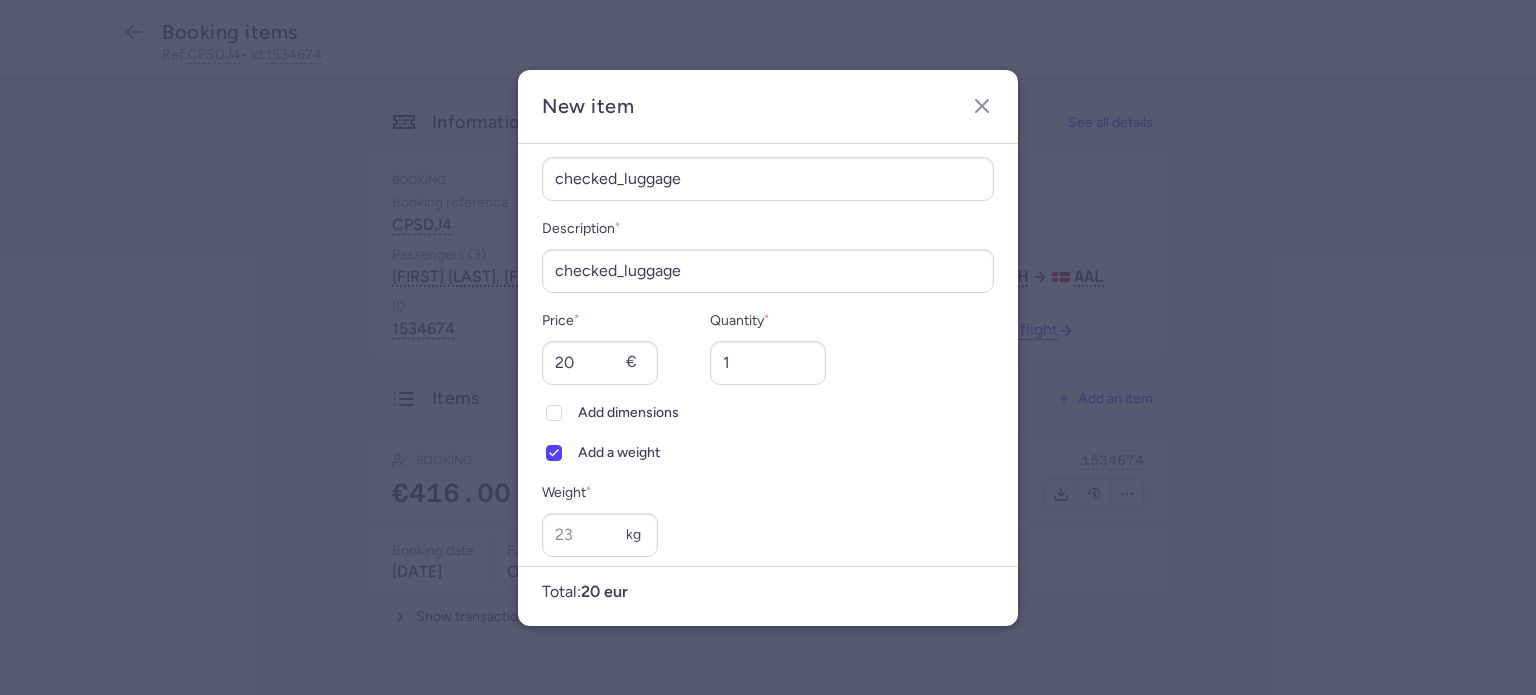scroll, scrollTop: 0, scrollLeft: 0, axis: both 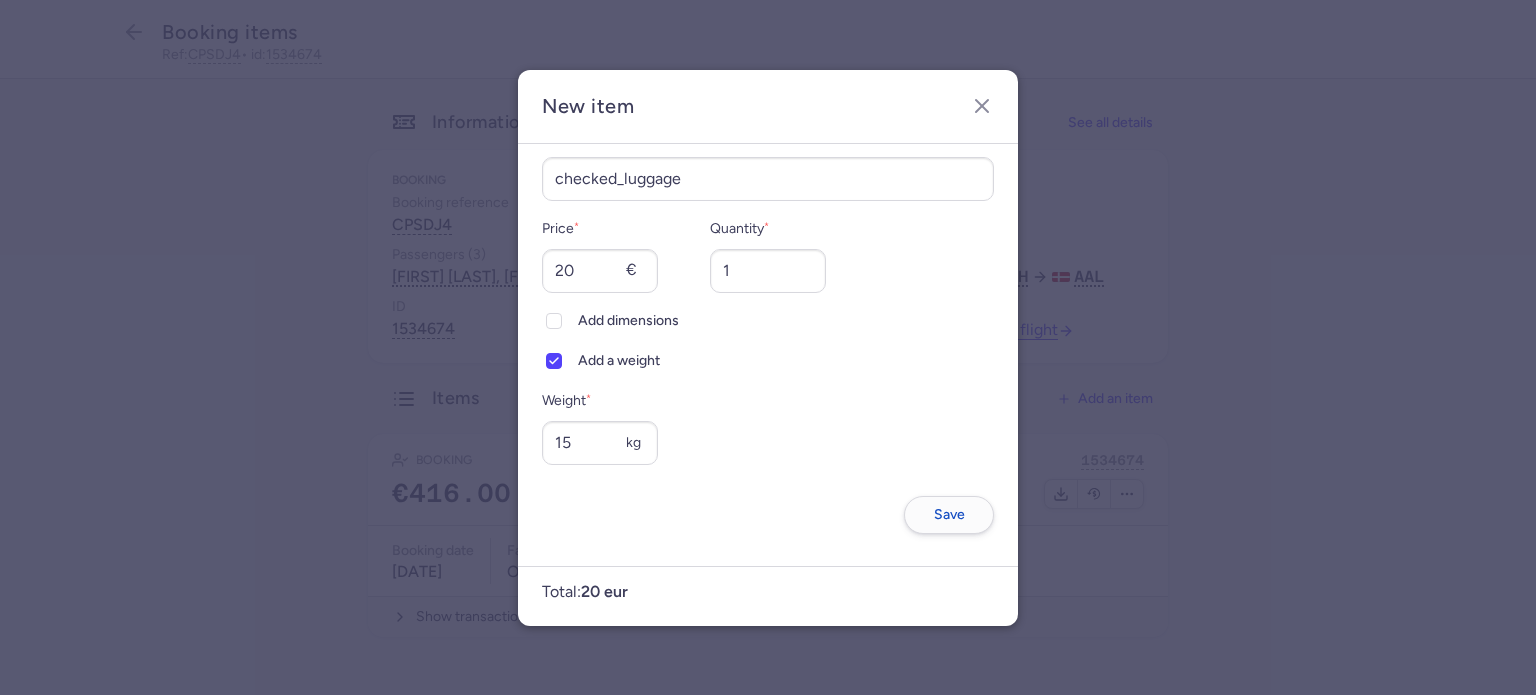 type on "15" 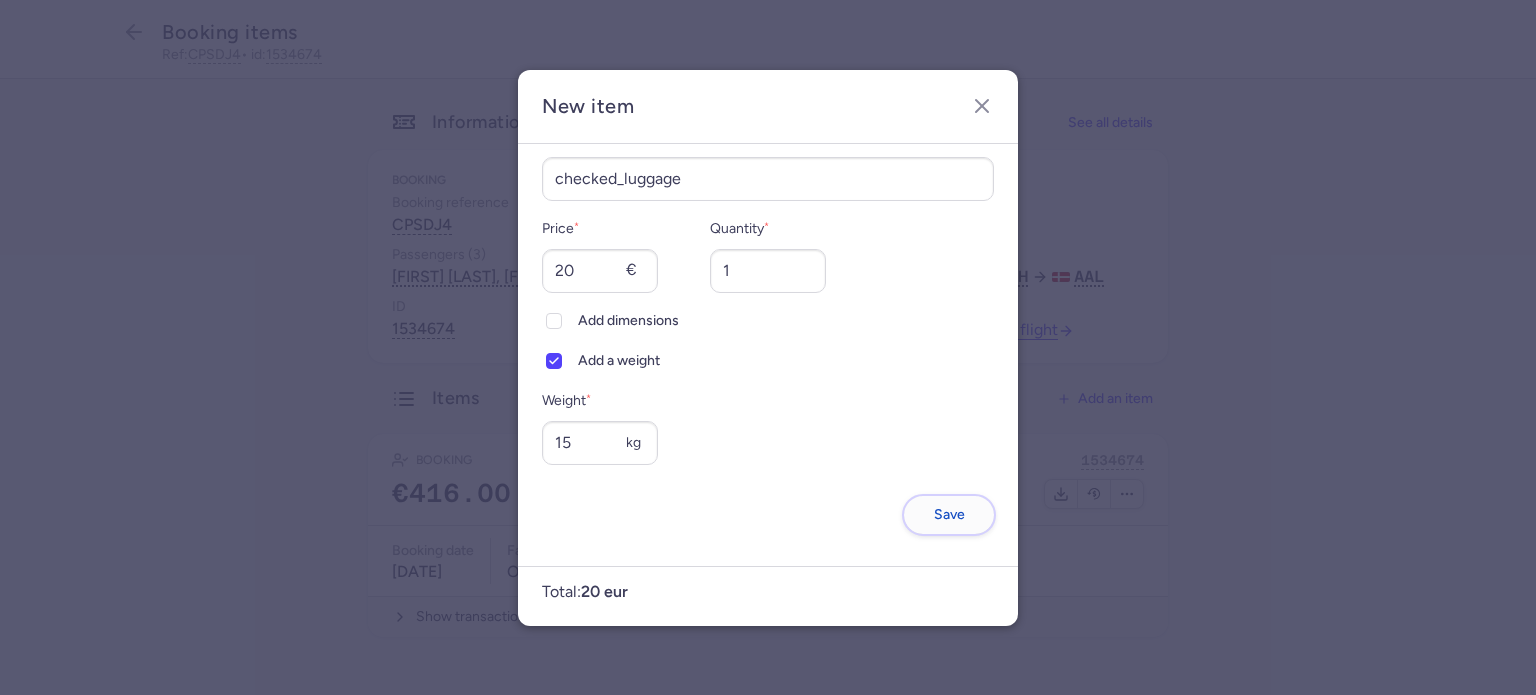 click on "Save" at bounding box center (949, 515) 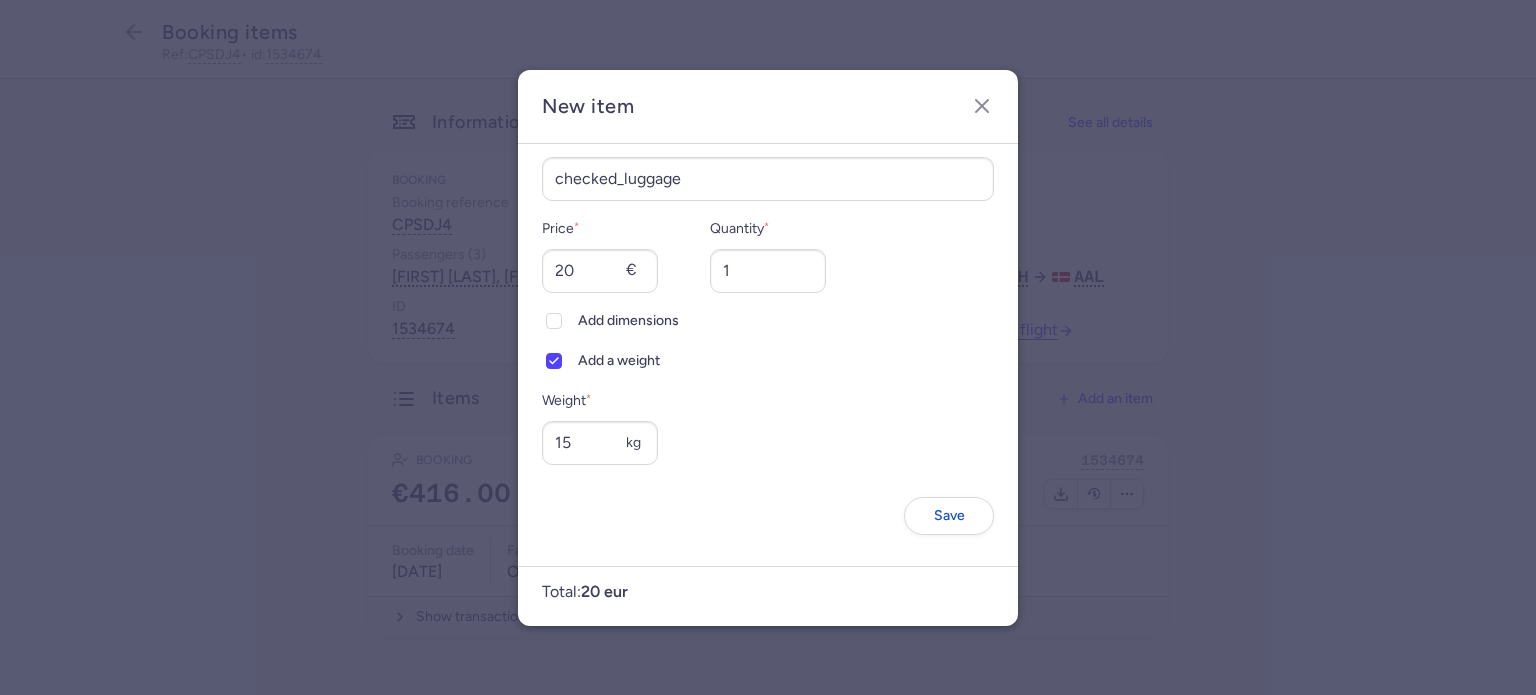 scroll, scrollTop: 0, scrollLeft: 0, axis: both 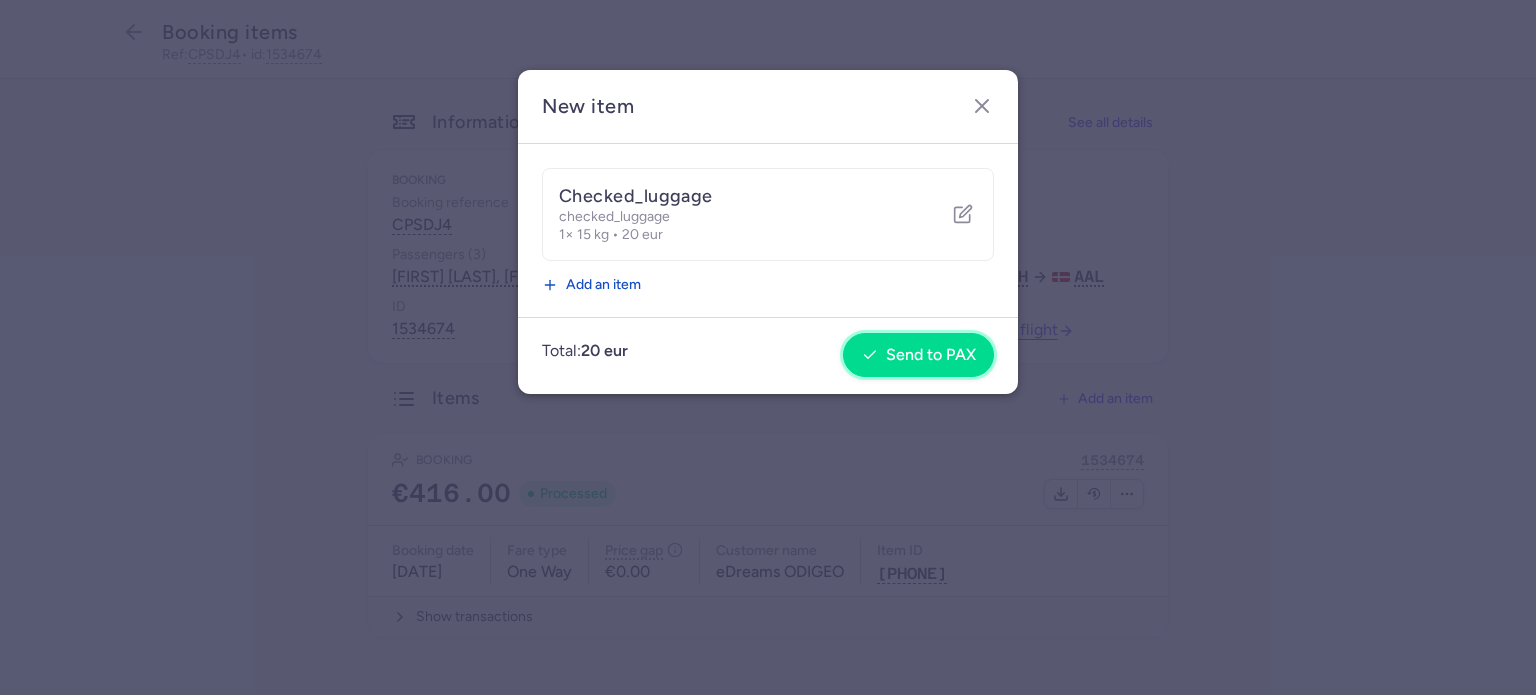 click on "Send to PAX" at bounding box center [931, 355] 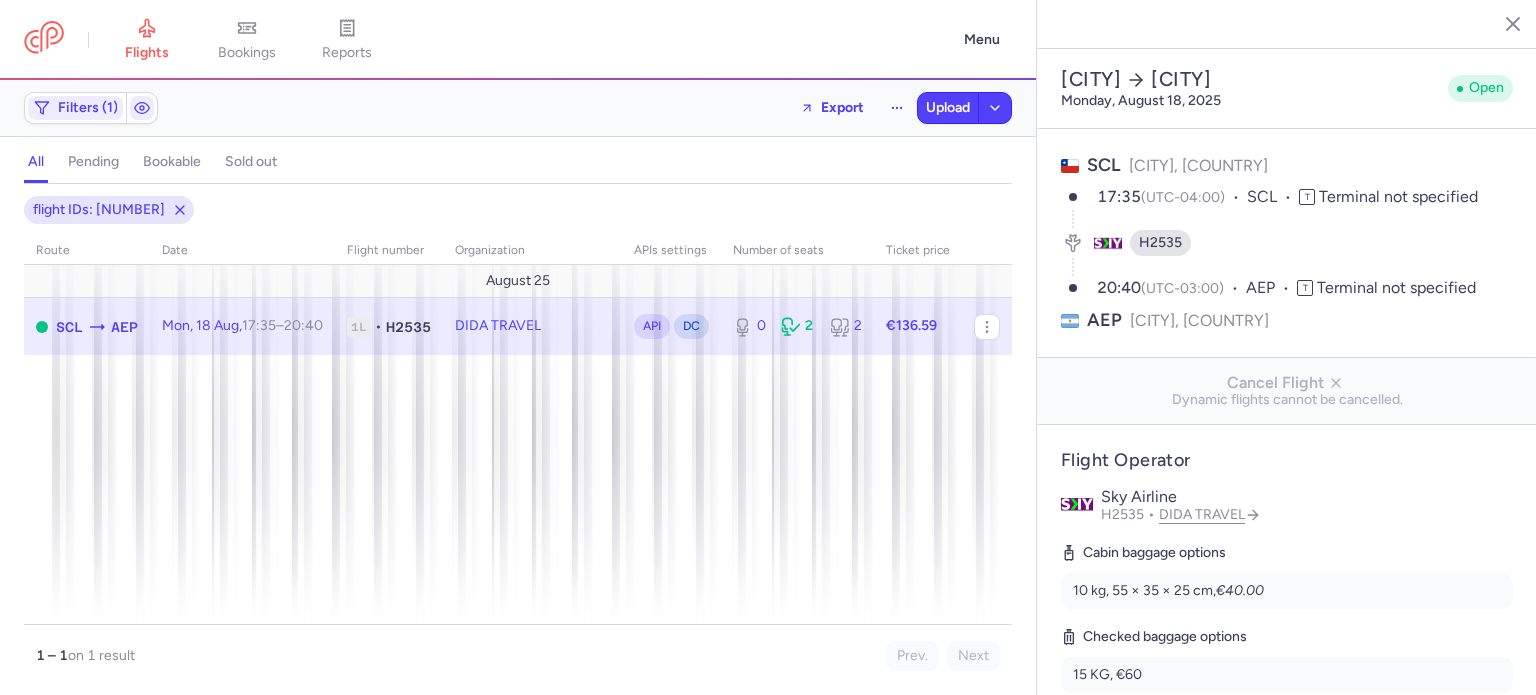 select on "days" 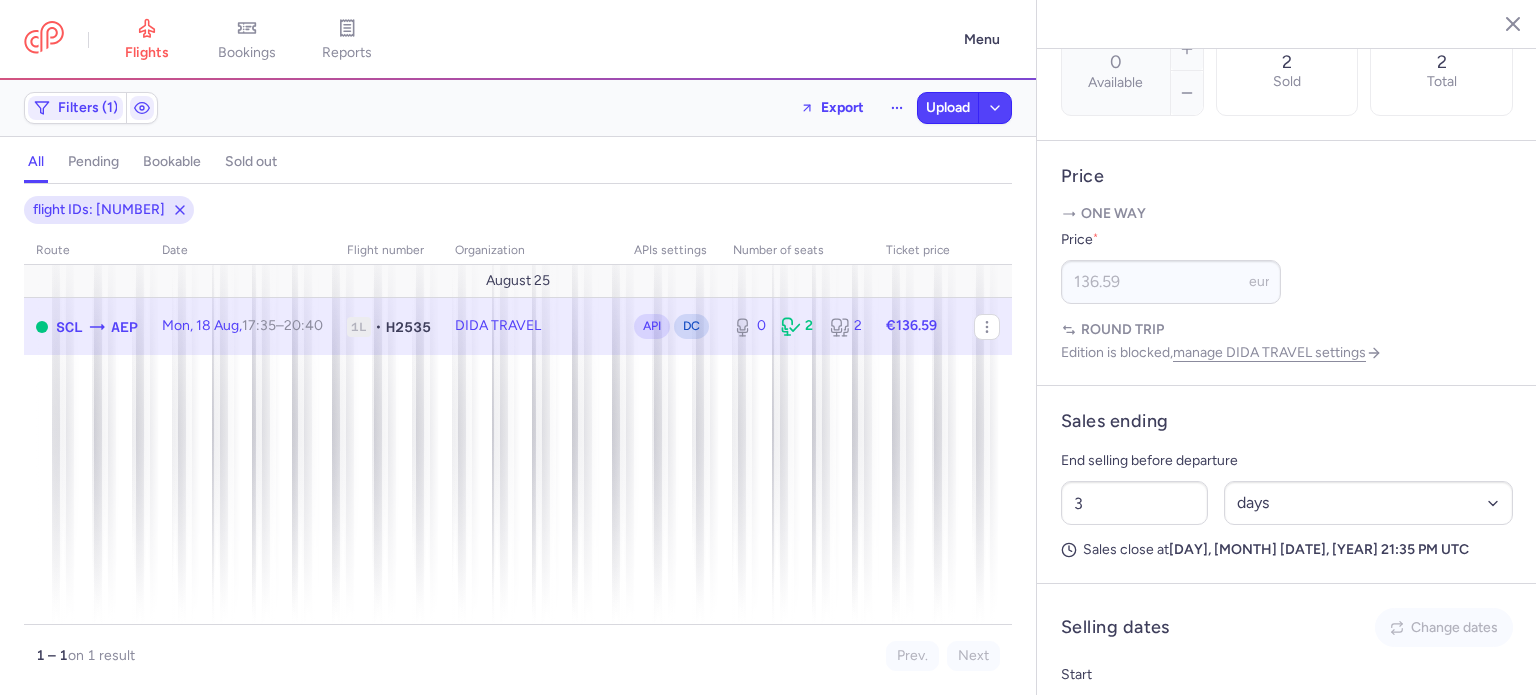 scroll, scrollTop: 1393, scrollLeft: 0, axis: vertical 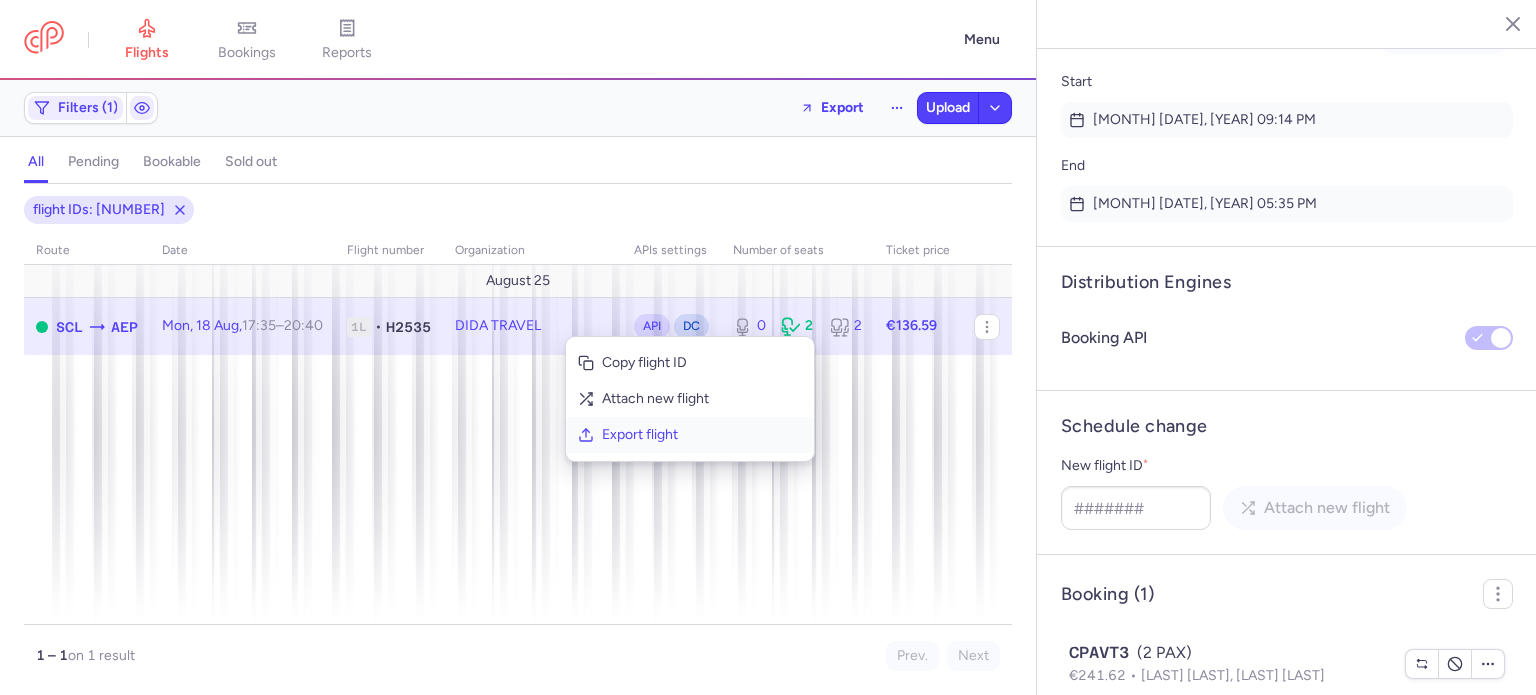 click on "Export flight" at bounding box center (702, 435) 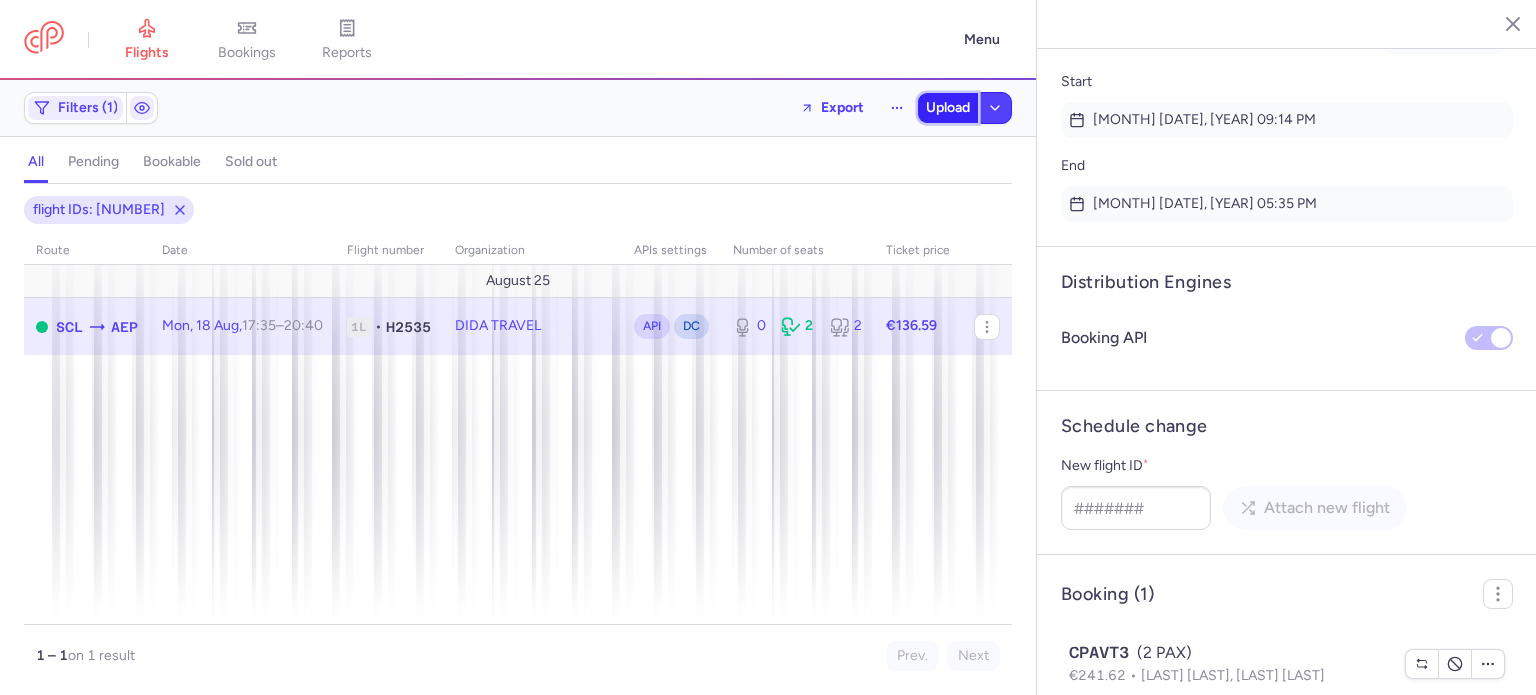click on "Upload" at bounding box center [948, 108] 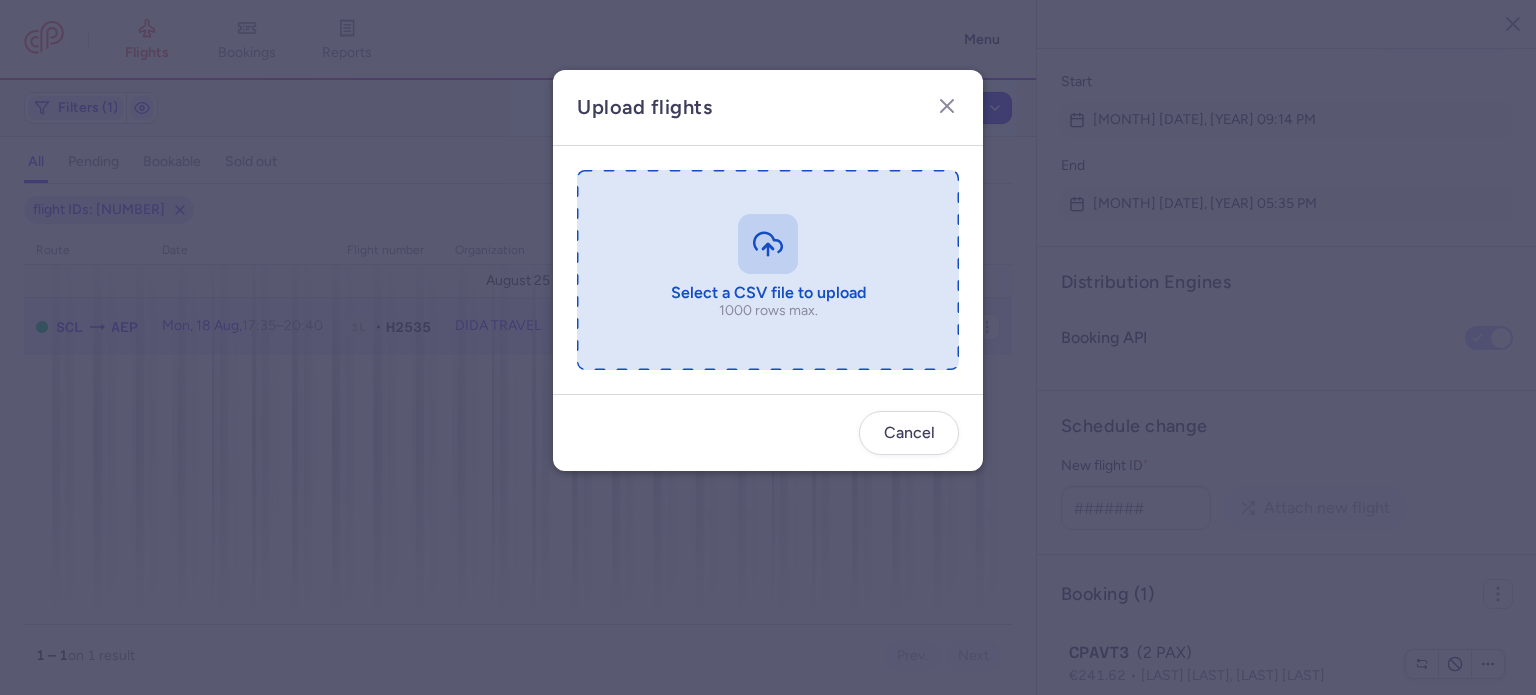 click at bounding box center [768, 270] 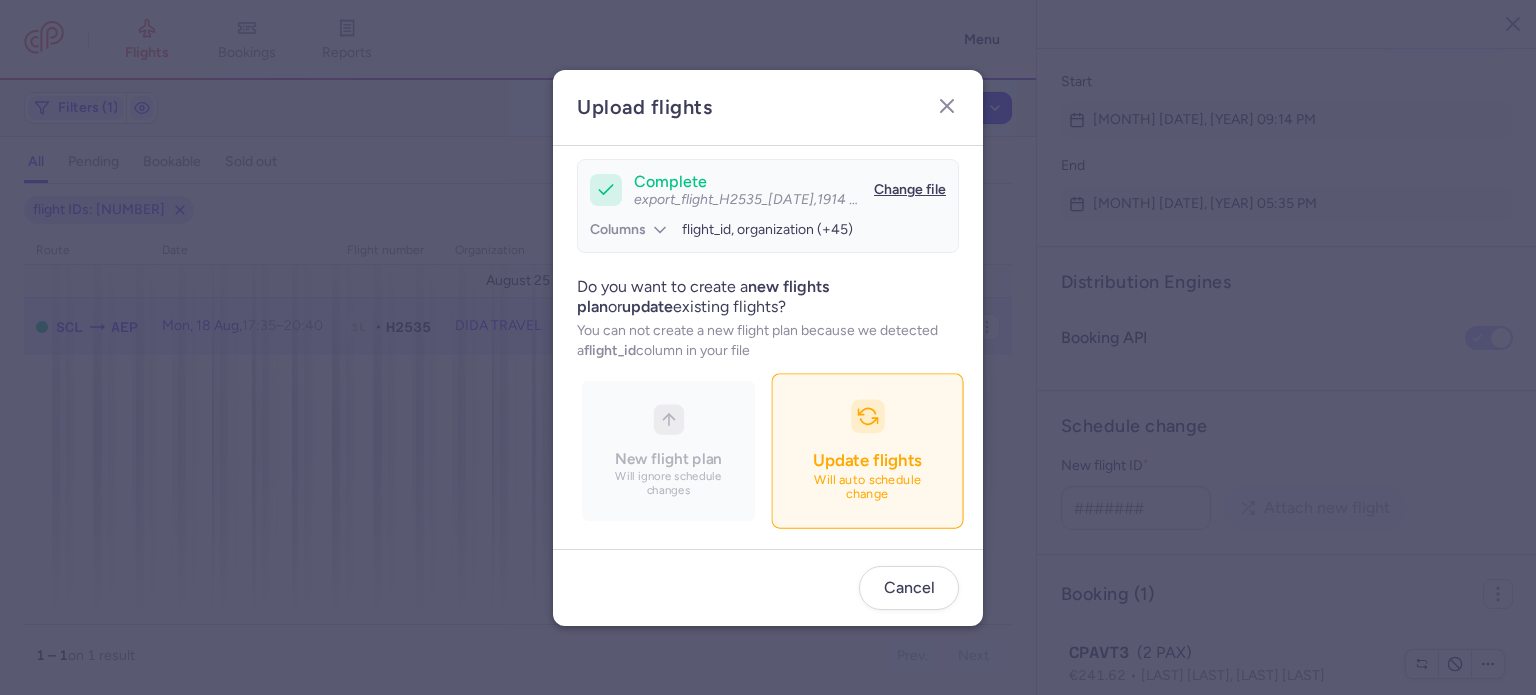 scroll, scrollTop: 172, scrollLeft: 0, axis: vertical 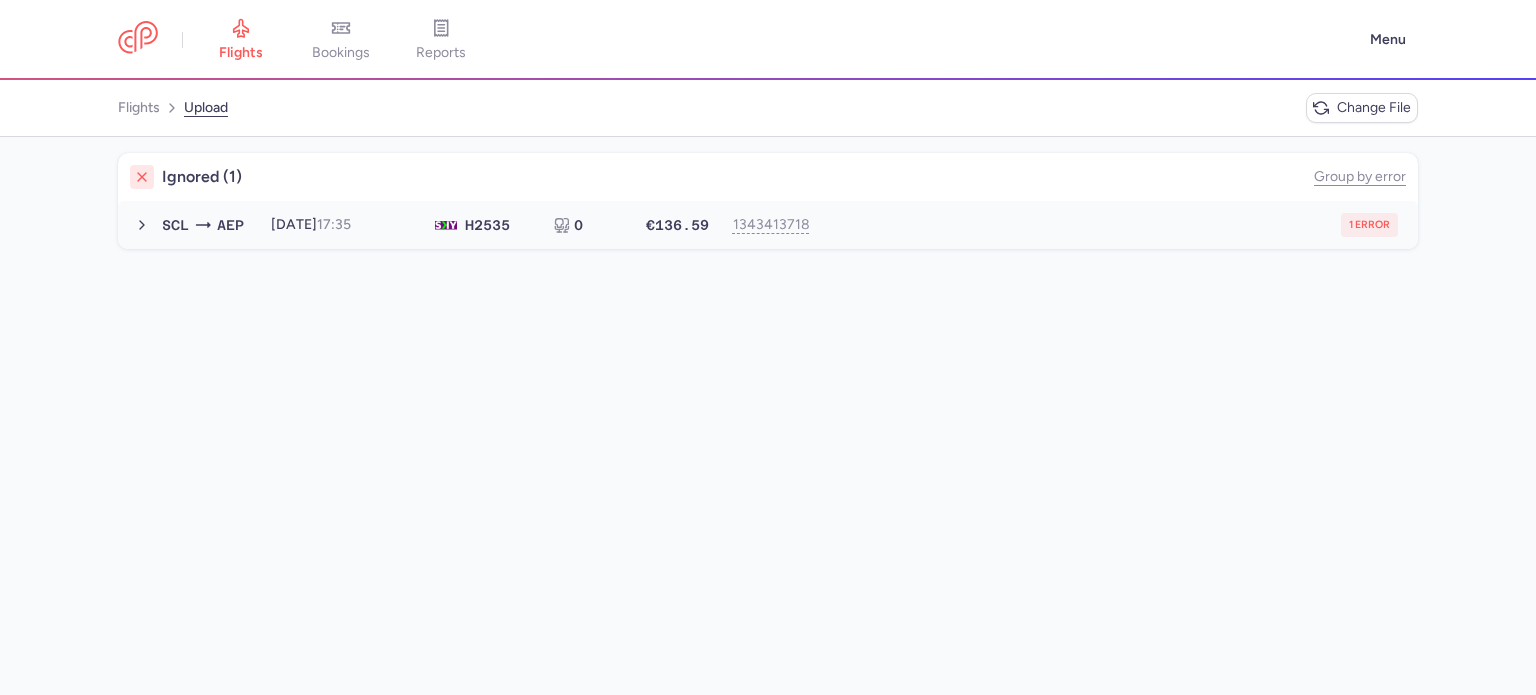 click on "1 error" at bounding box center (1112, 225) 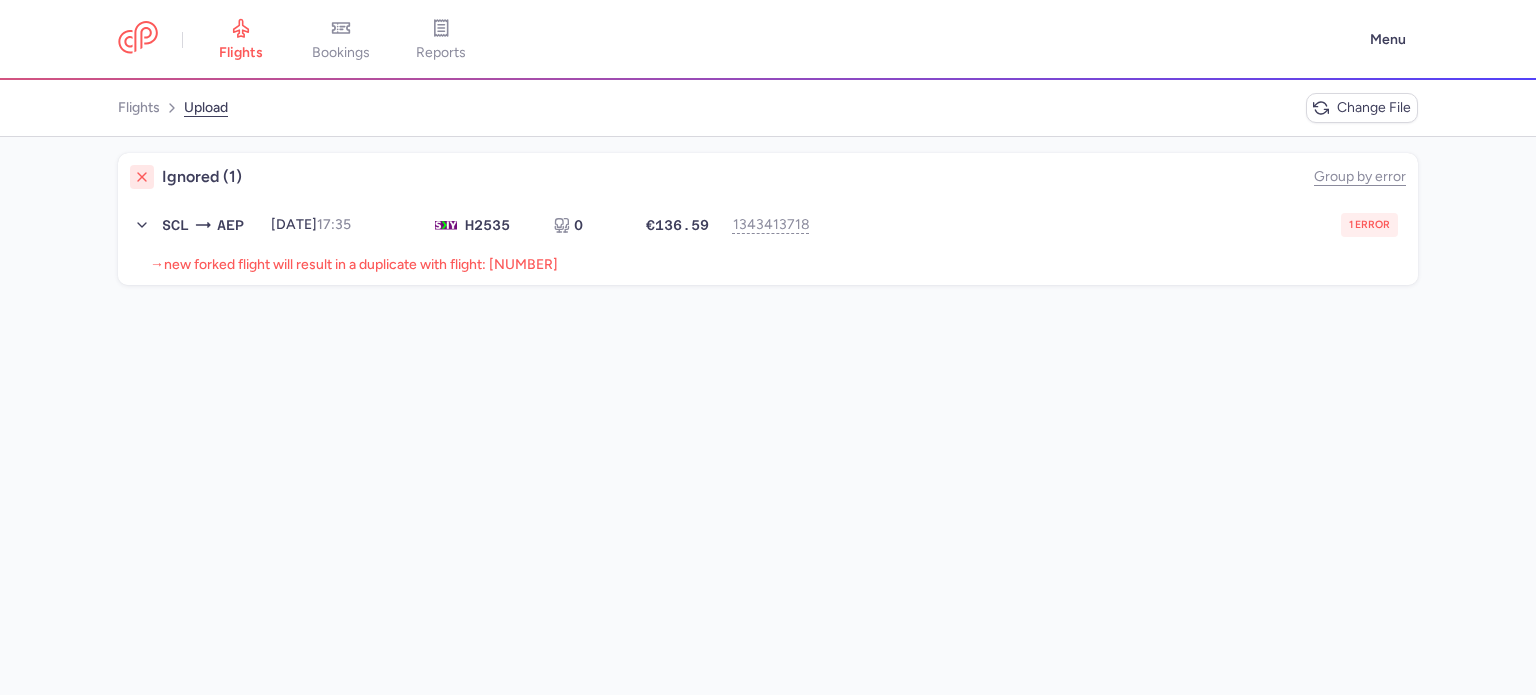 click on "new forked flight will result in a duplicate with flight: [NUMBER]" at bounding box center (361, 264) 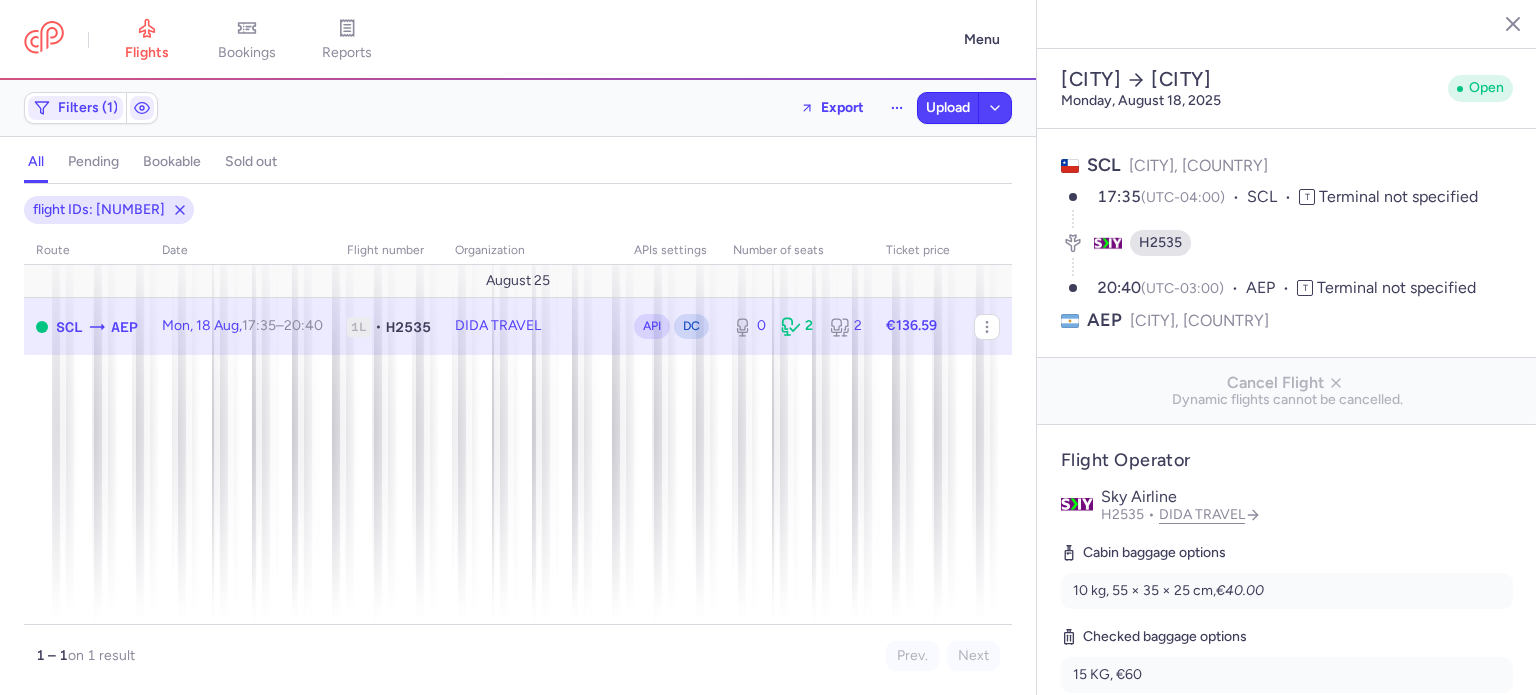 select on "days" 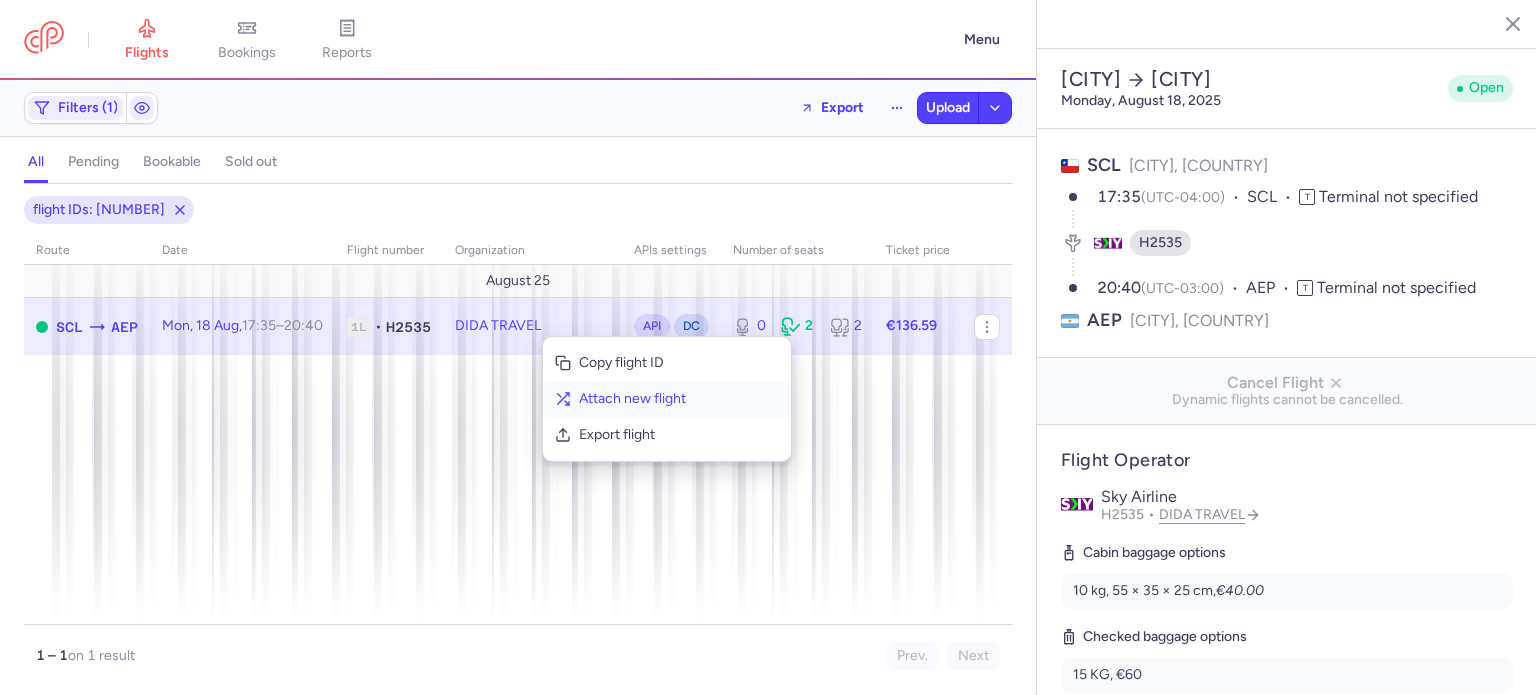 click on "Attach new flight" at bounding box center [679, 399] 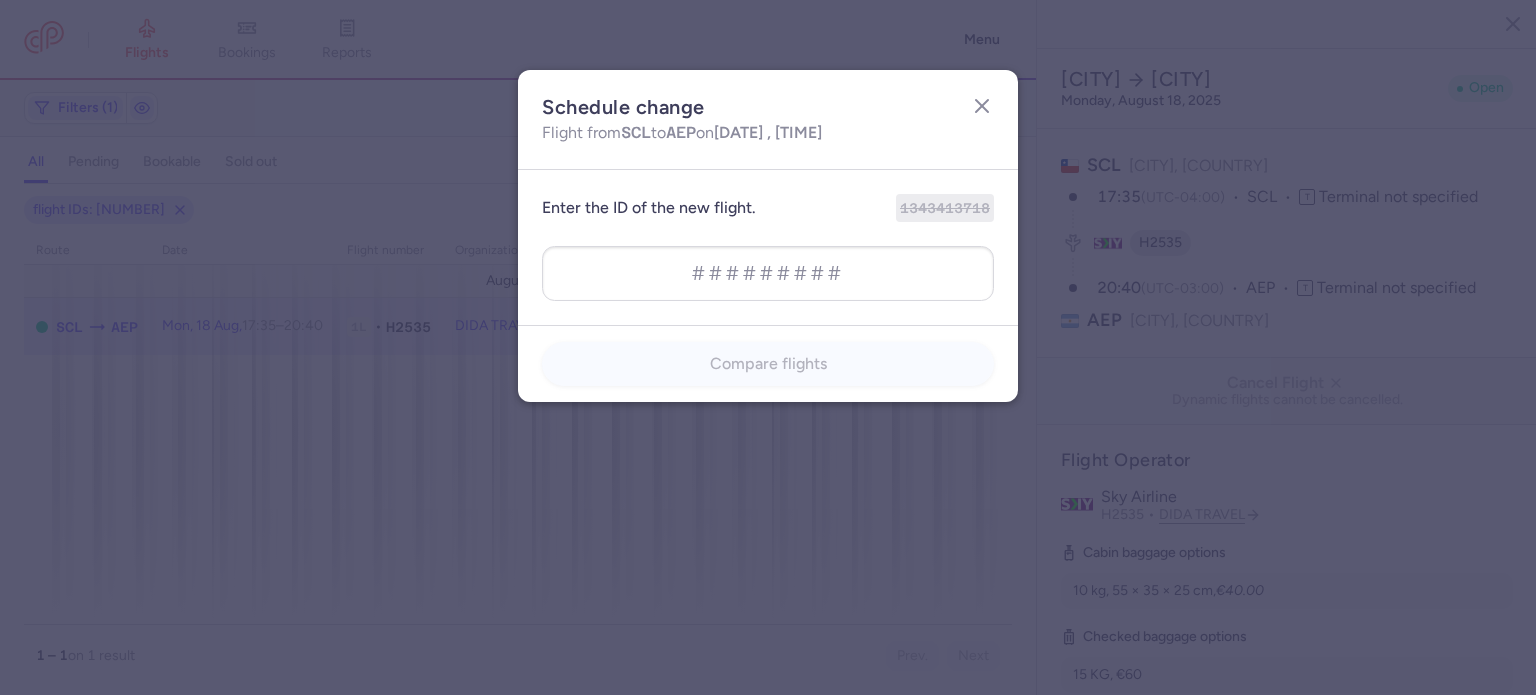 type on "1354369830" 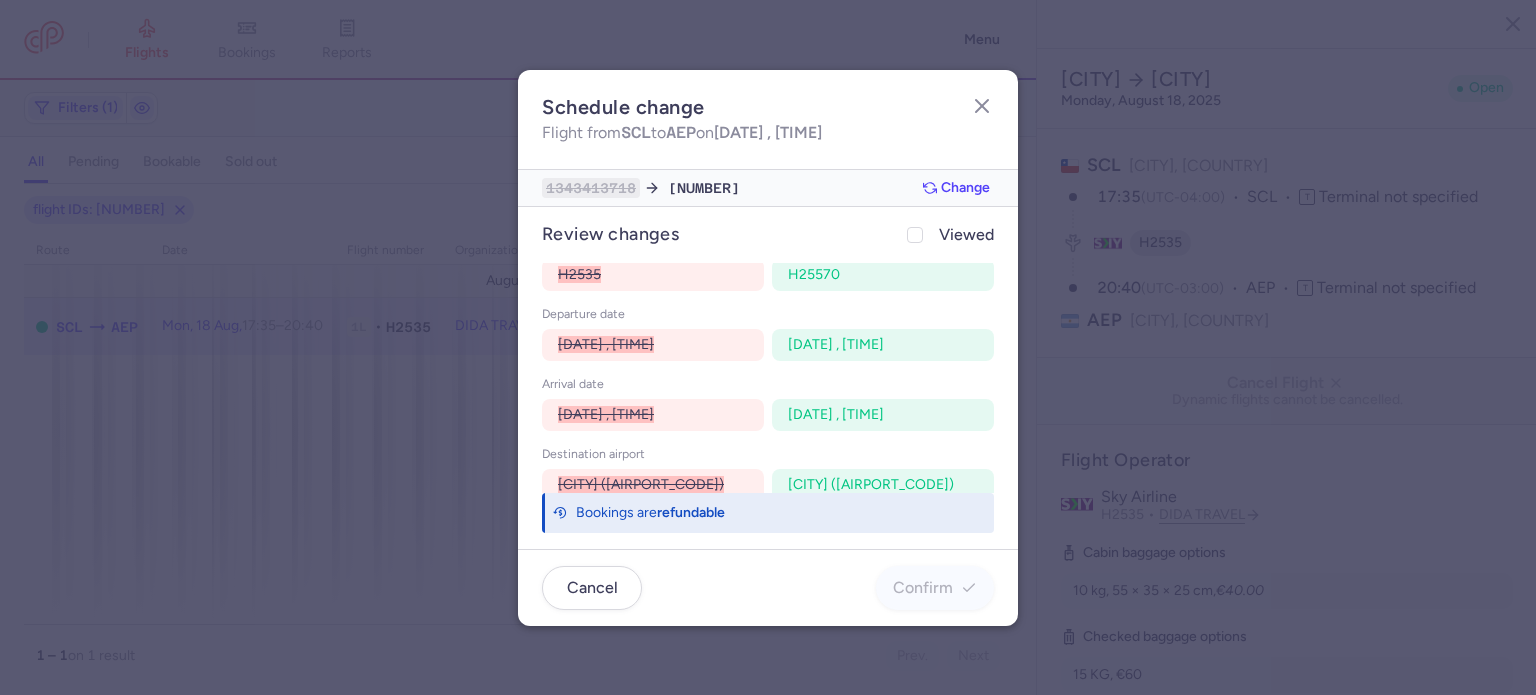 scroll, scrollTop: 120, scrollLeft: 0, axis: vertical 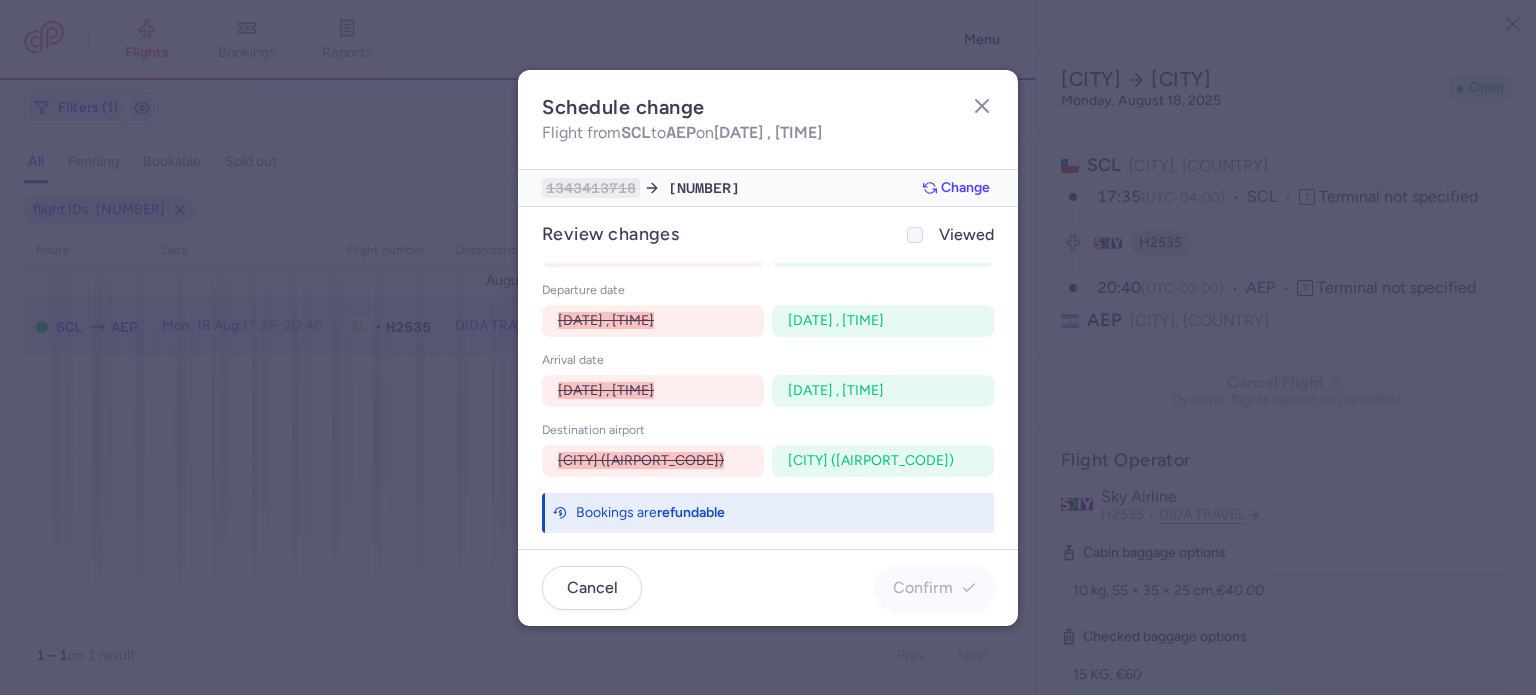 click on "Viewed" 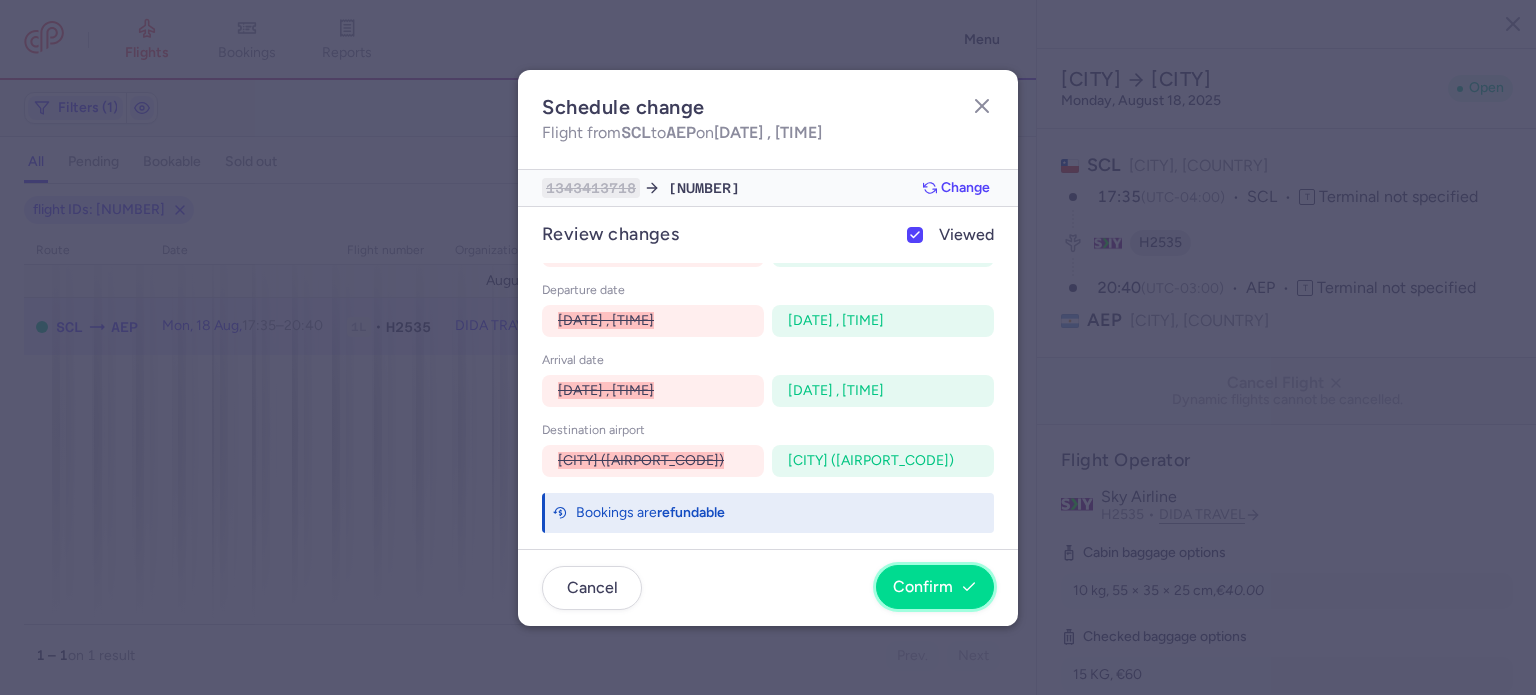 click on "Confirm" at bounding box center (923, 587) 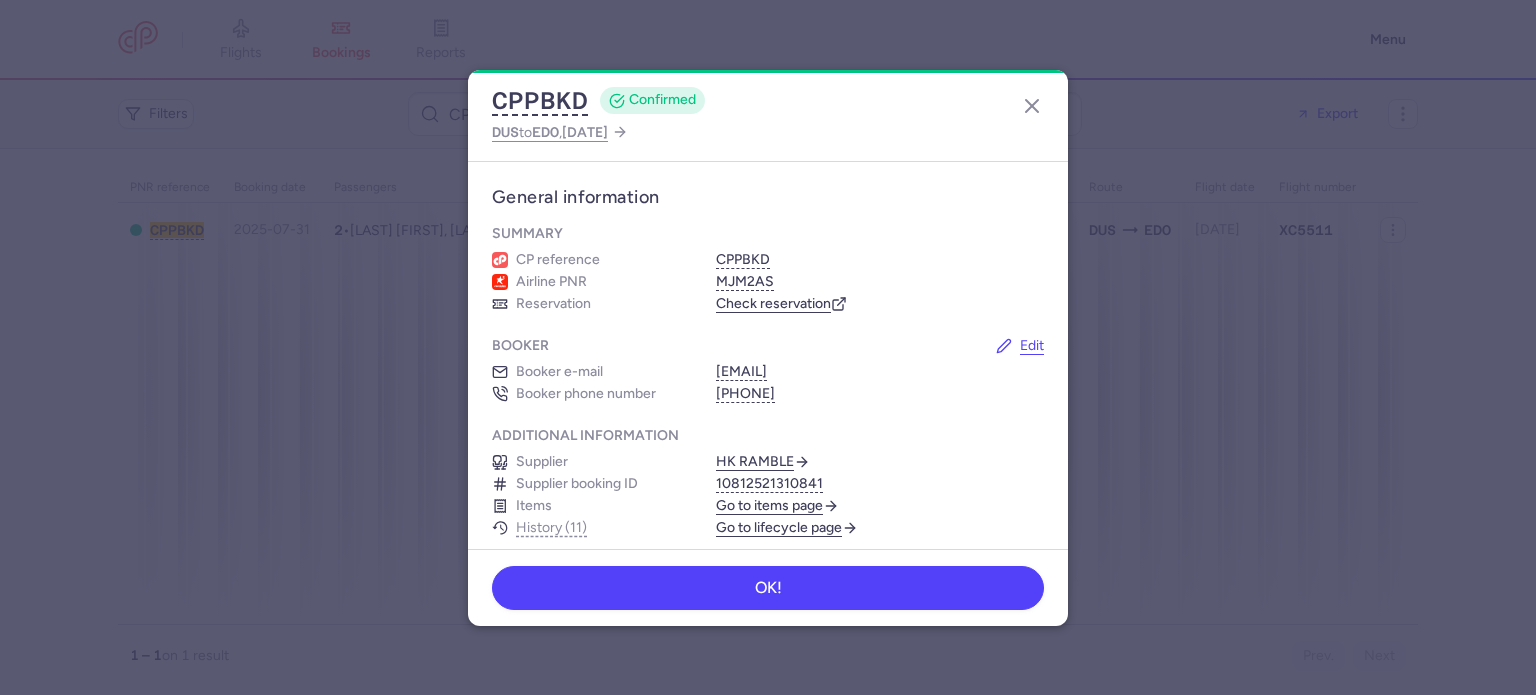 scroll, scrollTop: 0, scrollLeft: 0, axis: both 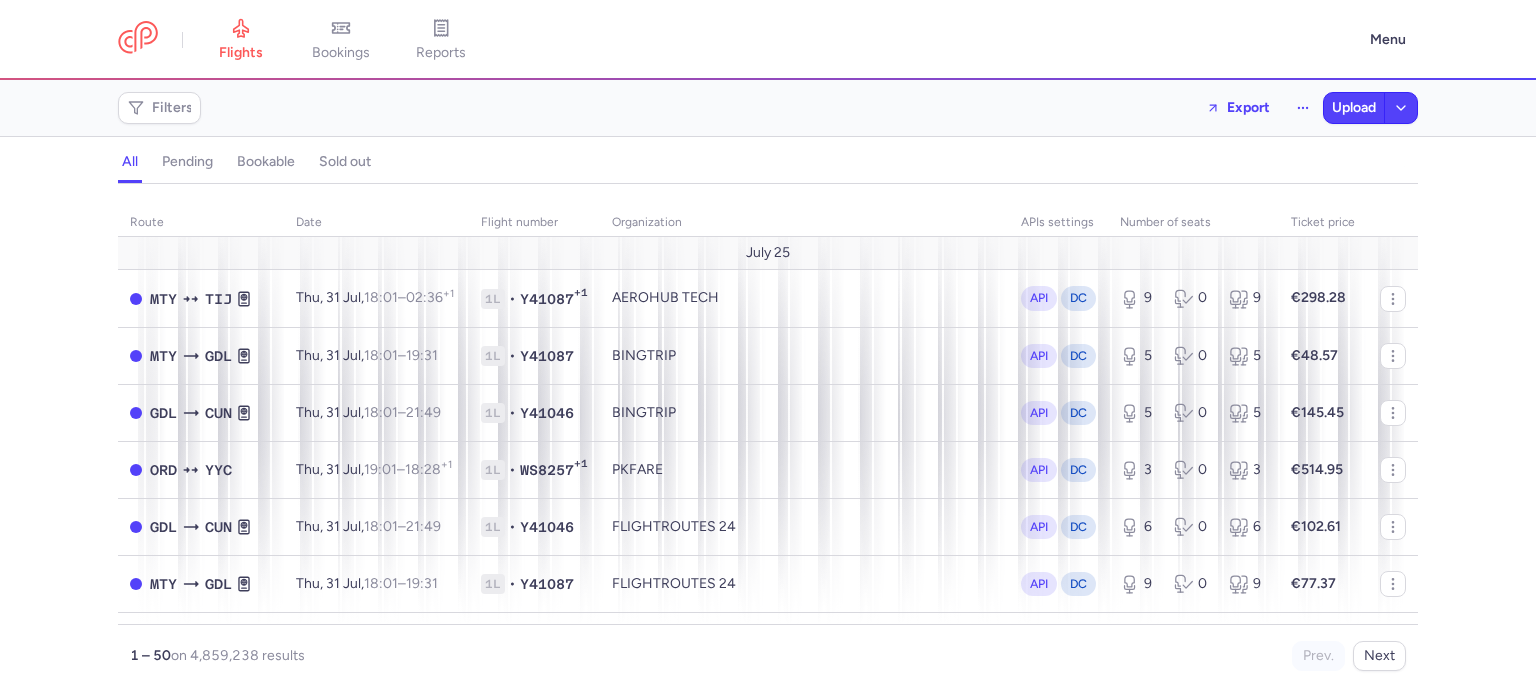 click on "bookings" at bounding box center (341, 53) 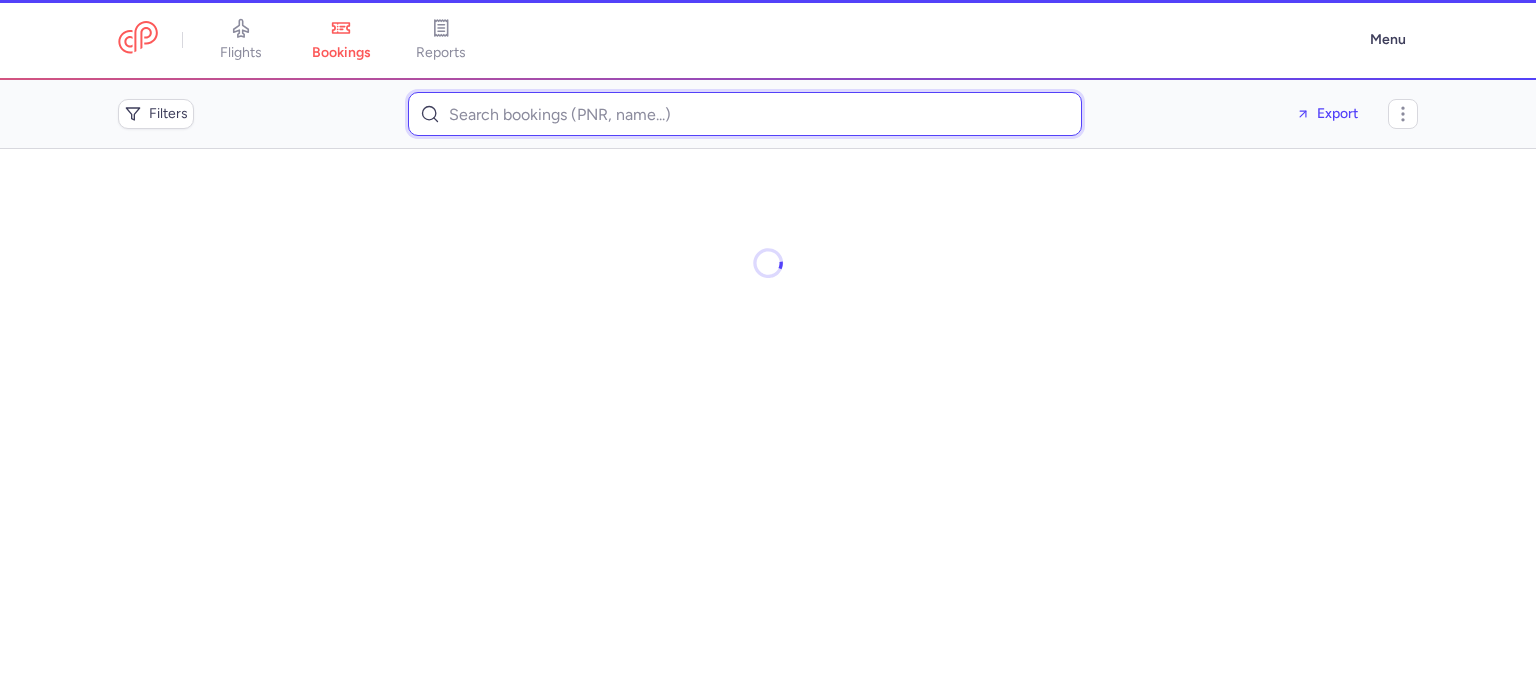 click at bounding box center [745, 114] 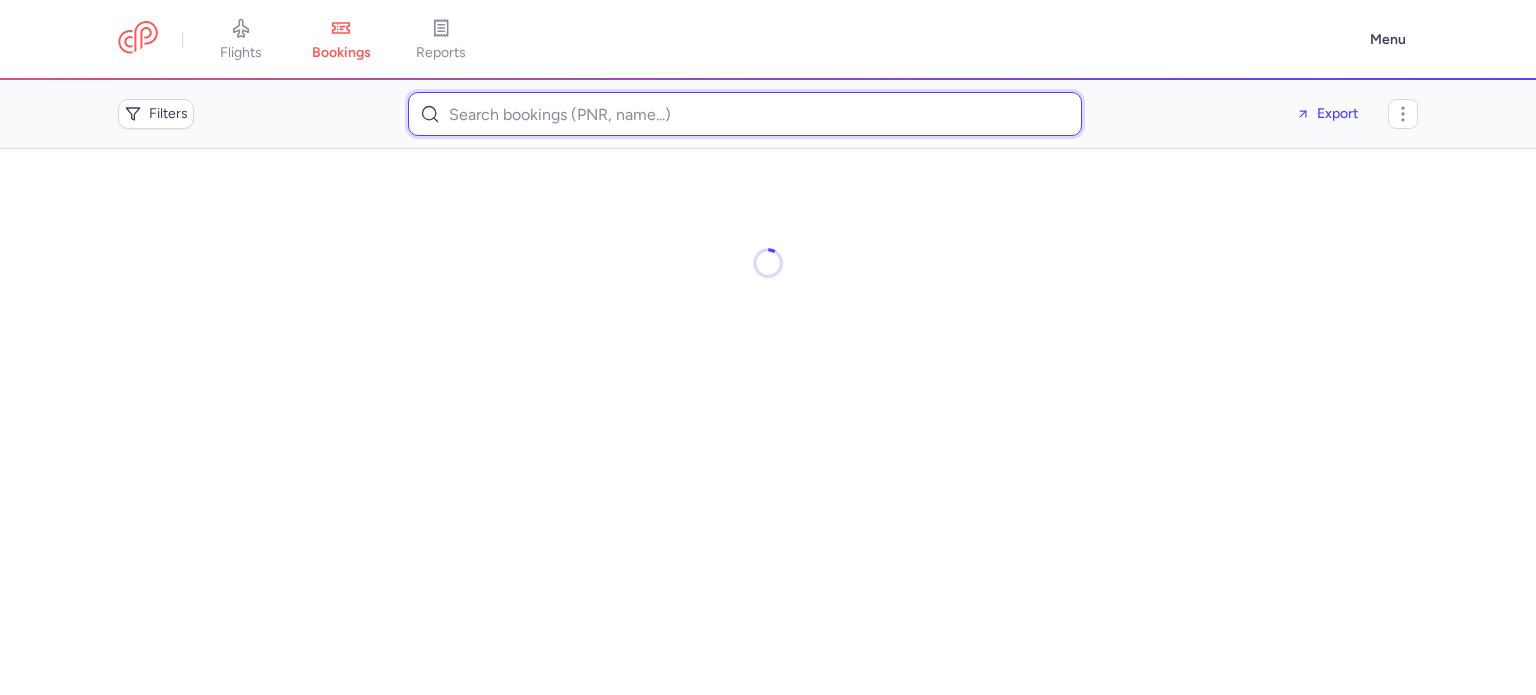 paste on "ibrahim.almsedin@taqadistribution.com" 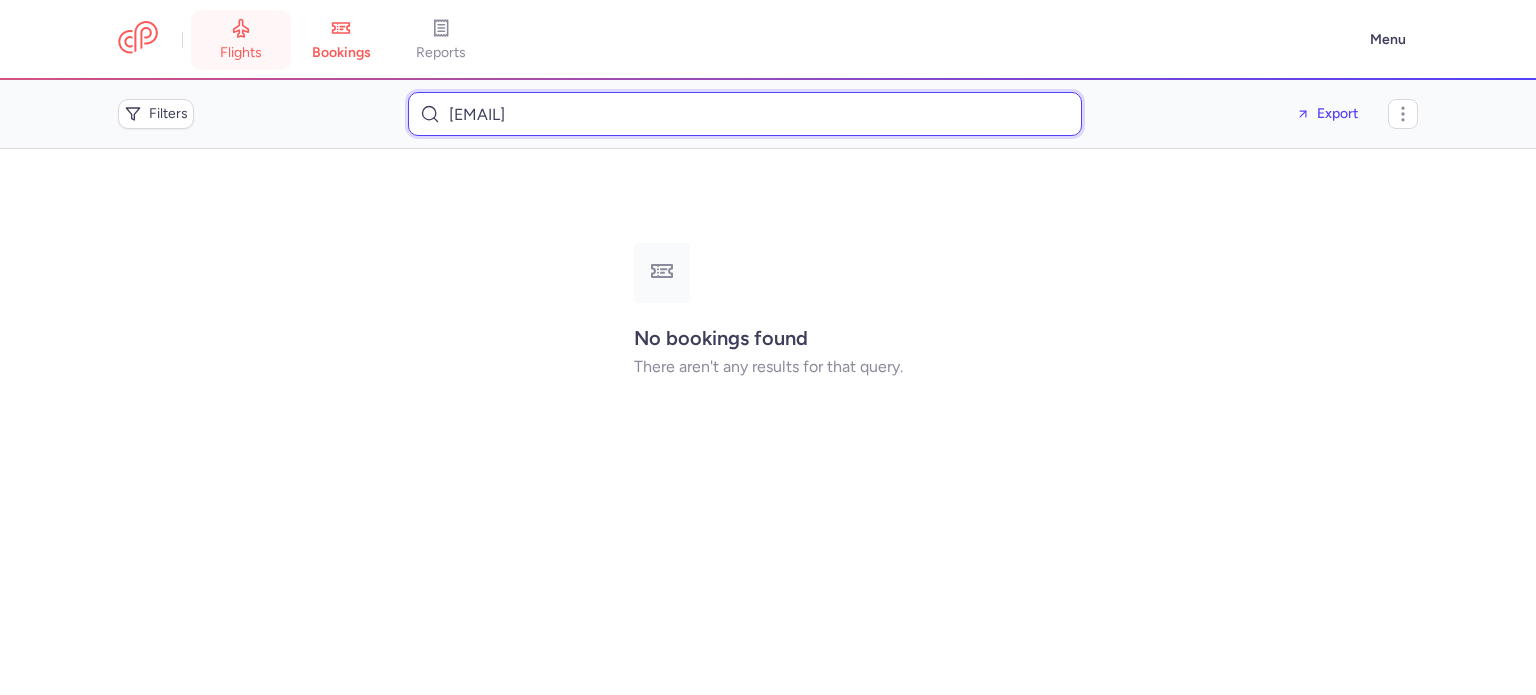 type on "ibrahim.almsedin@taqadistribution.com" 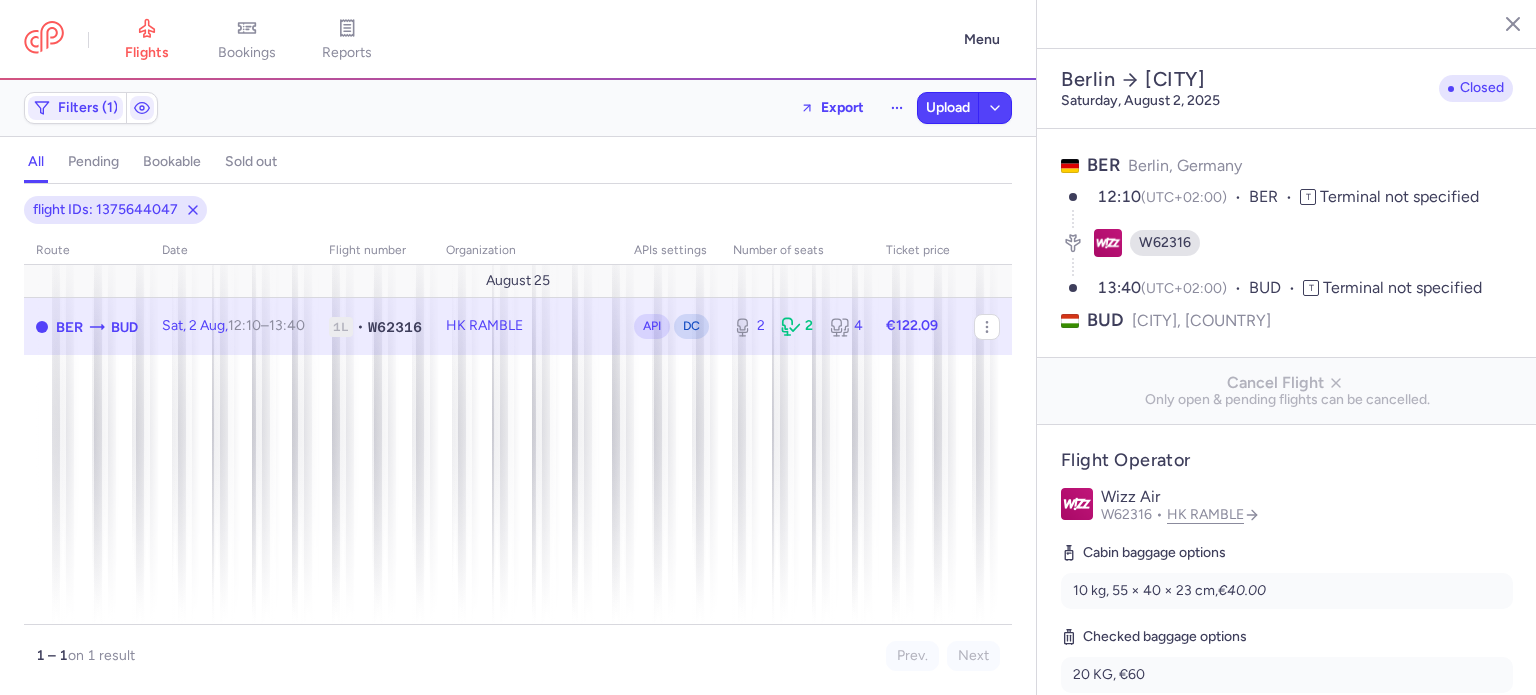 select on "days" 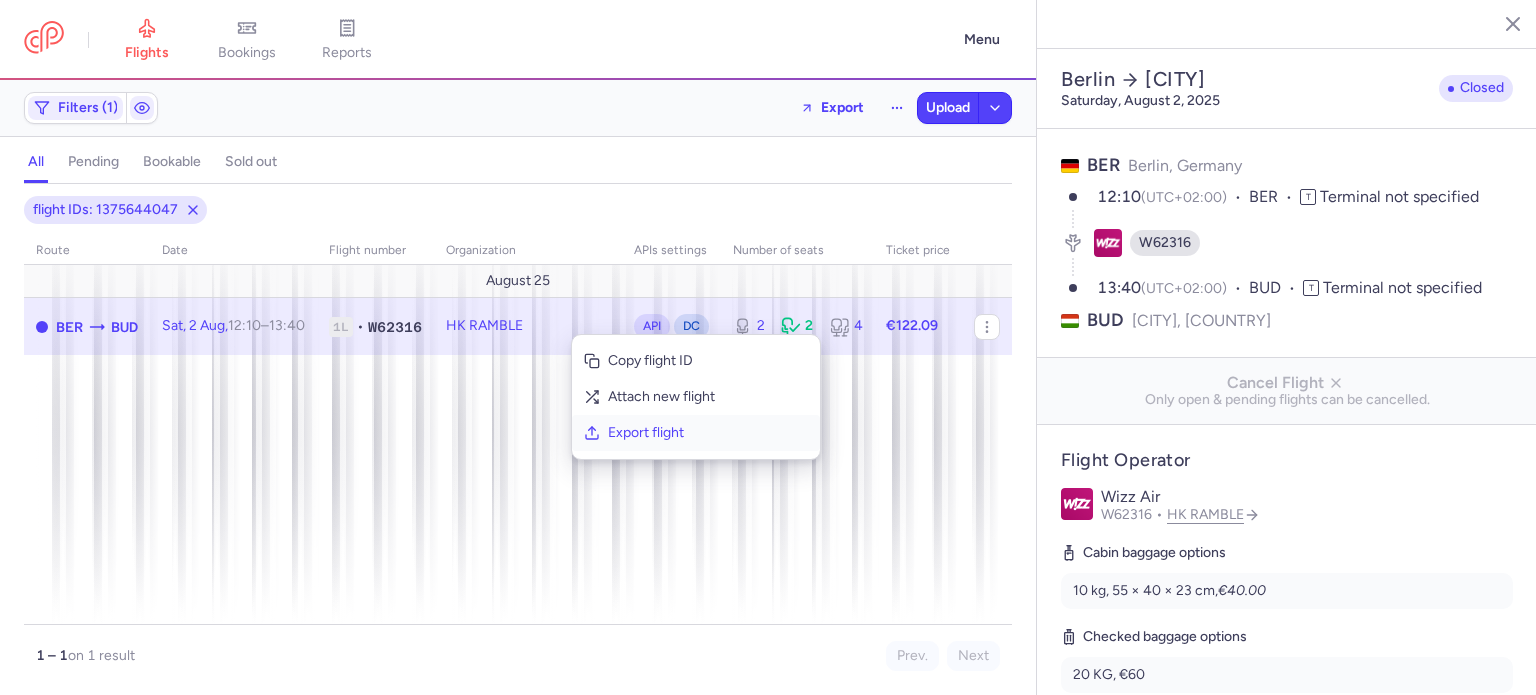 click on "Export flight" at bounding box center (708, 433) 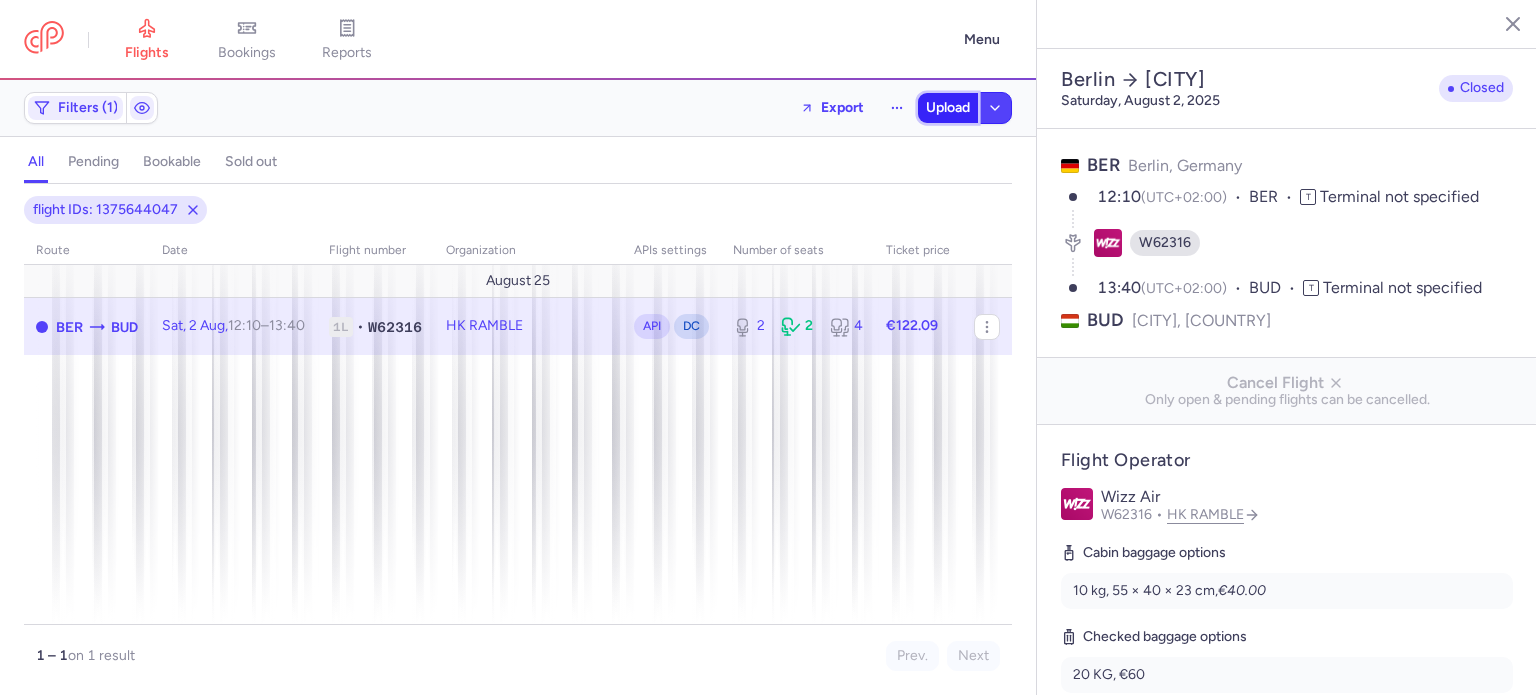 click on "Upload" at bounding box center [948, 108] 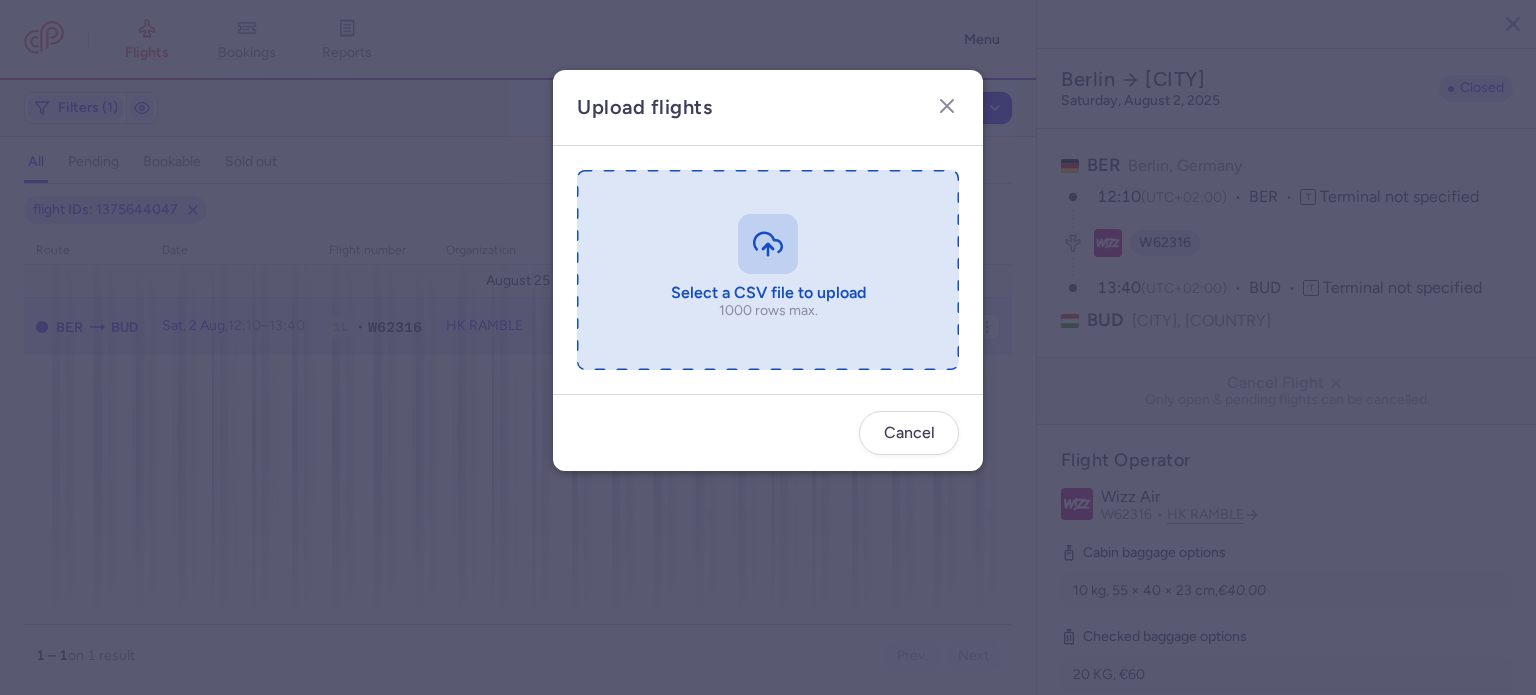 click at bounding box center [768, 270] 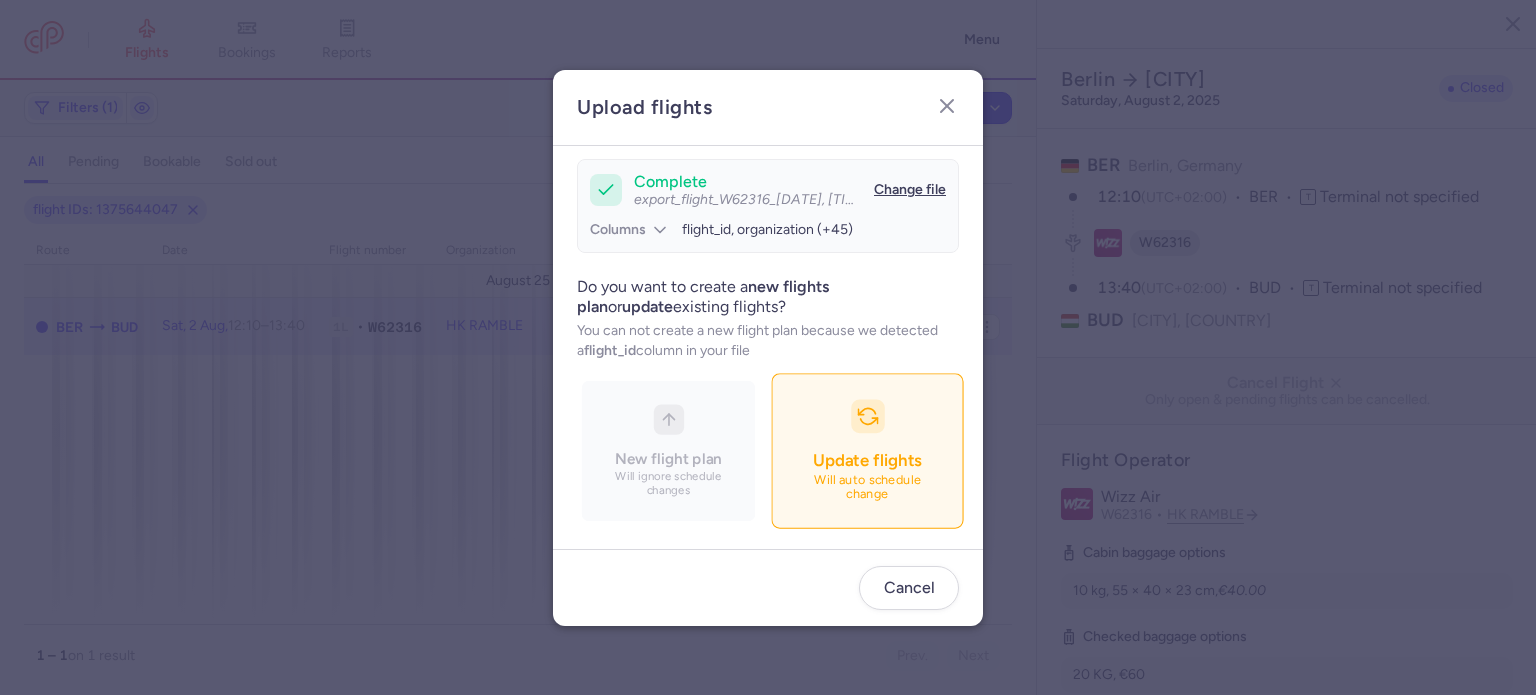 scroll, scrollTop: 172, scrollLeft: 0, axis: vertical 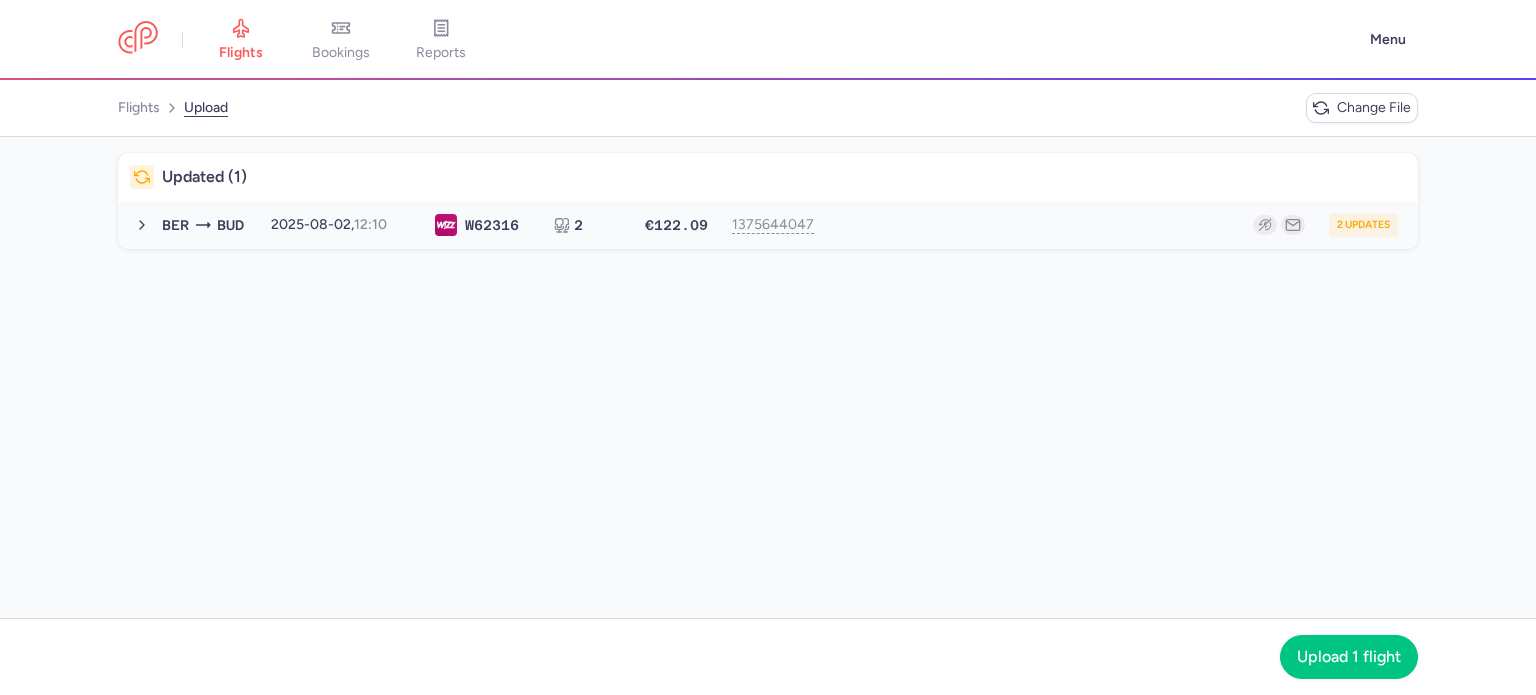 click on "BER  BUD 2025-08-02,  12:10 W6  2316 2 €122.09 1375644047 2 updates 2025-08-02, 12:10 W62316 2 seats €122.09" at bounding box center [768, 225] 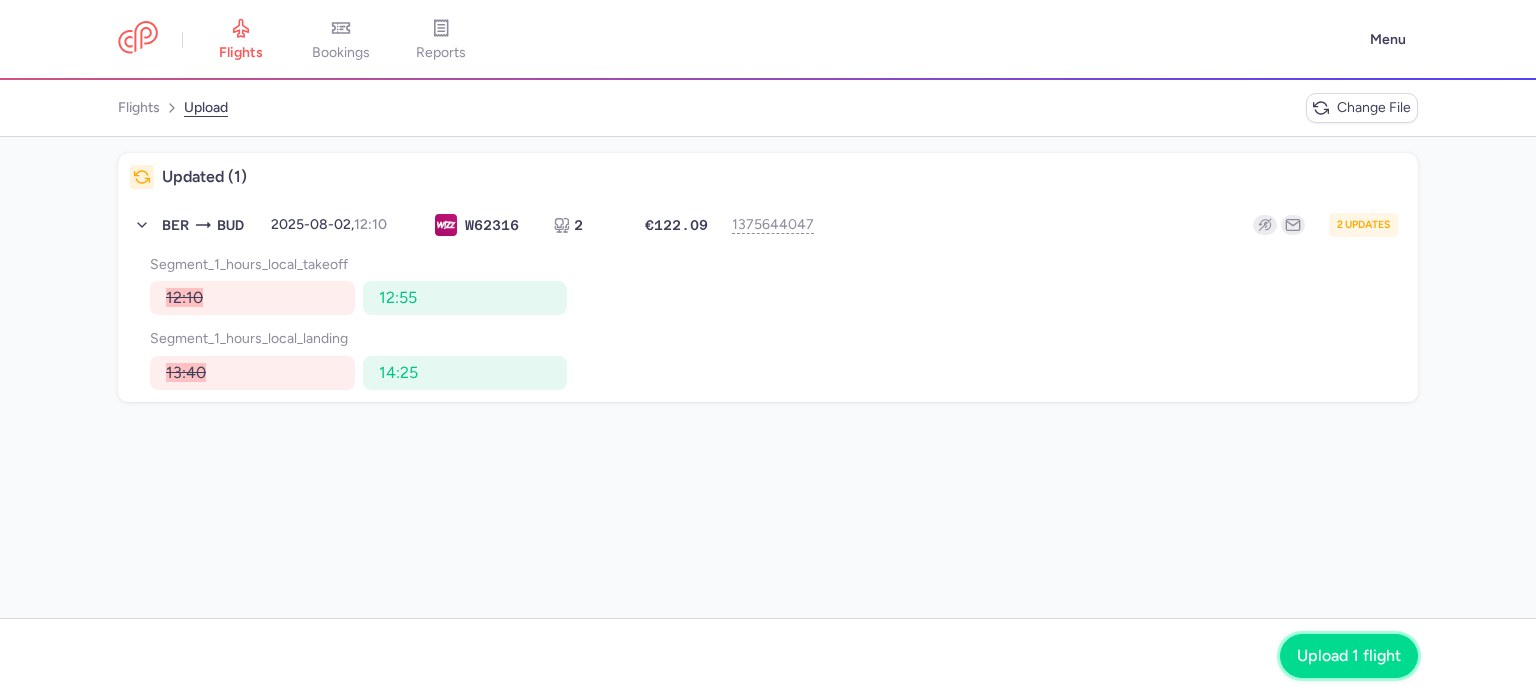 click on "Upload 1 flight" 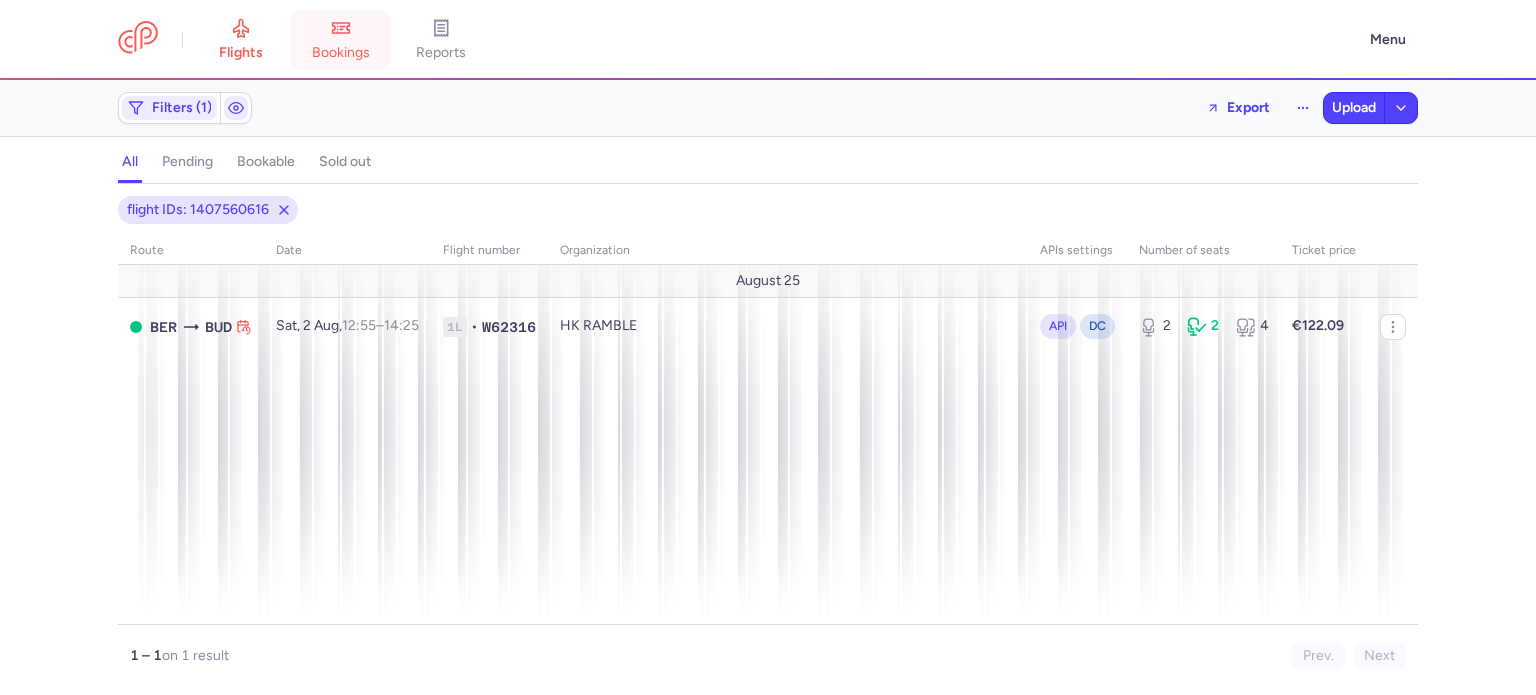 click on "bookings" at bounding box center (341, 40) 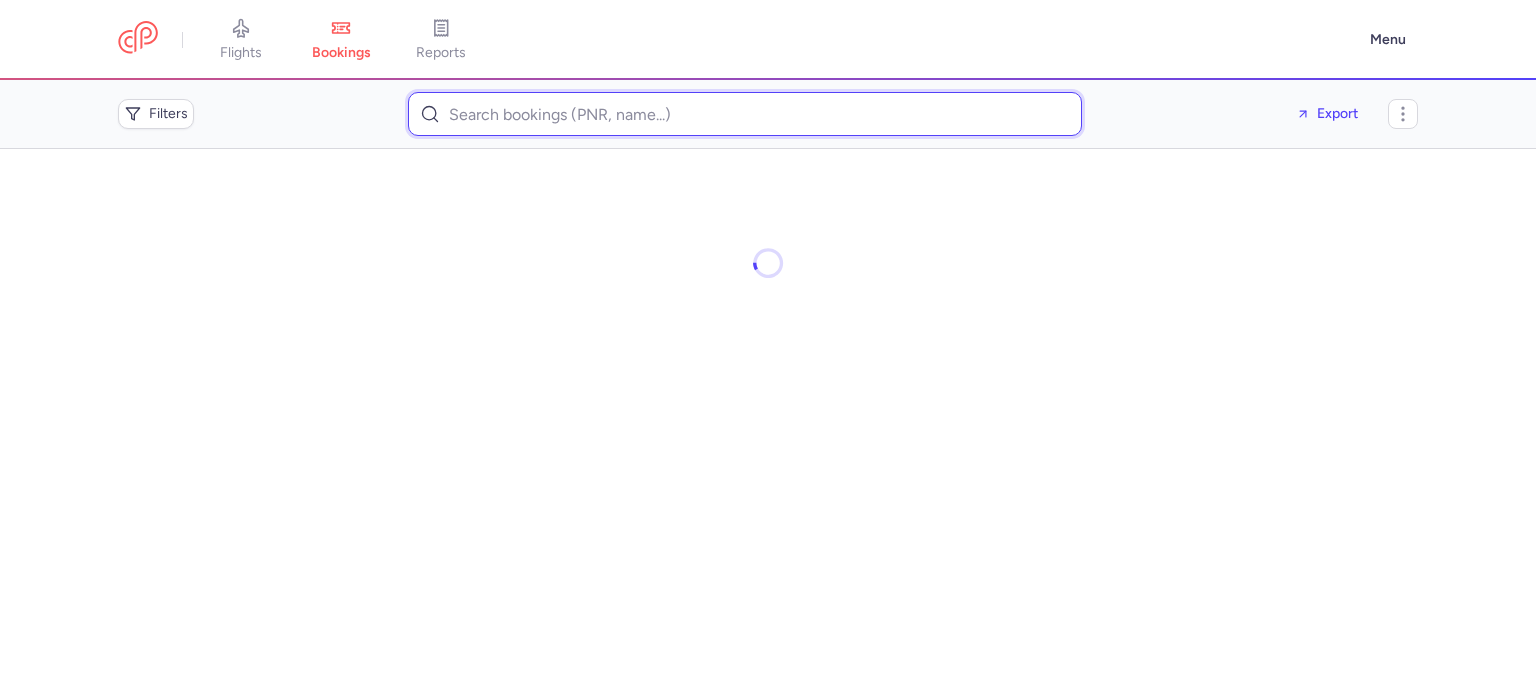 click at bounding box center [745, 114] 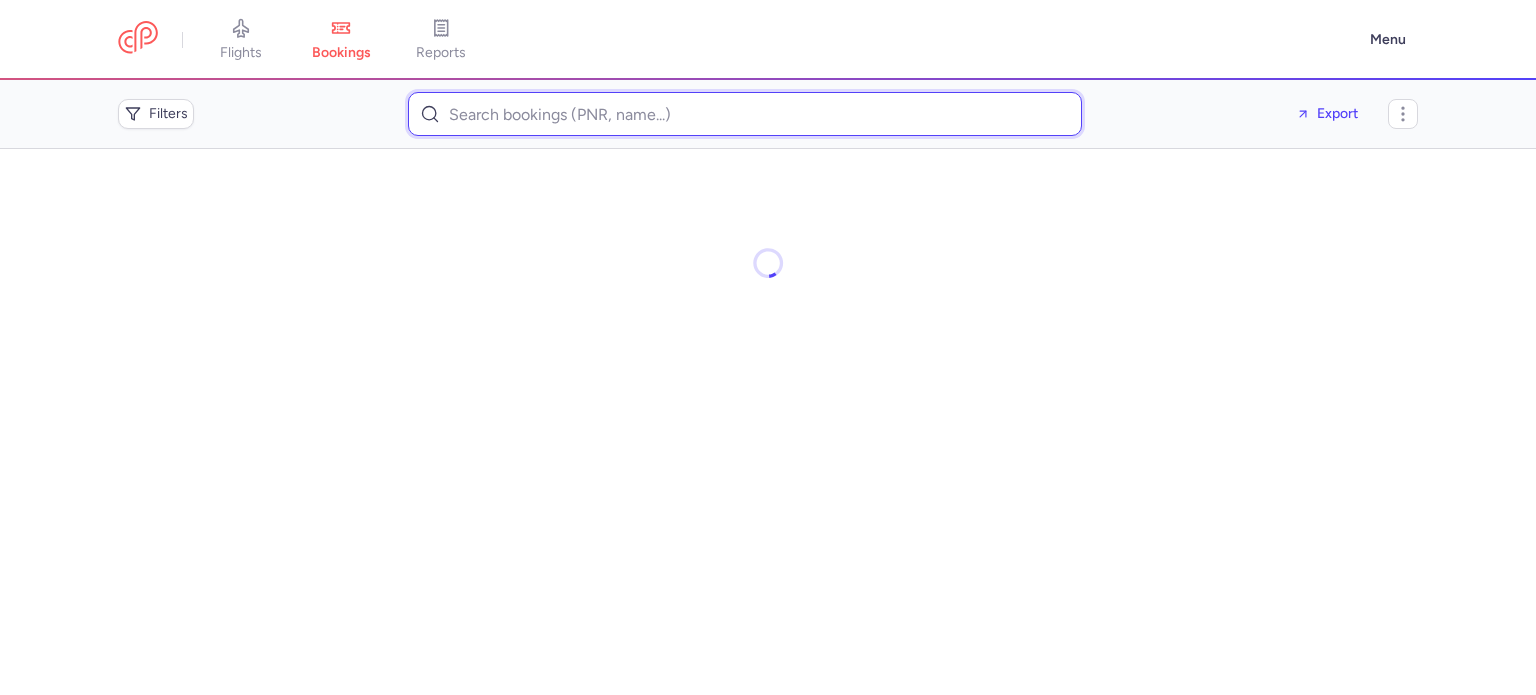 paste on "ardacaqlayan@icloud.com" 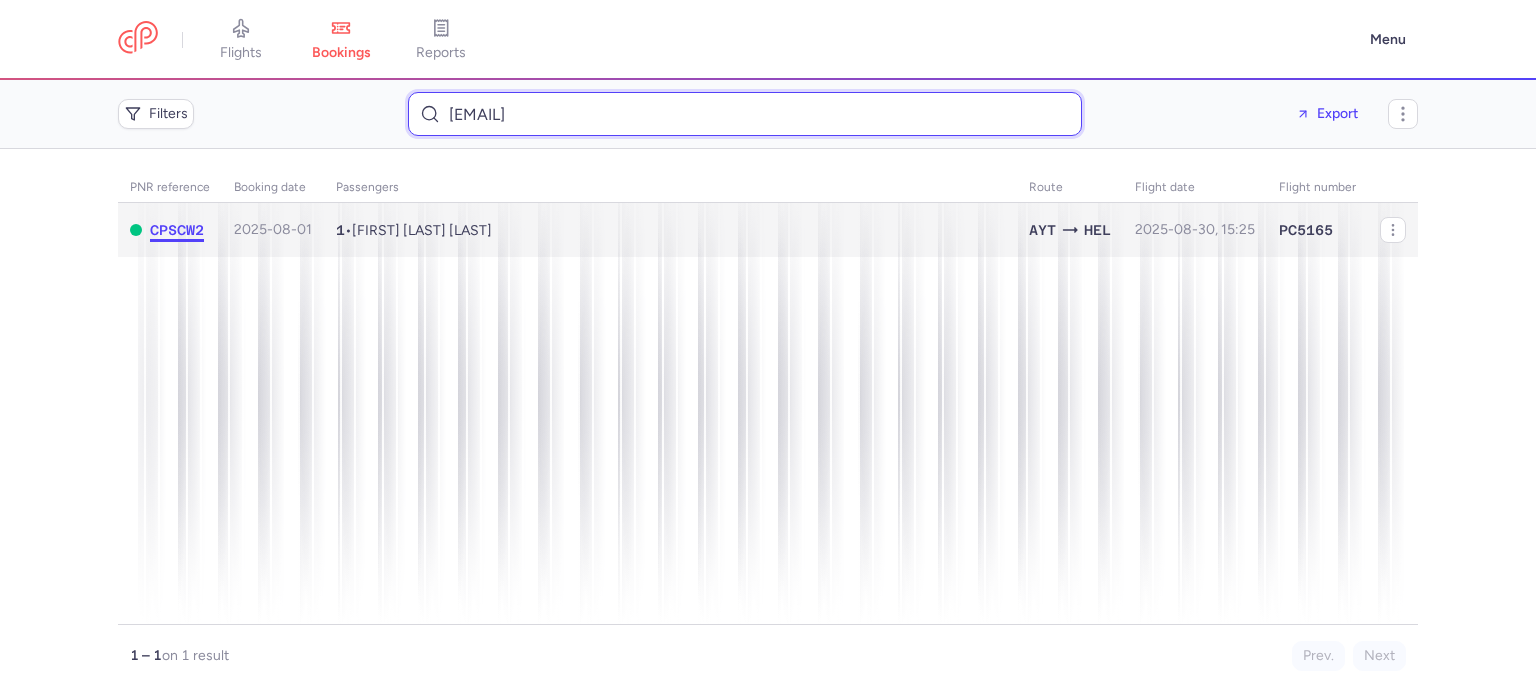 type on "ardacaqlayan@icloud.com" 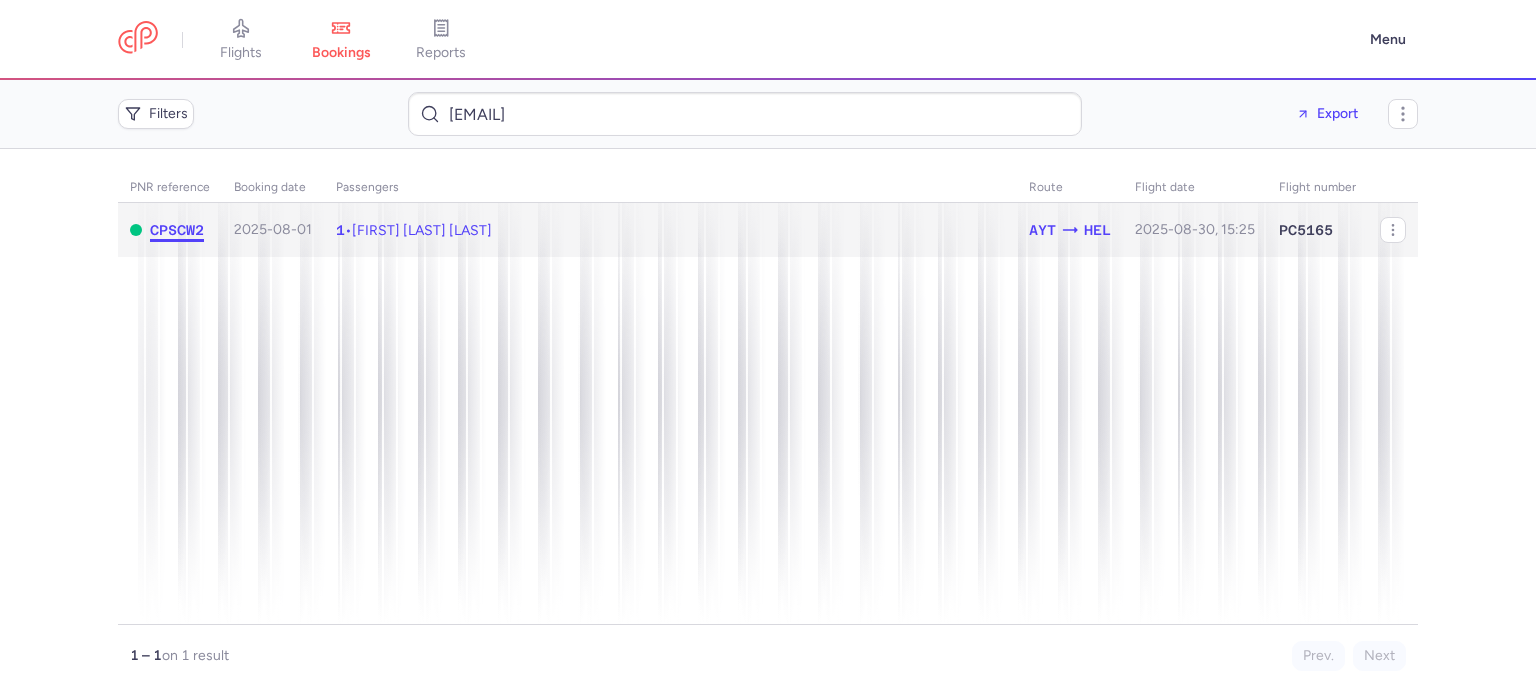 click on "CPSCW2" 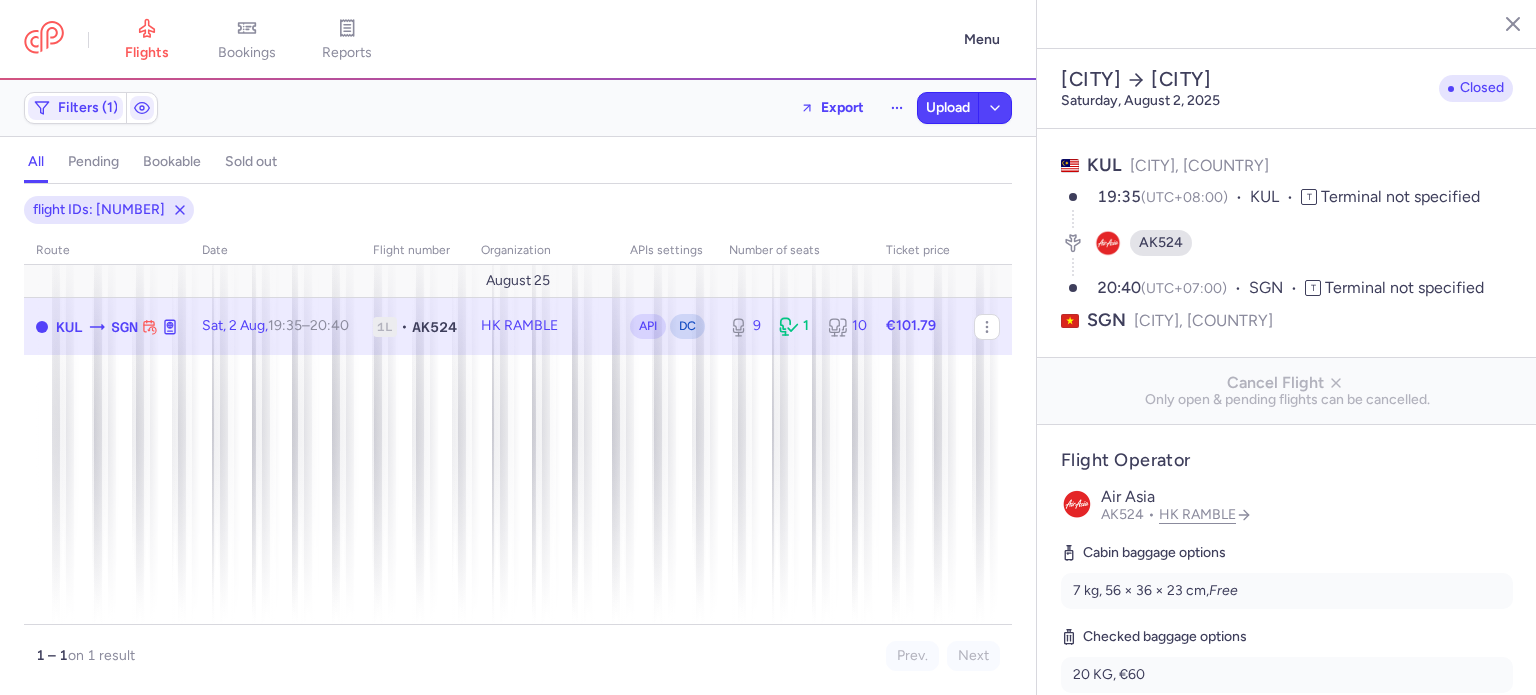 select on "days" 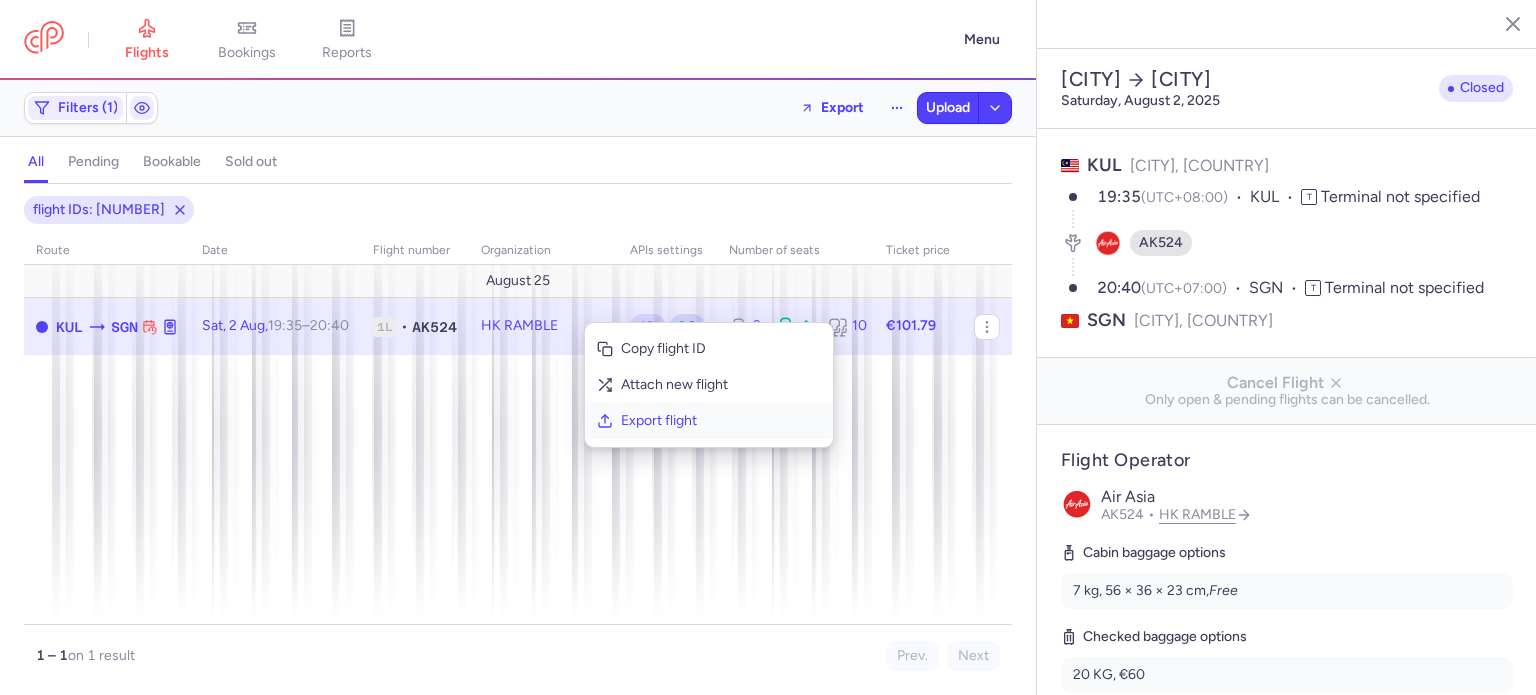 click on "Export flight" at bounding box center [721, 421] 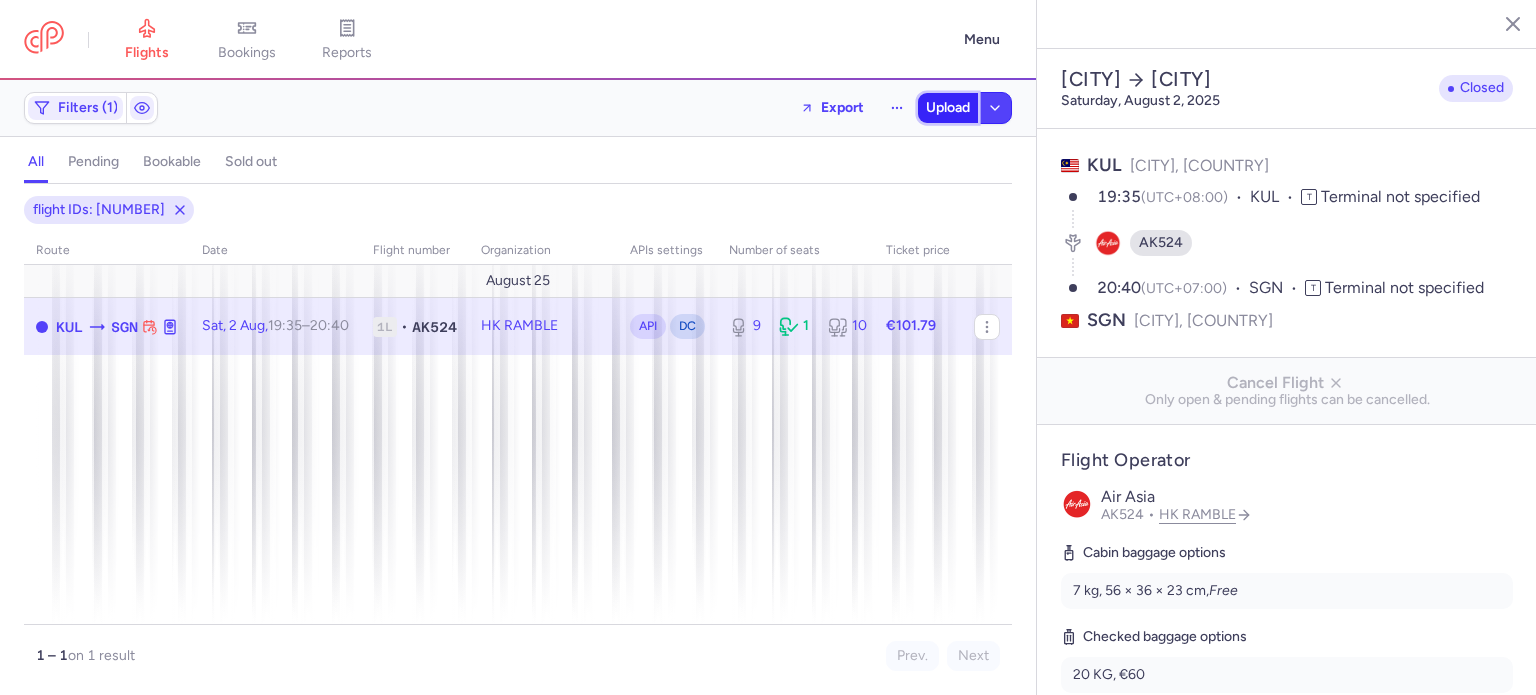 click on "Upload" at bounding box center (948, 108) 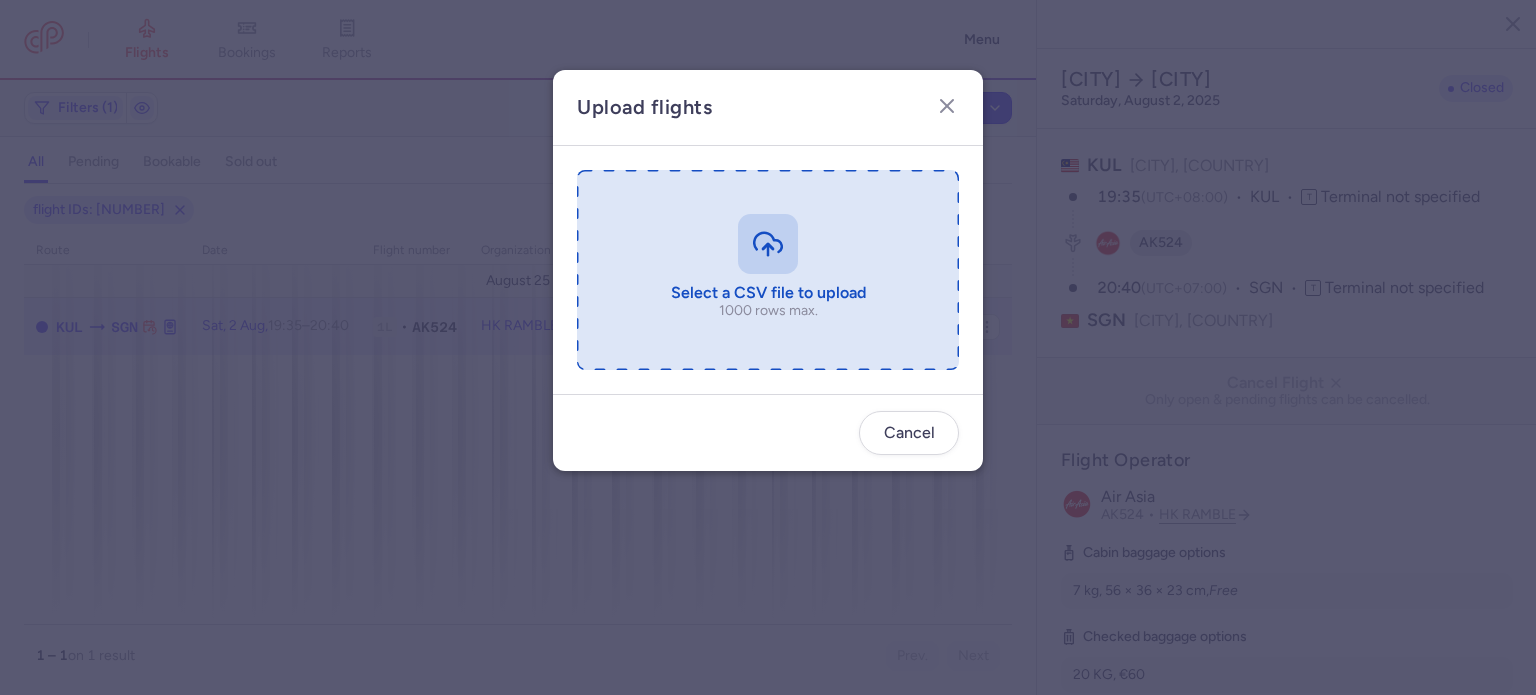 click at bounding box center (768, 270) 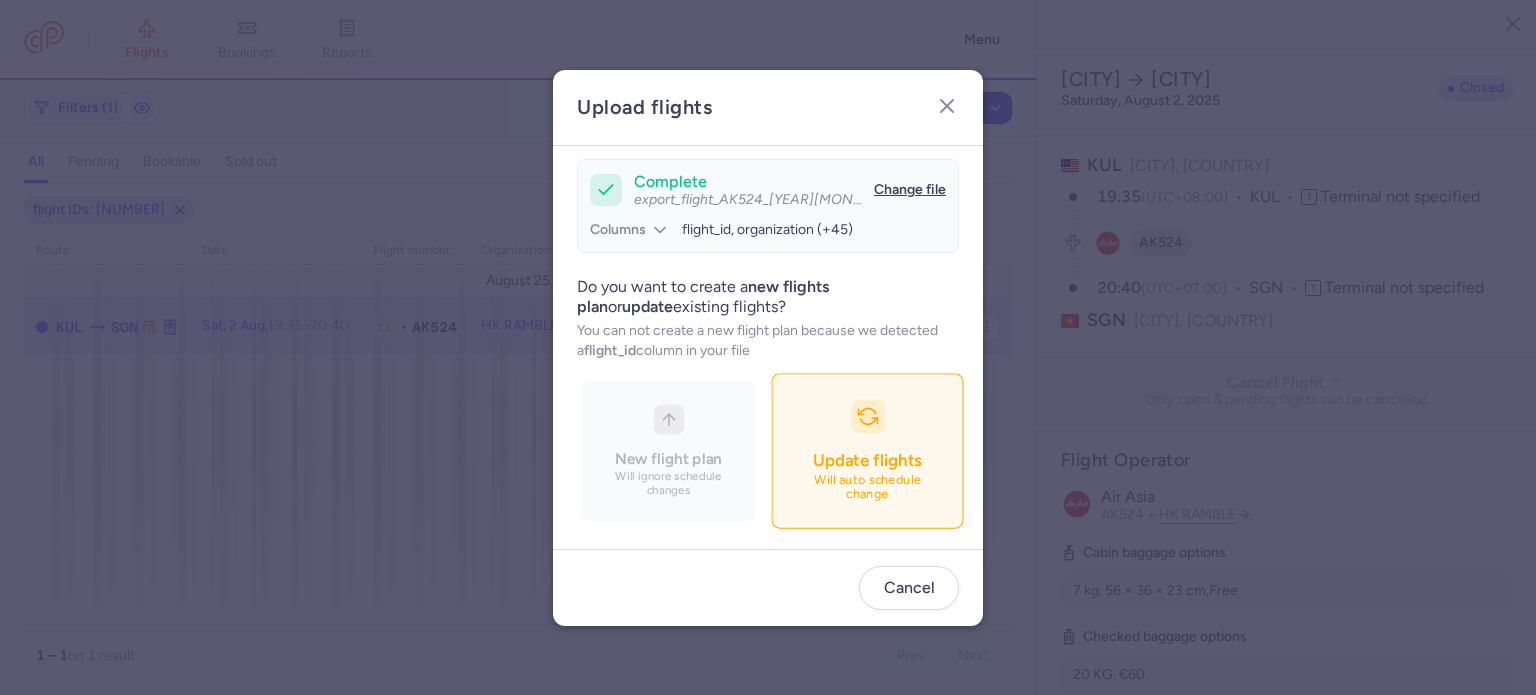 scroll, scrollTop: 172, scrollLeft: 0, axis: vertical 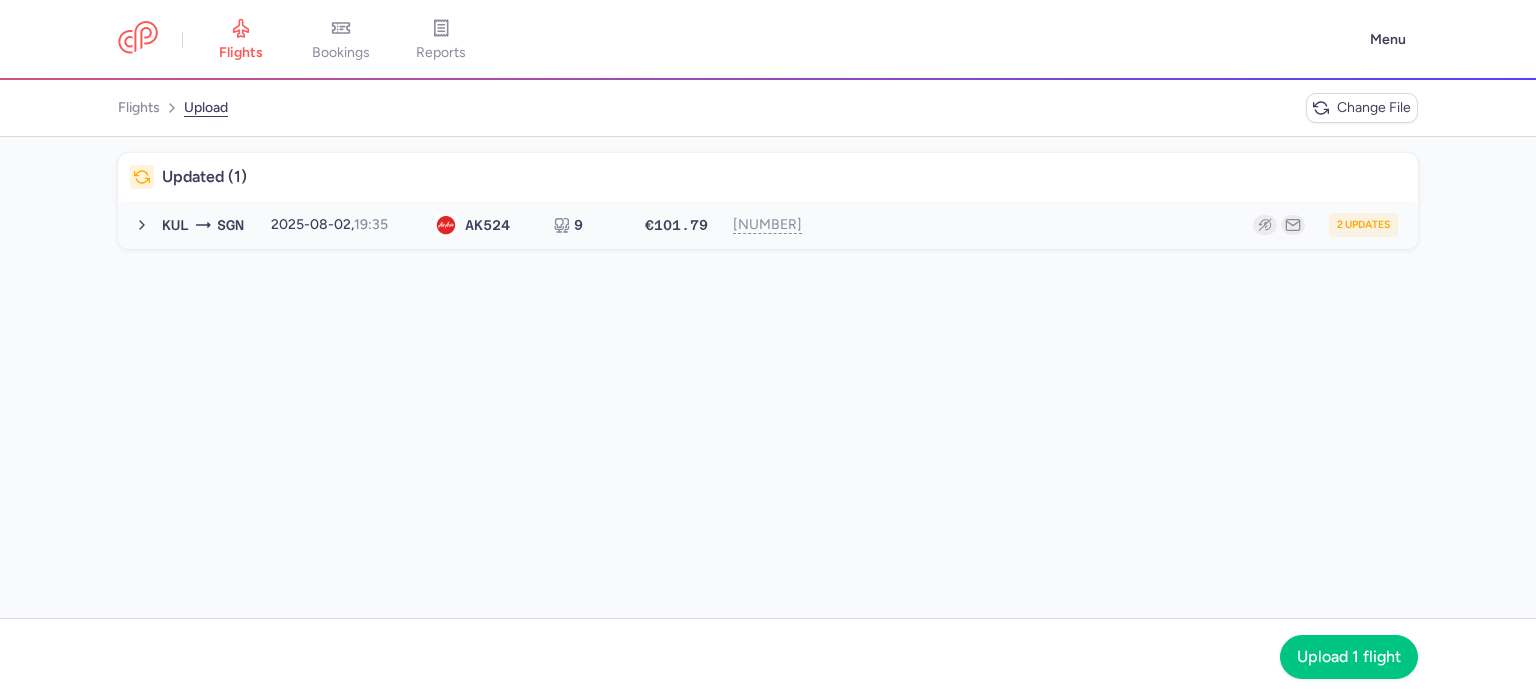 click on "KUL  SGN 2025-08-02,  19:35 AK  524 9 €101.79 1406233268 2 updates 2025-08-02, 19:35 AK524 9 seats €101.79" at bounding box center [780, 225] 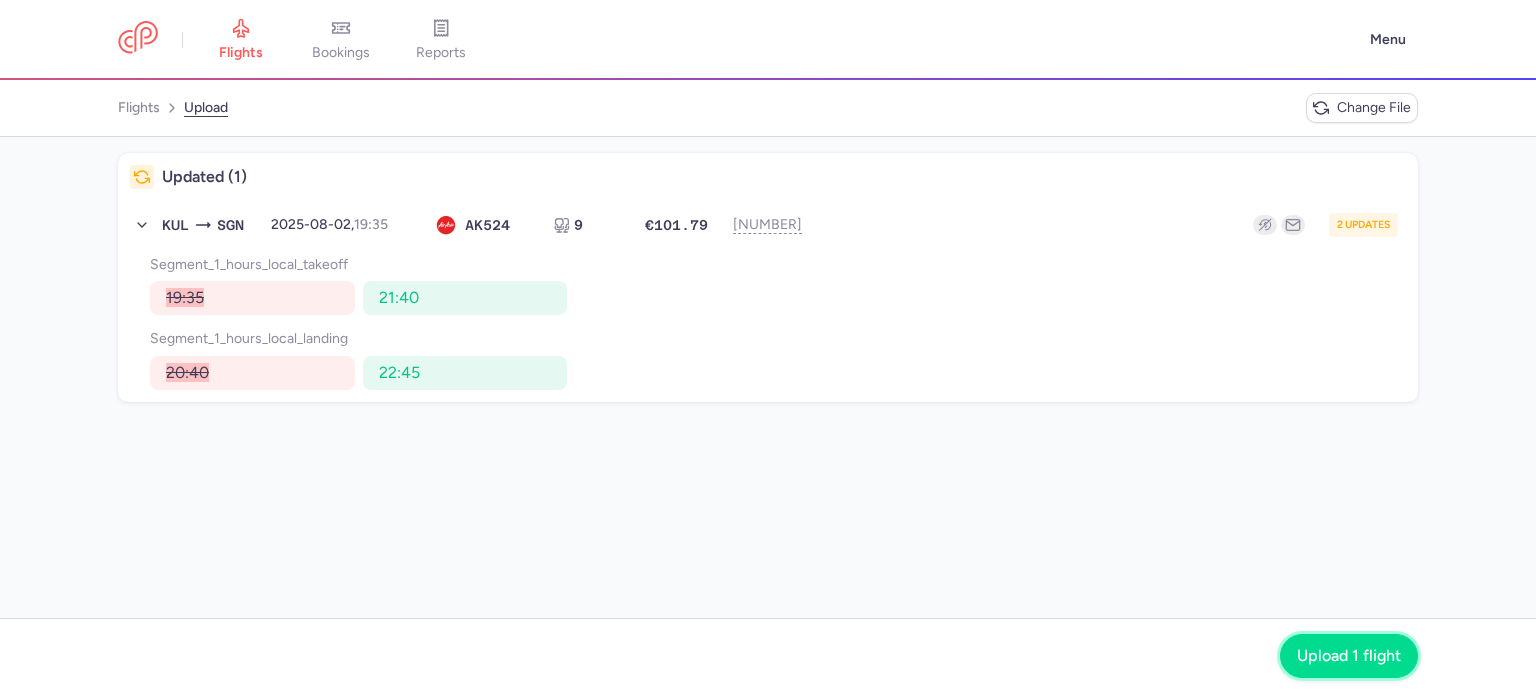 click on "Upload 1 flight" at bounding box center (1349, 656) 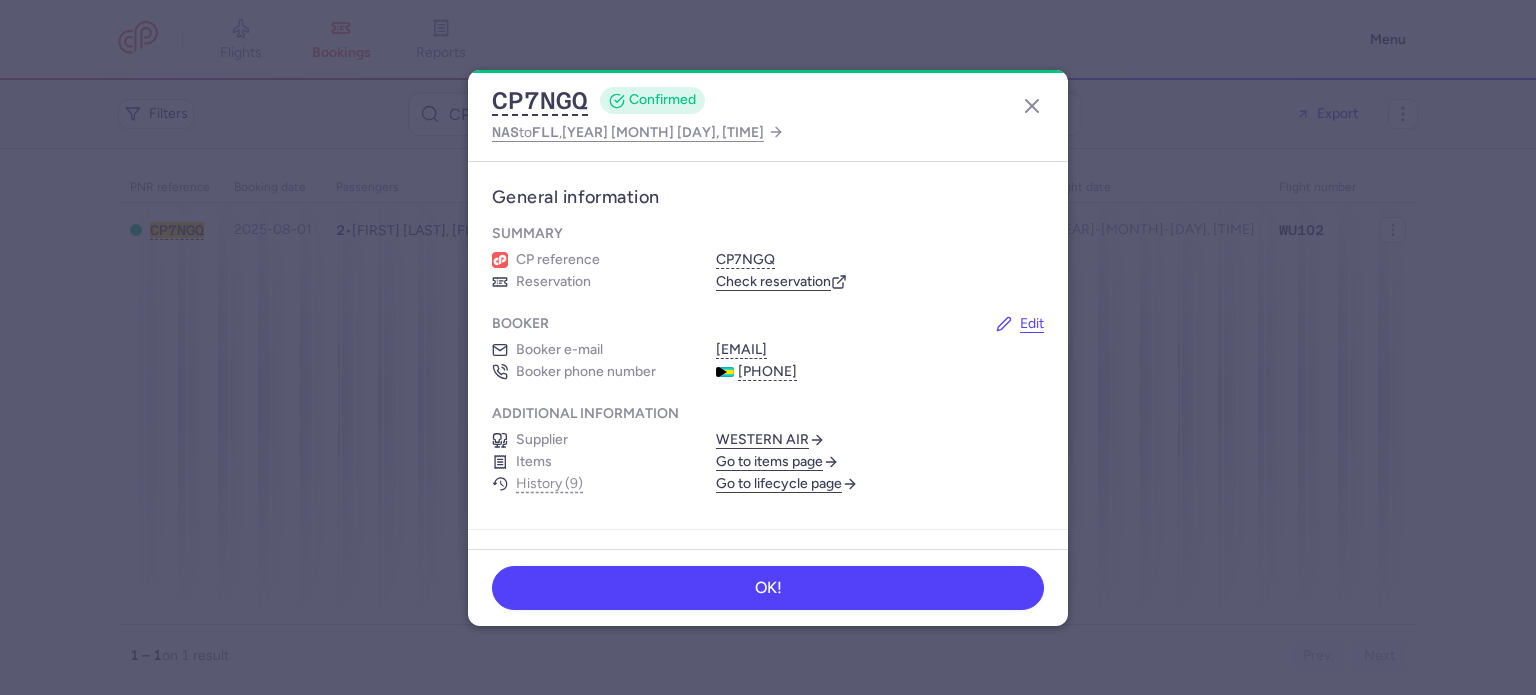 scroll, scrollTop: 0, scrollLeft: 0, axis: both 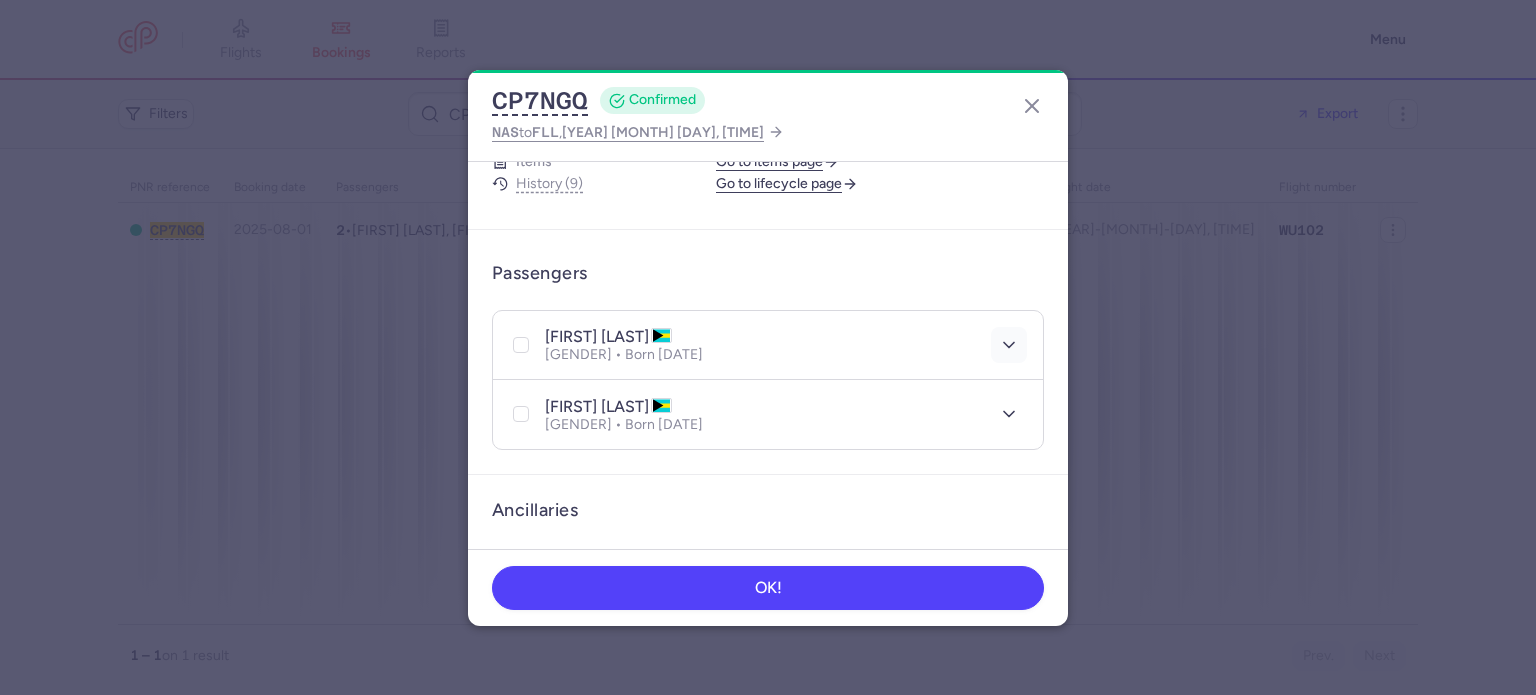 click at bounding box center [1009, 345] 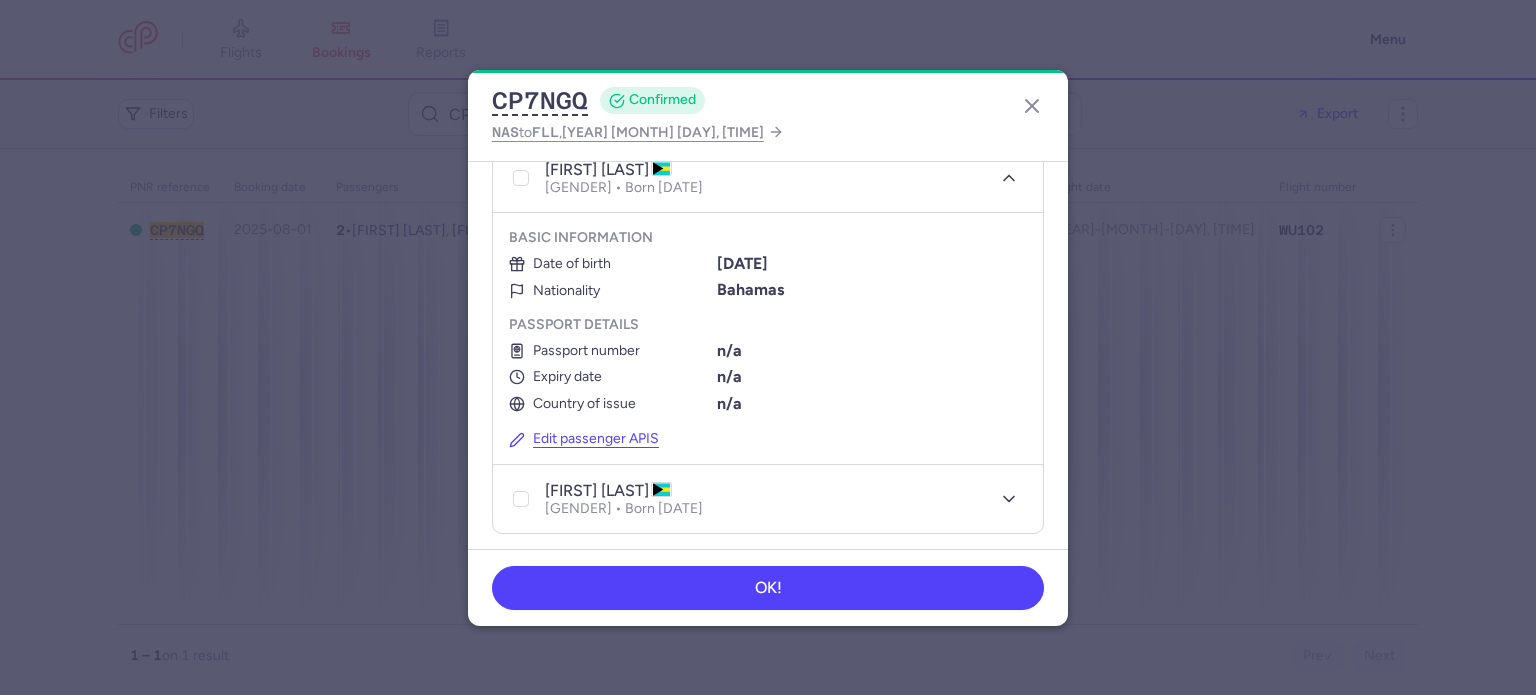 scroll, scrollTop: 500, scrollLeft: 0, axis: vertical 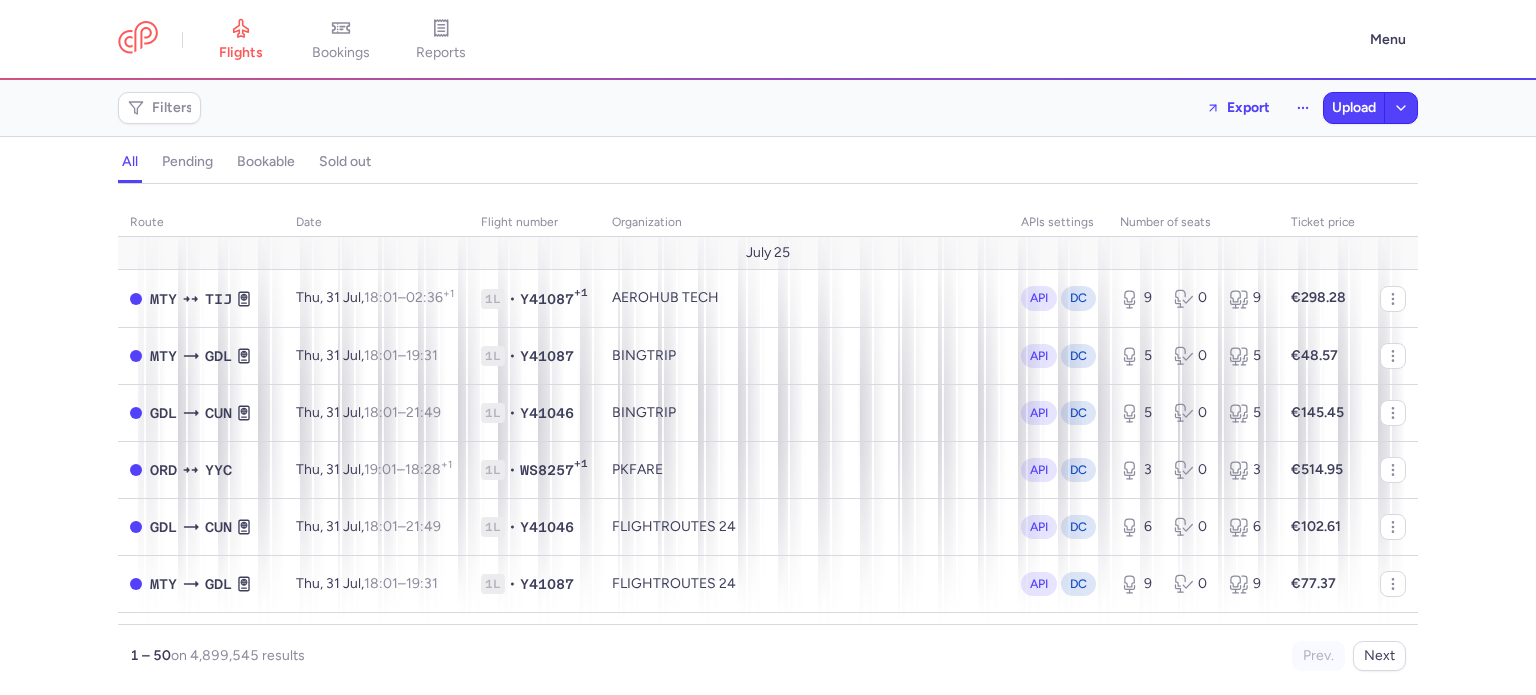 click on "Filters" at bounding box center [159, 108] 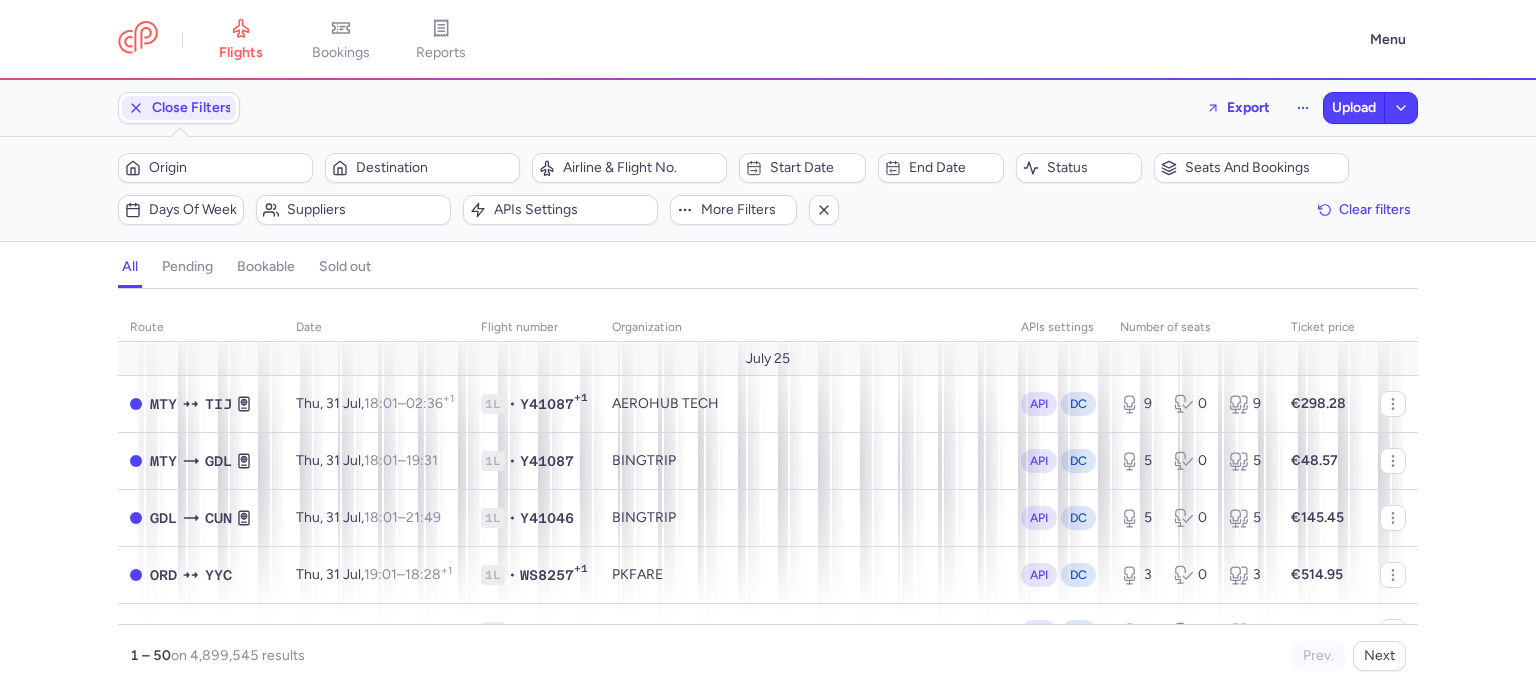 scroll, scrollTop: 0, scrollLeft: 0, axis: both 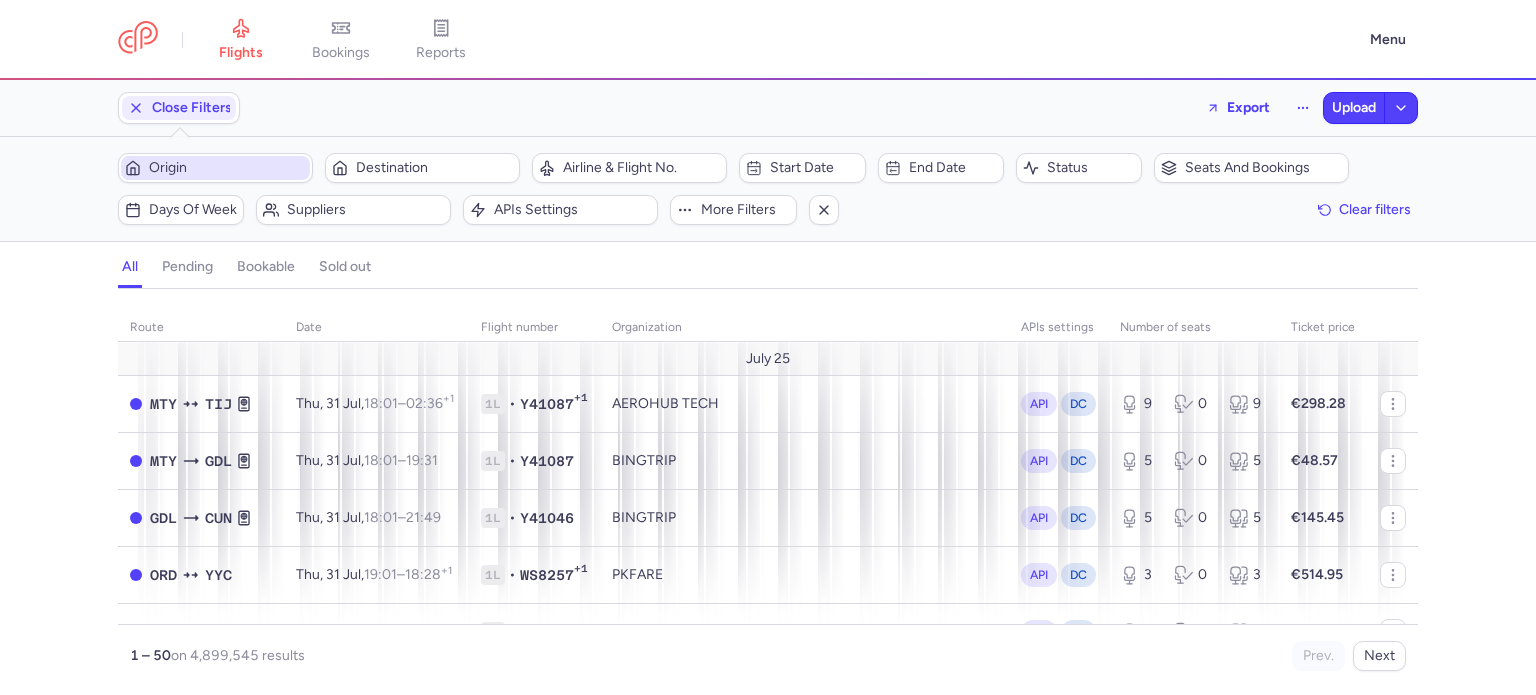 click on "Origin" at bounding box center (227, 168) 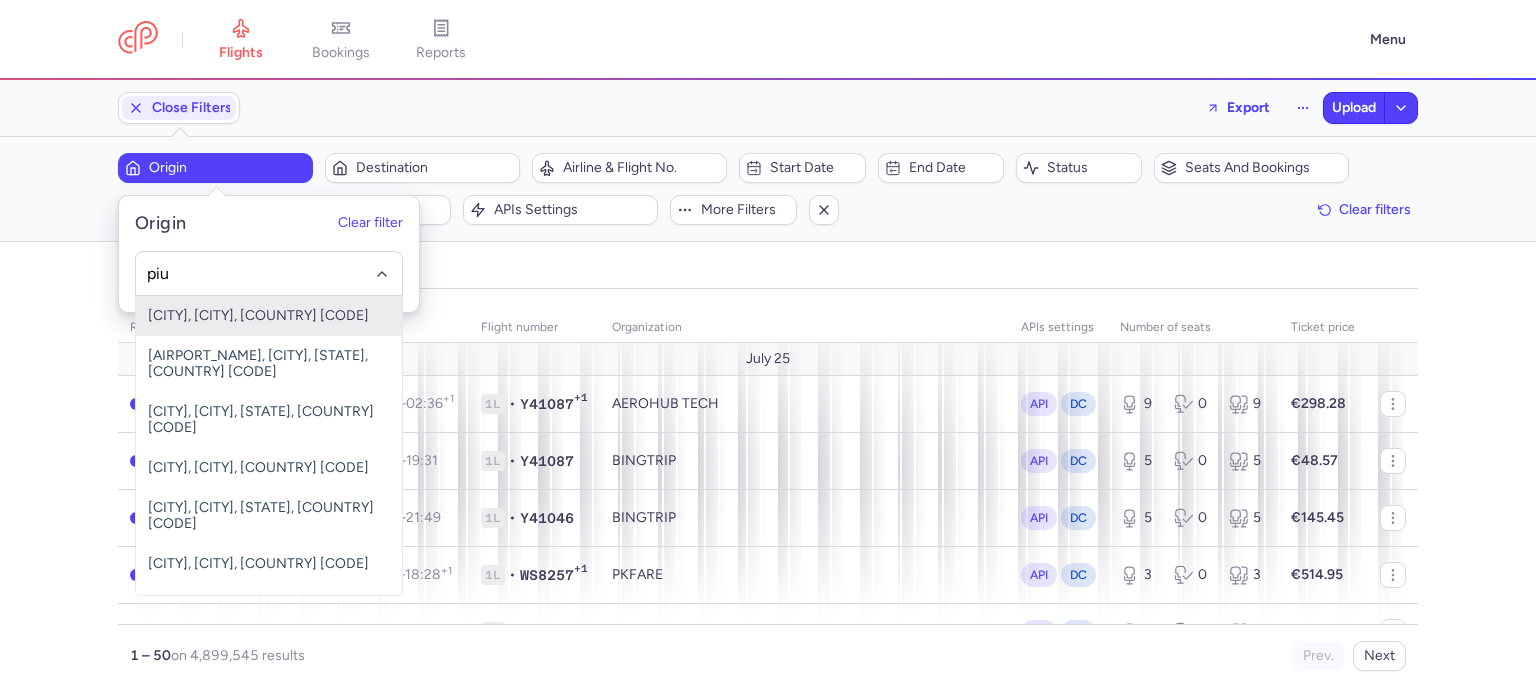 click on "Piura, Piura, Peru PIU" at bounding box center (269, 316) 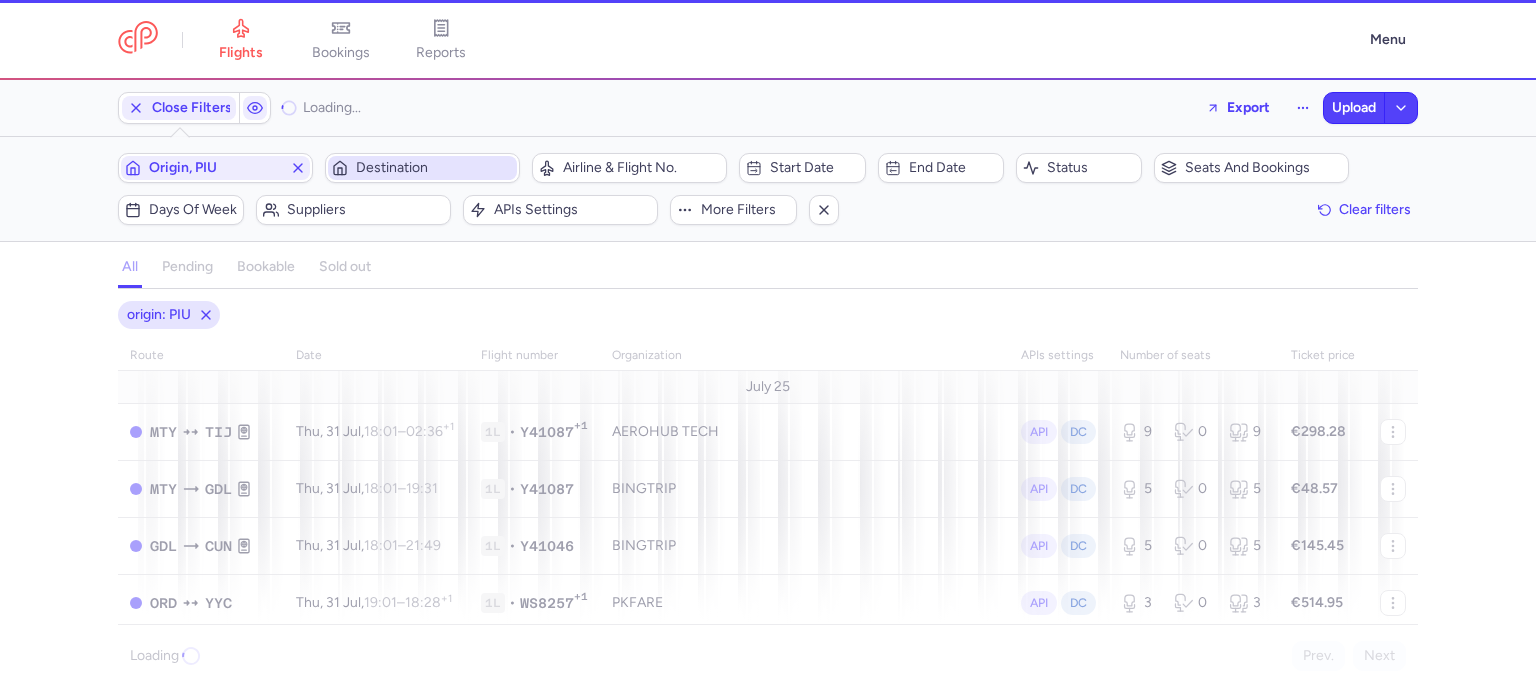 click on "Destination" at bounding box center (434, 168) 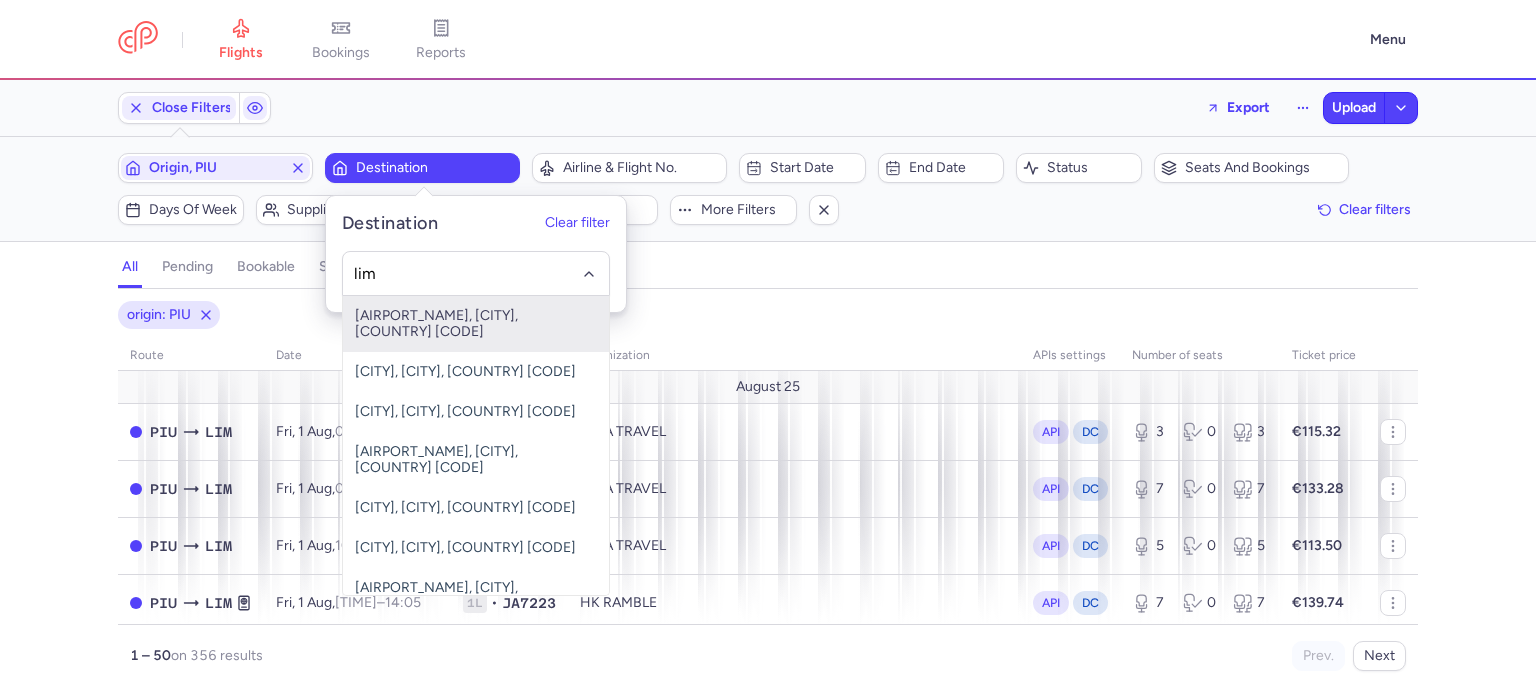 click on "Jorge Chavez International, Lima, Peru LIM" at bounding box center (476, 324) 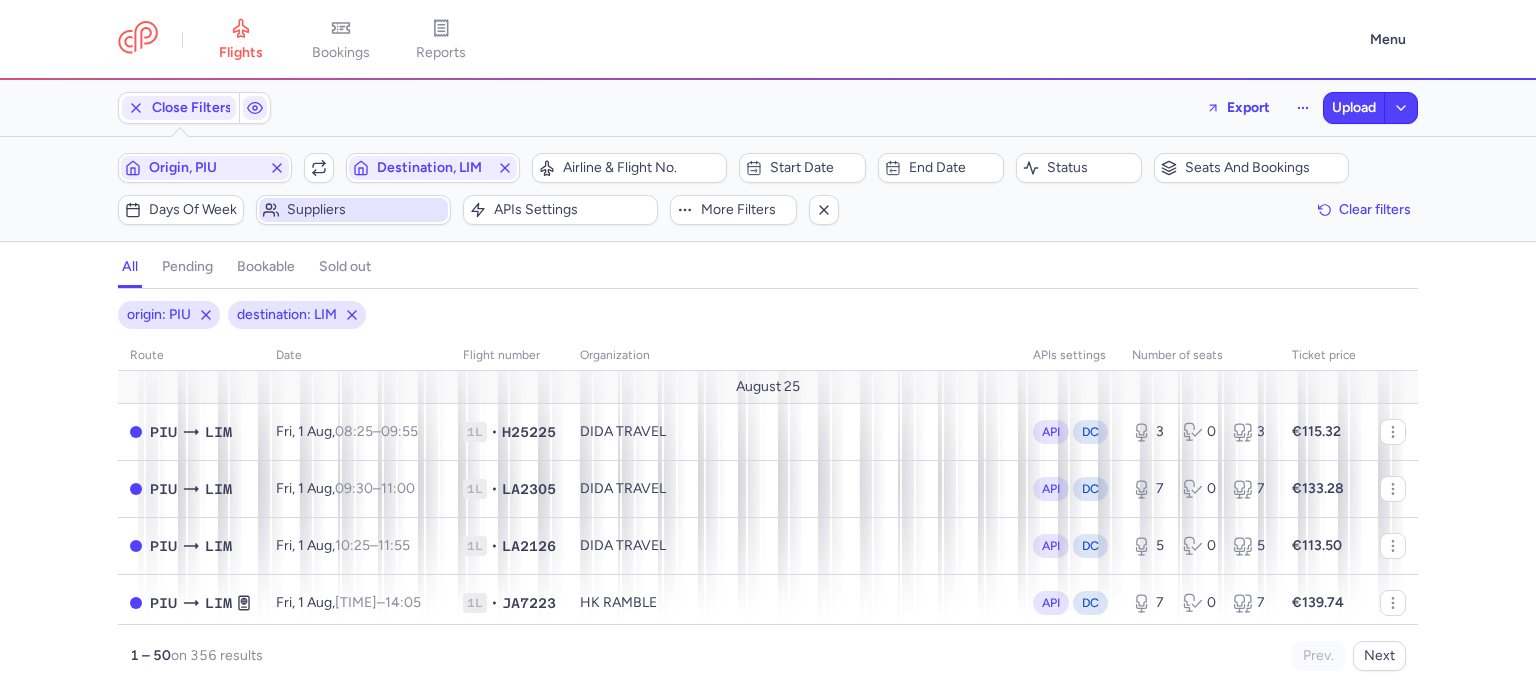 click on "Suppliers" at bounding box center [365, 210] 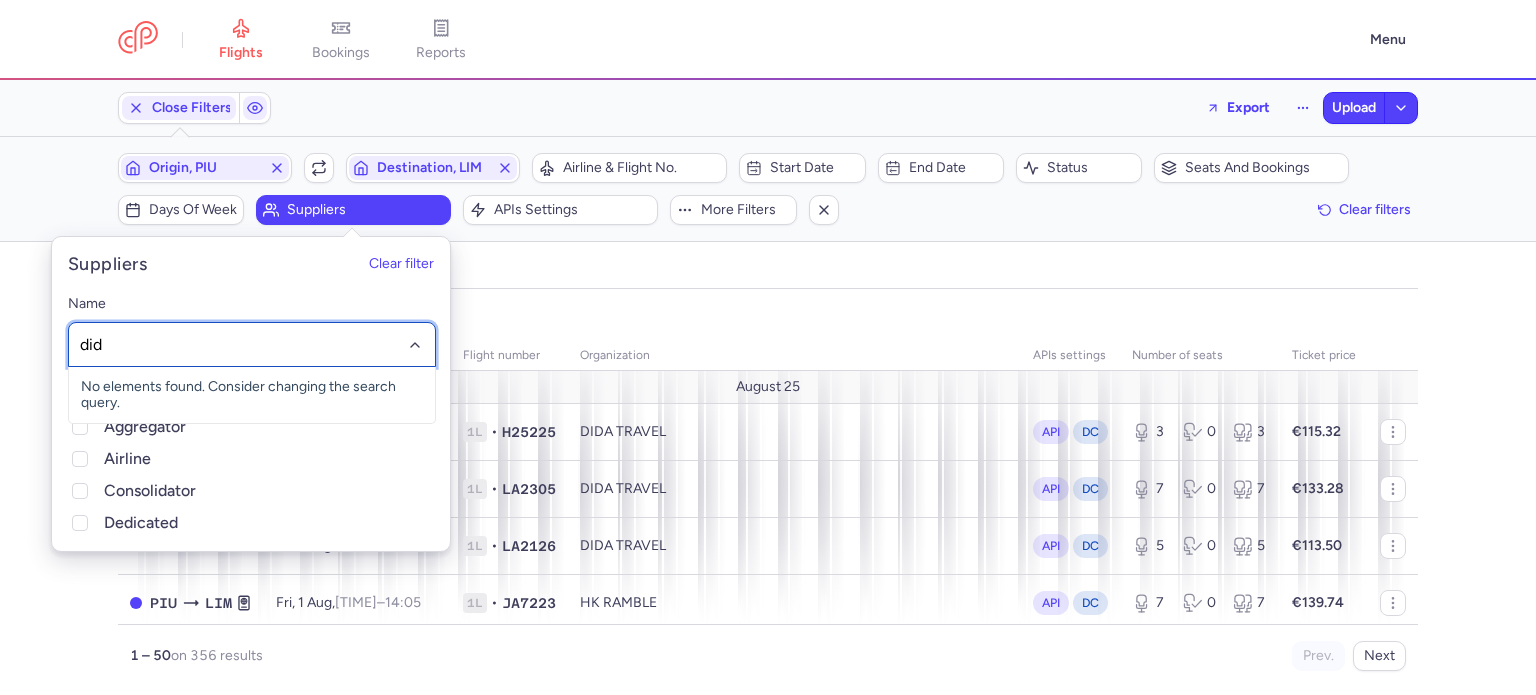 type on "dida" 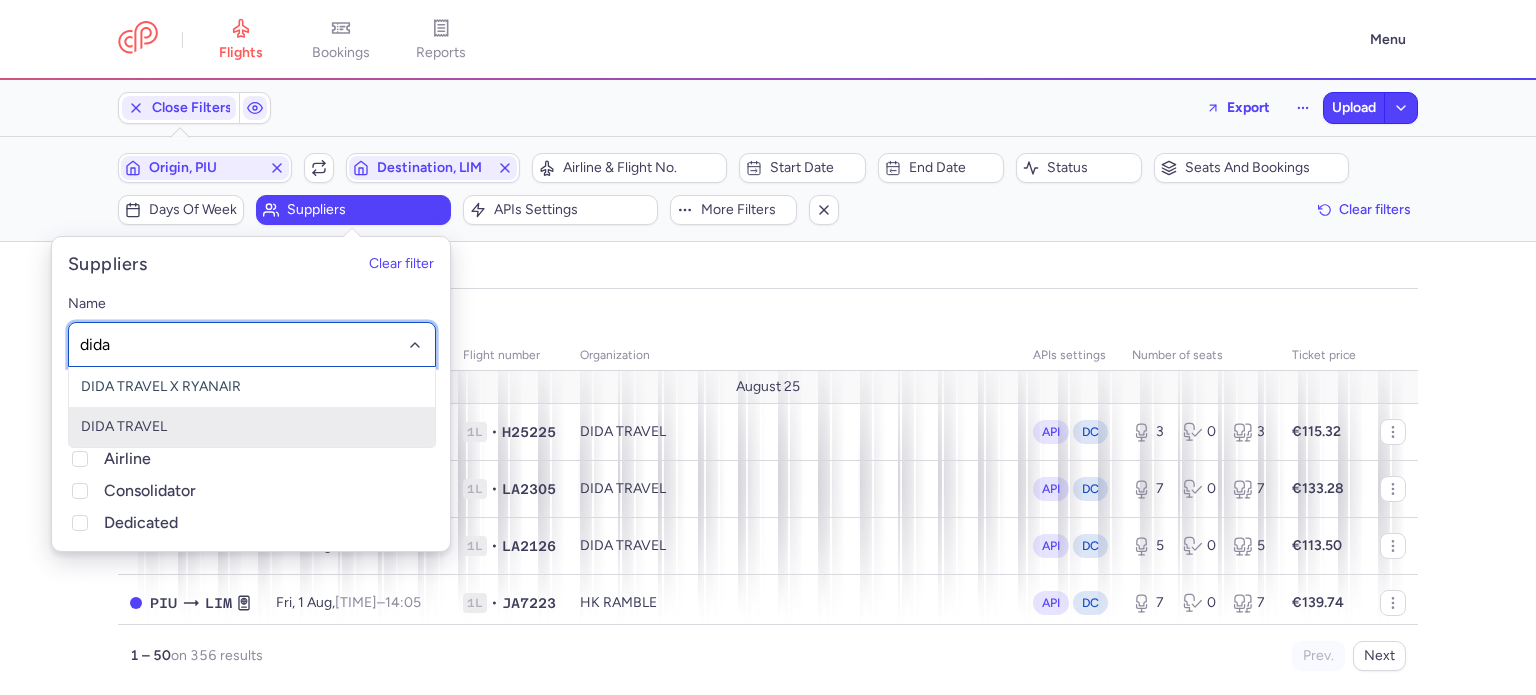 click on "DIDA TRAVEL" 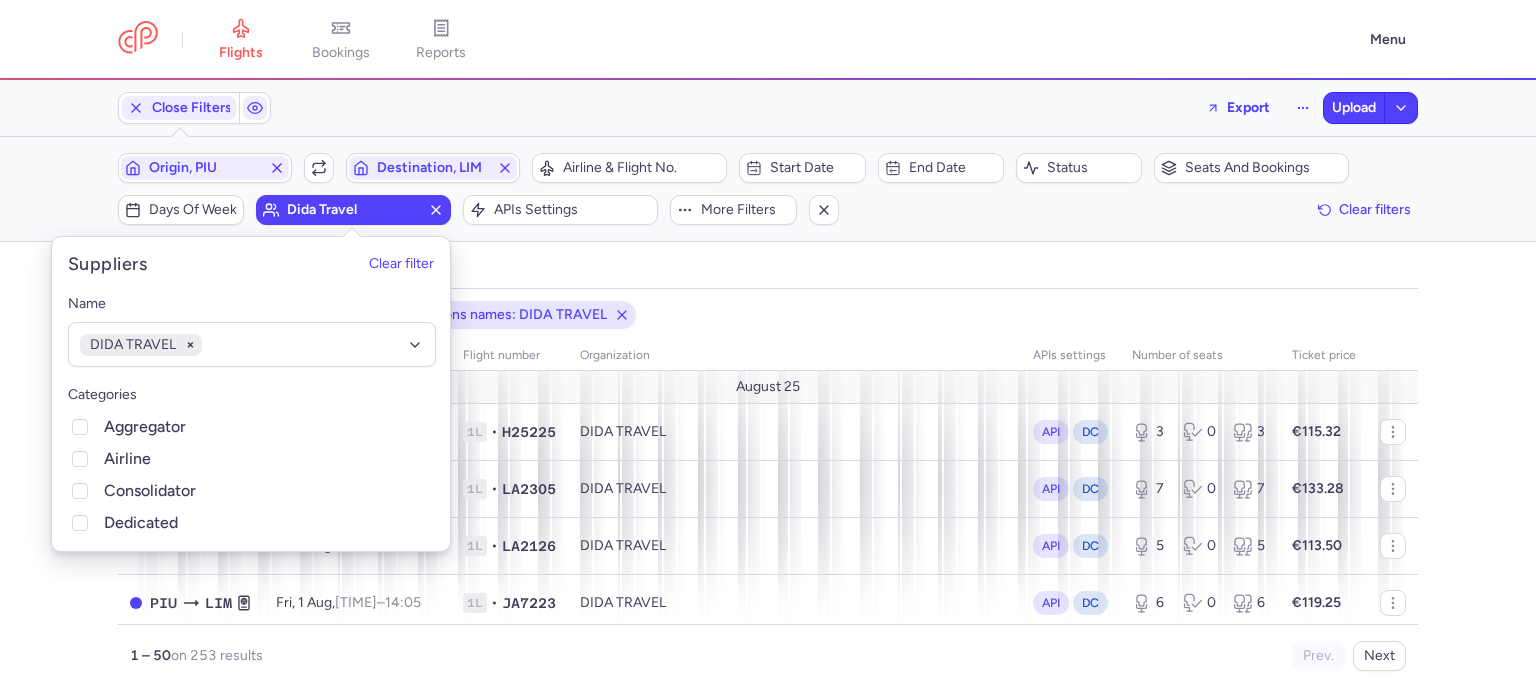 click on "all pending bookable sold out" at bounding box center [768, 271] 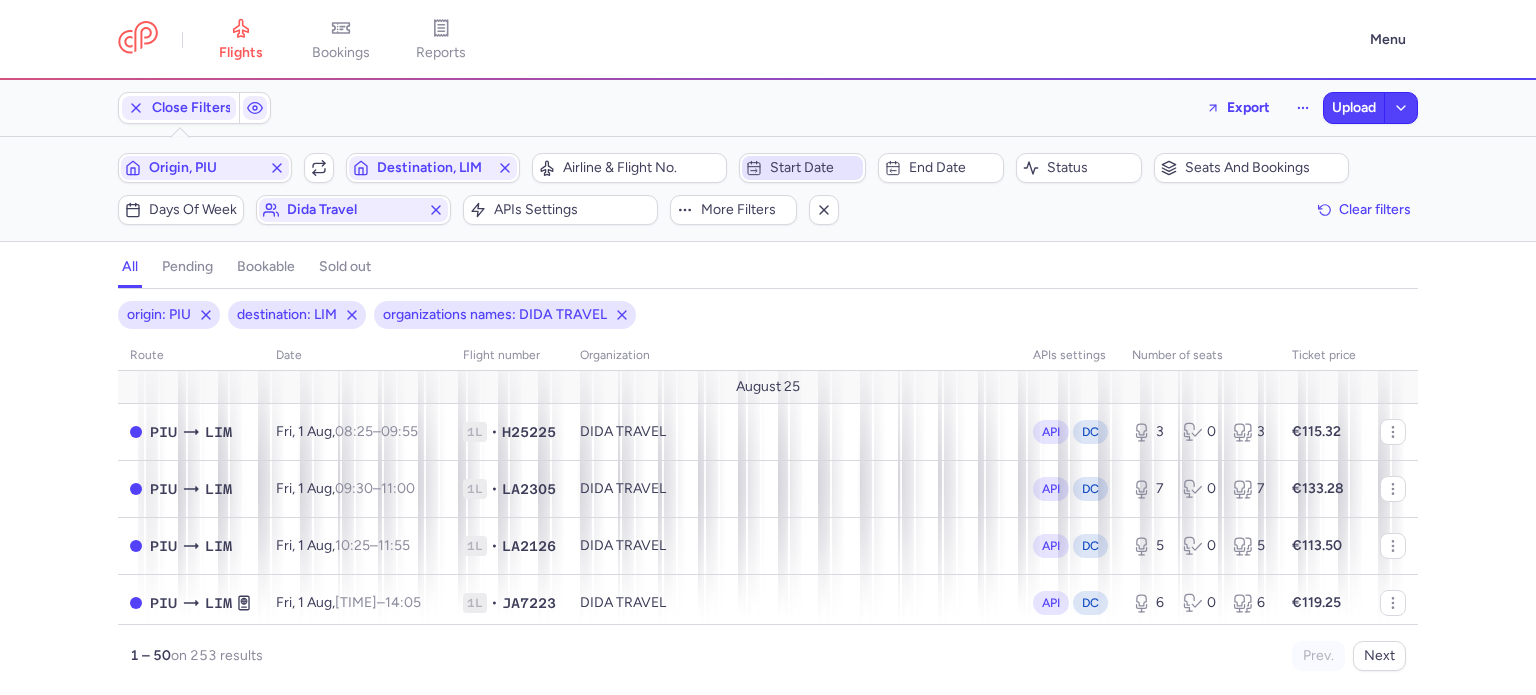 click on "Start date" at bounding box center [802, 168] 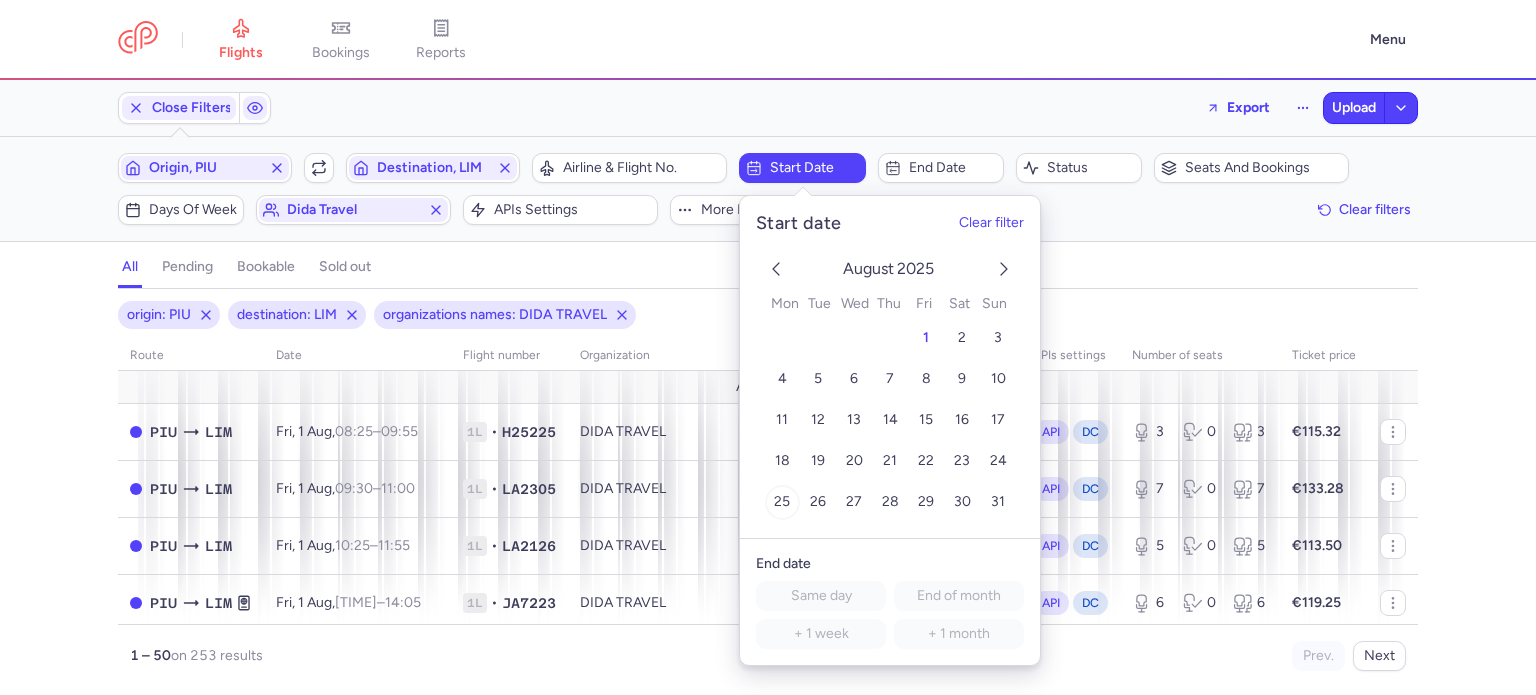 click on "25" at bounding box center [782, 502] 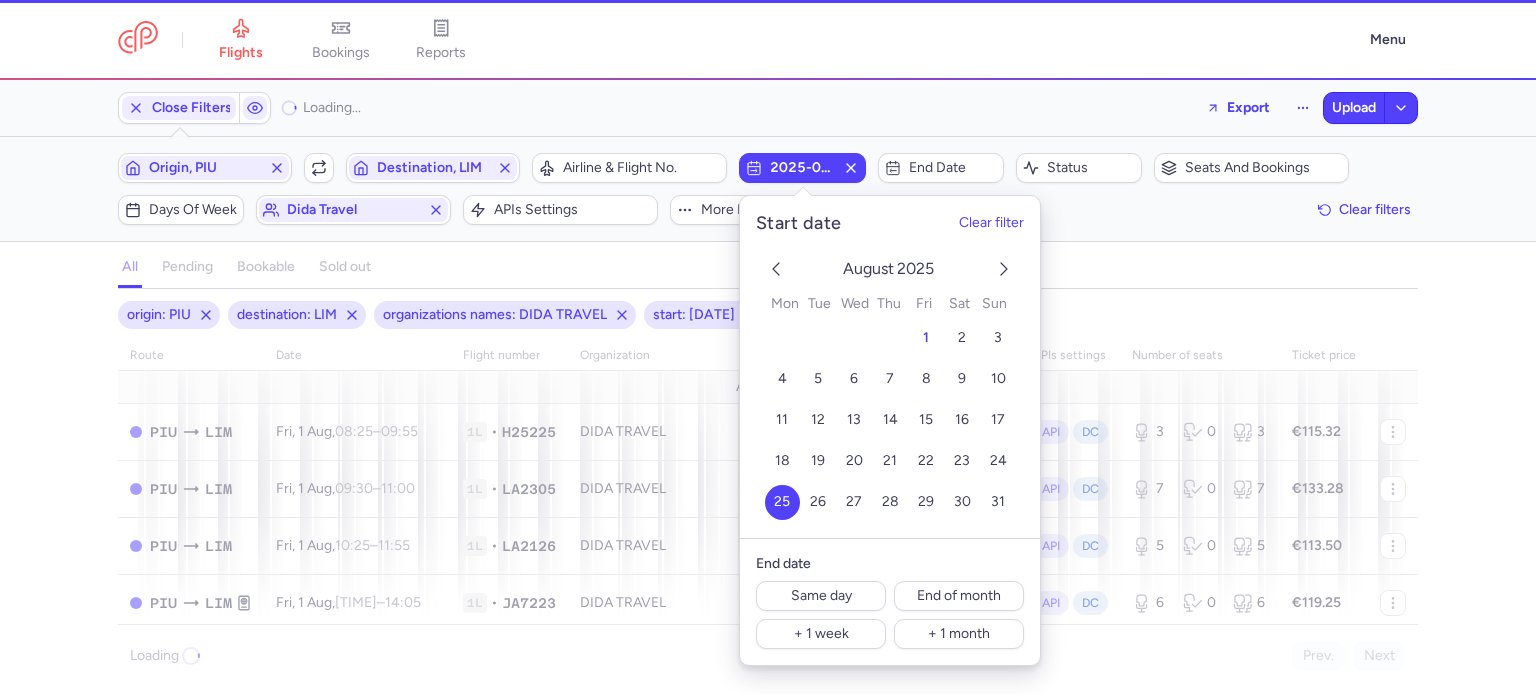 click on "all pending bookable sold out" at bounding box center [768, 271] 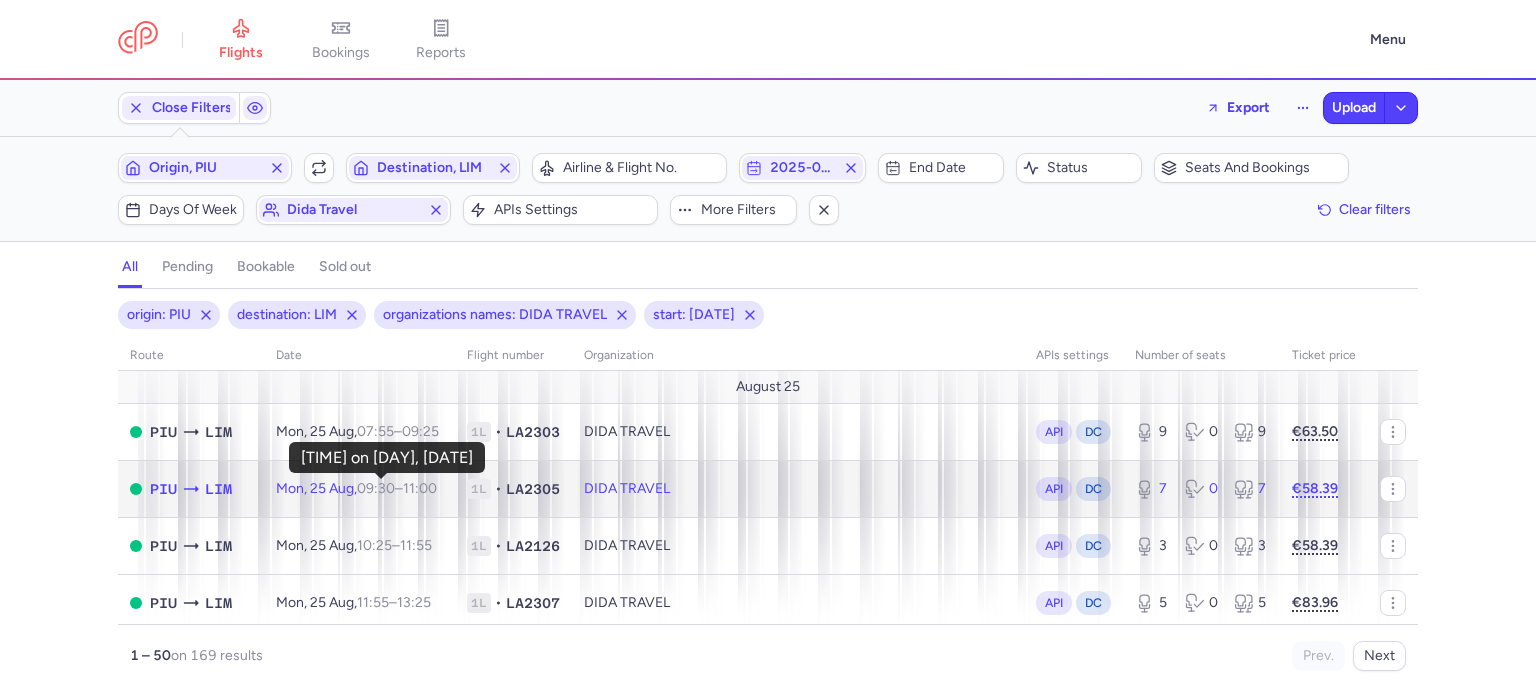 click on "Mon, 25 Aug,  09:30  –  11:00  +0" at bounding box center [359, 488] 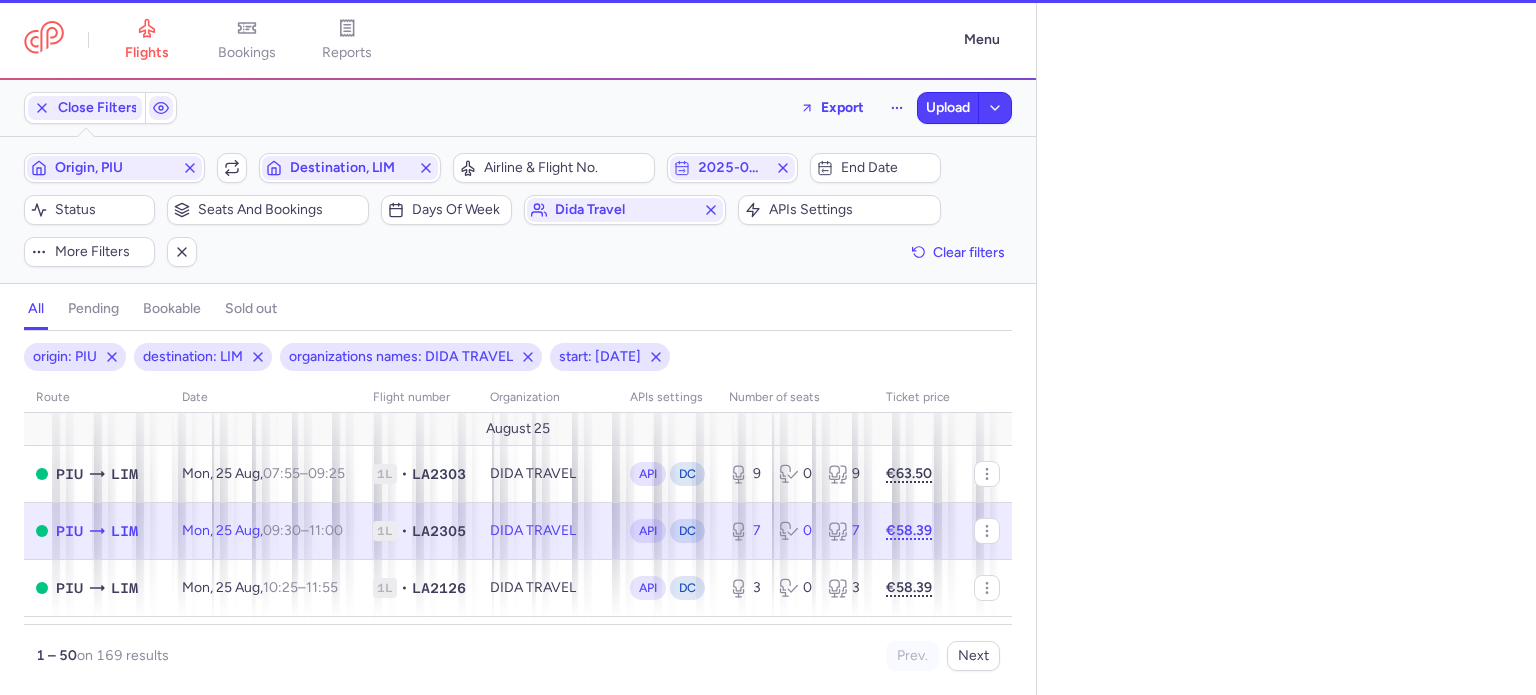 select on "days" 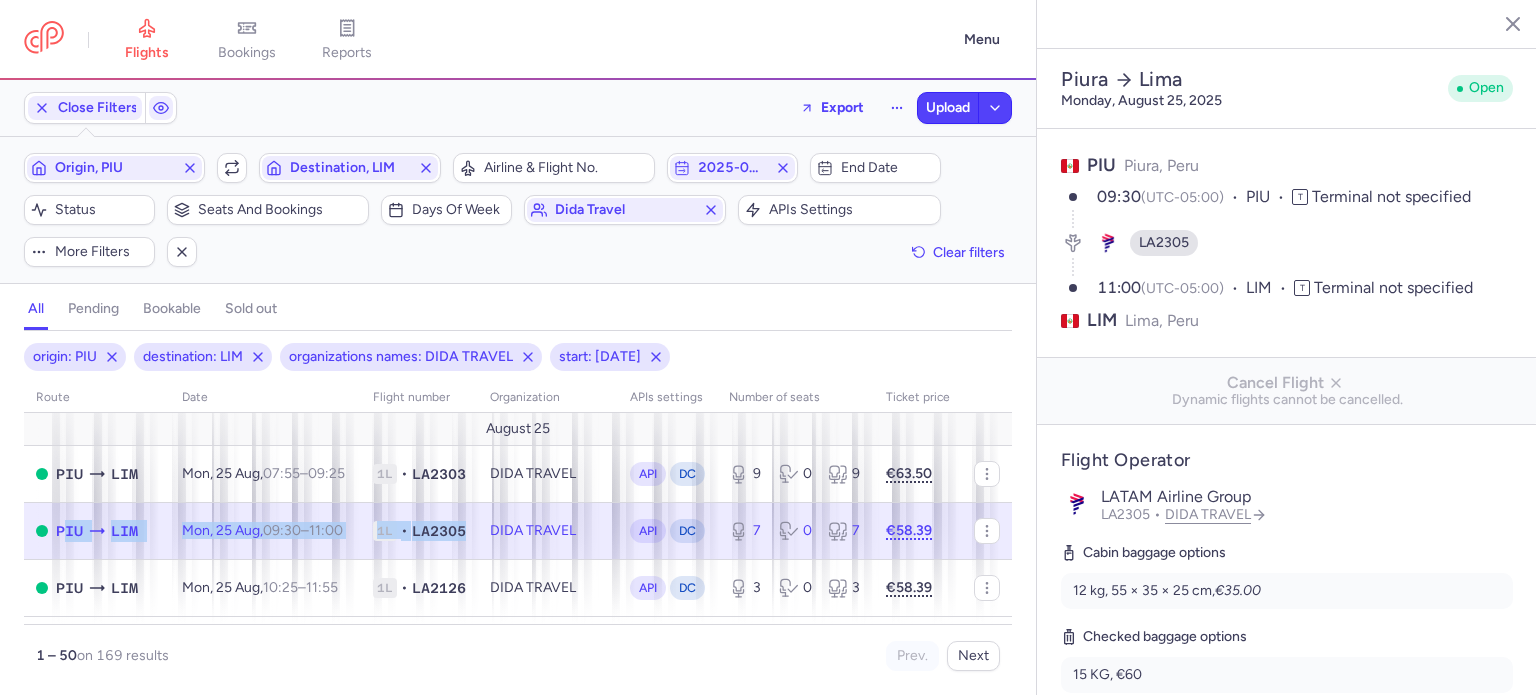 drag, startPoint x: 52, startPoint y: 528, endPoint x: 468, endPoint y: 535, distance: 416.0589 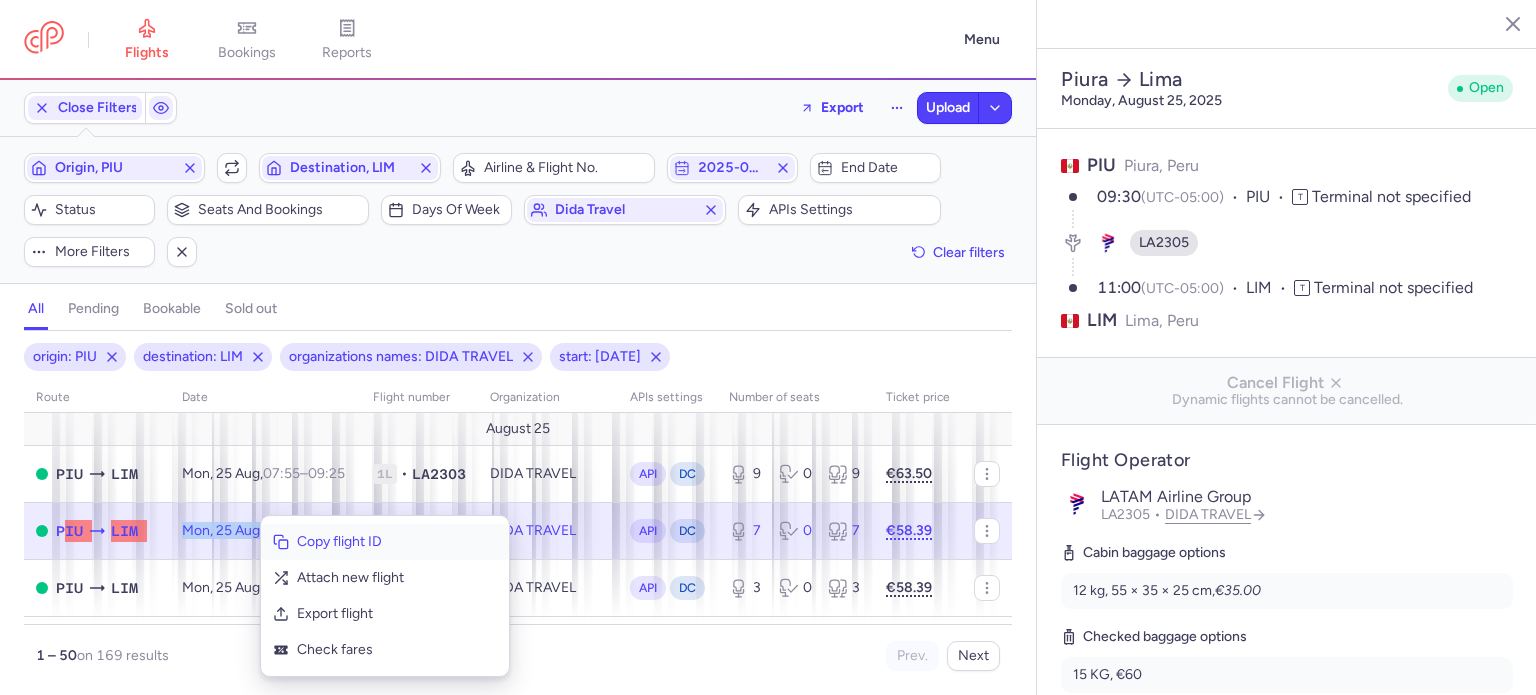 click on "Copy flight ID" at bounding box center (397, 542) 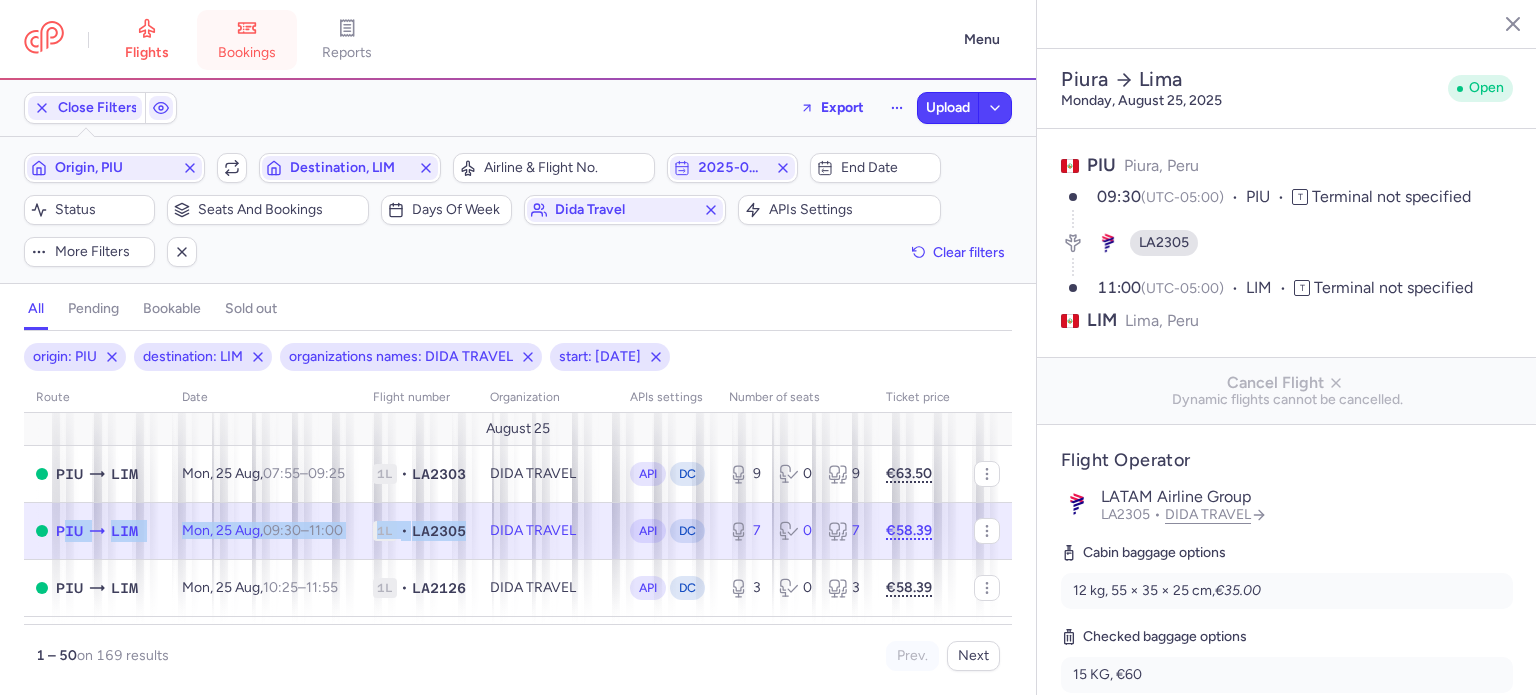 click 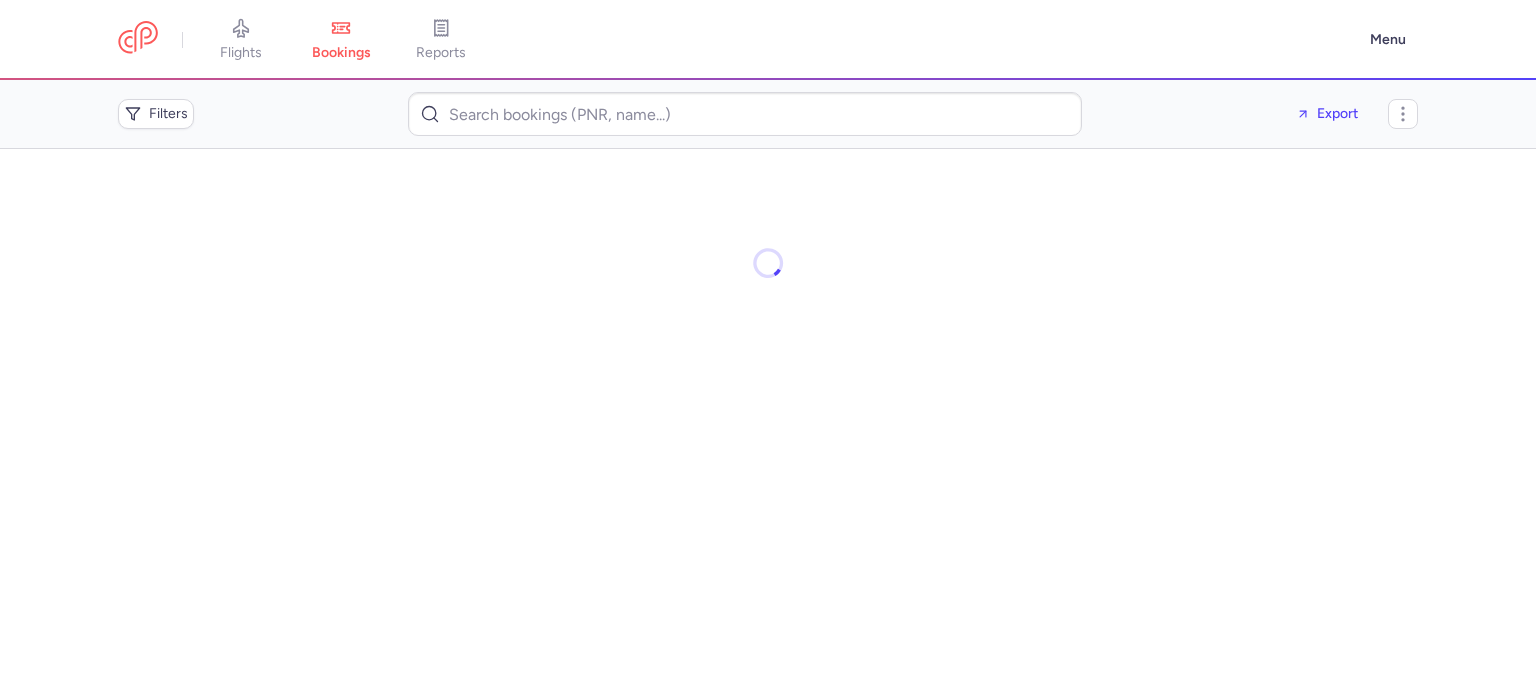 click 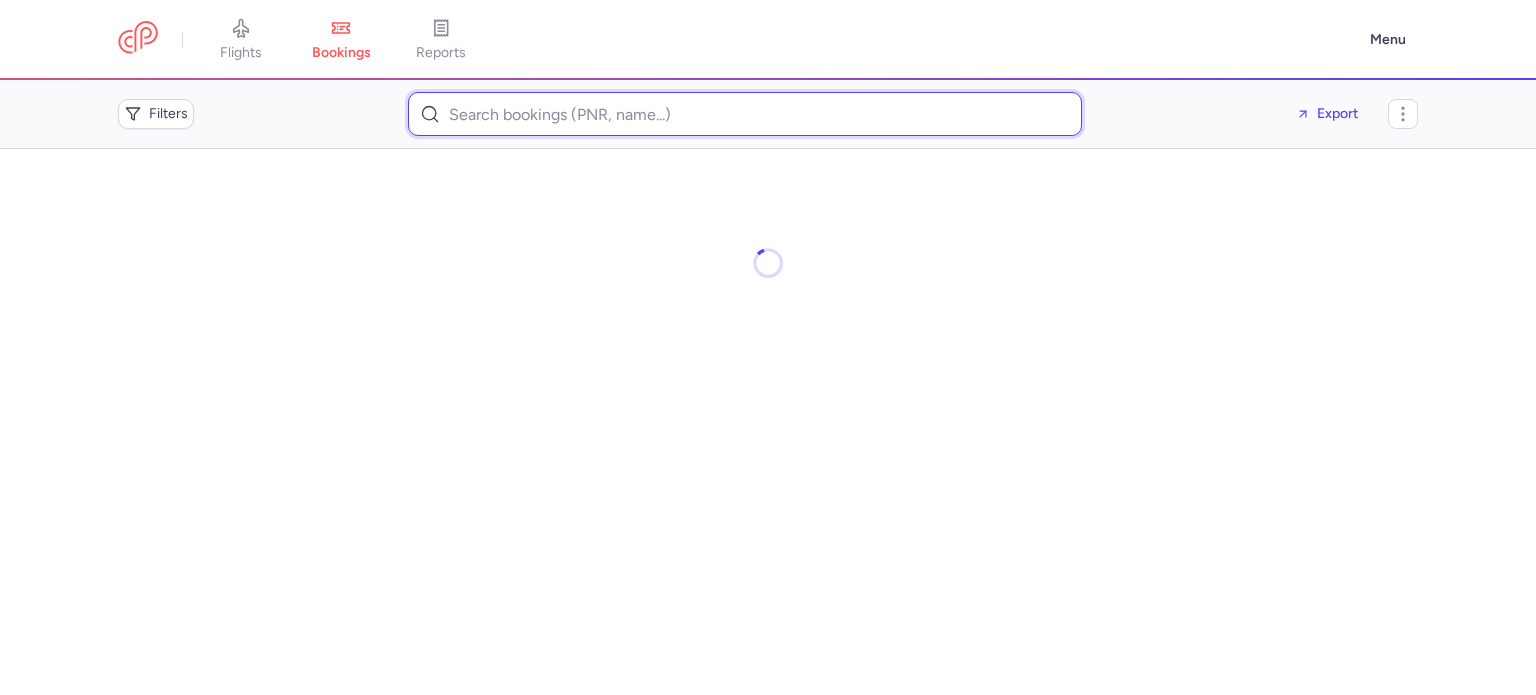 paste on "delgad_p@yahoo.com>" 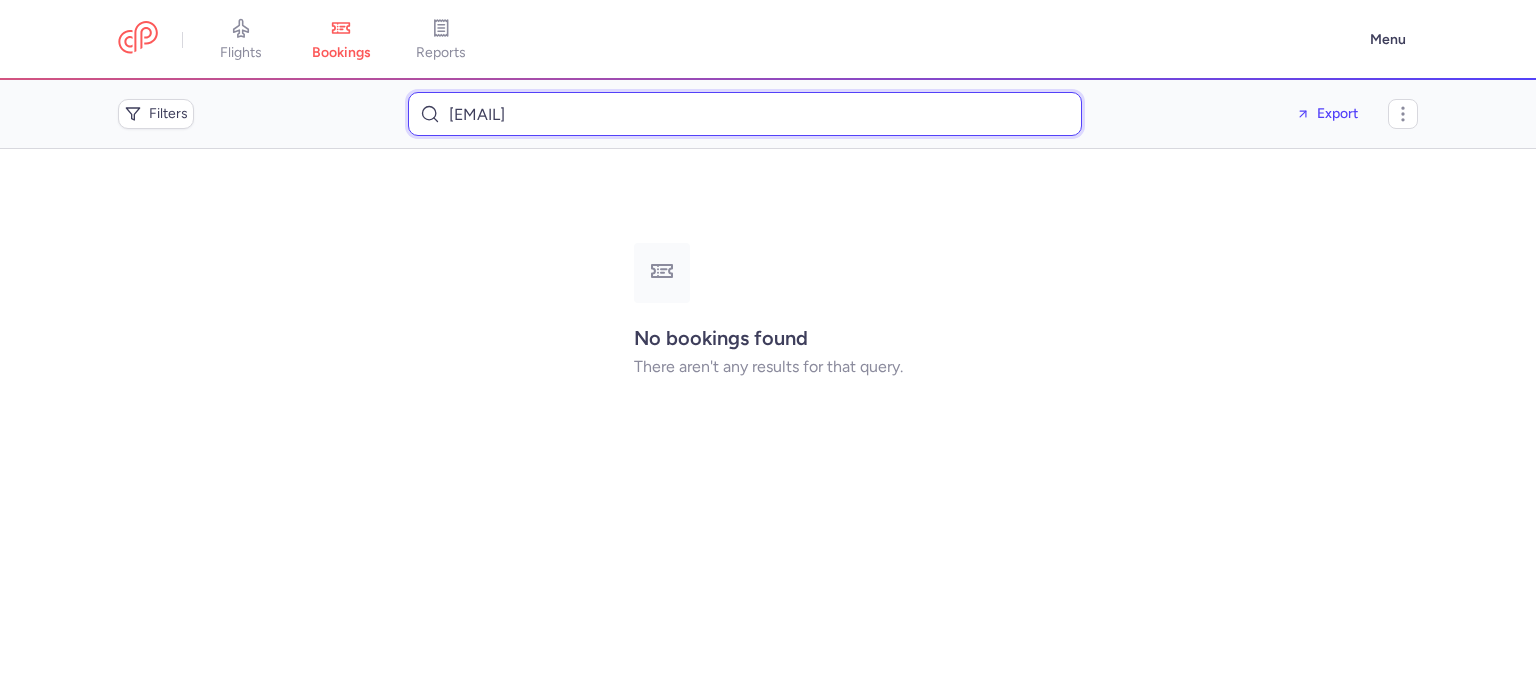 type on "delgad_p@yahoo.com" 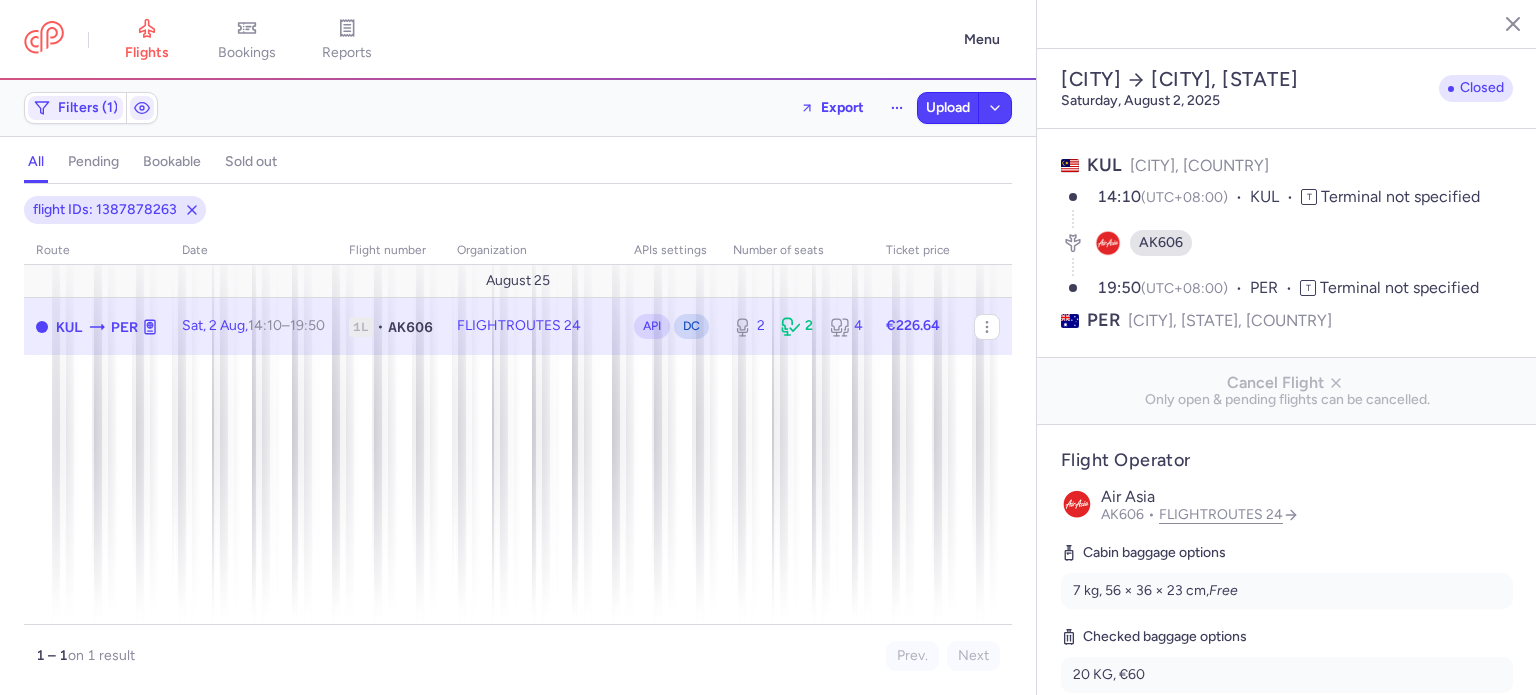select on "days" 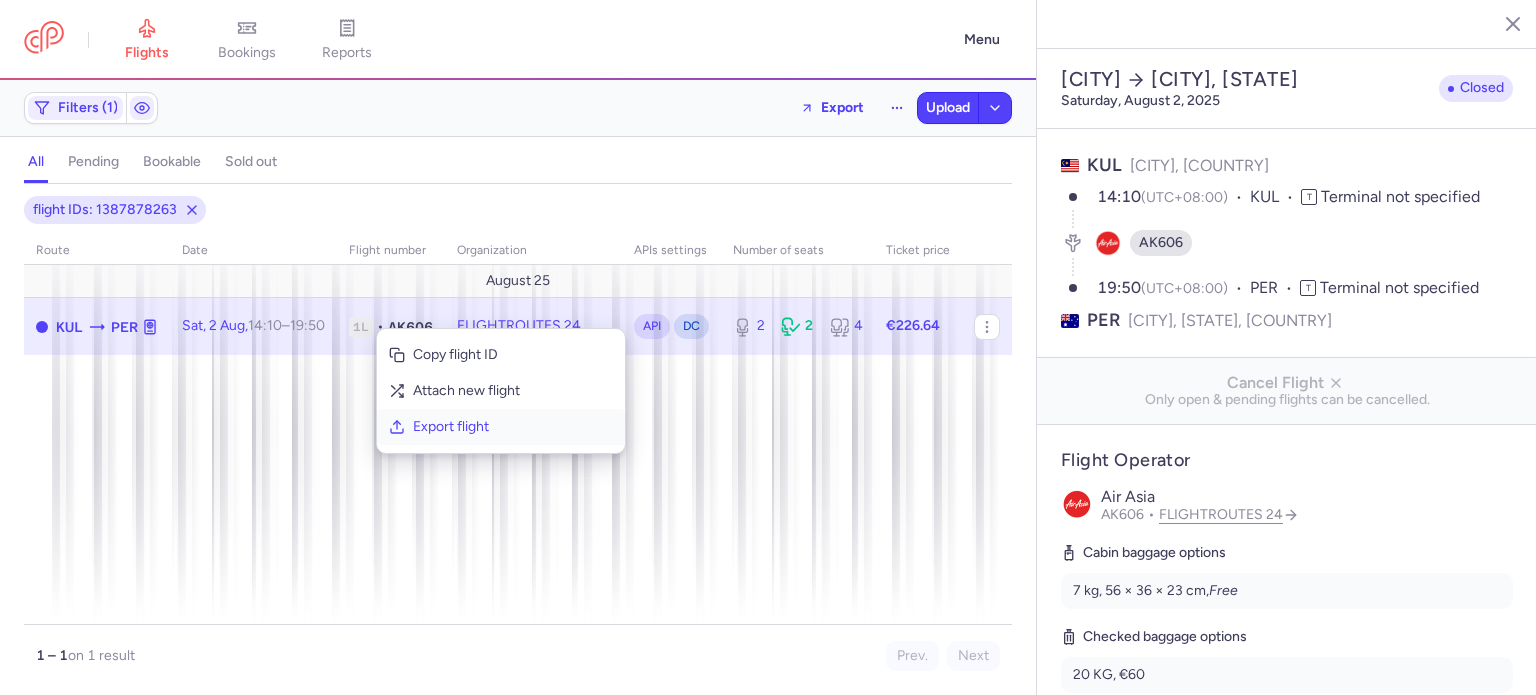 click on "Export flight" at bounding box center (513, 427) 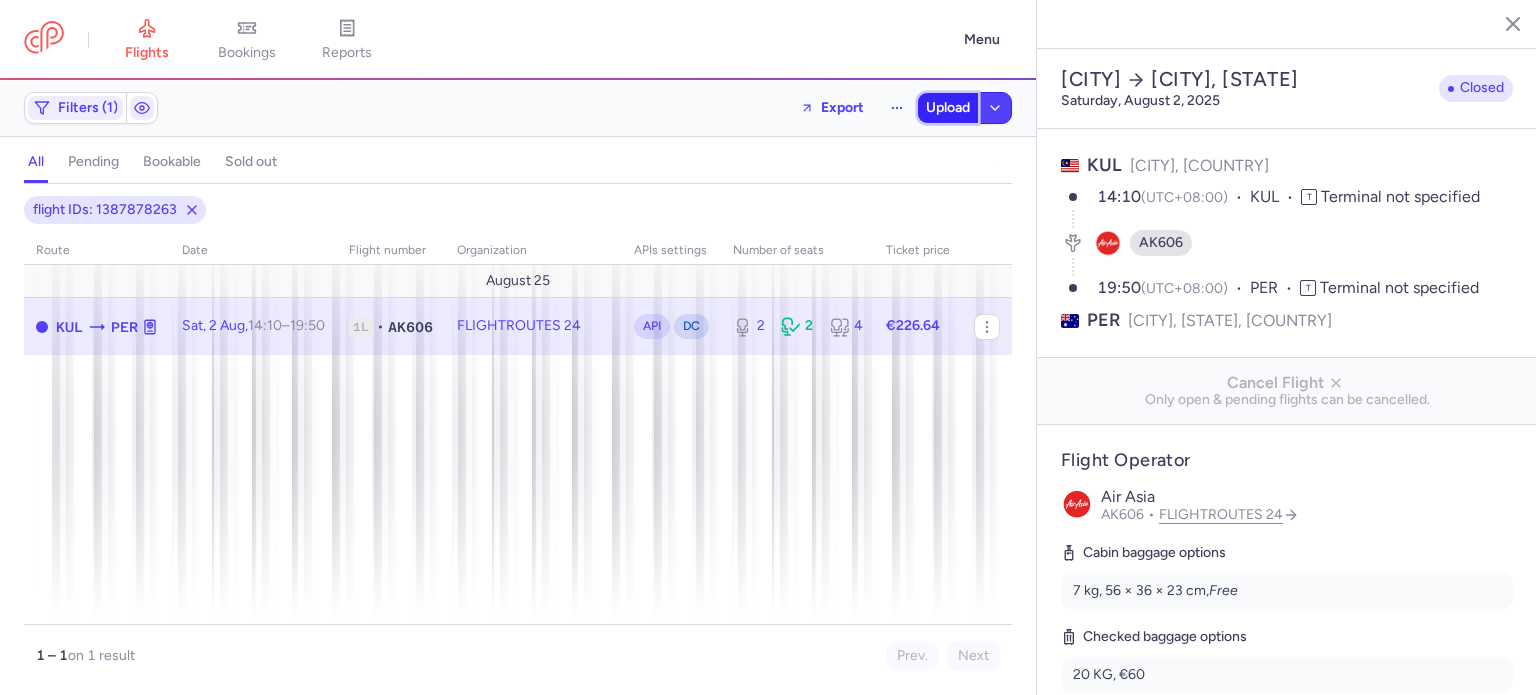 click on "Upload" at bounding box center (948, 108) 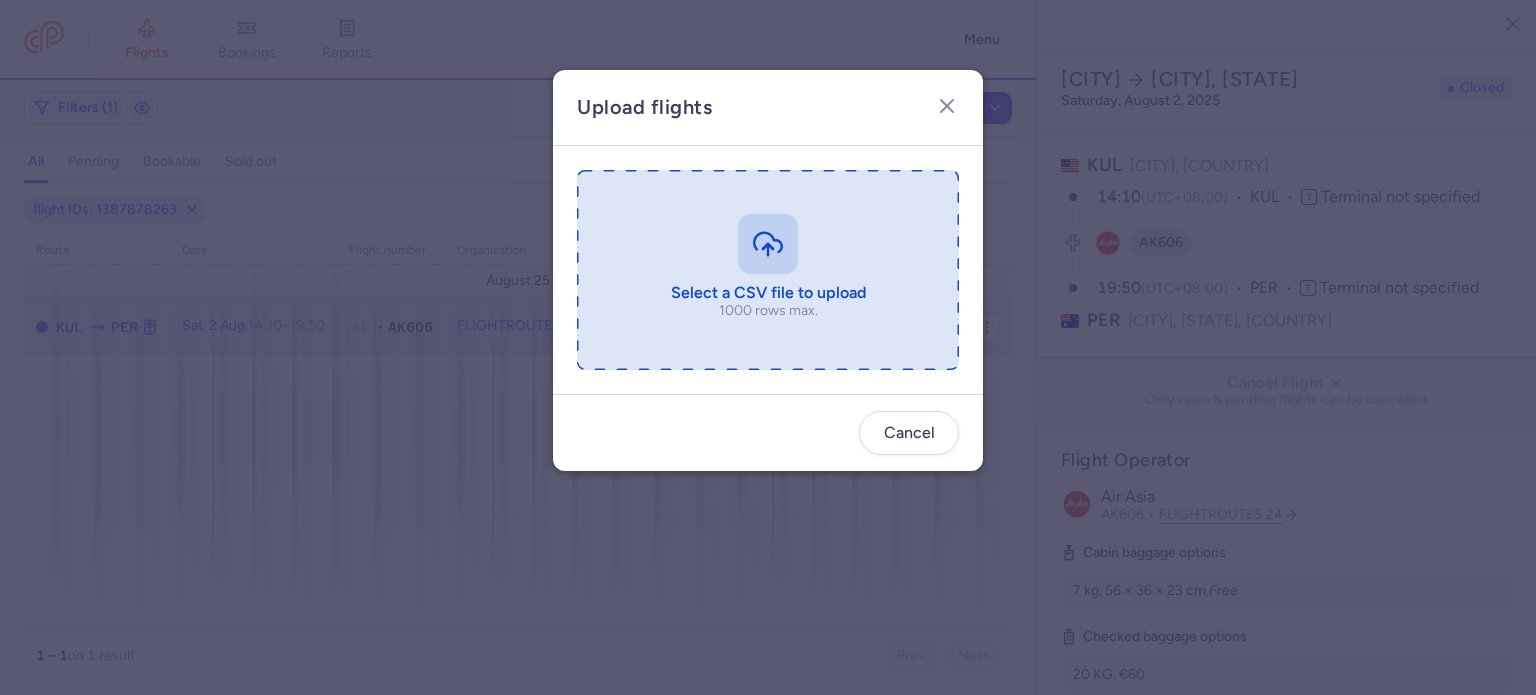 click at bounding box center [768, 270] 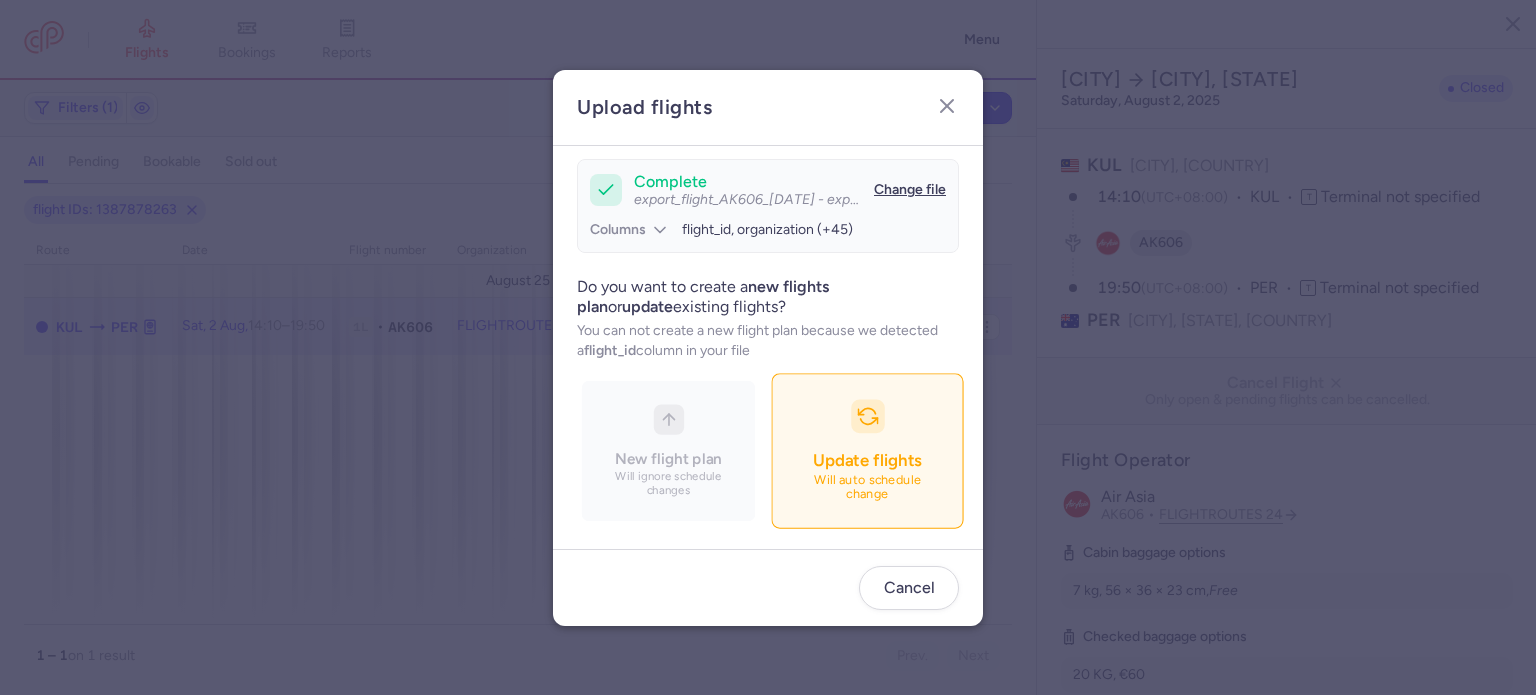 scroll, scrollTop: 172, scrollLeft: 0, axis: vertical 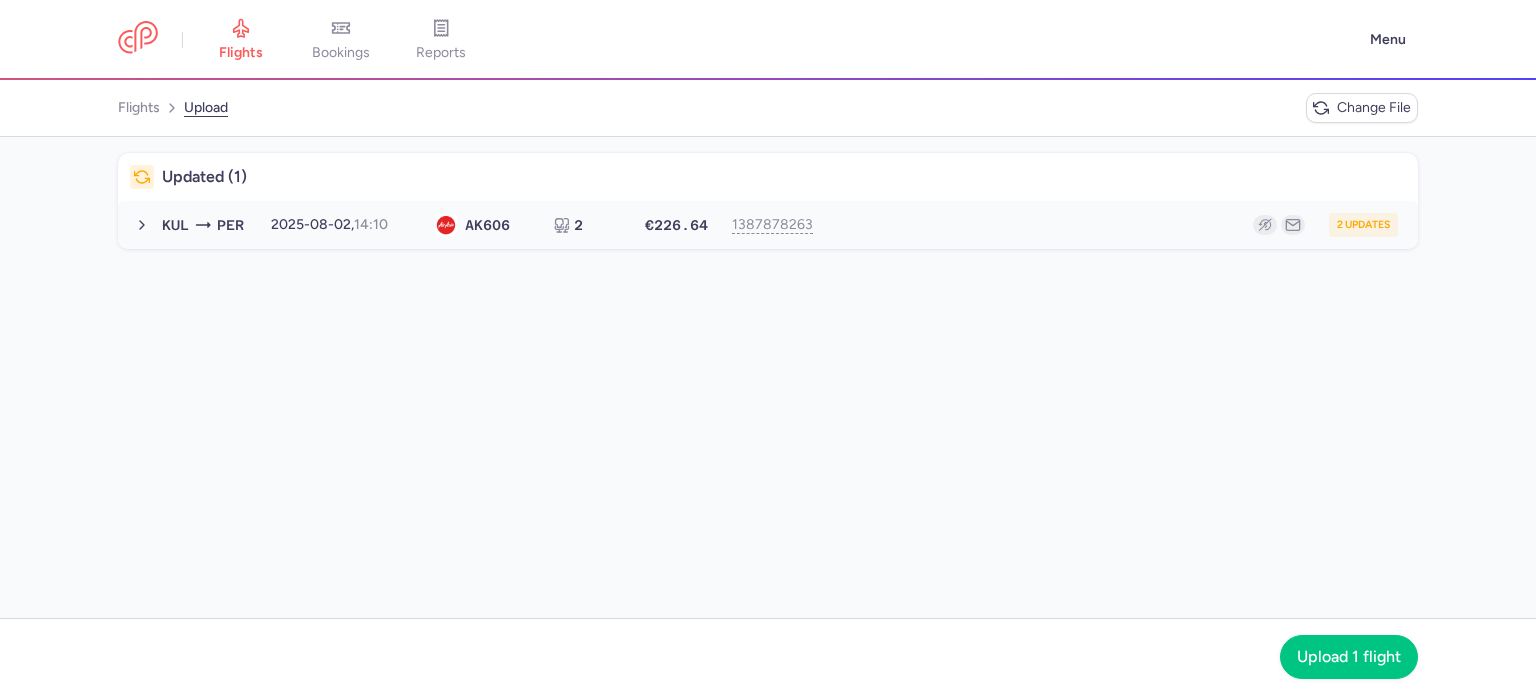 click on "KUL  PER 2025-08-02,  14:10 AK  606 2 €226.64 1387878263 2 updates 2025-08-02, 14:10 AK606 2 seats €226.64" at bounding box center [768, 225] 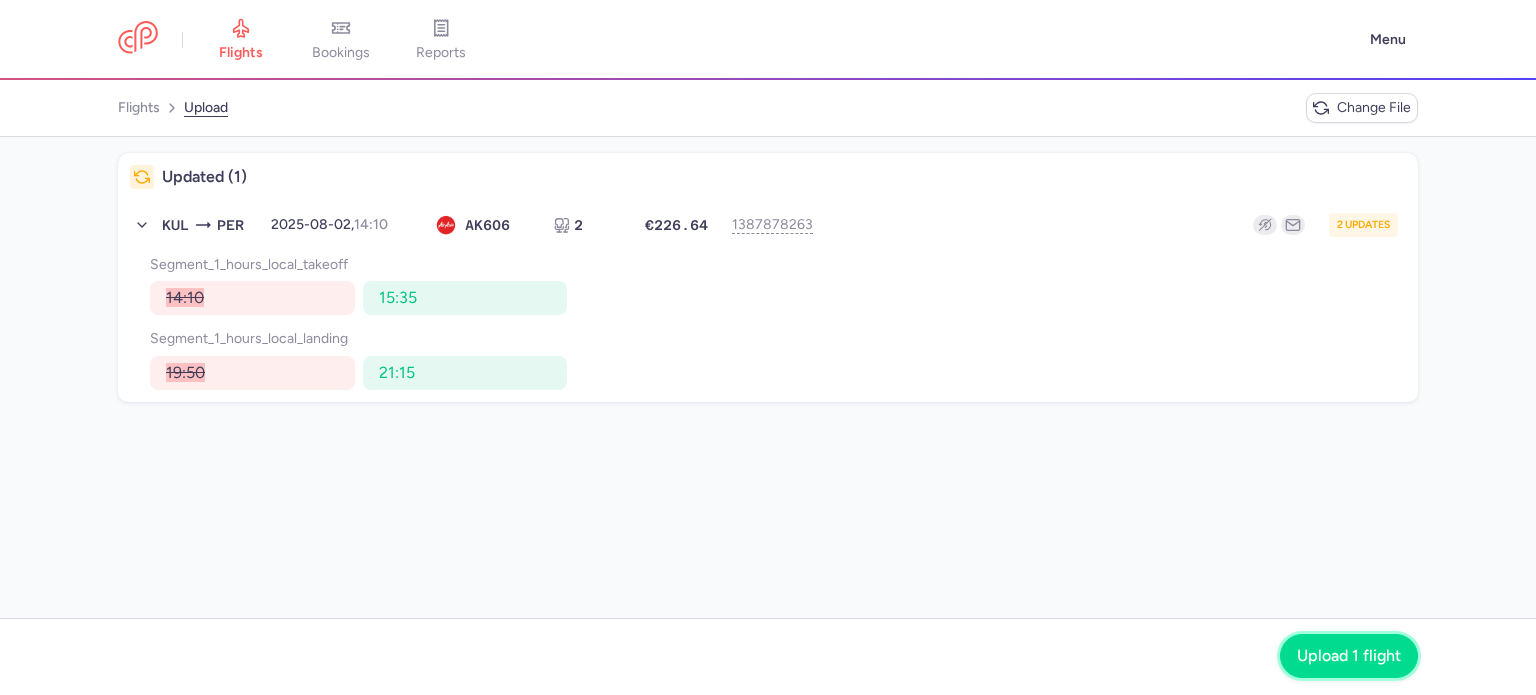 drag, startPoint x: 1328, startPoint y: 651, endPoint x: 1168, endPoint y: 684, distance: 163.36769 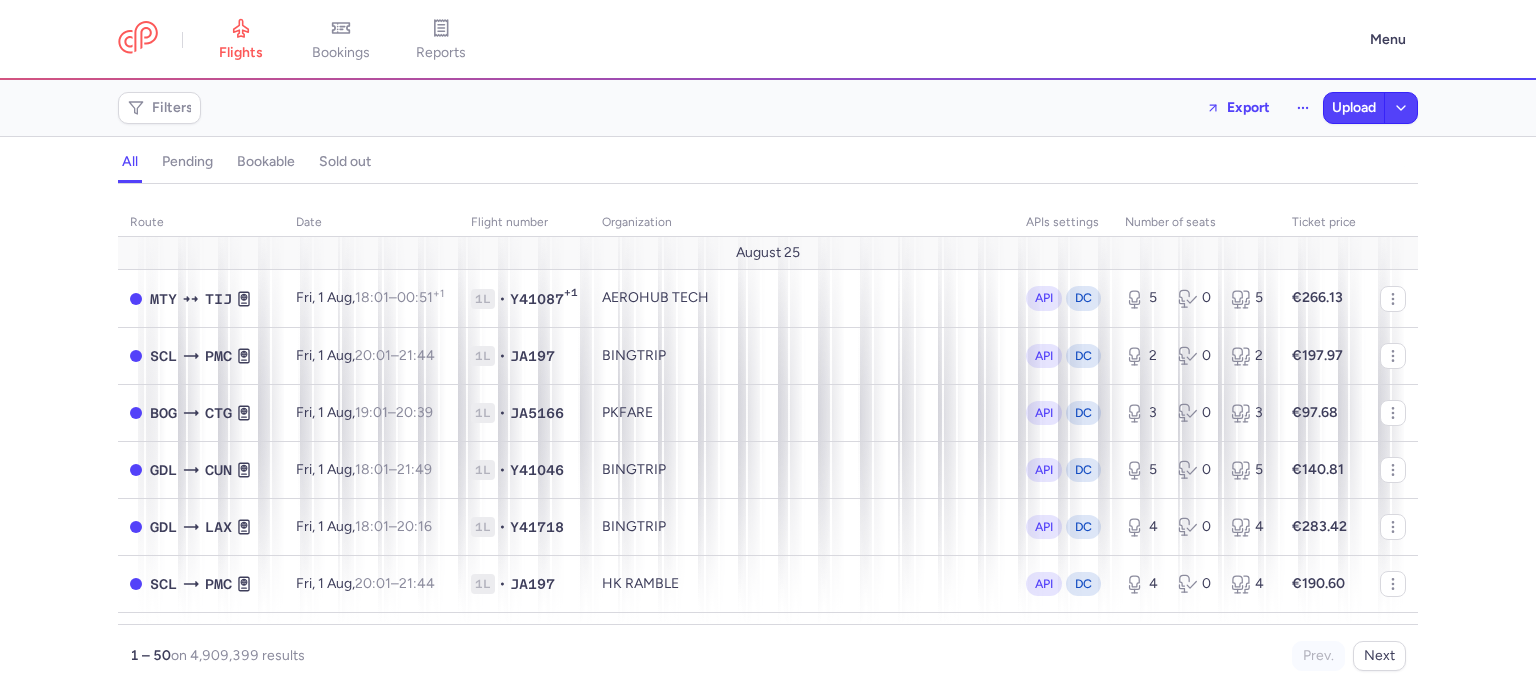 click 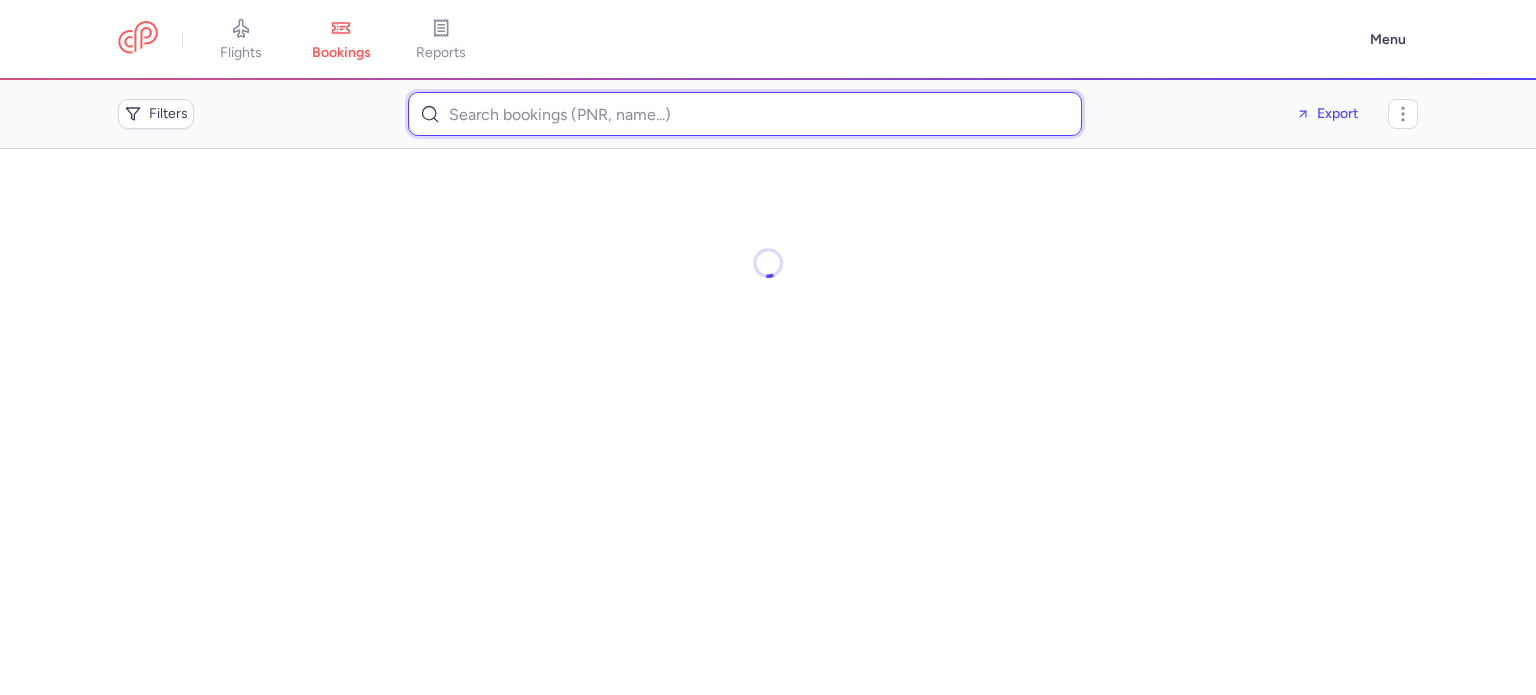 click at bounding box center [745, 114] 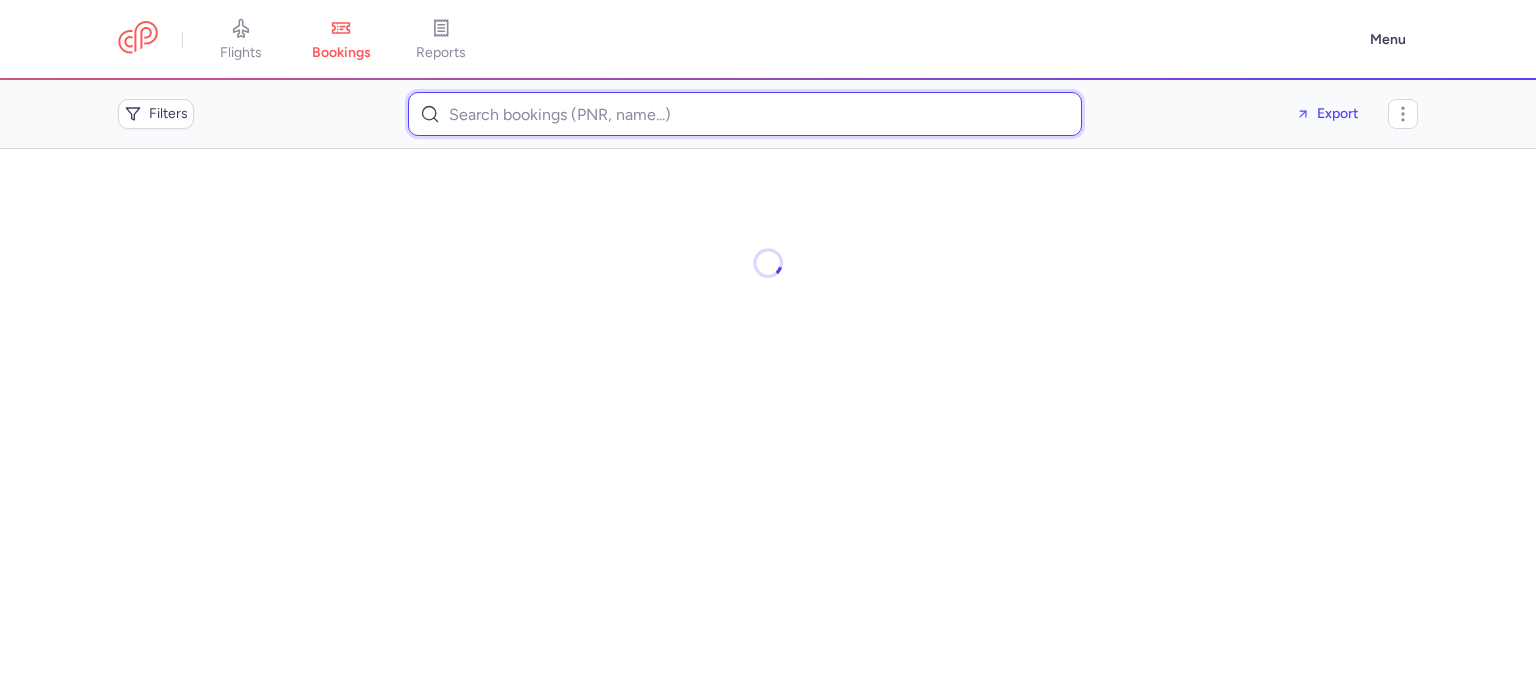 paste on "cemweiss07@gmail.com" 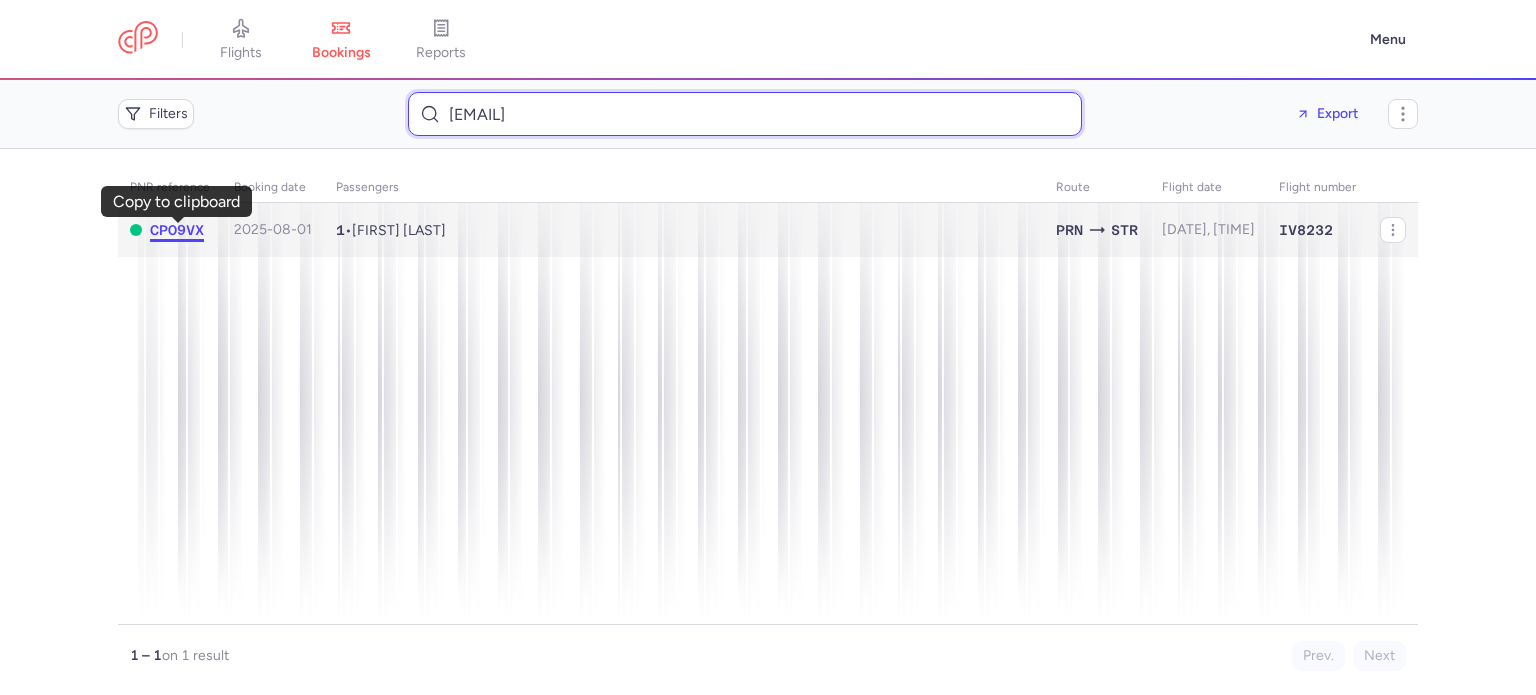 type on "cemweiss07@gmail.com" 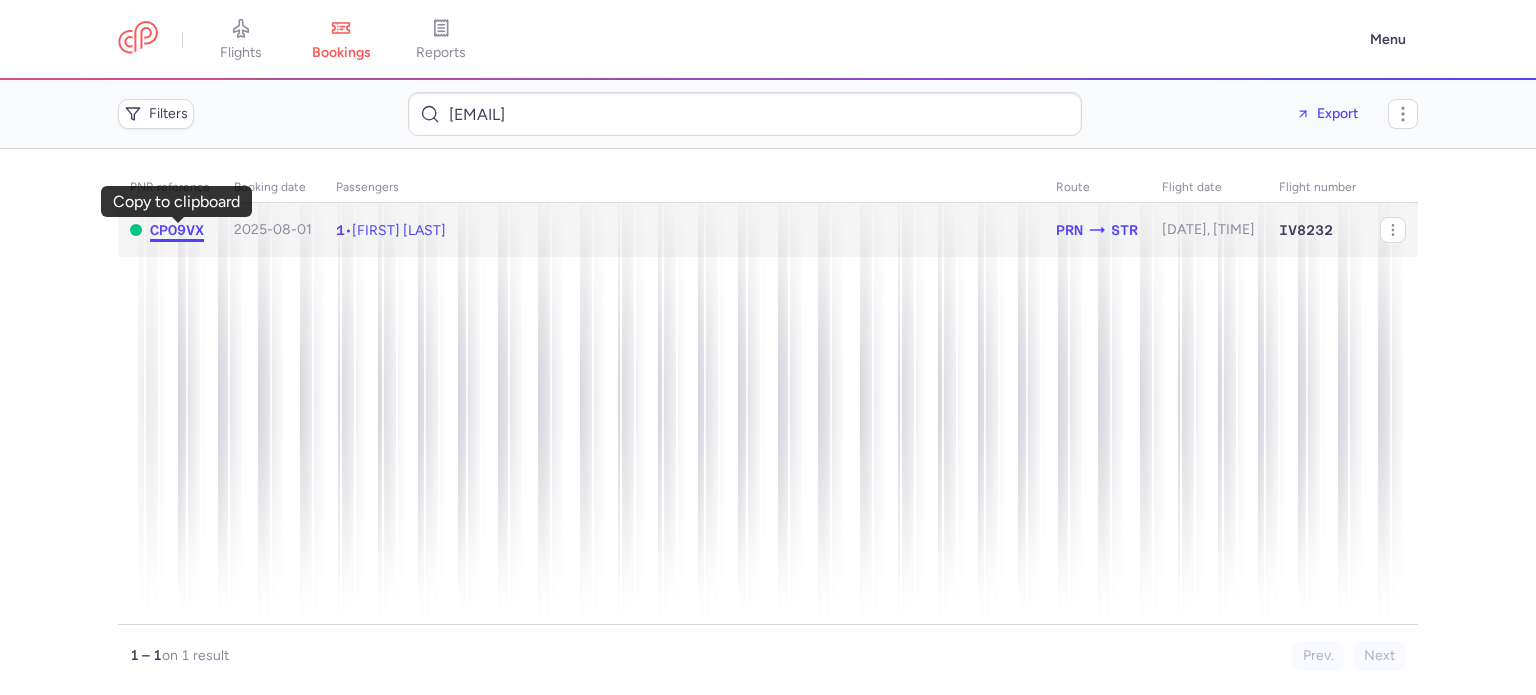 click on "CPO9VX" 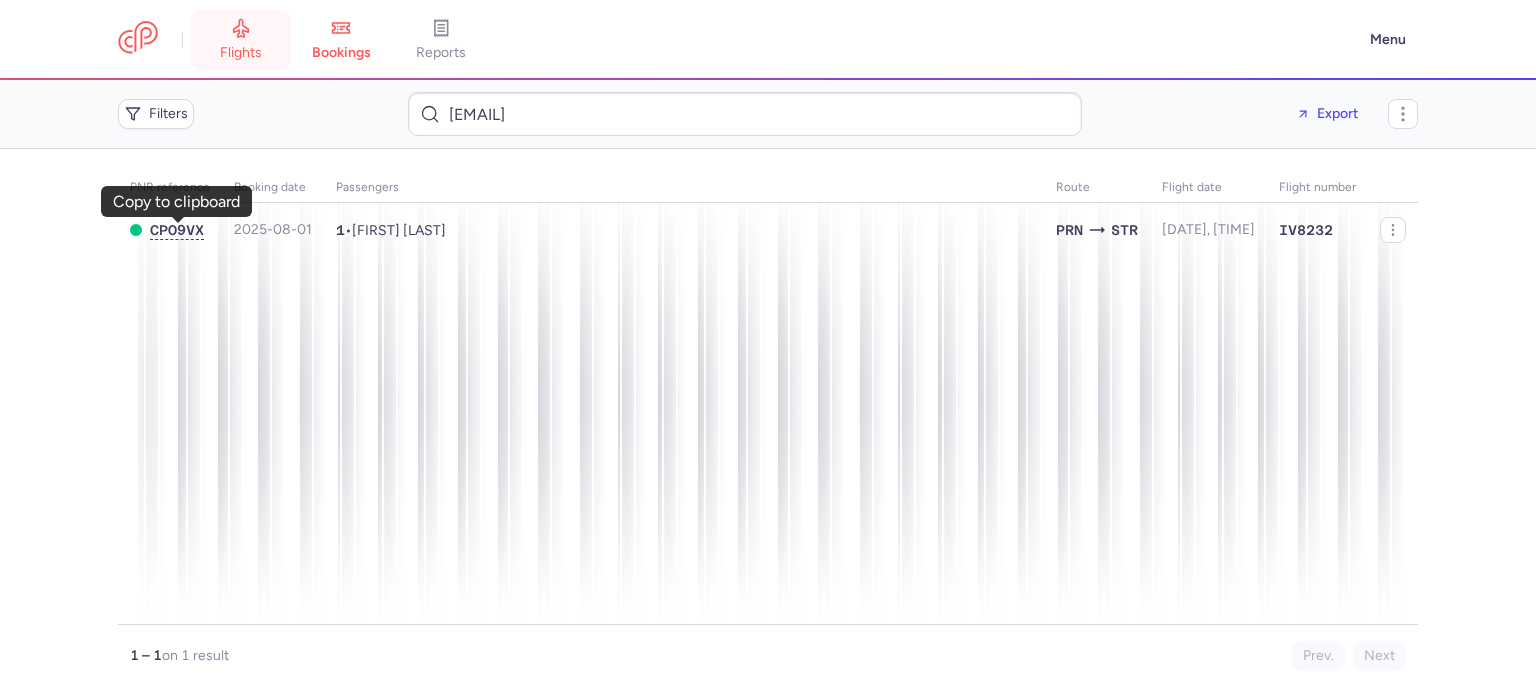 click 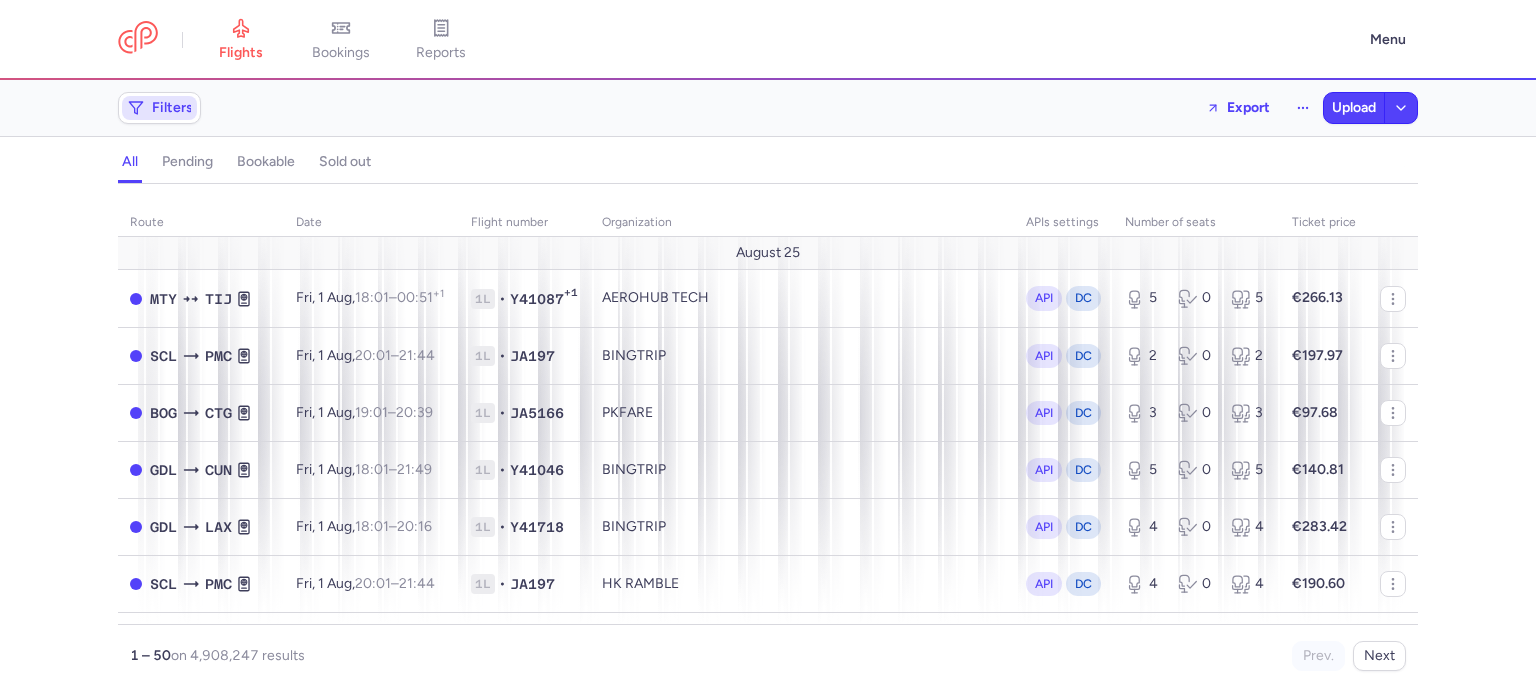 click on "Filters" 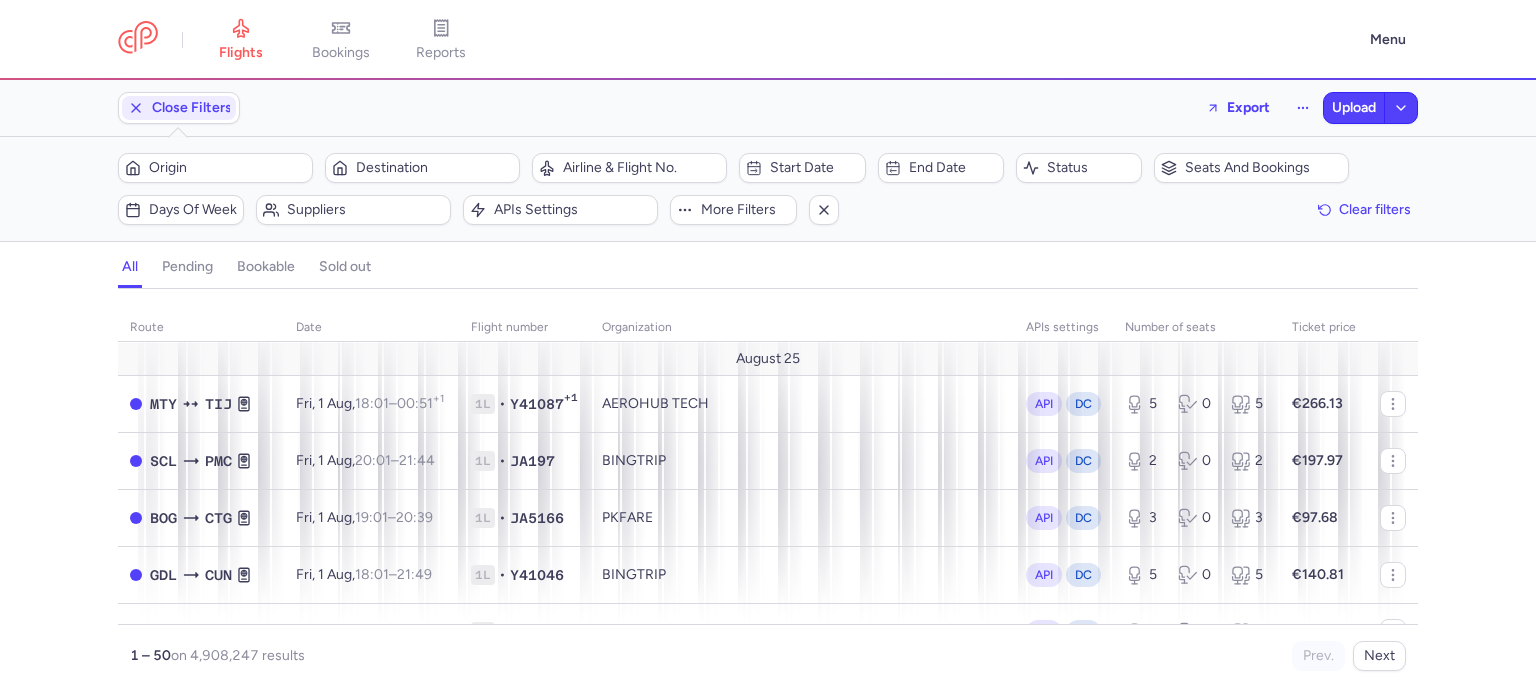 scroll, scrollTop: 0, scrollLeft: 0, axis: both 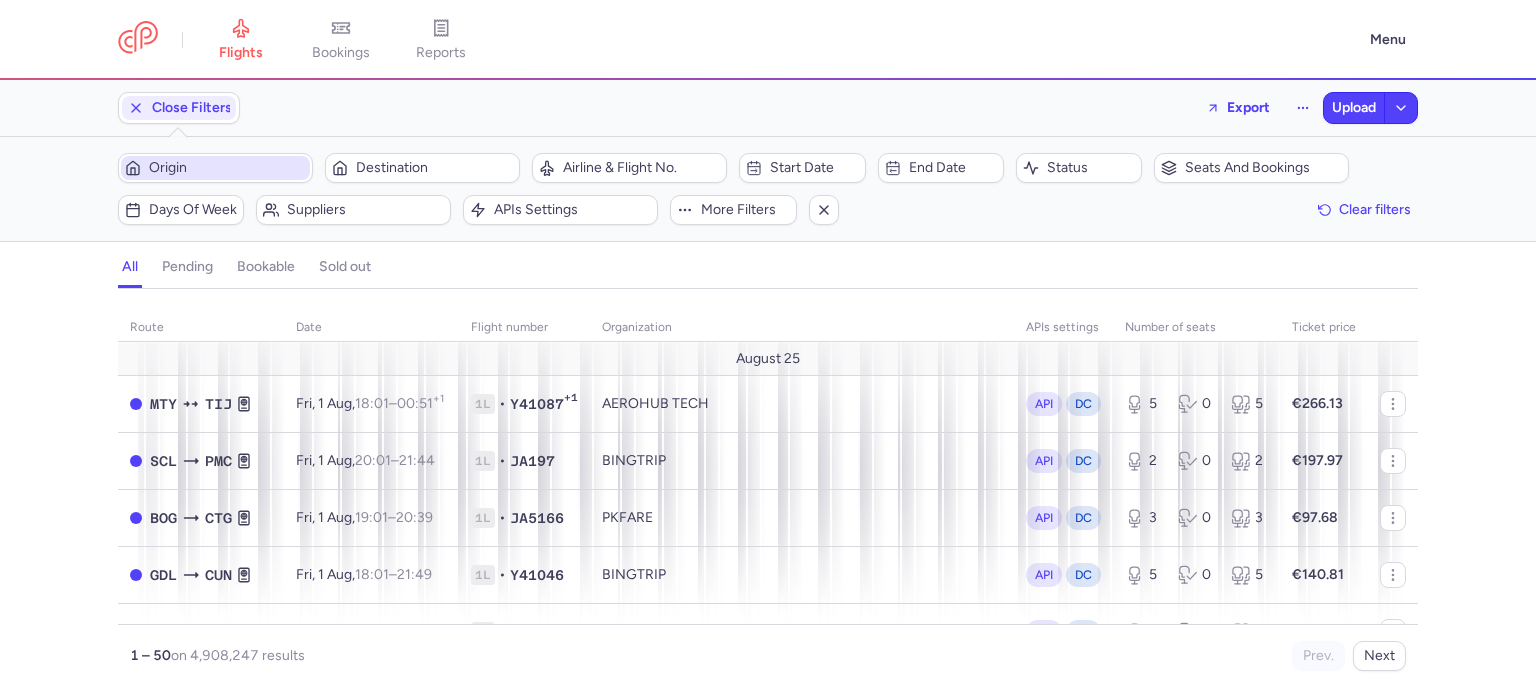 click on "Origin" at bounding box center [227, 168] 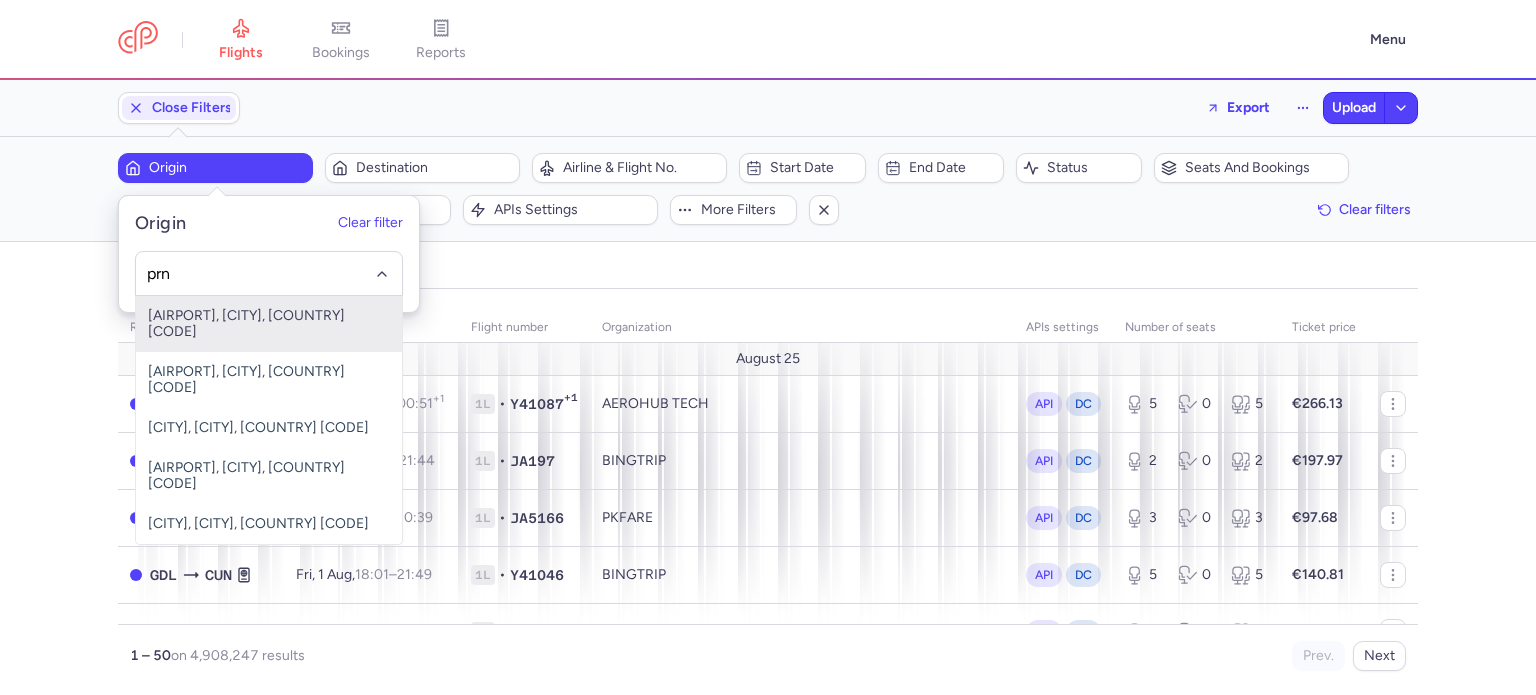 click on "Pristina International, Pristina, Kosovo PRN" at bounding box center (269, 324) 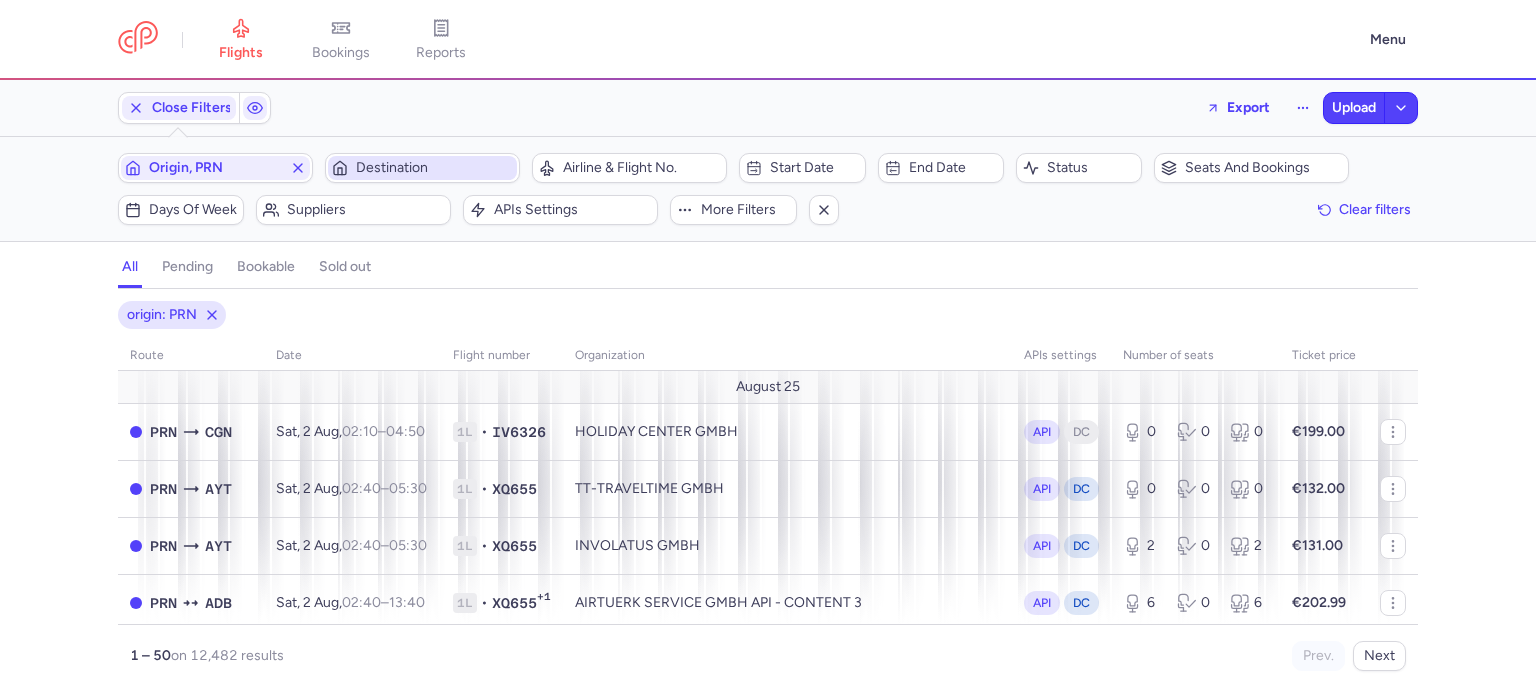 click on "Destination" at bounding box center [434, 168] 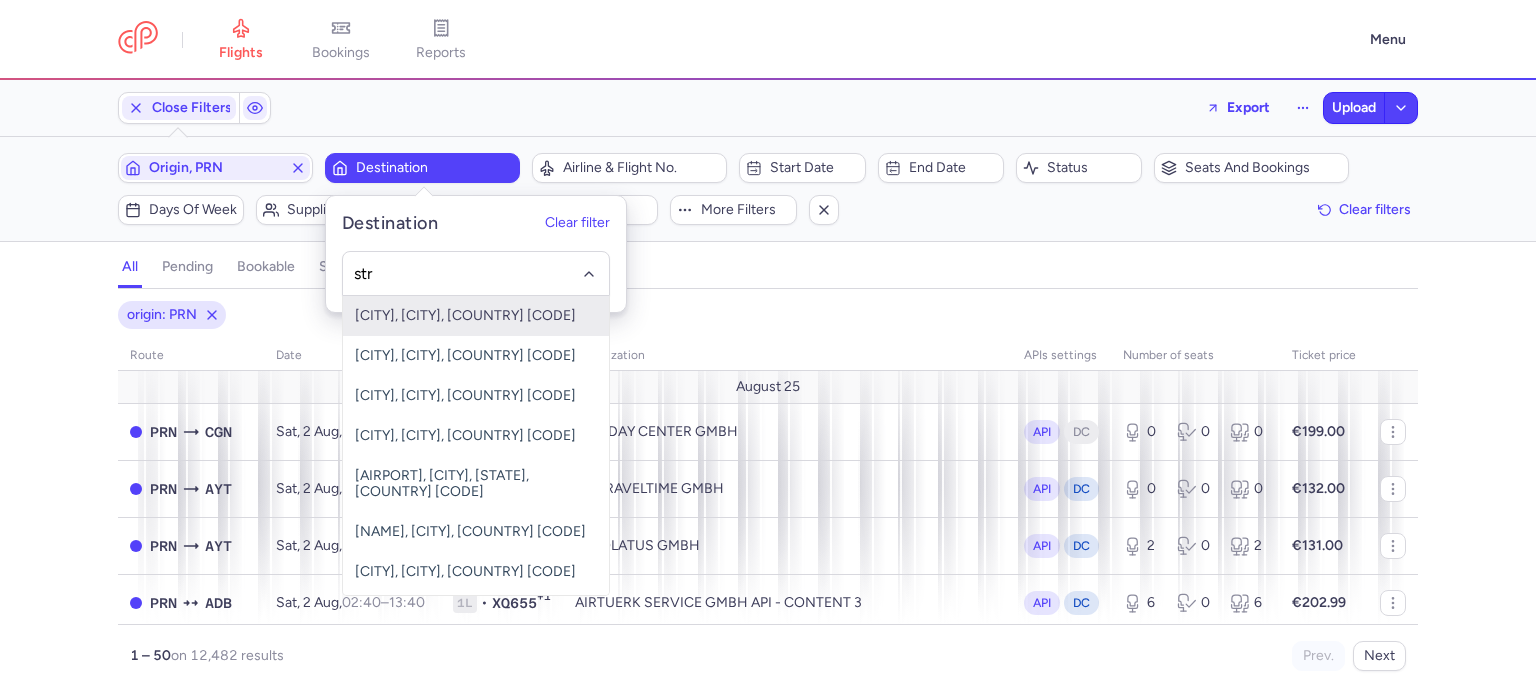 click on "Stuttgart Echterdingen, Stuttgart, Germany STR" at bounding box center [476, 316] 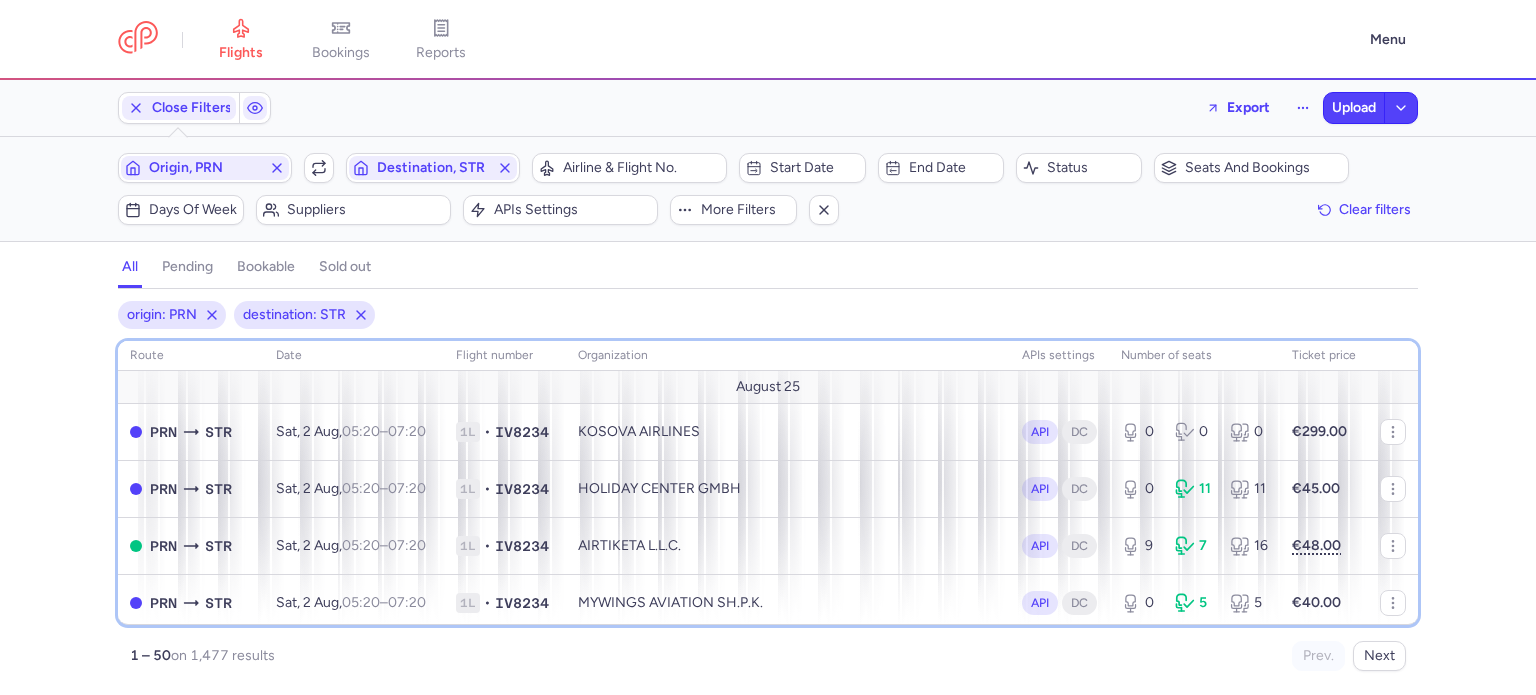 click on "APIs settings" 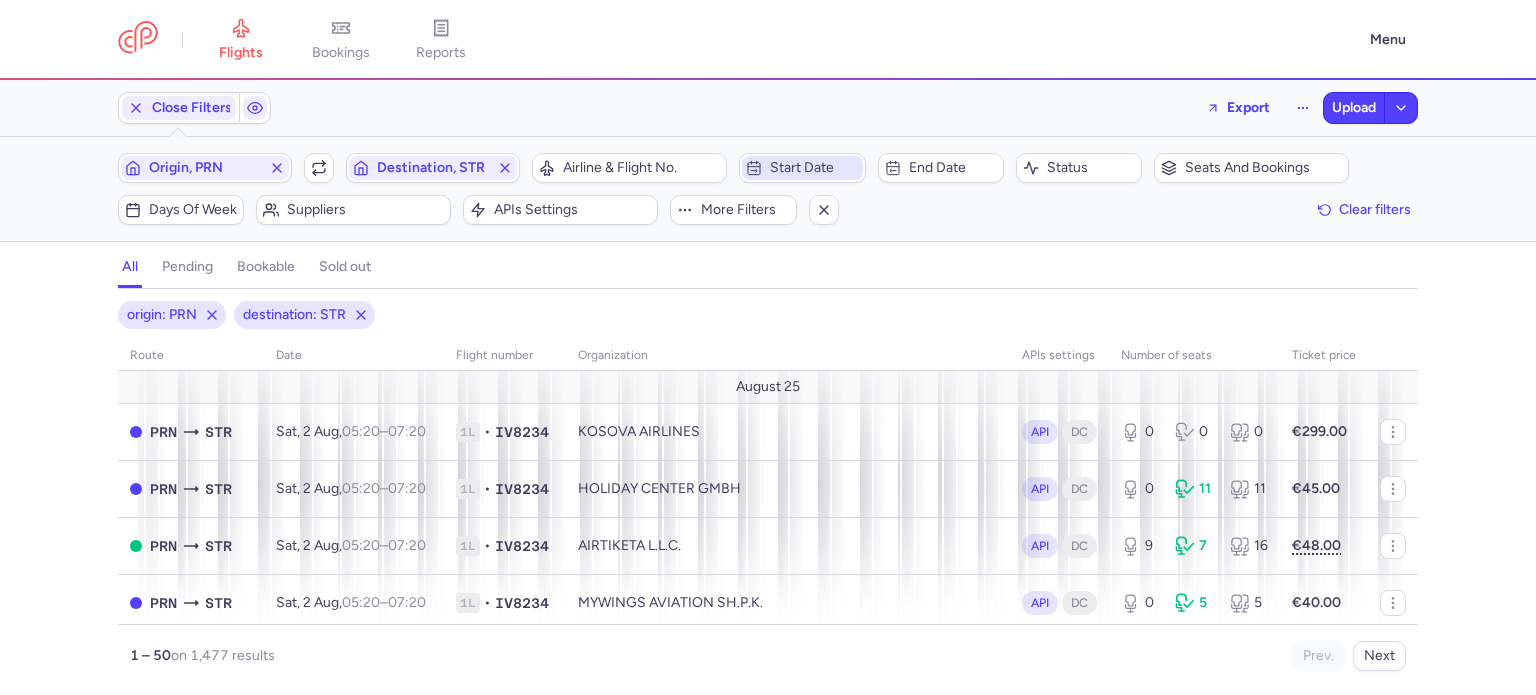 click on "Start date" at bounding box center (814, 168) 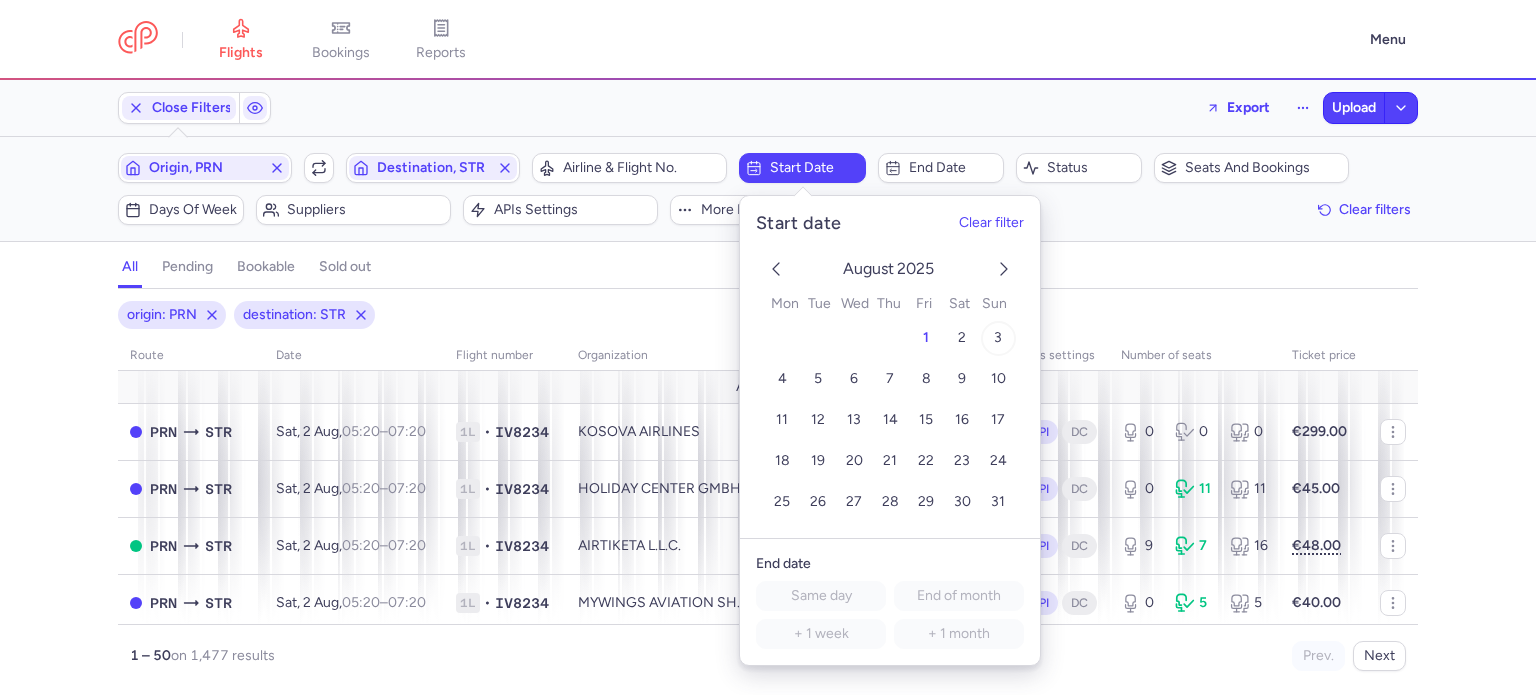 click on "3" at bounding box center [998, 338] 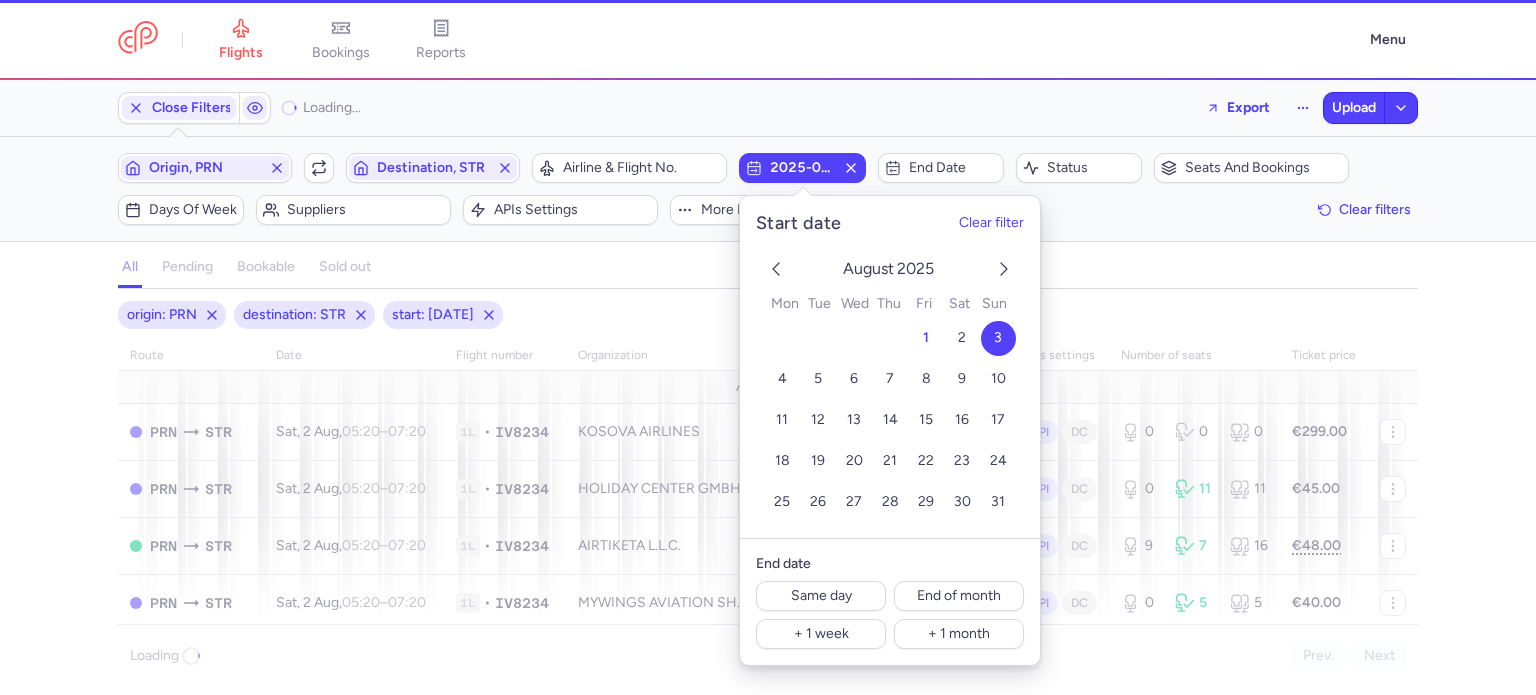 click on "Origin, PRN  Include return  Destination, STR  Airline & Flight No.  2025-08-03  End date  Status  Seats and bookings  Days of week Suppliers   APIs settings  More filters  Clear filters" 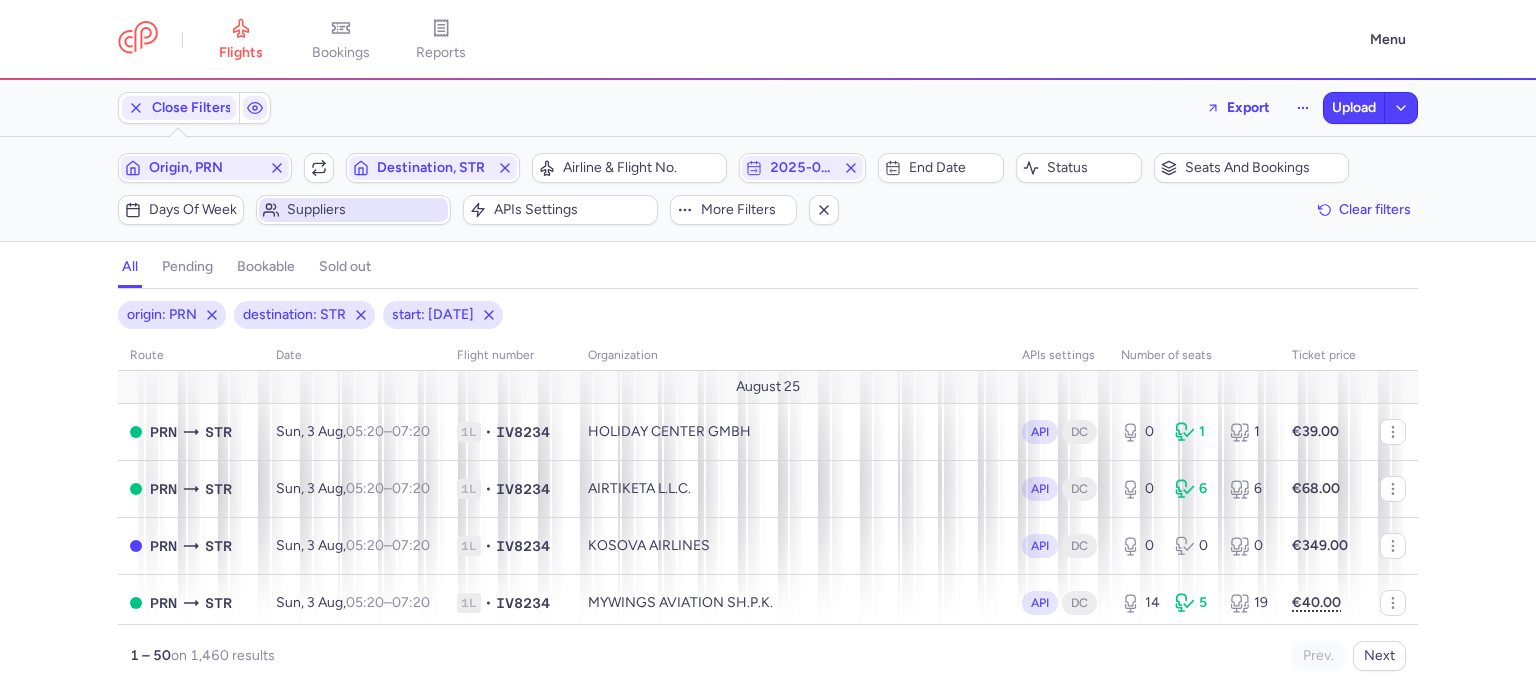 click on "Suppliers" at bounding box center [365, 210] 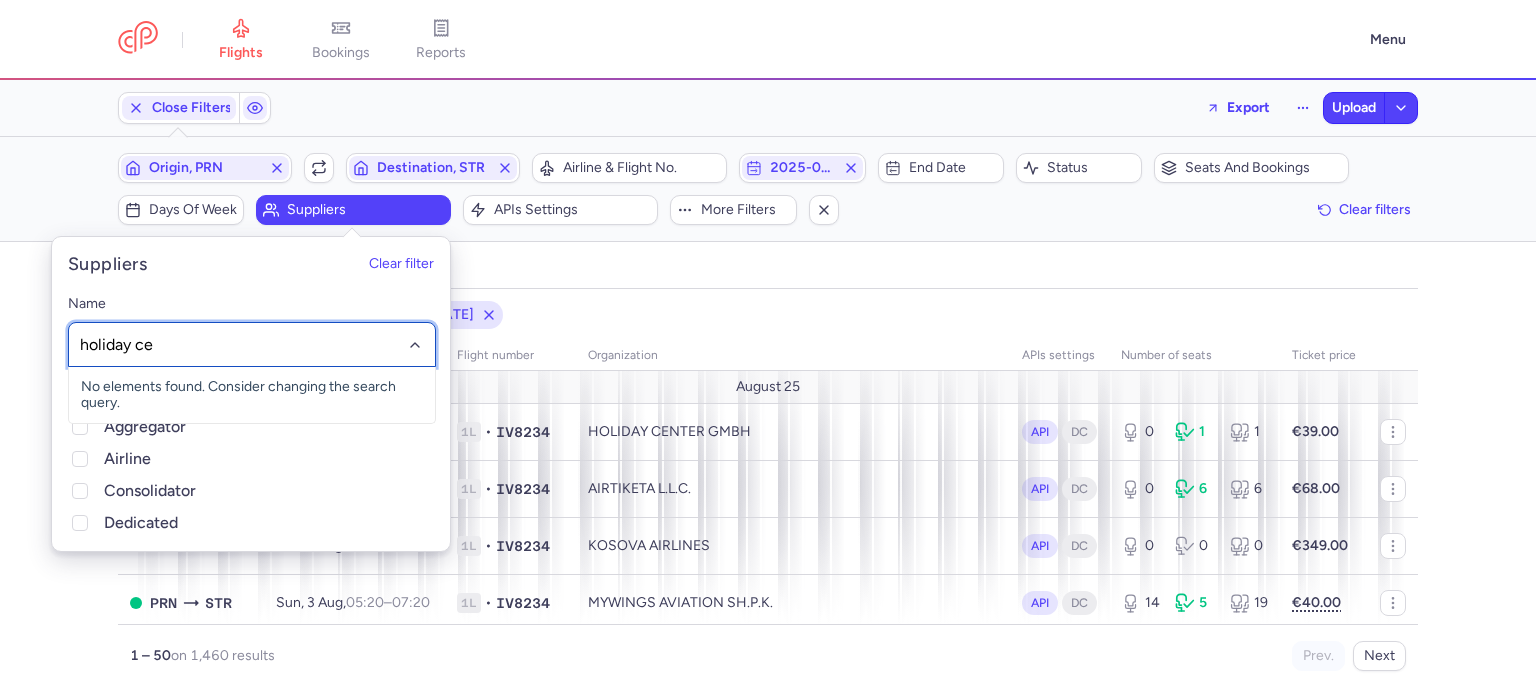 type on "holiday cen" 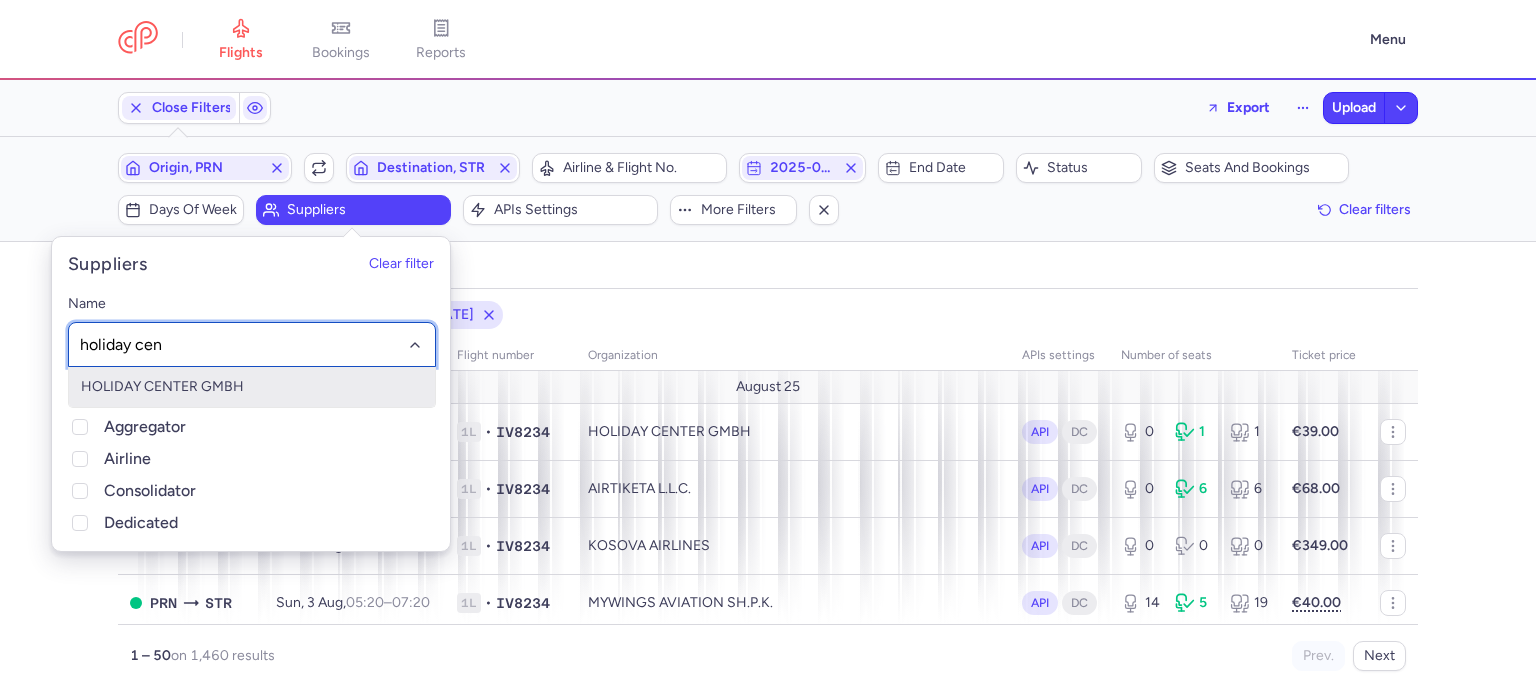 click on "HOLIDAY CENTER GMBH" 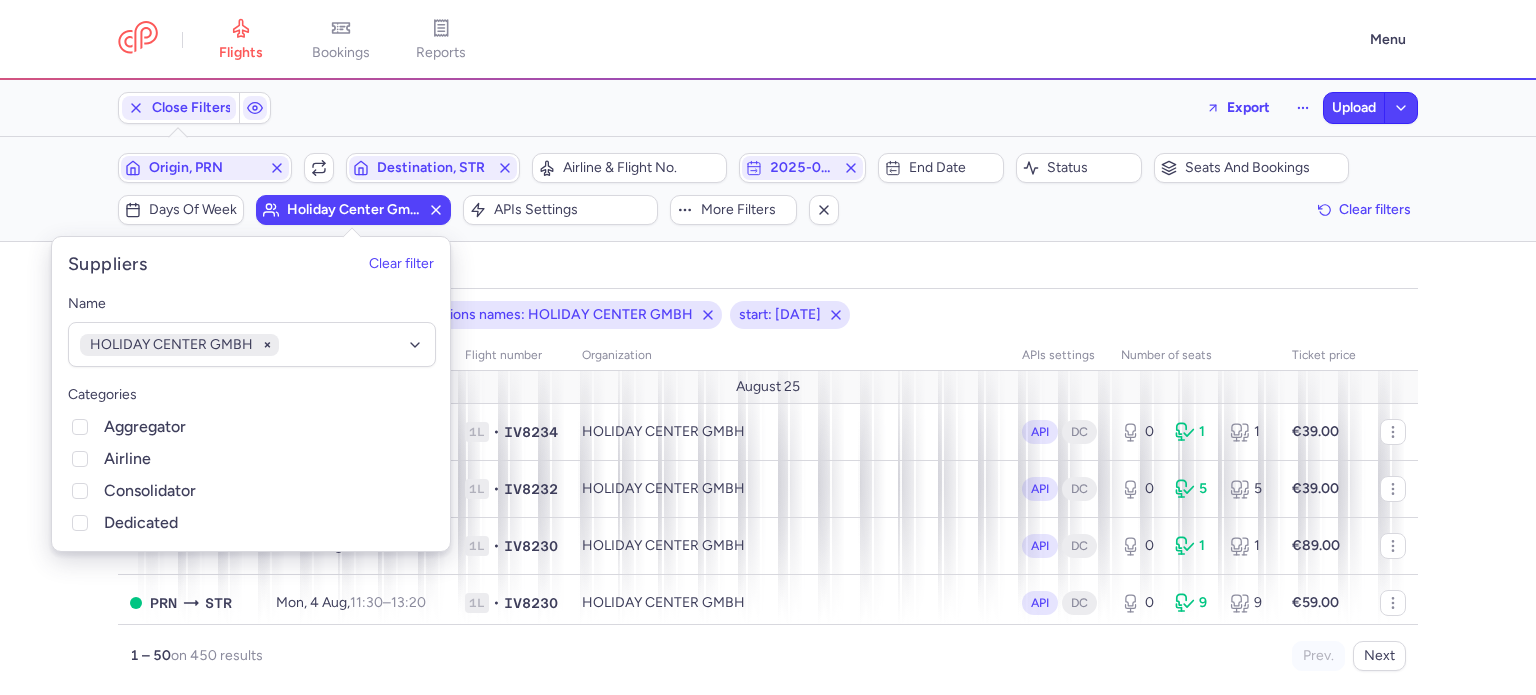 click on "all pending bookable sold out" at bounding box center (768, 271) 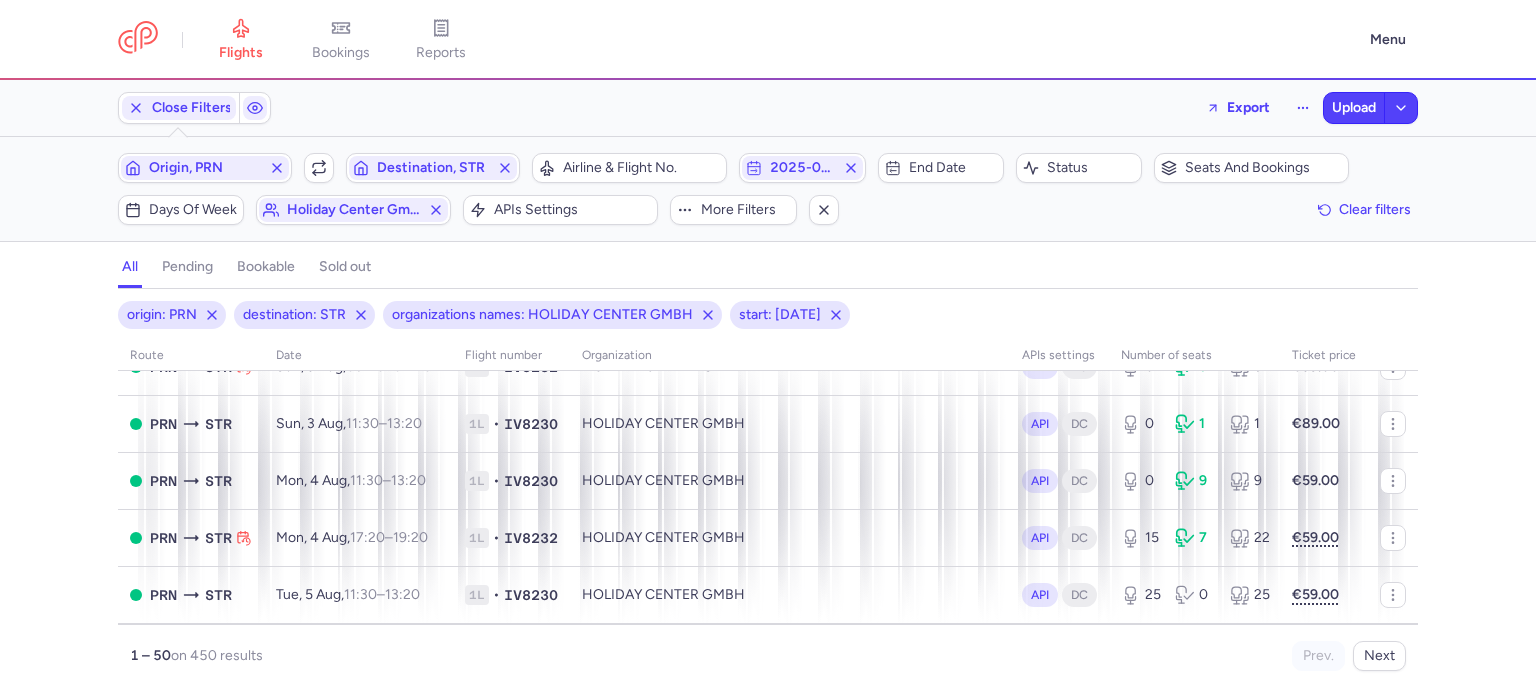 scroll, scrollTop: 120, scrollLeft: 0, axis: vertical 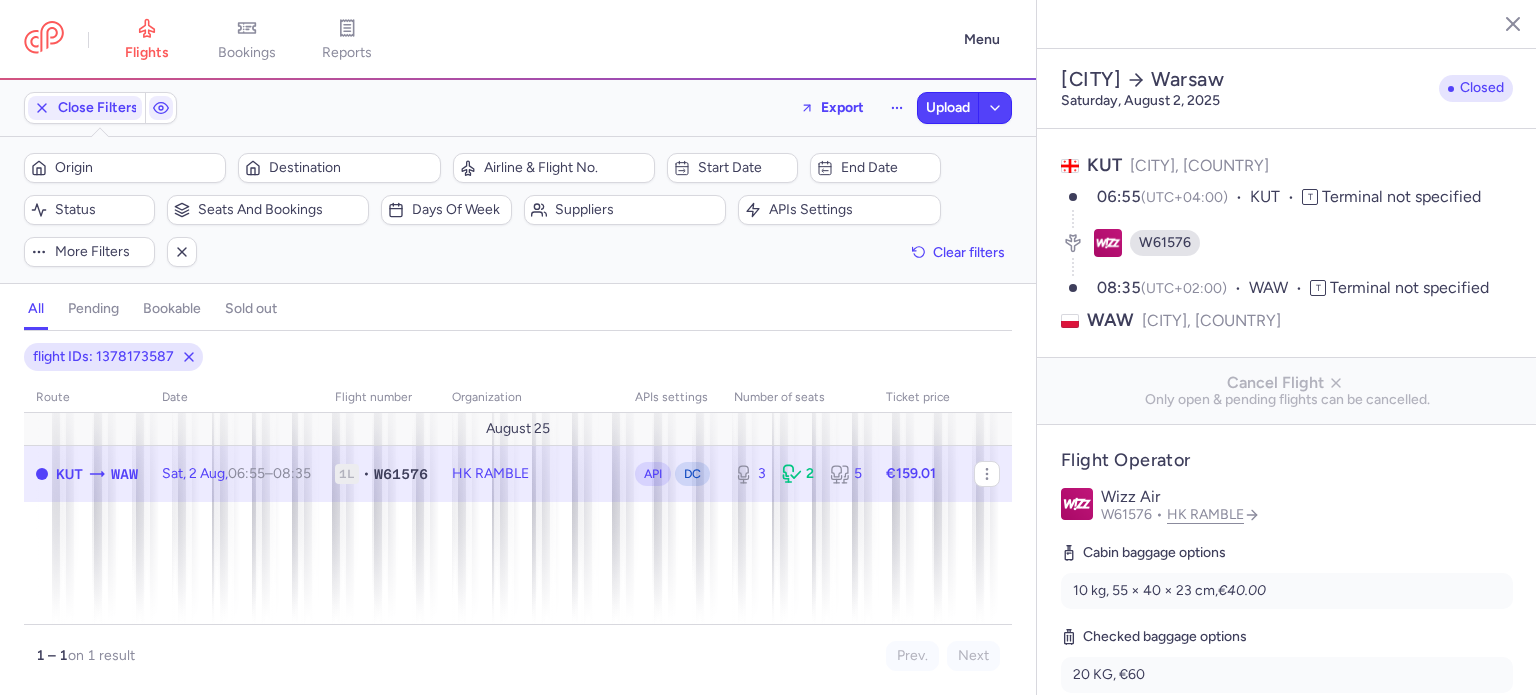 select on "days" 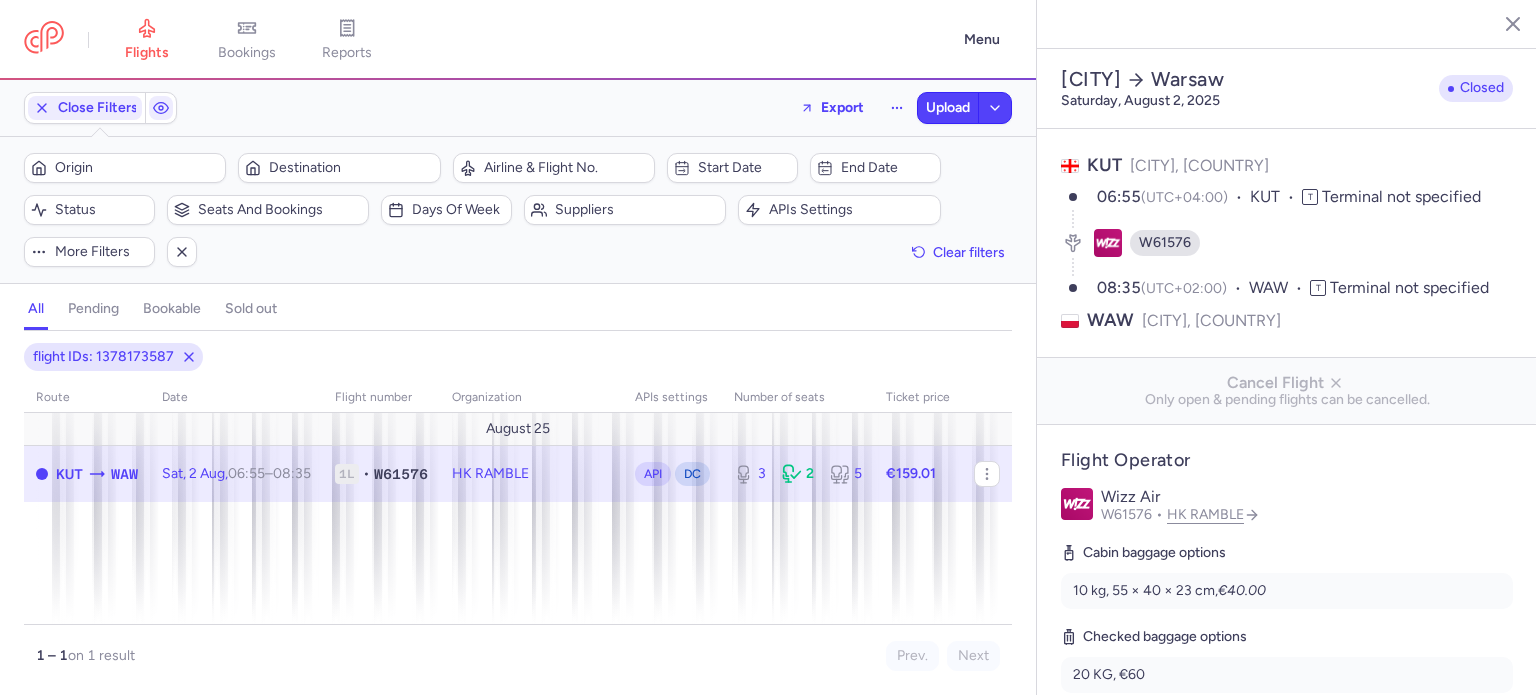 scroll, scrollTop: 0, scrollLeft: 0, axis: both 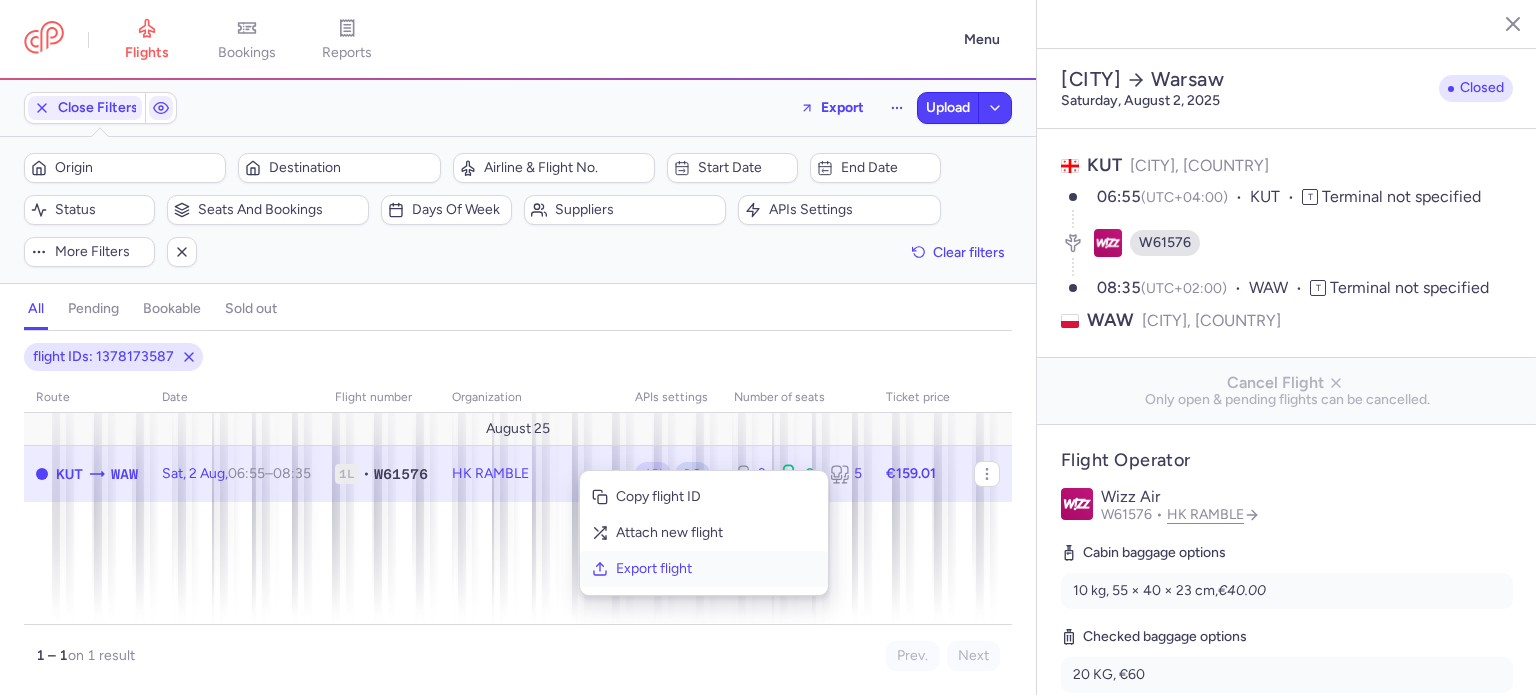 drag, startPoint x: 637, startPoint y: 533, endPoint x: 649, endPoint y: 570, distance: 38.8973 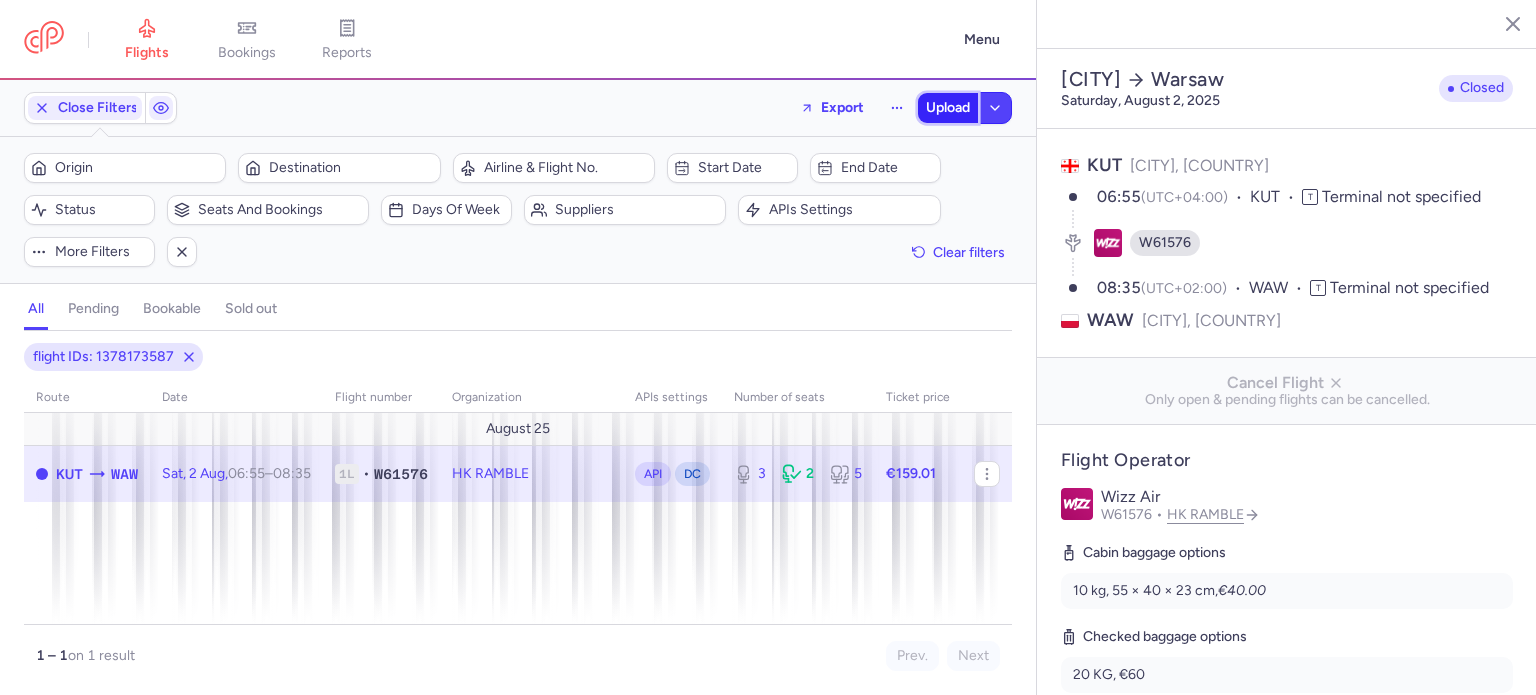 click on "Upload" at bounding box center [948, 108] 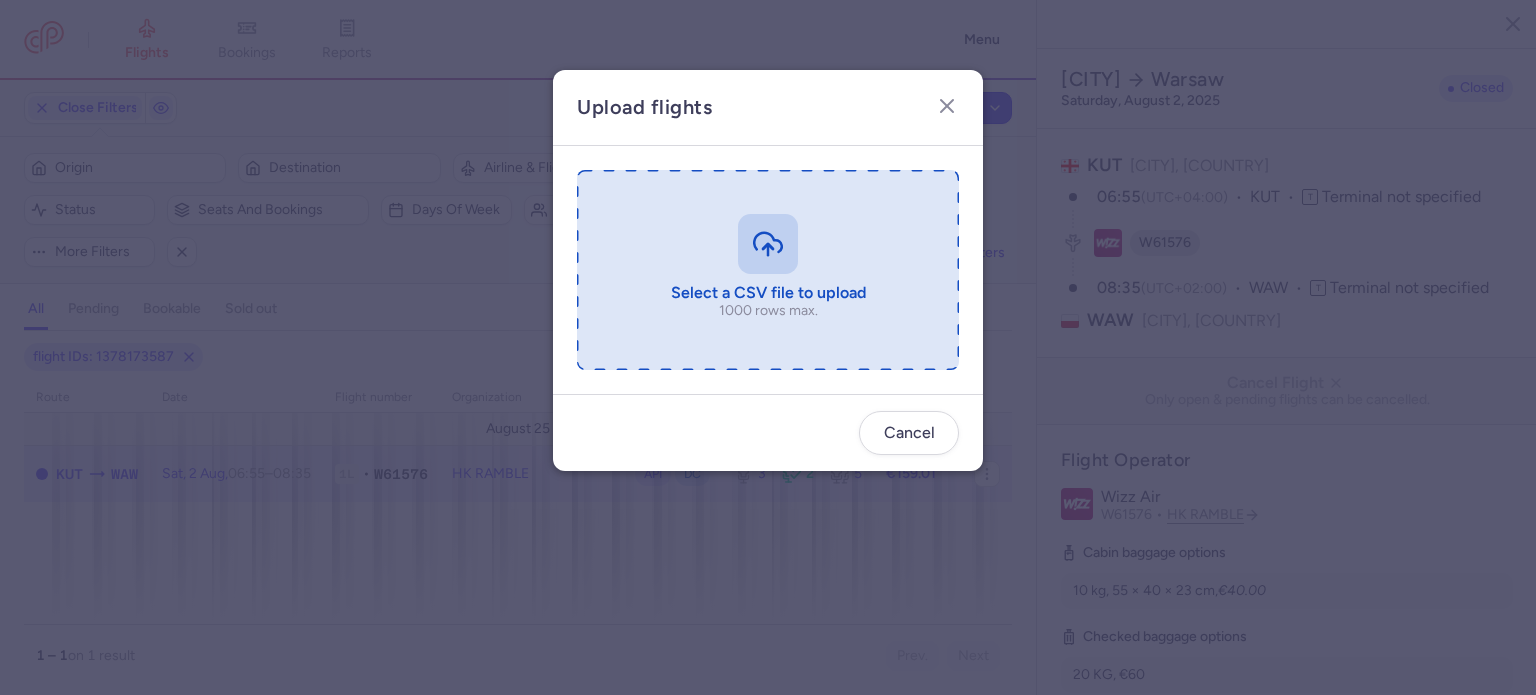 click at bounding box center (768, 270) 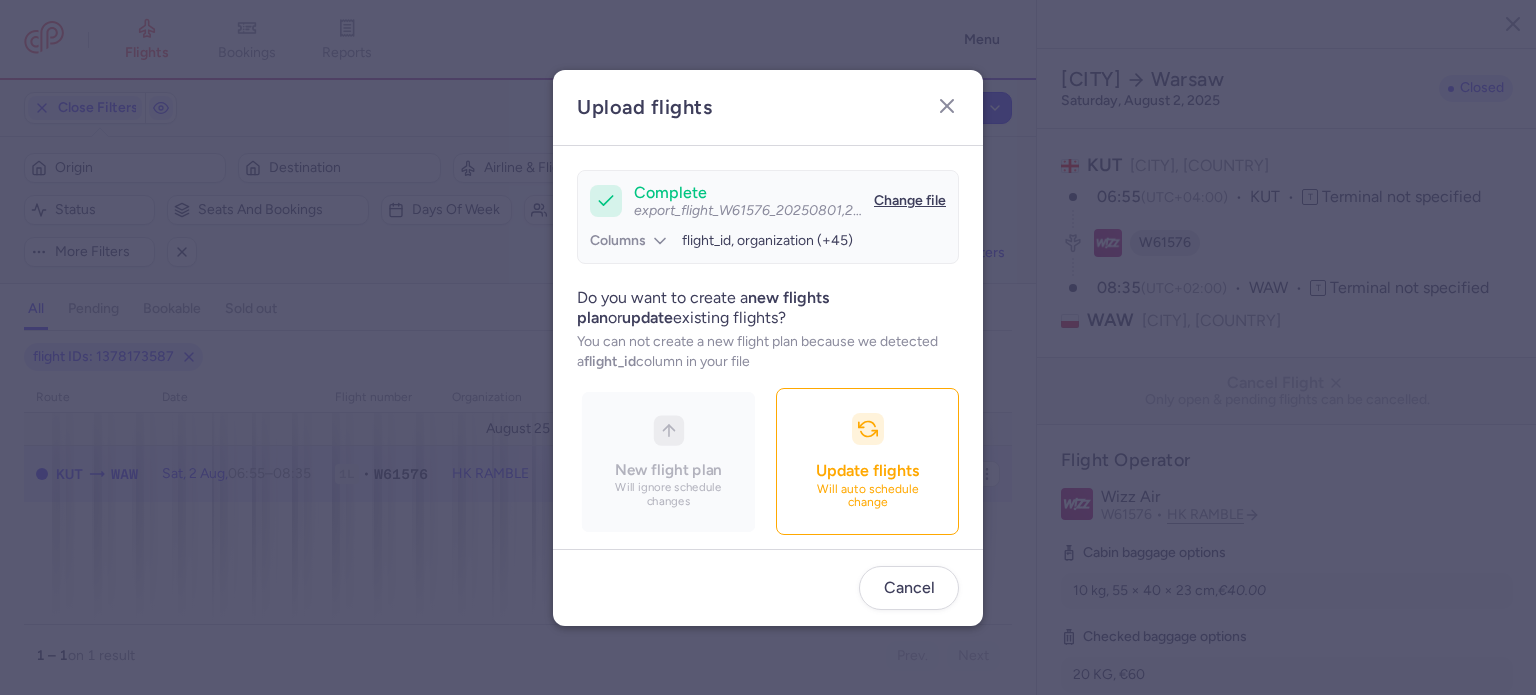 scroll, scrollTop: 172, scrollLeft: 0, axis: vertical 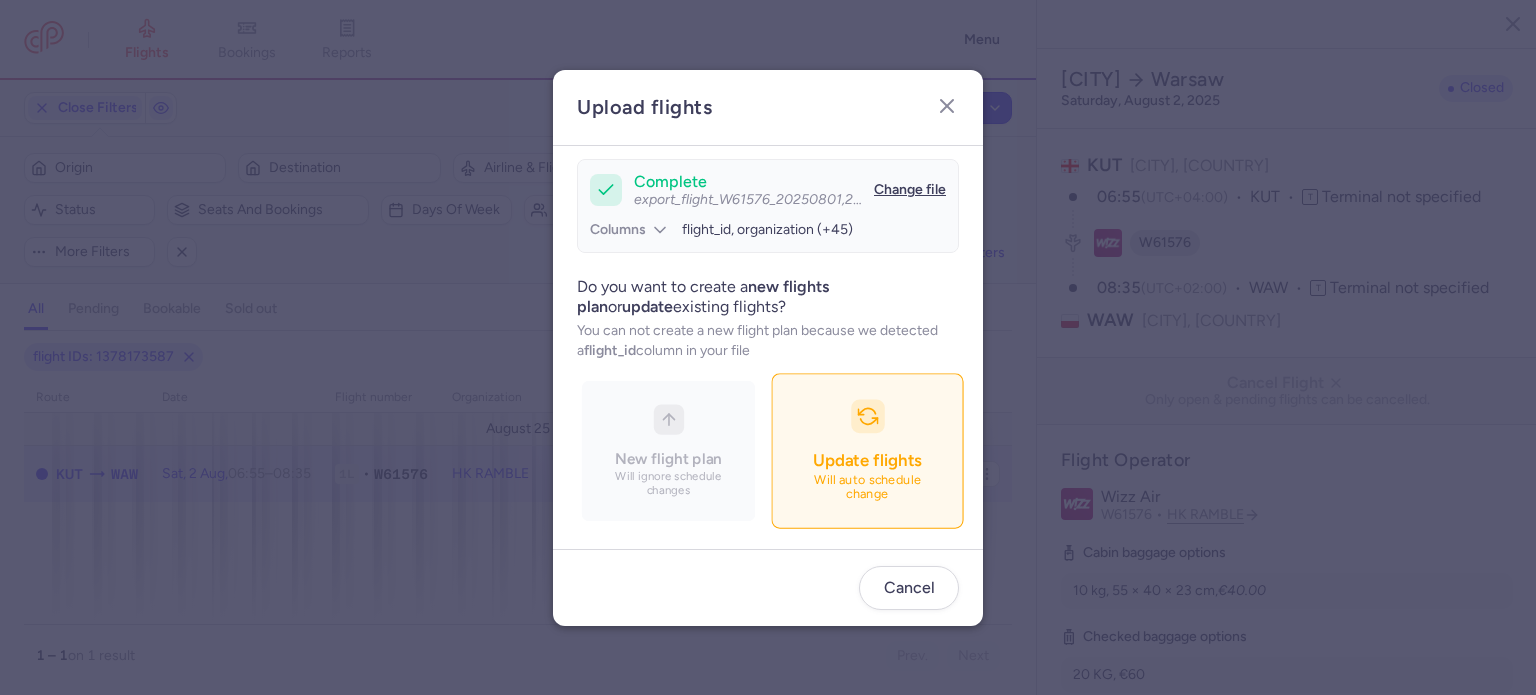 click on "Update flights Will auto schedule change" at bounding box center [867, 450] 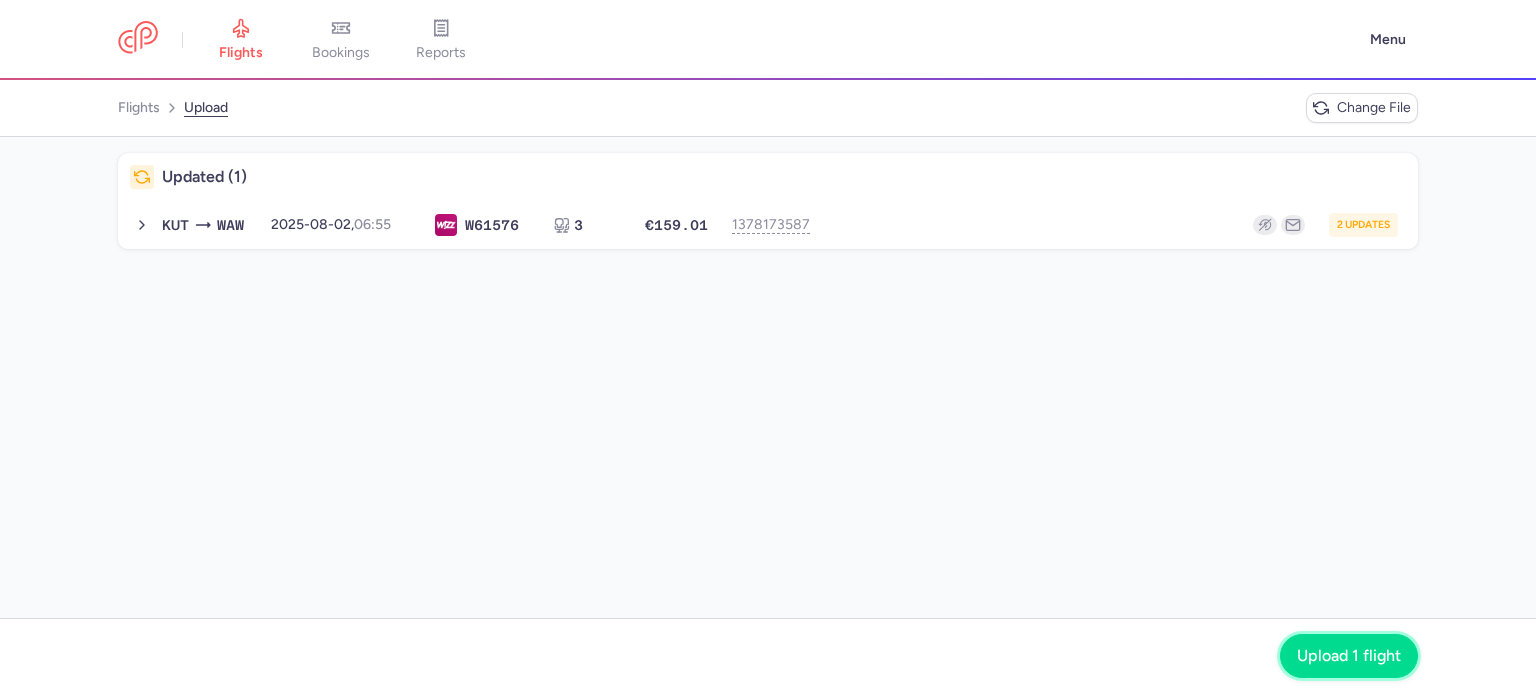 click on "Upload 1 flight" at bounding box center [1349, 656] 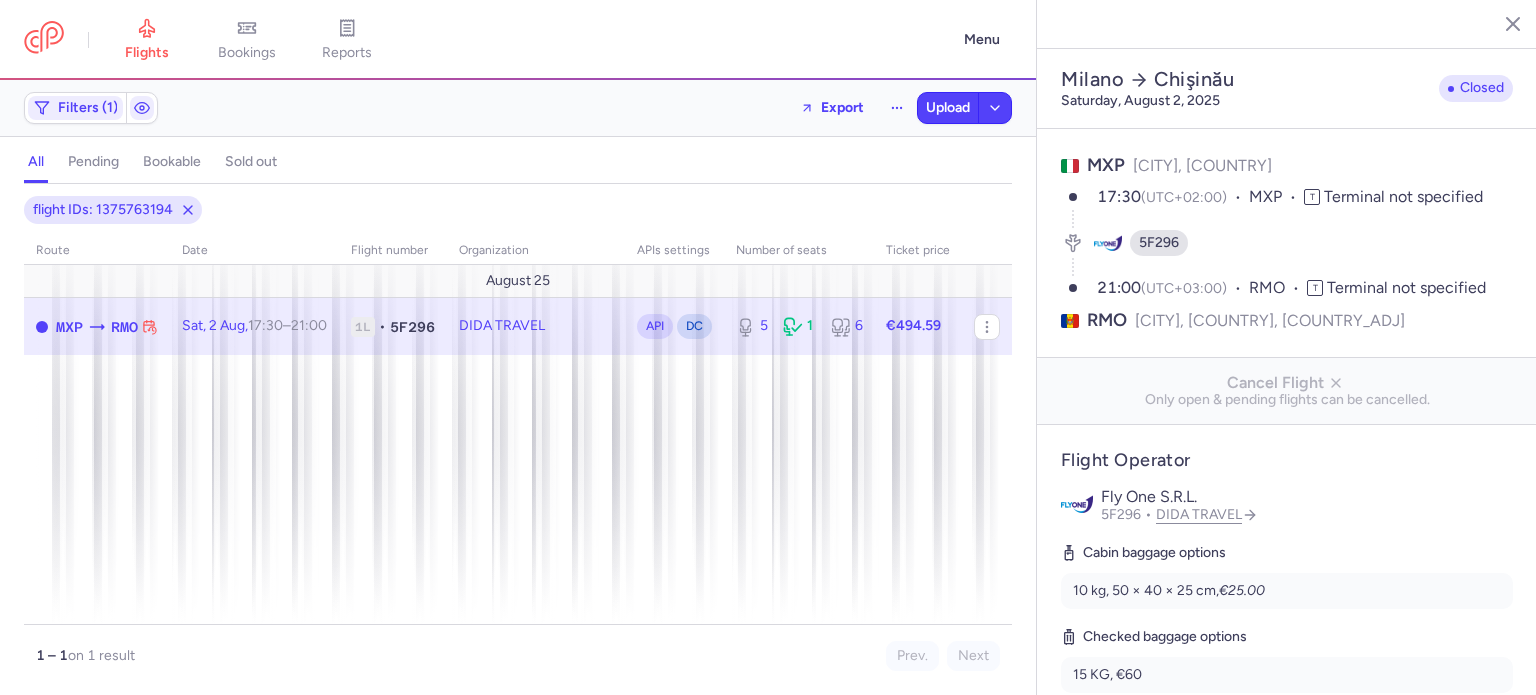 select on "days" 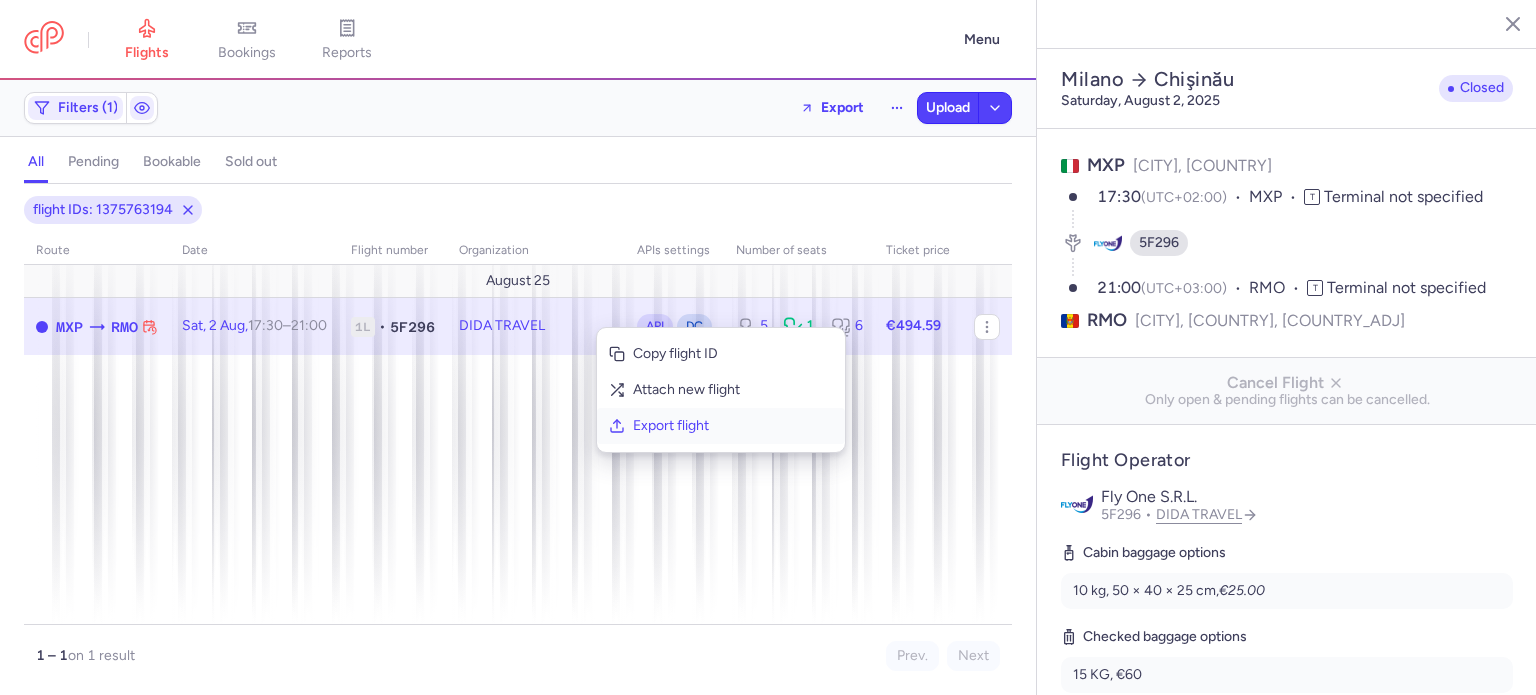 click on "Export flight" at bounding box center [733, 426] 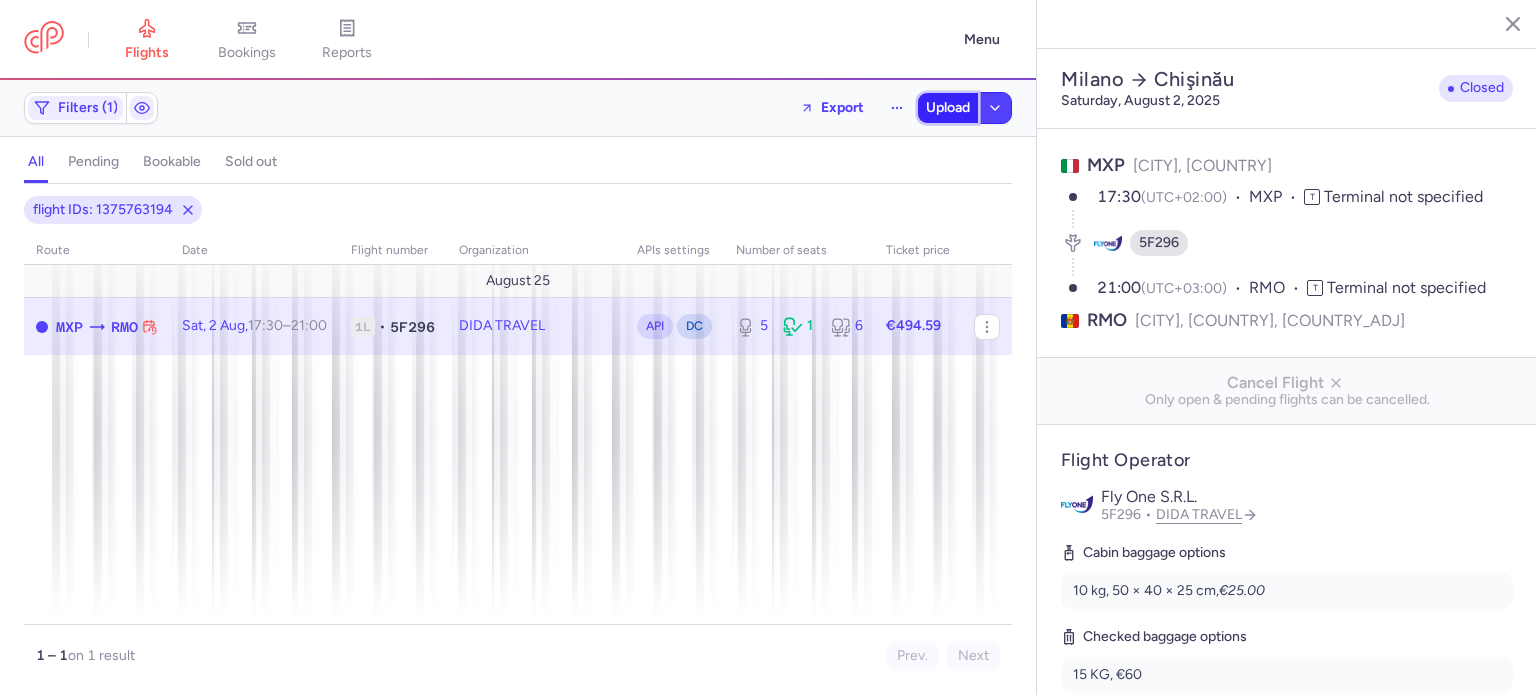click on "Upload" at bounding box center [948, 108] 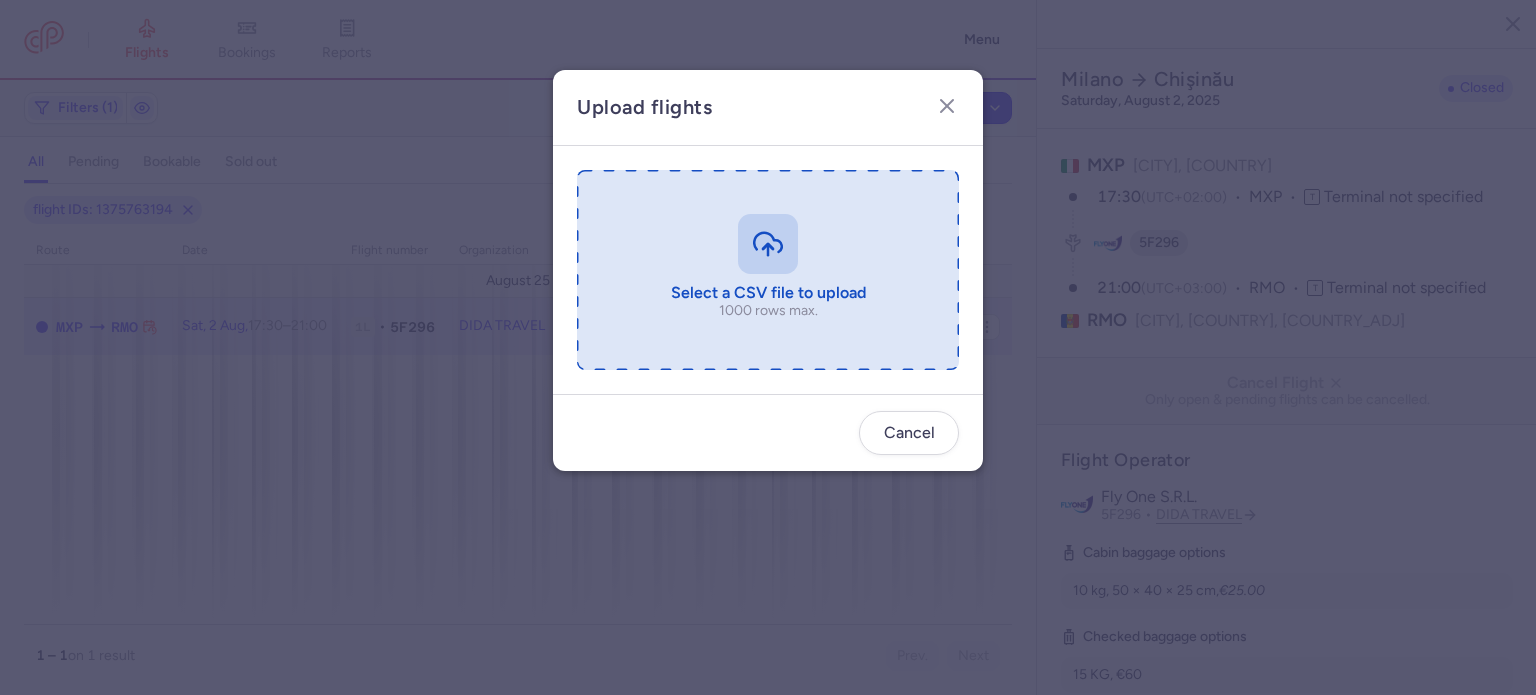 click at bounding box center [768, 270] 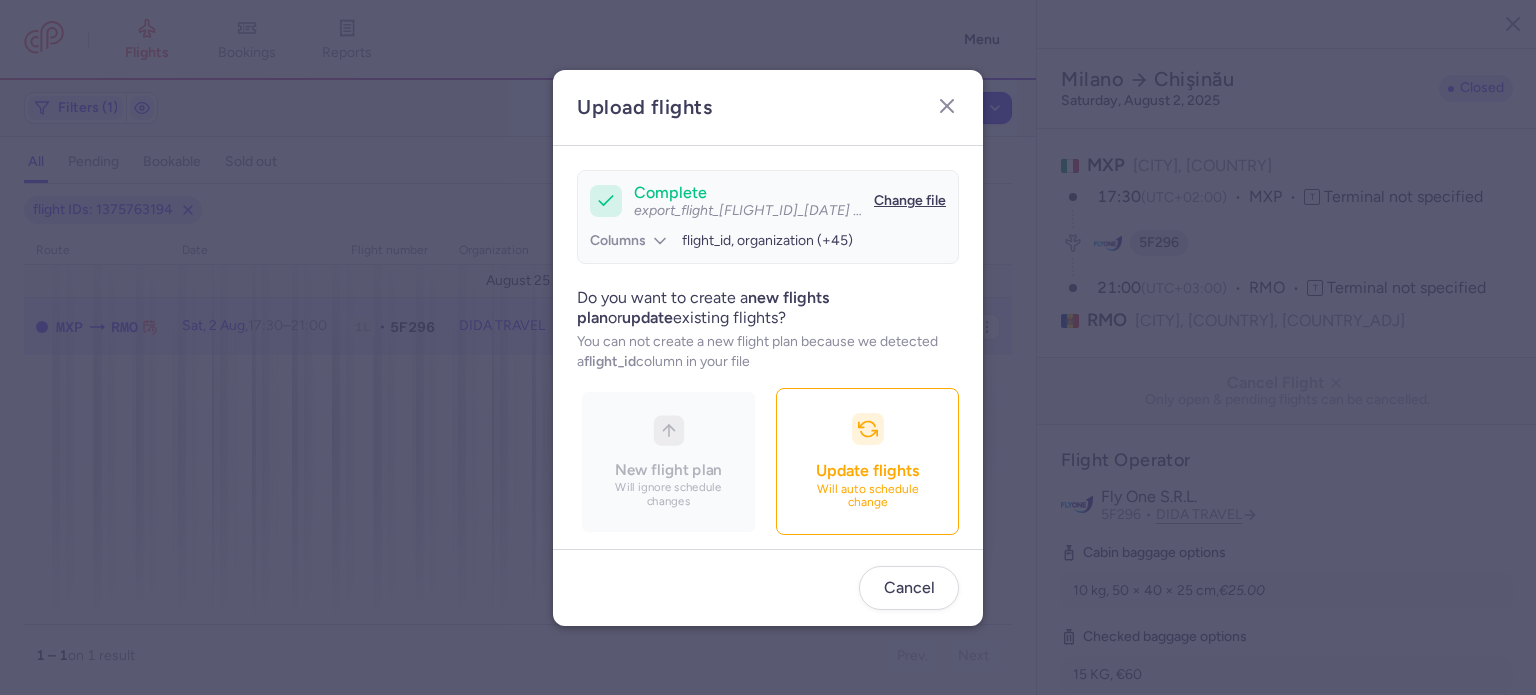 scroll, scrollTop: 172, scrollLeft: 0, axis: vertical 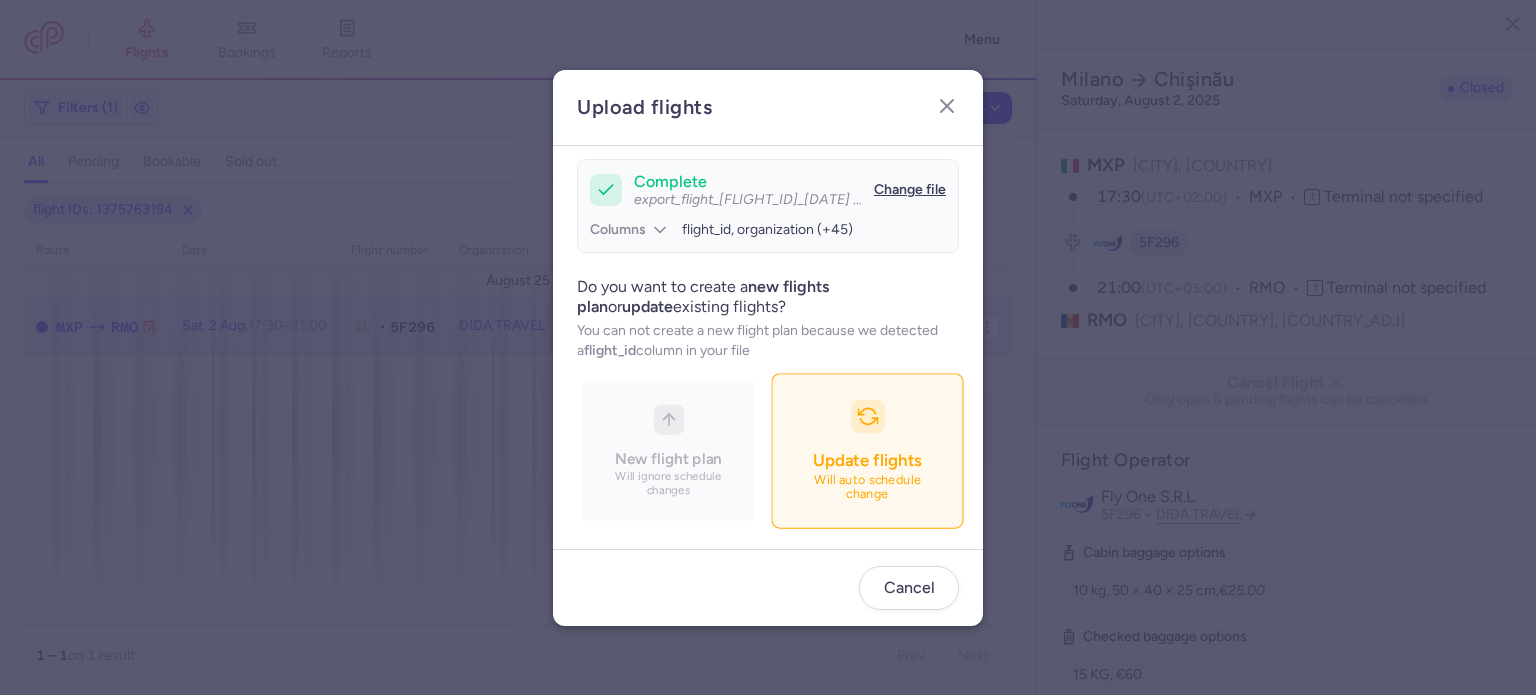 click on "Update flights" at bounding box center (867, 460) 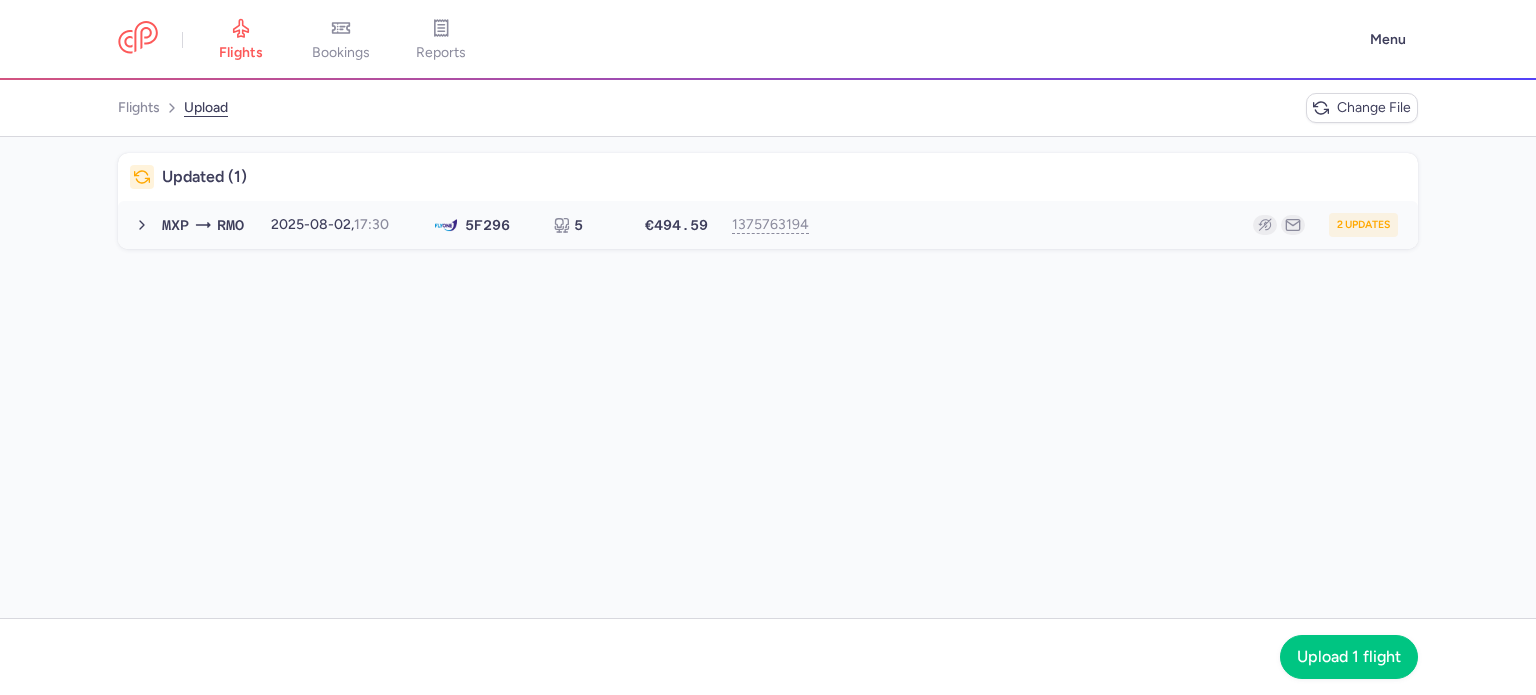 click on "[AIRPORT_CODE] [AIRPORT_CODE] [YEAR]-[MONTH]-[DAY], [HOUR]:[MINUTE] [NUMBER] [FLIGHT_ID] [NUMBER] [UPDATES] [YEAR]-[MONTH]-[DAY], [HOUR]:[MINUTE] [FLIGHT_ID] [NUMBER] [SEATS] €[PRICE]" at bounding box center [768, 225] 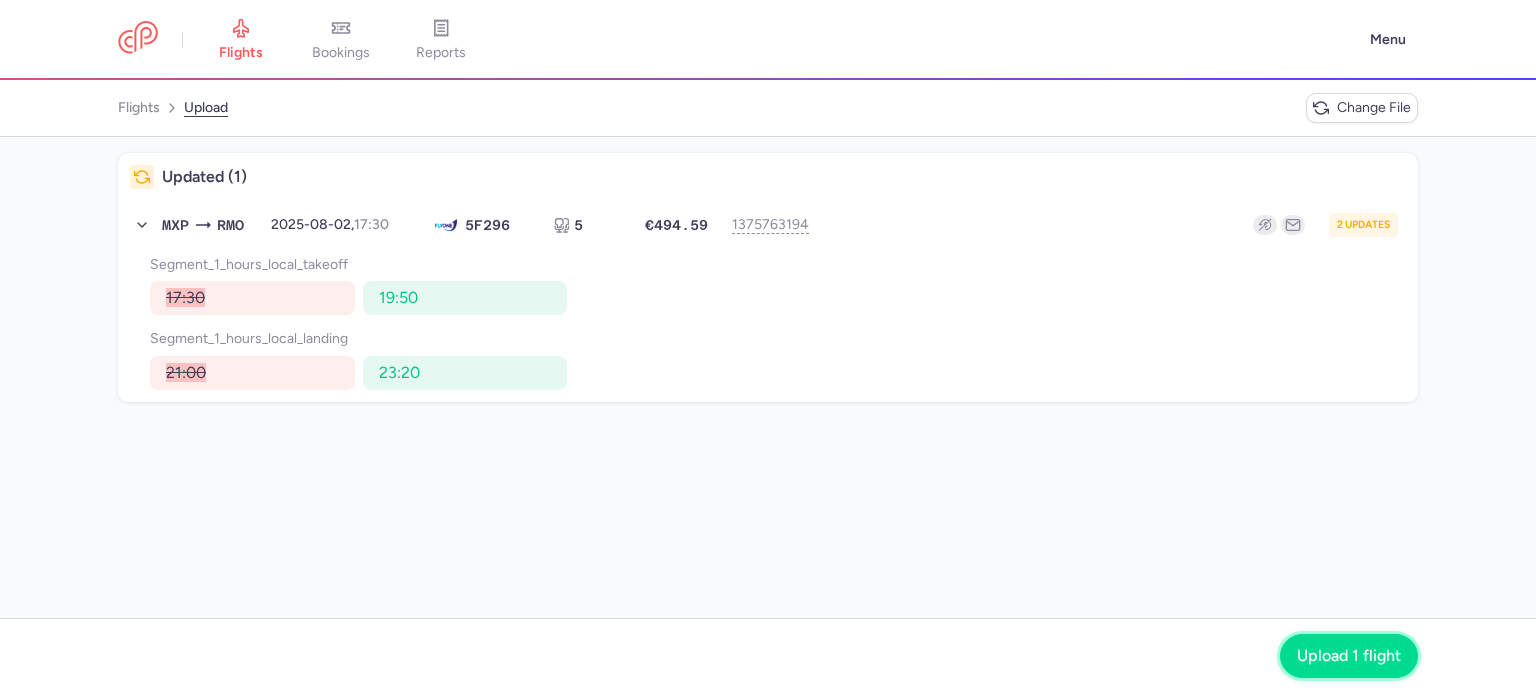 click on "Upload 1 flight" at bounding box center [1349, 656] 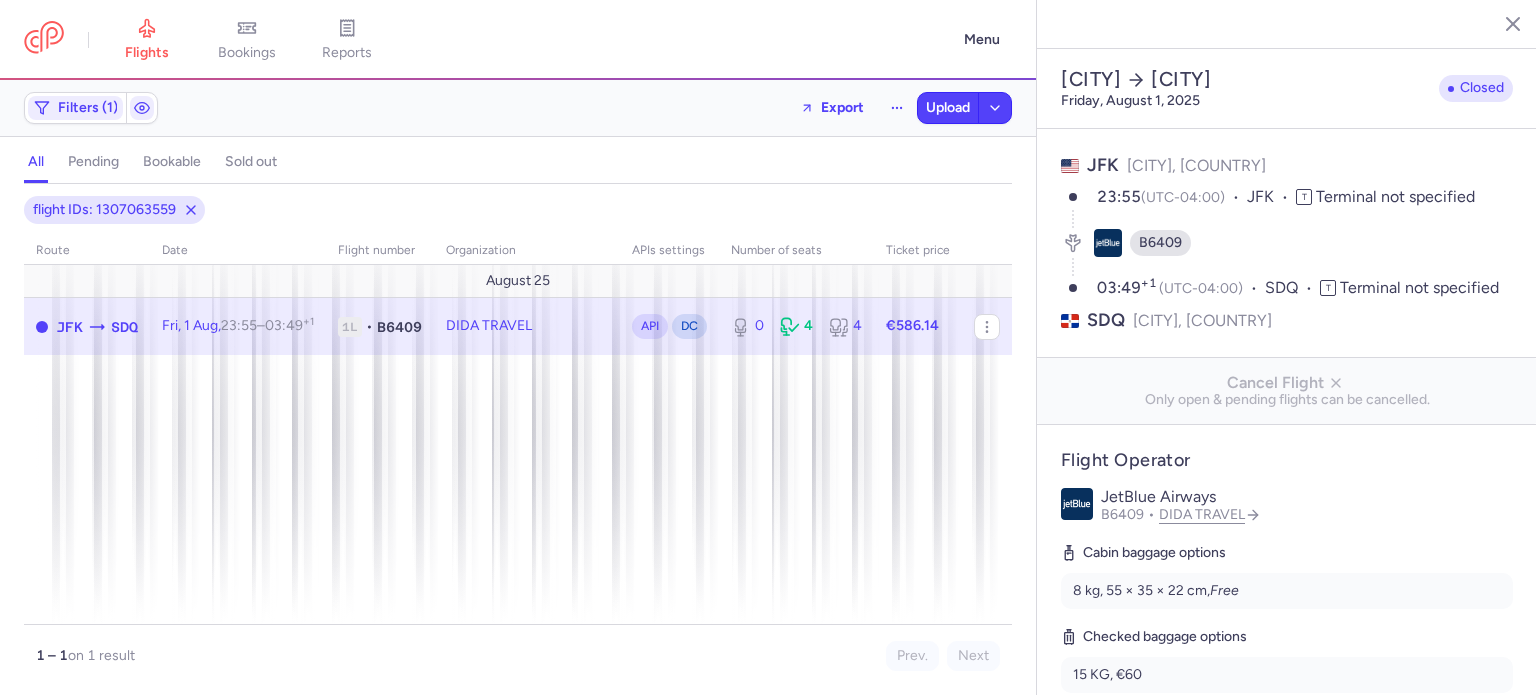 select on "days" 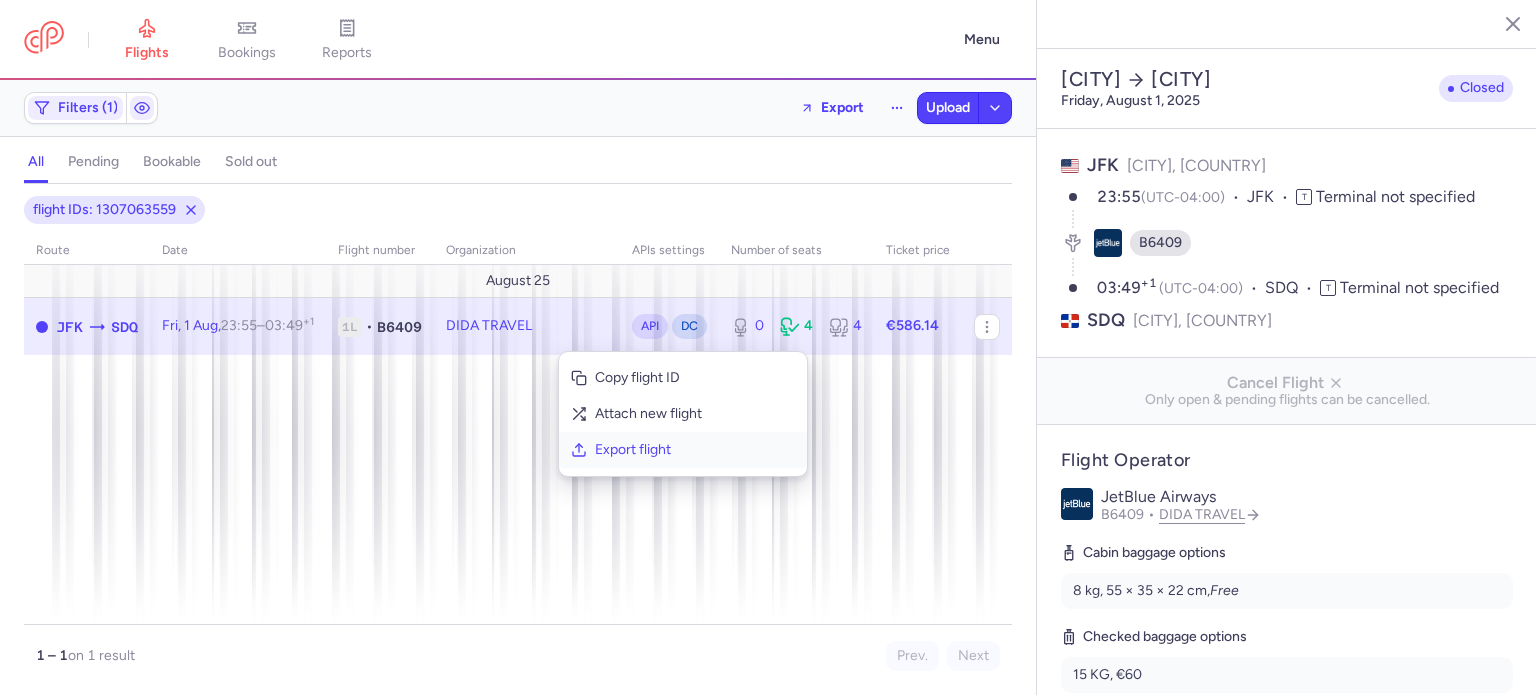 click on "Export flight" at bounding box center (695, 450) 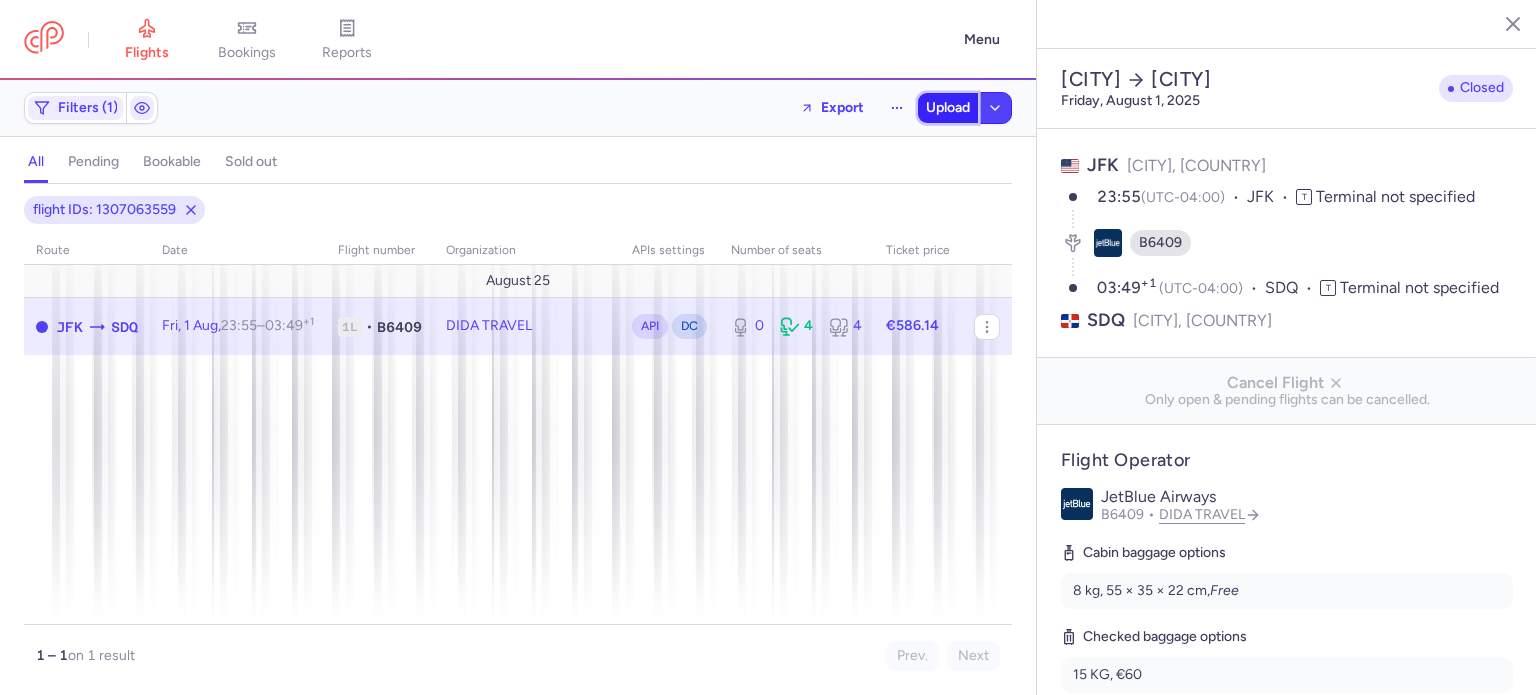 click on "Upload" at bounding box center [948, 108] 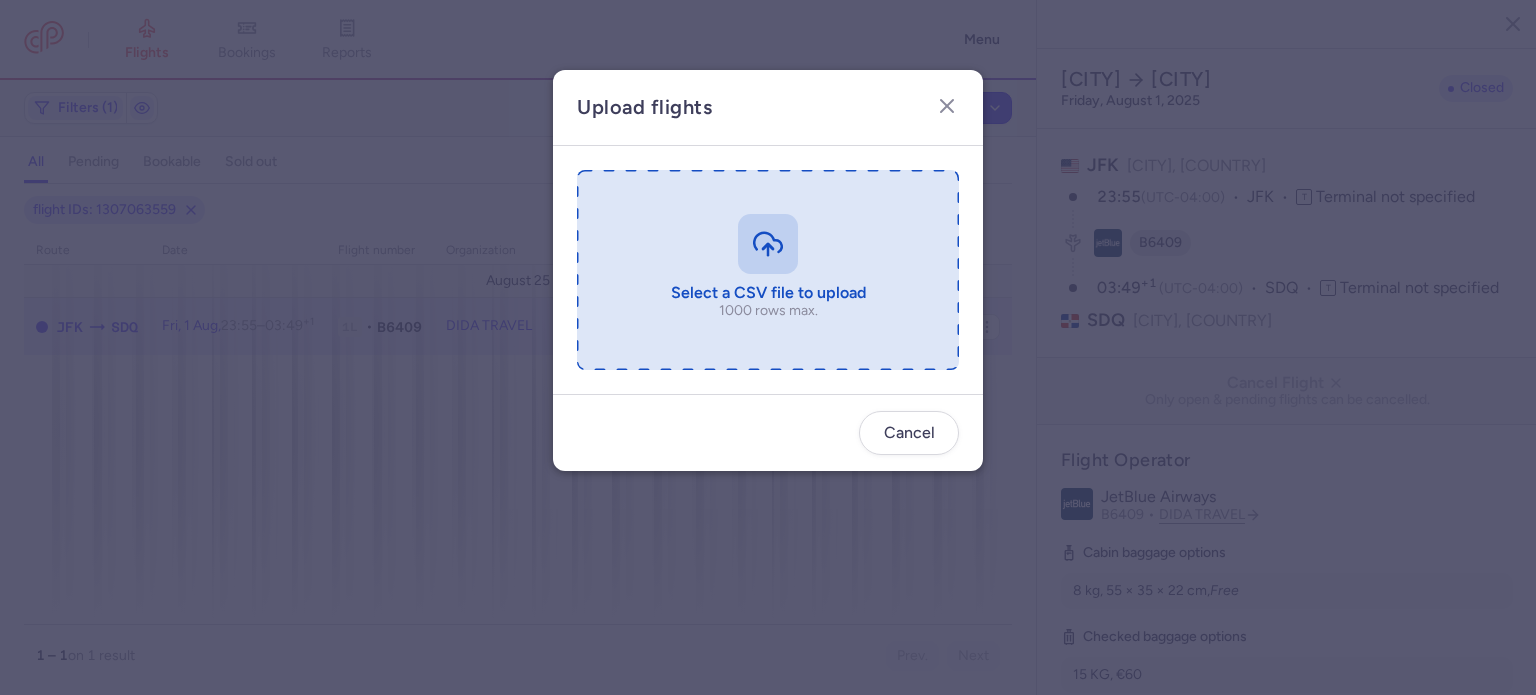 click at bounding box center (768, 270) 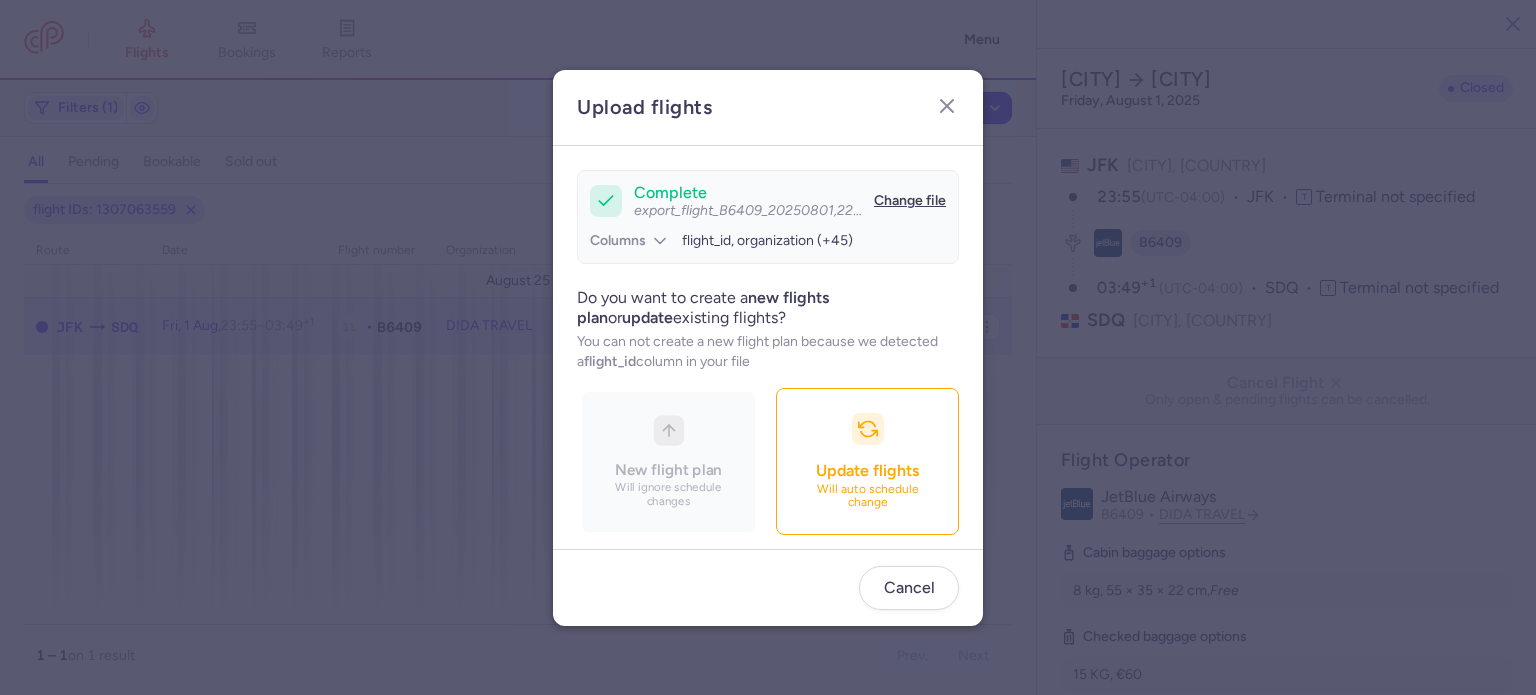scroll, scrollTop: 172, scrollLeft: 0, axis: vertical 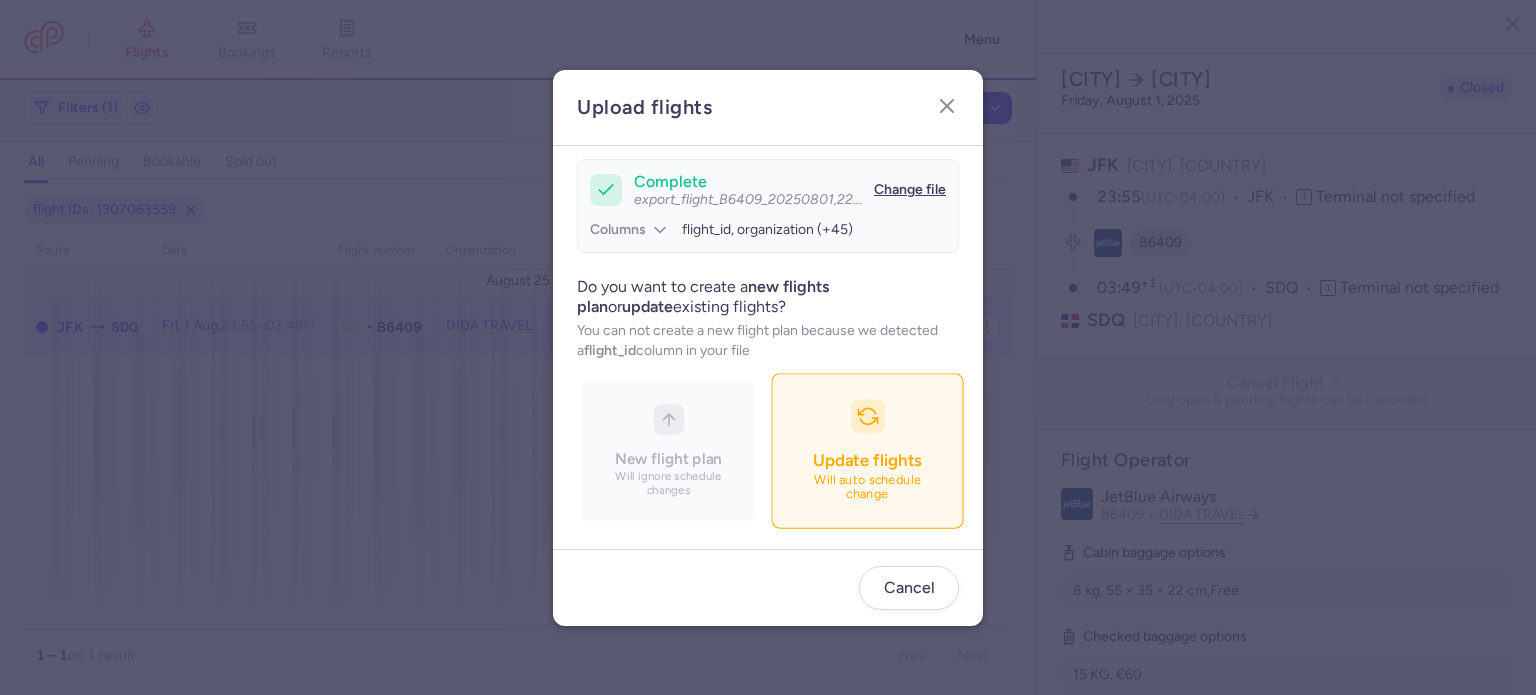 click on "Update flights" at bounding box center (867, 460) 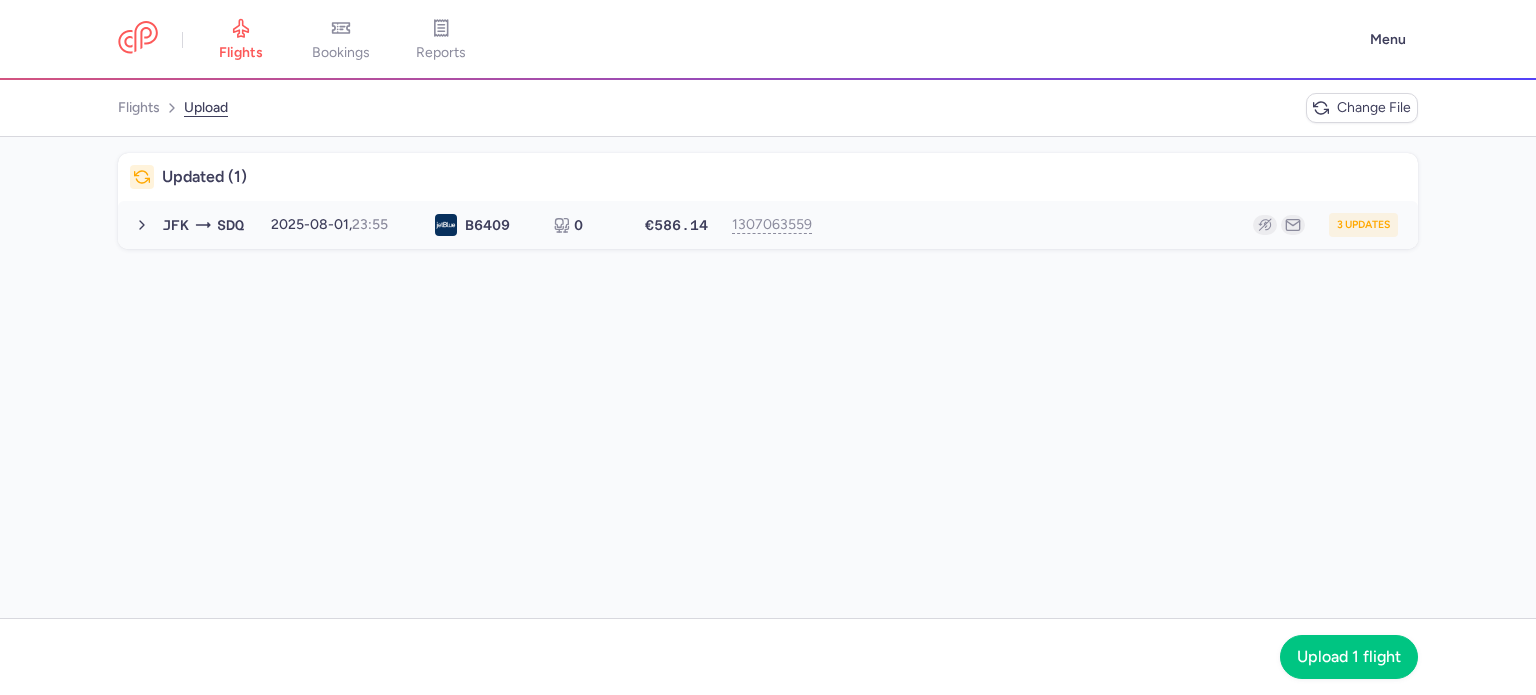click on "JFK SDQ [YEAR]-[MONTH]-[DAY], [HOUR]:[MINUTE] B6 409 0 €586.14 1307063559 3 updates [YEAR]-[MONTH]-[DAY], [HOUR]:[MINUTE] B6409 0 seats €586.14" at bounding box center (768, 225) 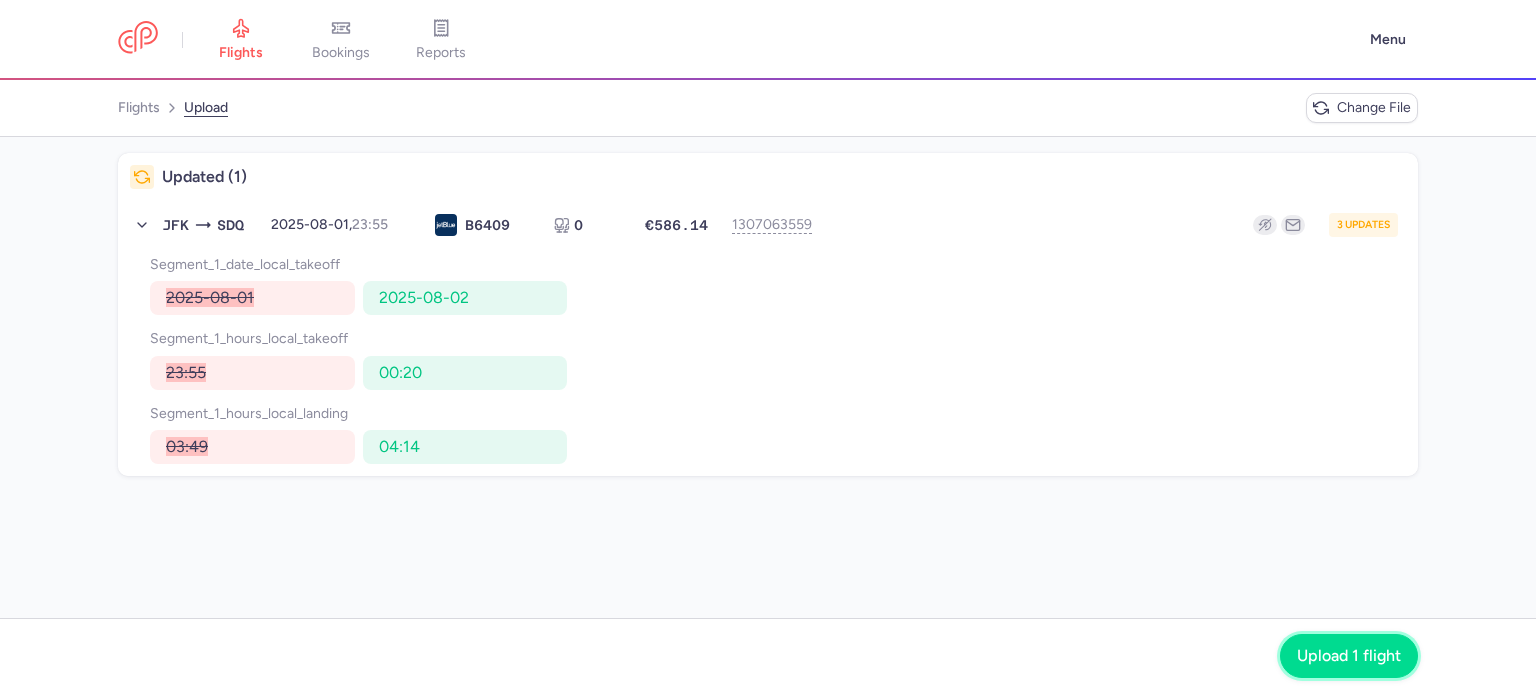 click on "Upload 1 flight" 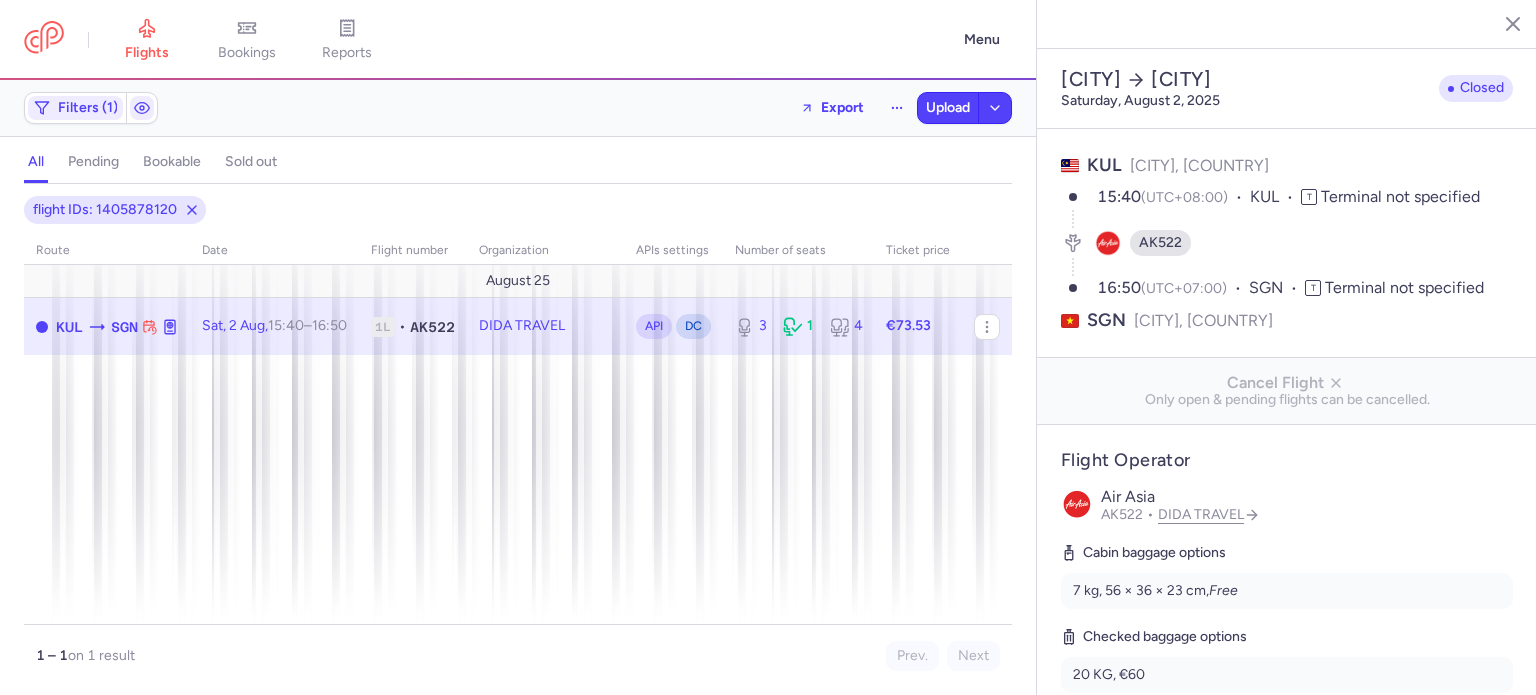 select on "days" 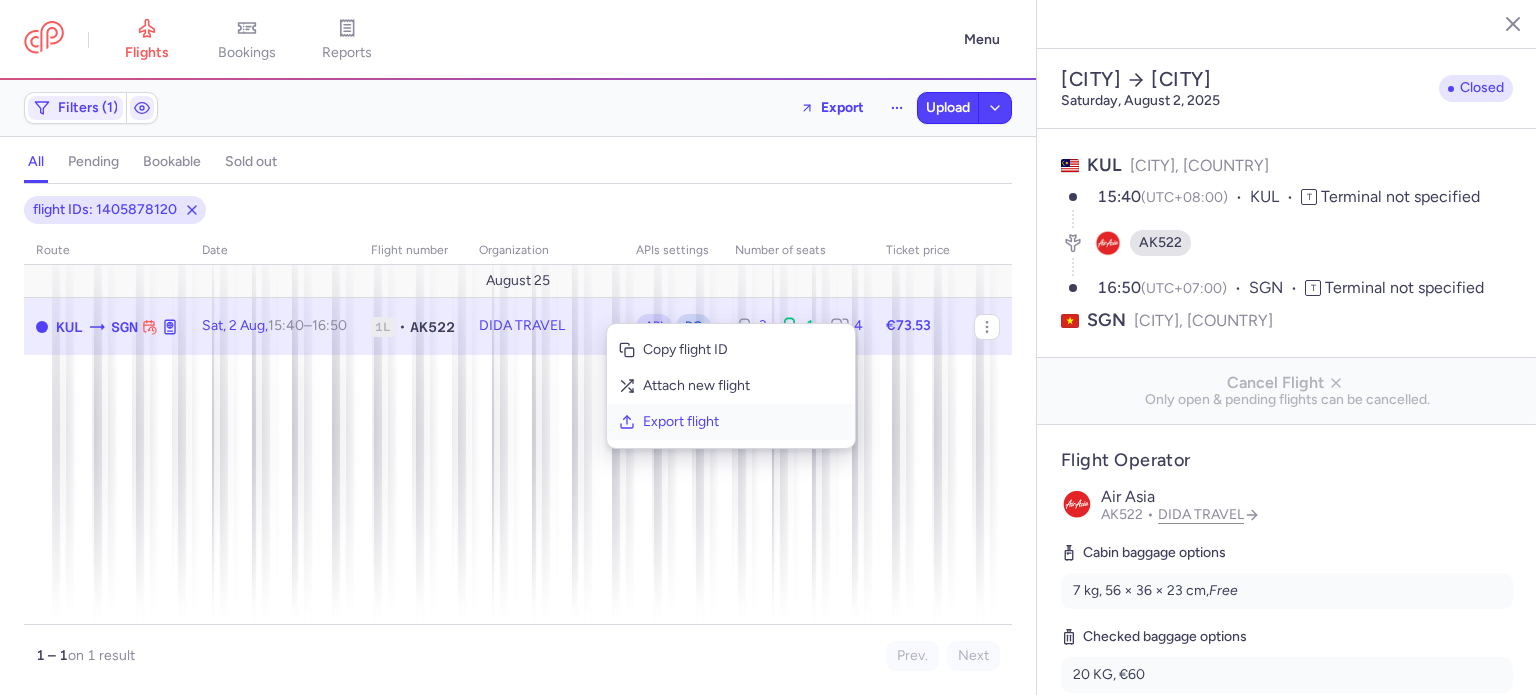 click on "Export flight" at bounding box center [743, 422] 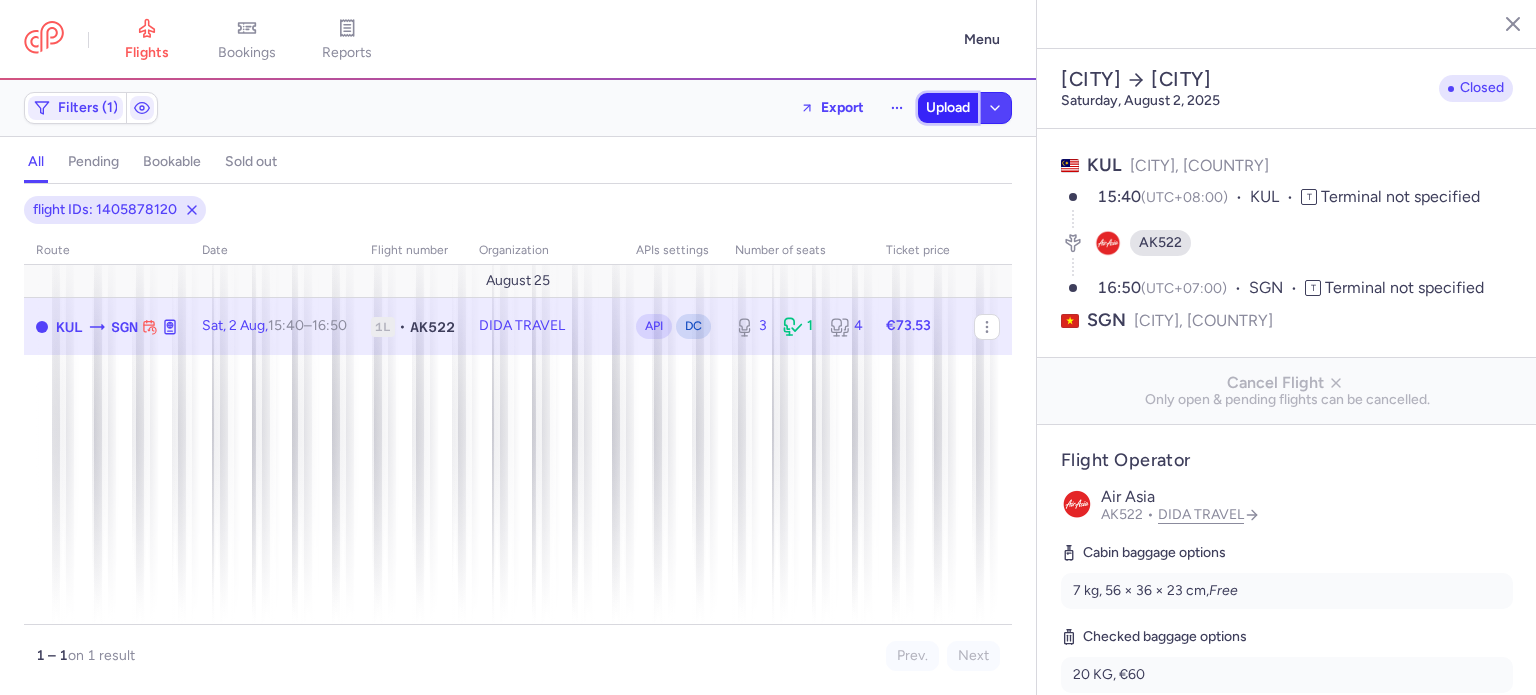 click on "Upload" at bounding box center [948, 108] 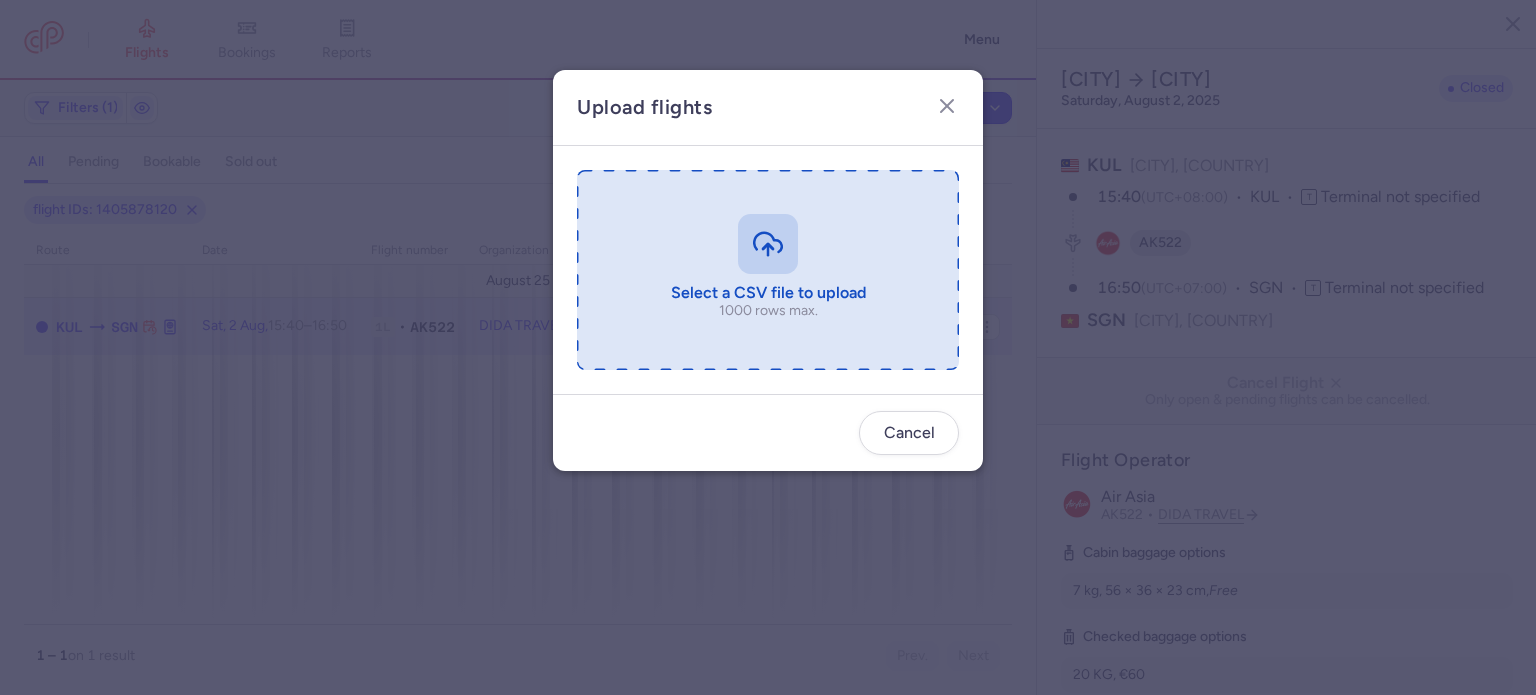 click at bounding box center [768, 270] 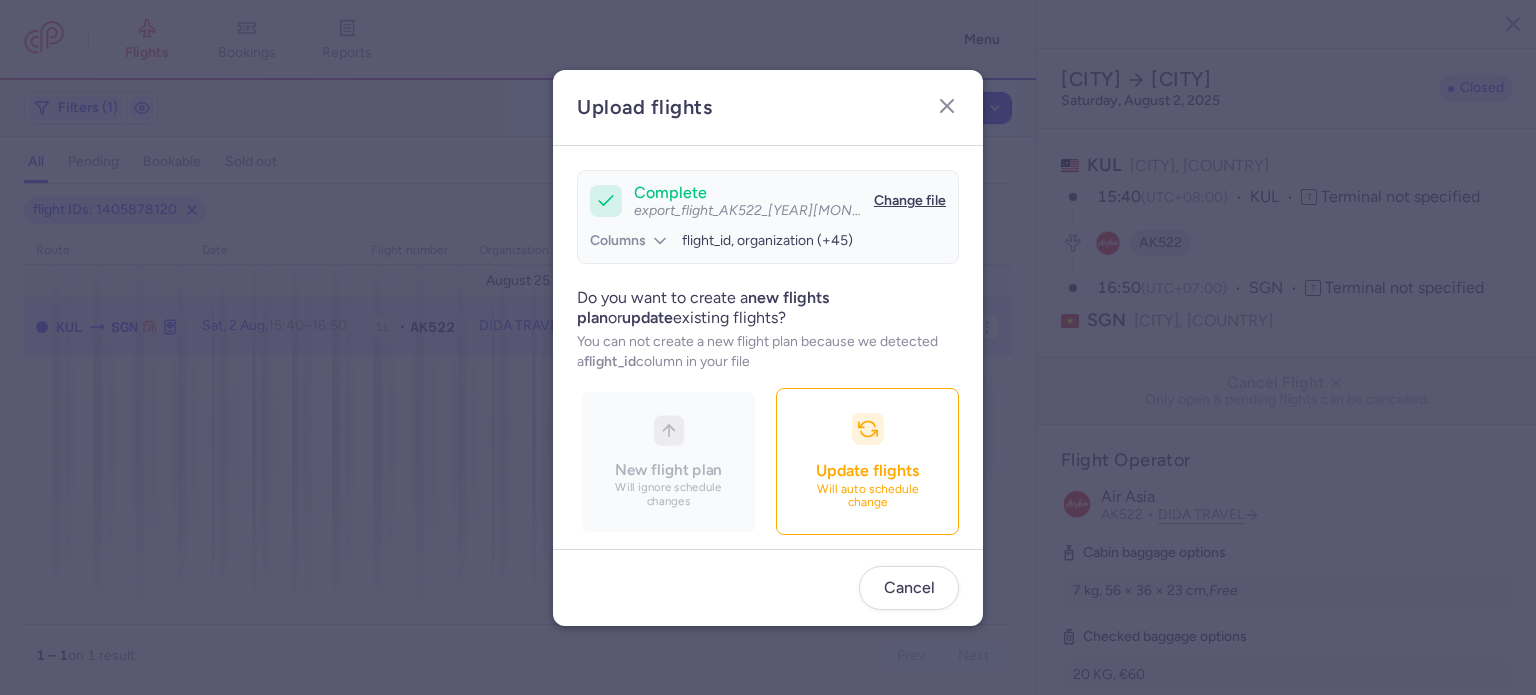 scroll, scrollTop: 172, scrollLeft: 0, axis: vertical 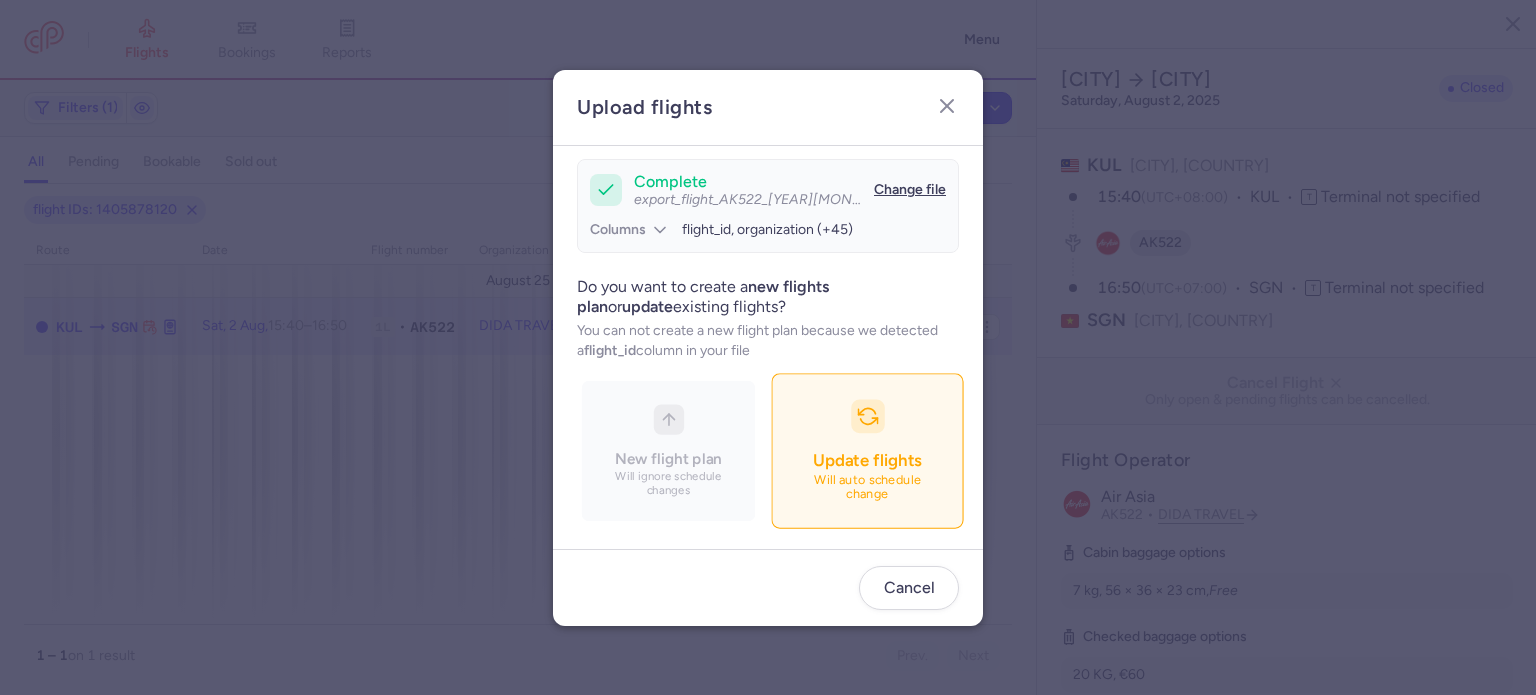 click on "Will auto schedule change" at bounding box center (868, 487) 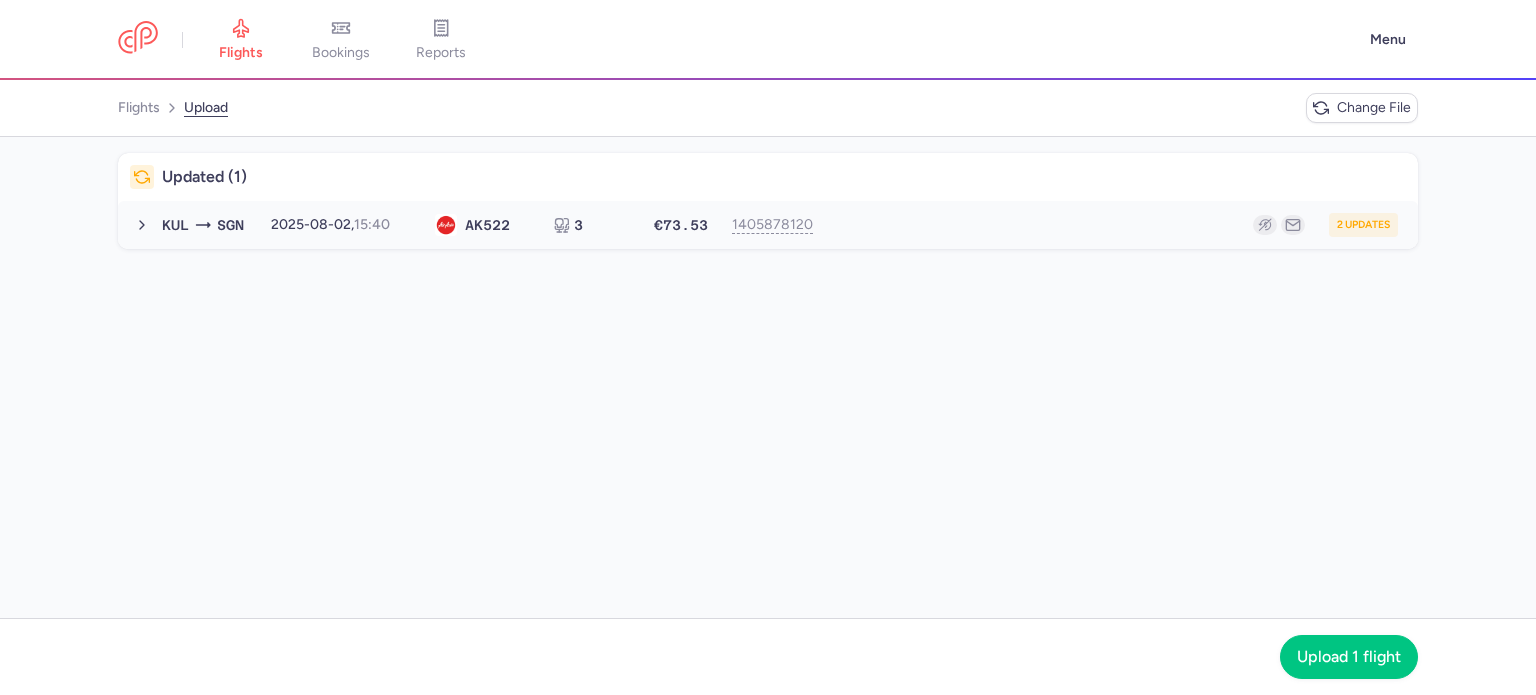 click on "2 updates" at bounding box center [1112, 225] 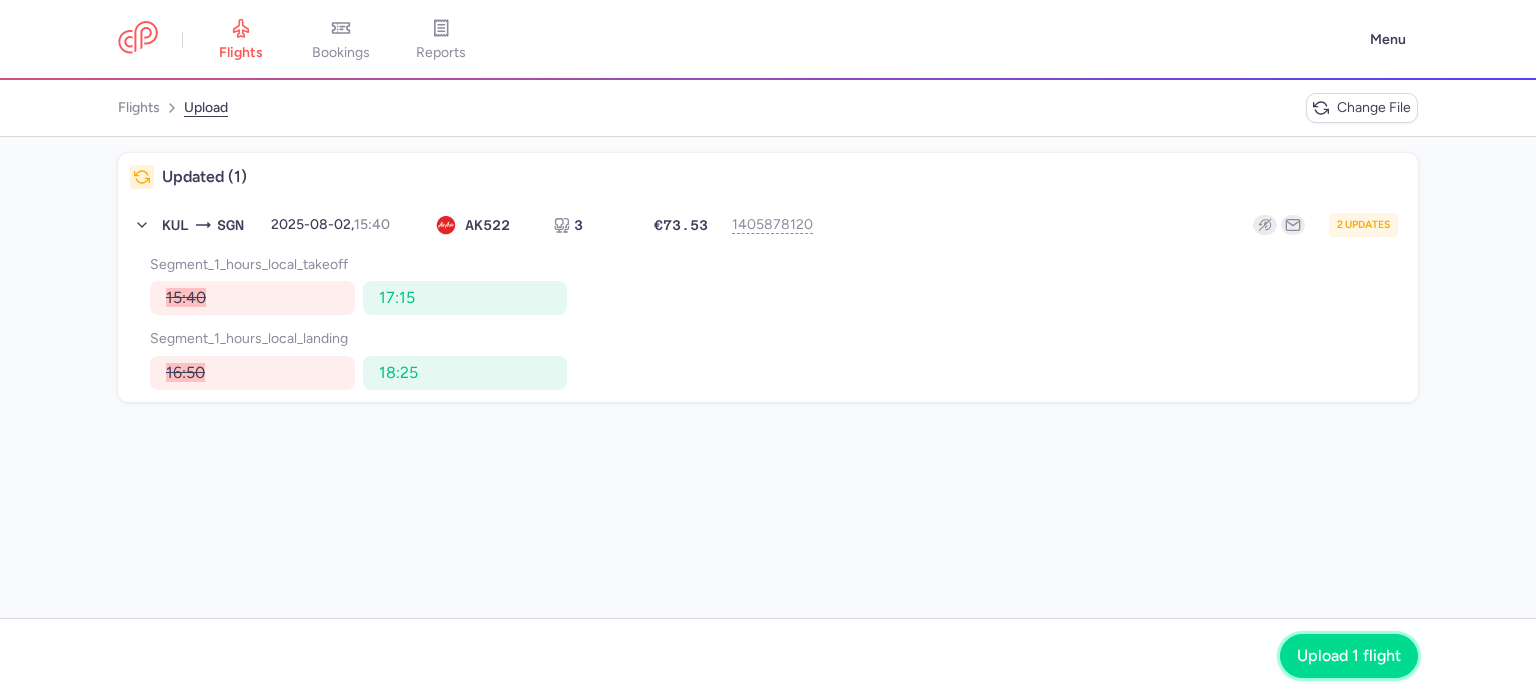 click on "Upload 1 flight" at bounding box center (1349, 656) 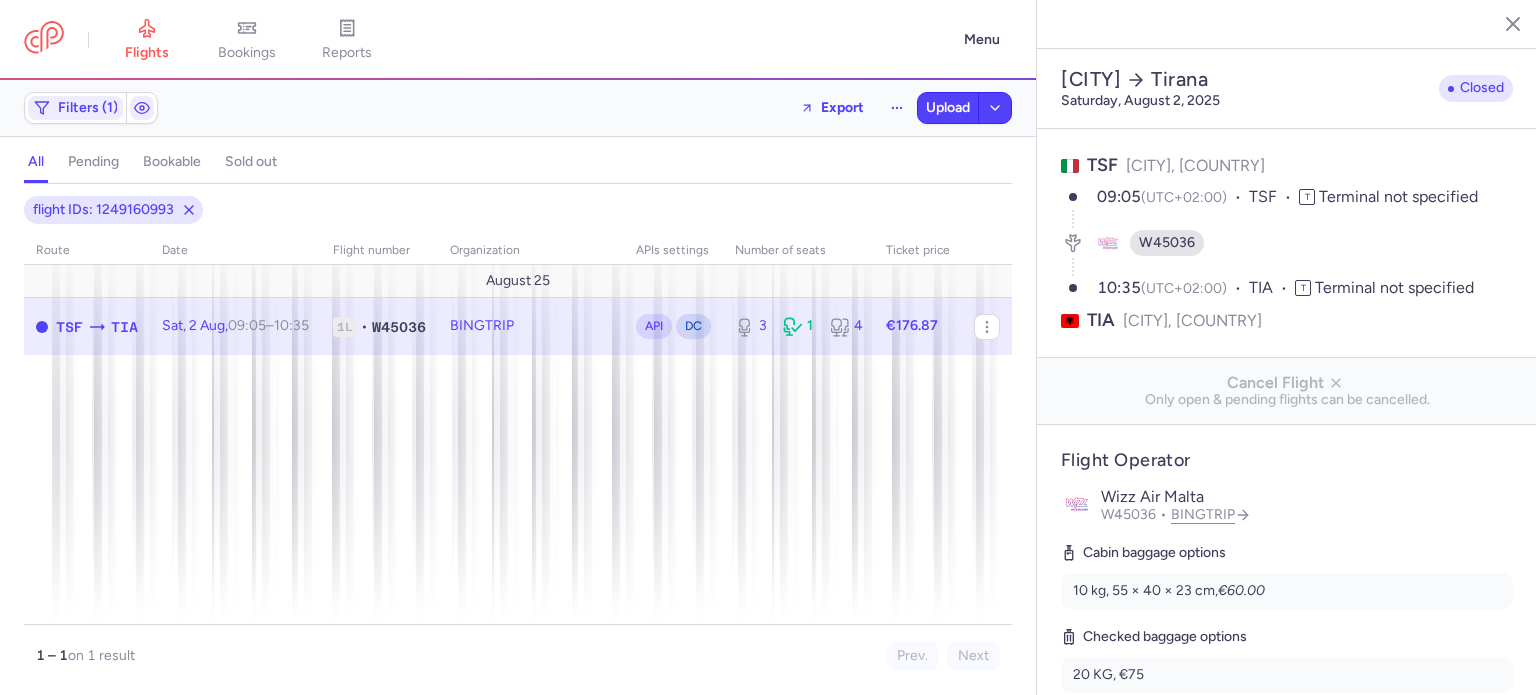 select on "days" 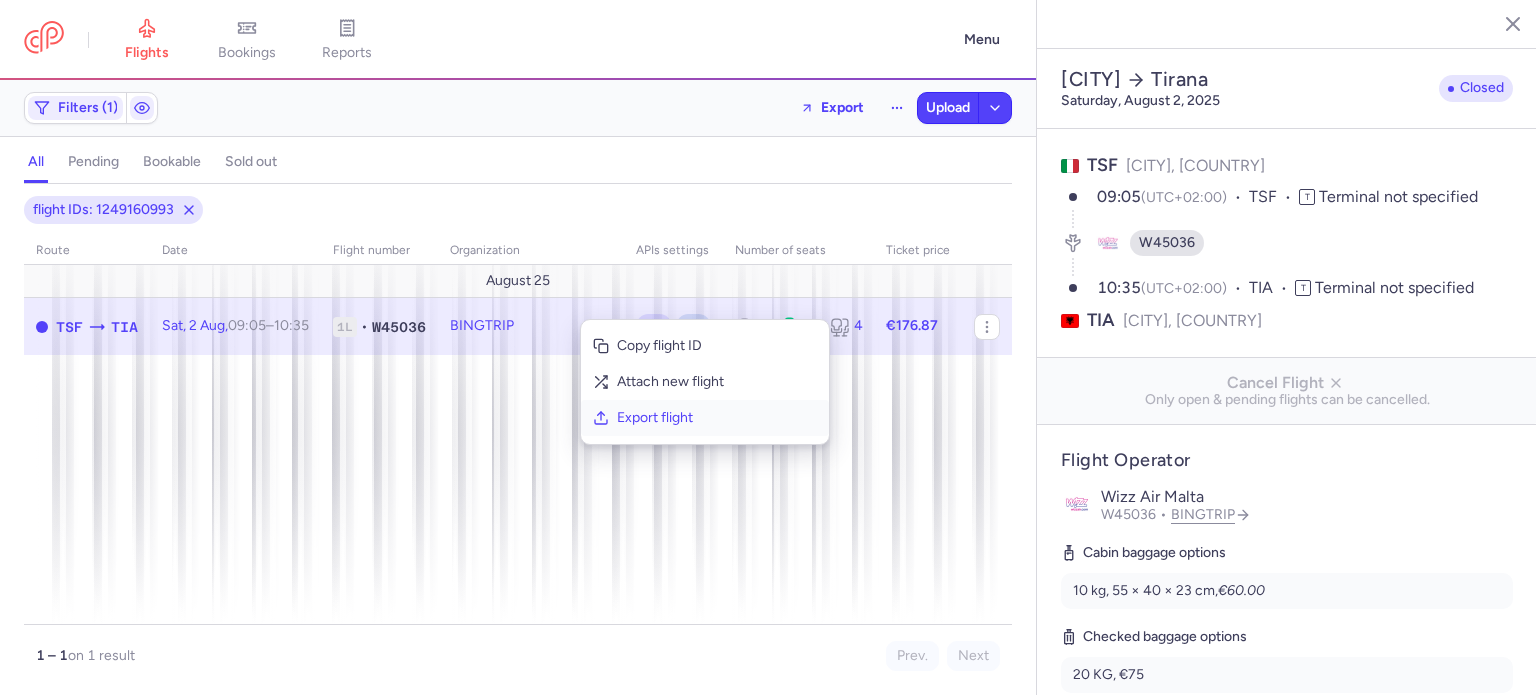 click on "Export flight" at bounding box center [717, 418] 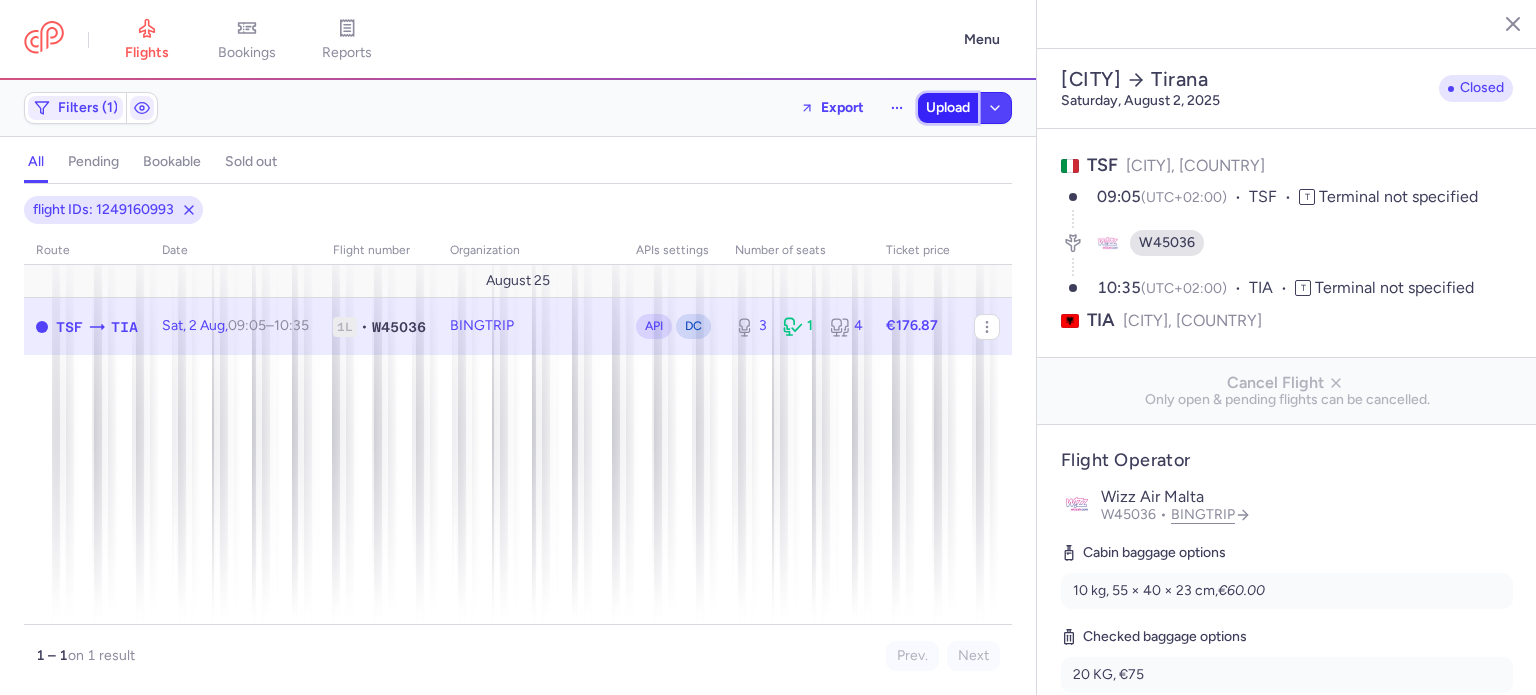 click on "Upload" at bounding box center (948, 108) 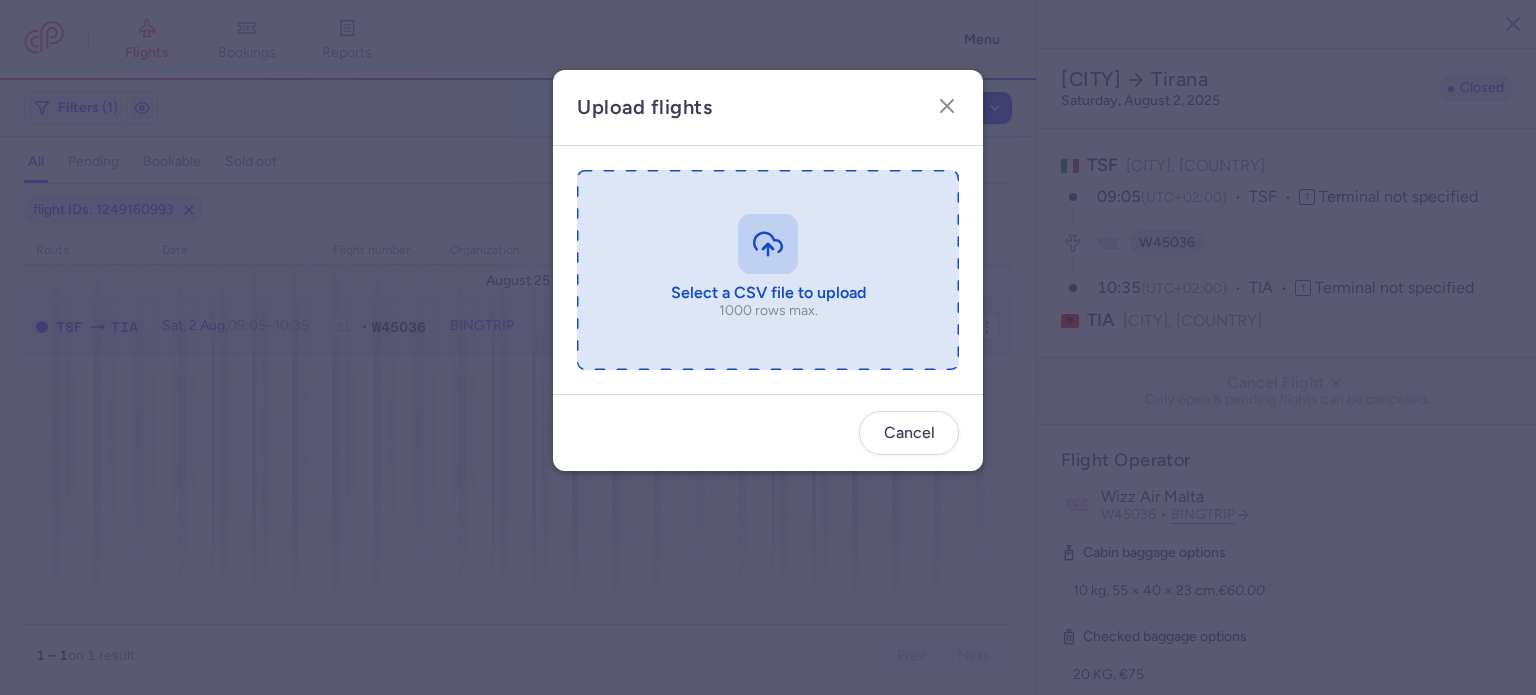 click at bounding box center (768, 270) 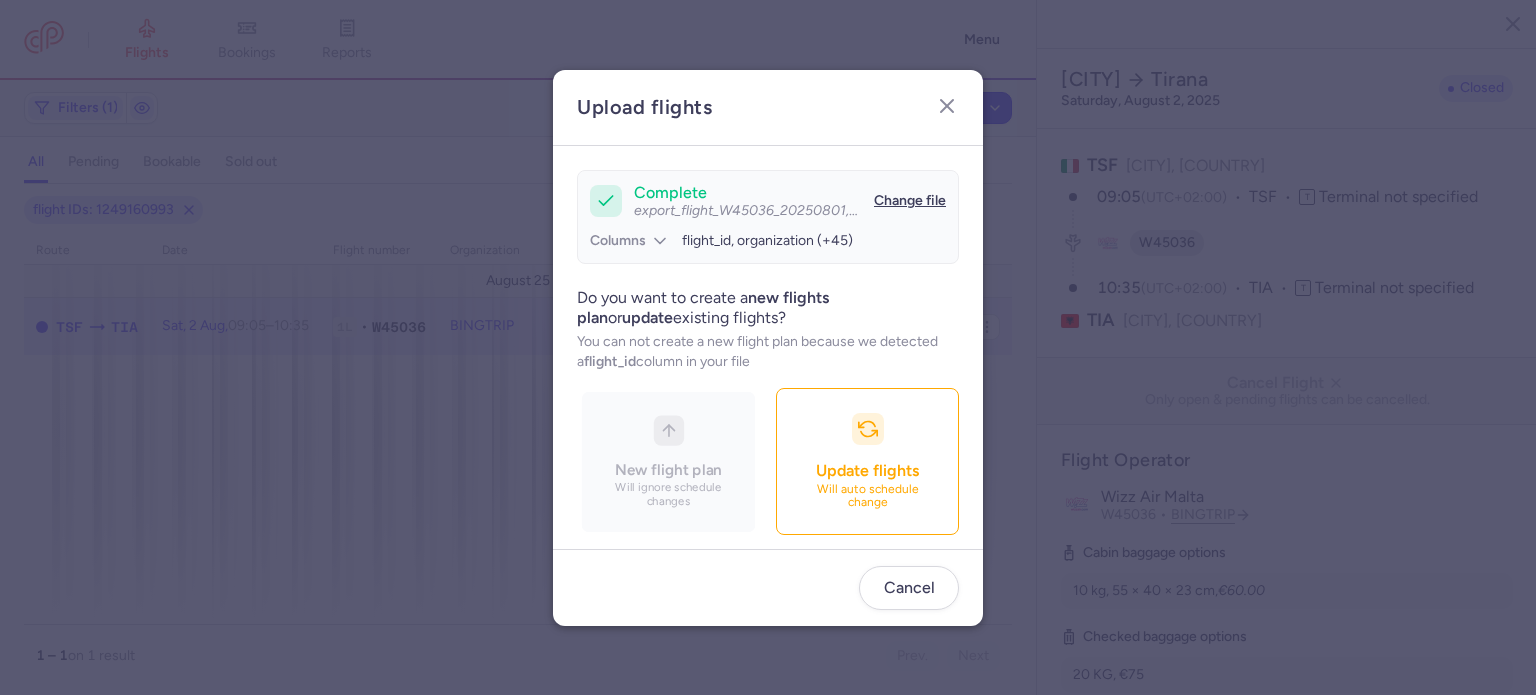 scroll, scrollTop: 172, scrollLeft: 0, axis: vertical 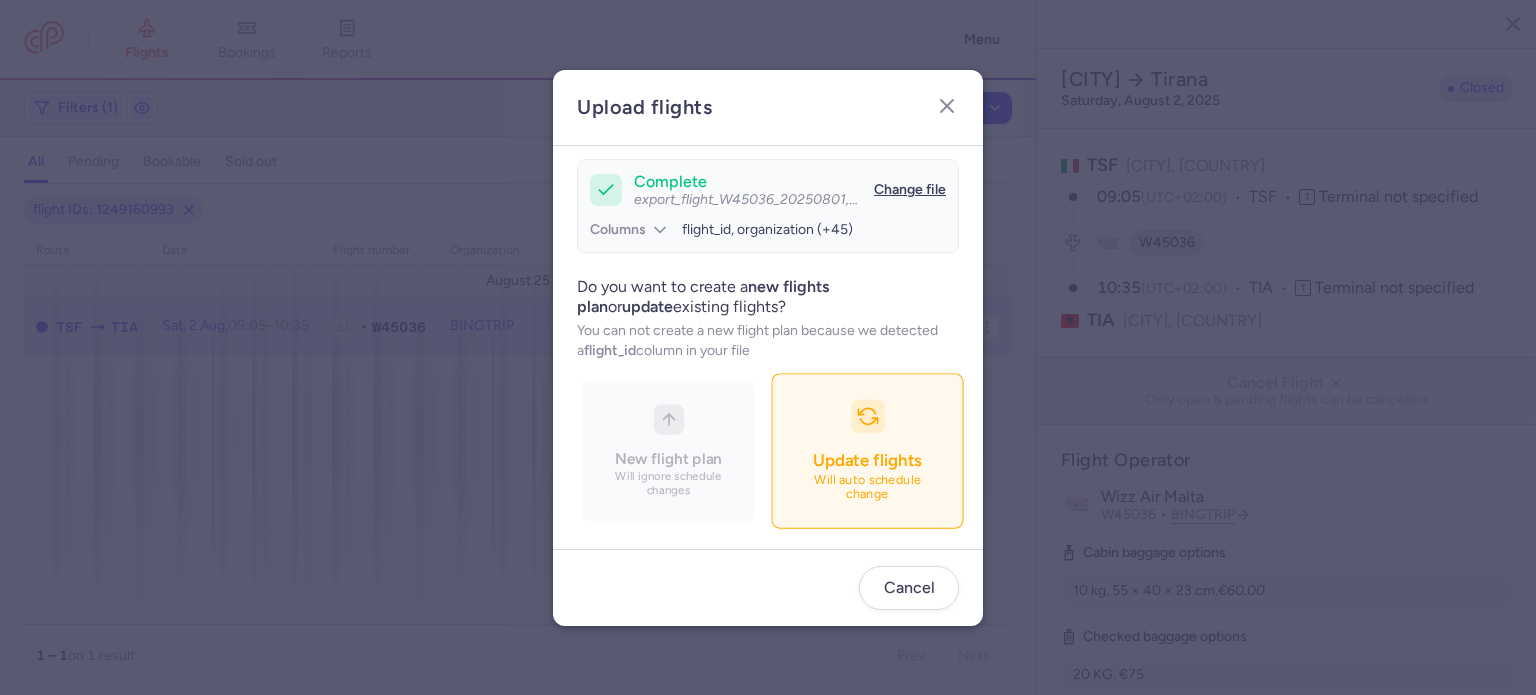 click on "Will auto schedule change" at bounding box center (868, 487) 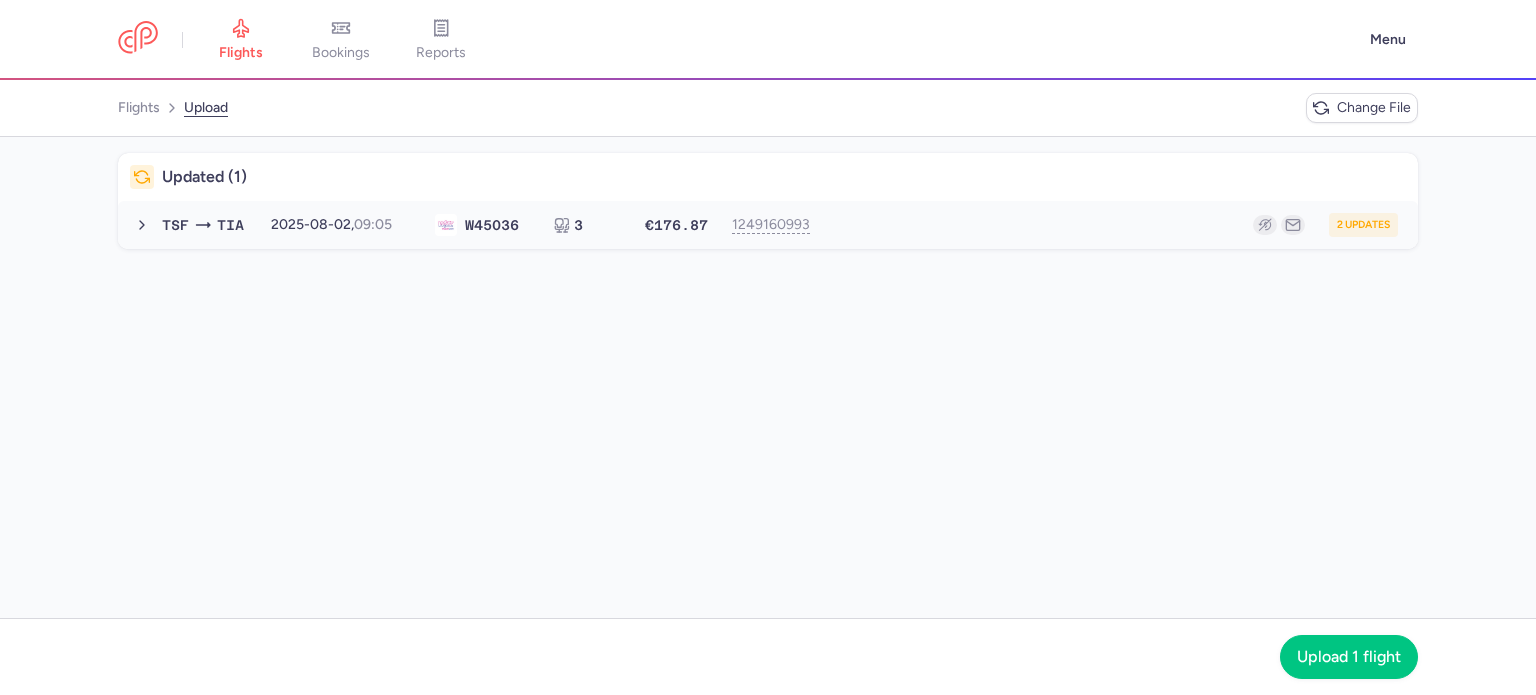 click on "2 updates" at bounding box center [1112, 225] 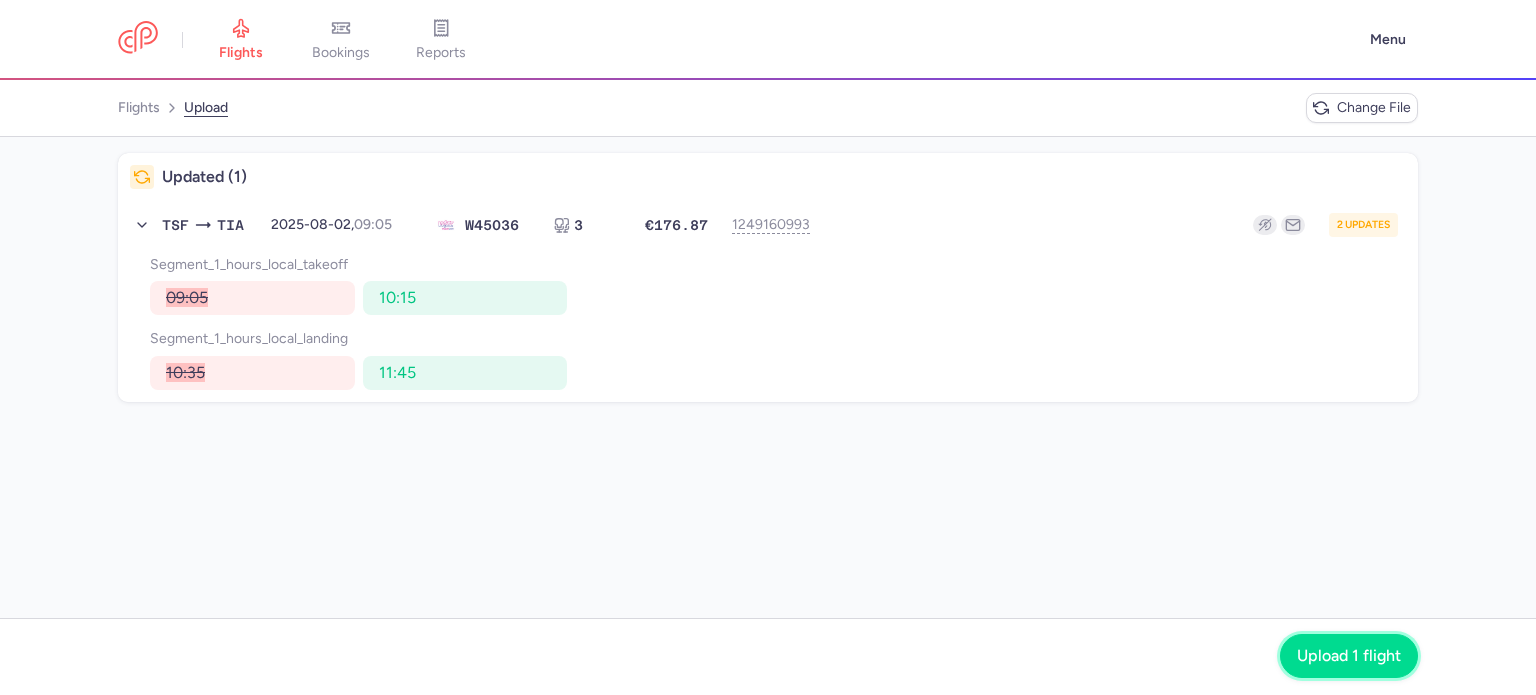click on "Upload 1 flight" at bounding box center (1349, 656) 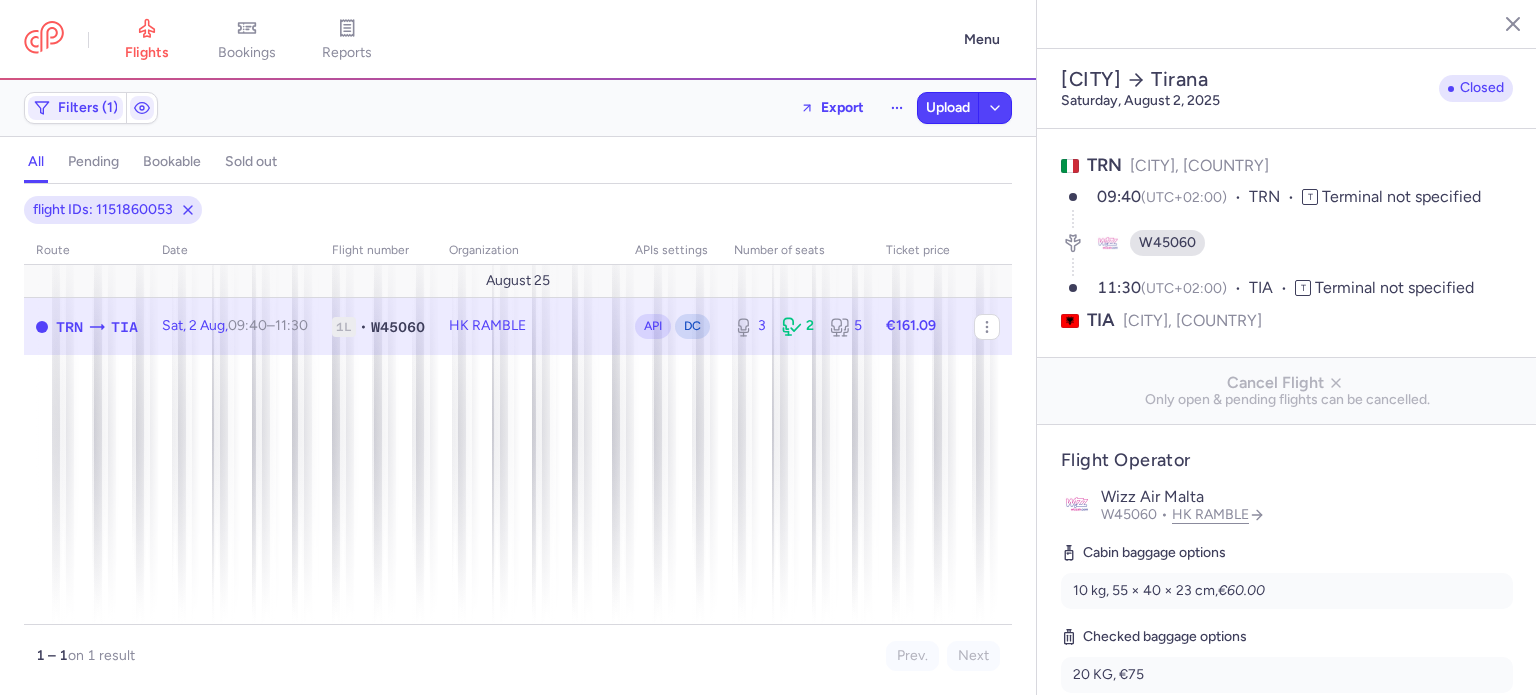 select on "days" 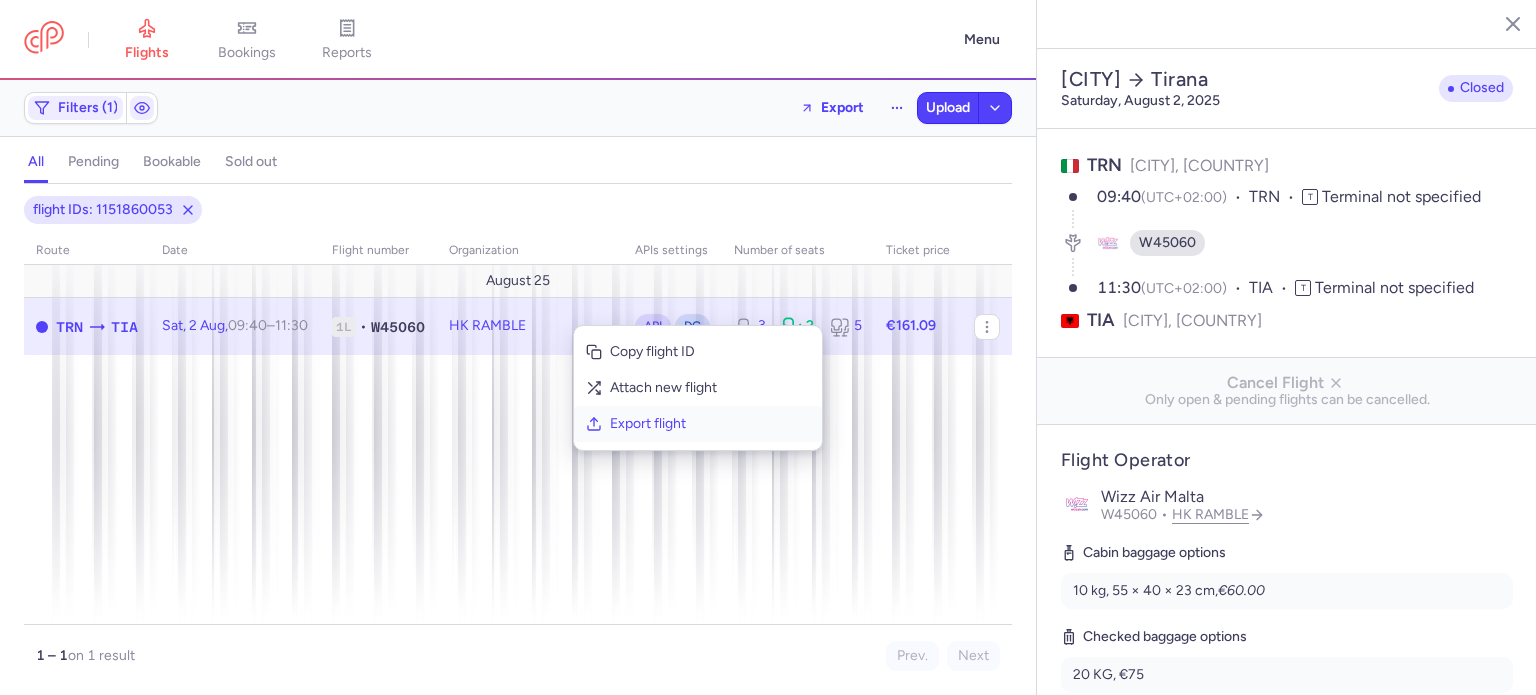 click on "Export flight" at bounding box center [710, 424] 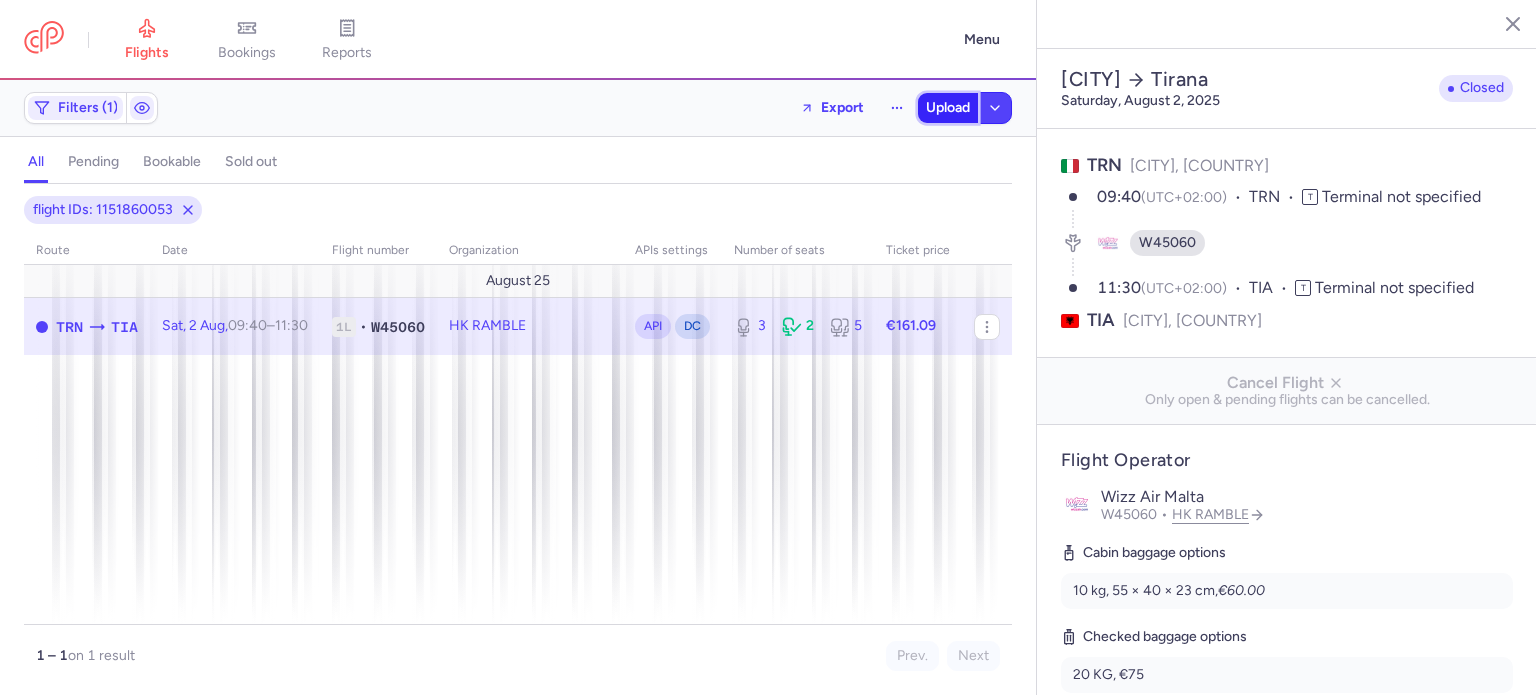 click on "Upload" at bounding box center [948, 108] 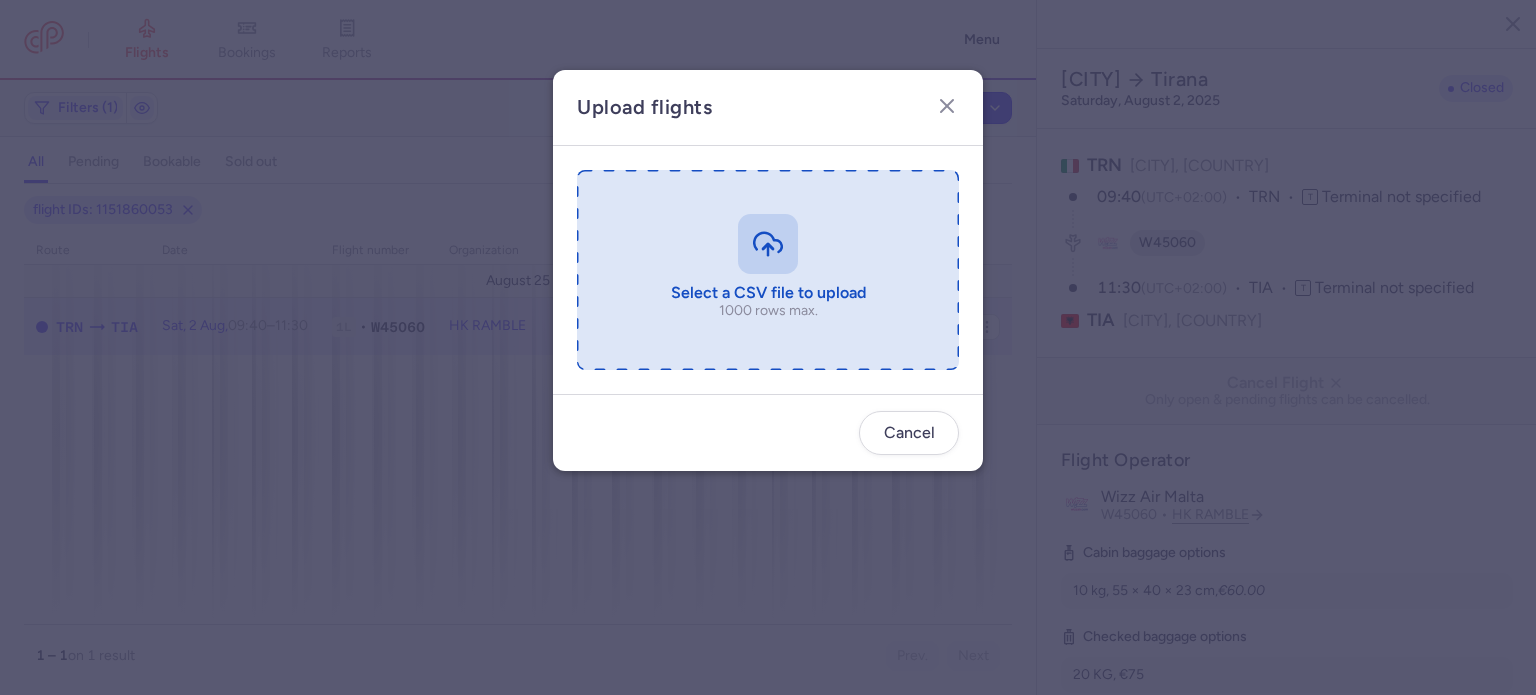 click at bounding box center [768, 270] 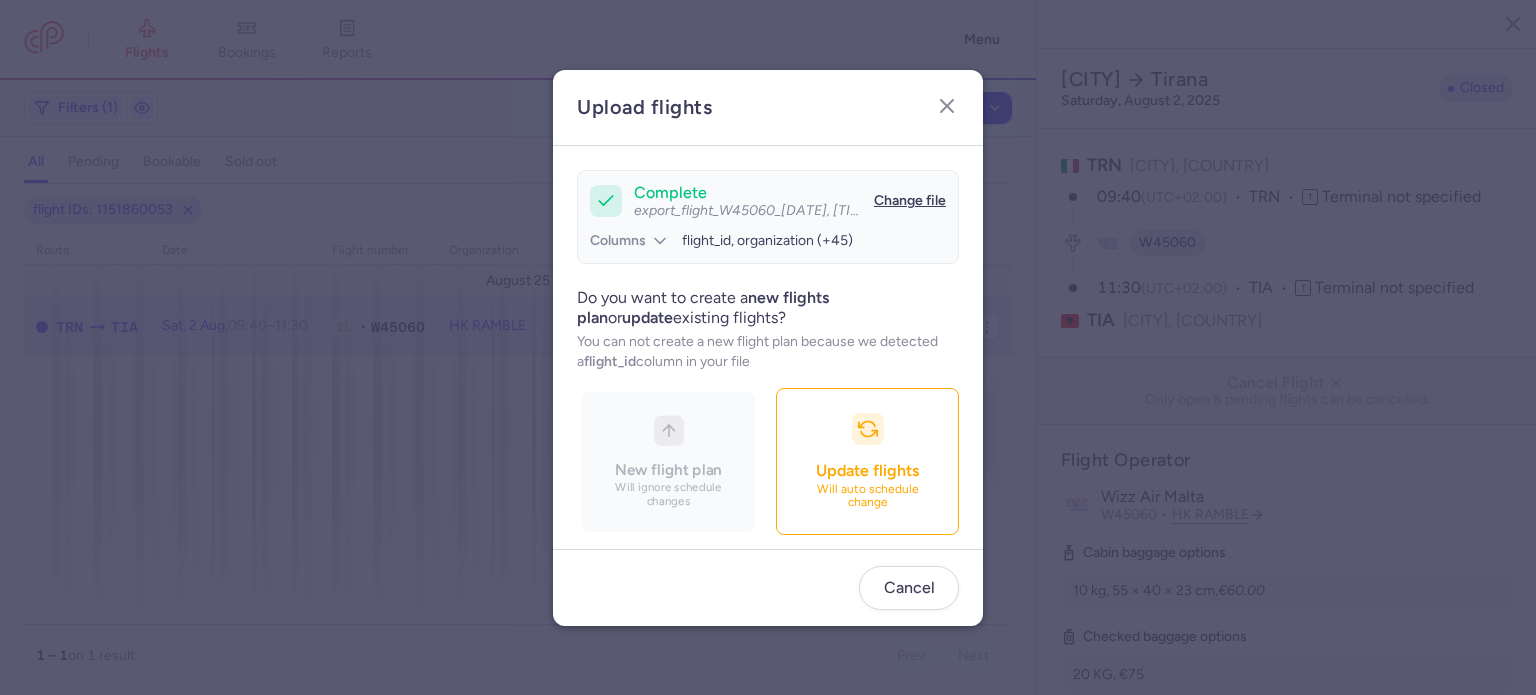 scroll, scrollTop: 172, scrollLeft: 0, axis: vertical 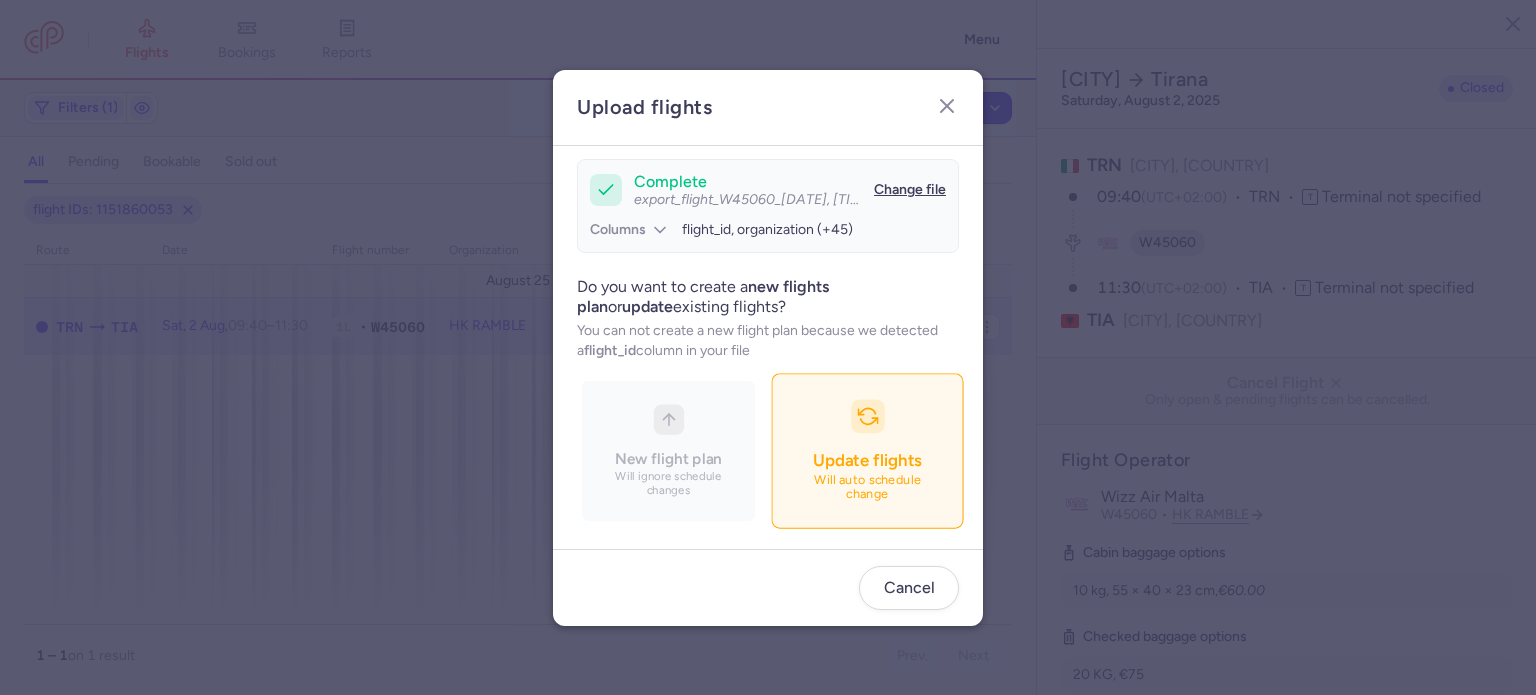 click on "Update flights Will auto schedule change" at bounding box center (867, 450) 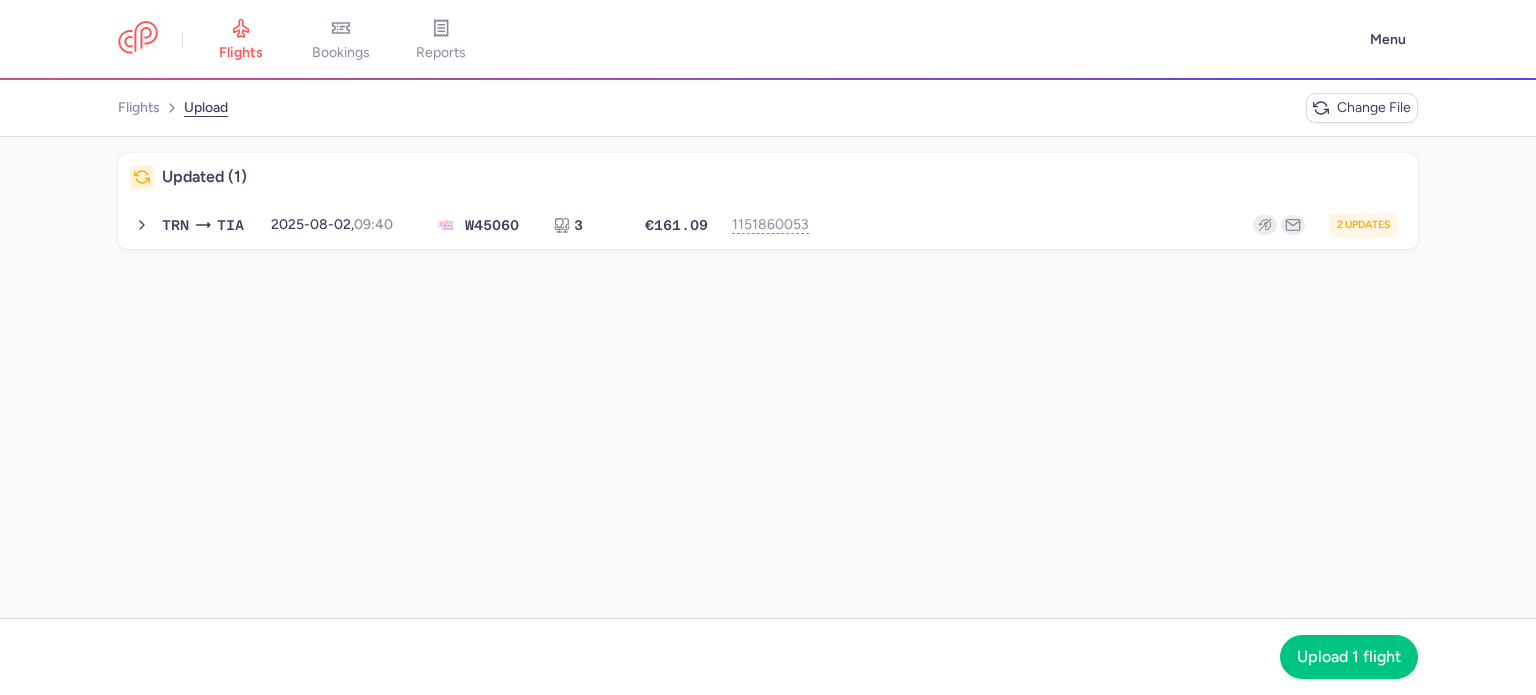 click on "Updated (1)   TRN  TIA 2025-08-02,  09:40 W4  5060 3 €161.09 1151860053 2 updates 2025-08-02, 09:40 W45060 3 seats €161.09" 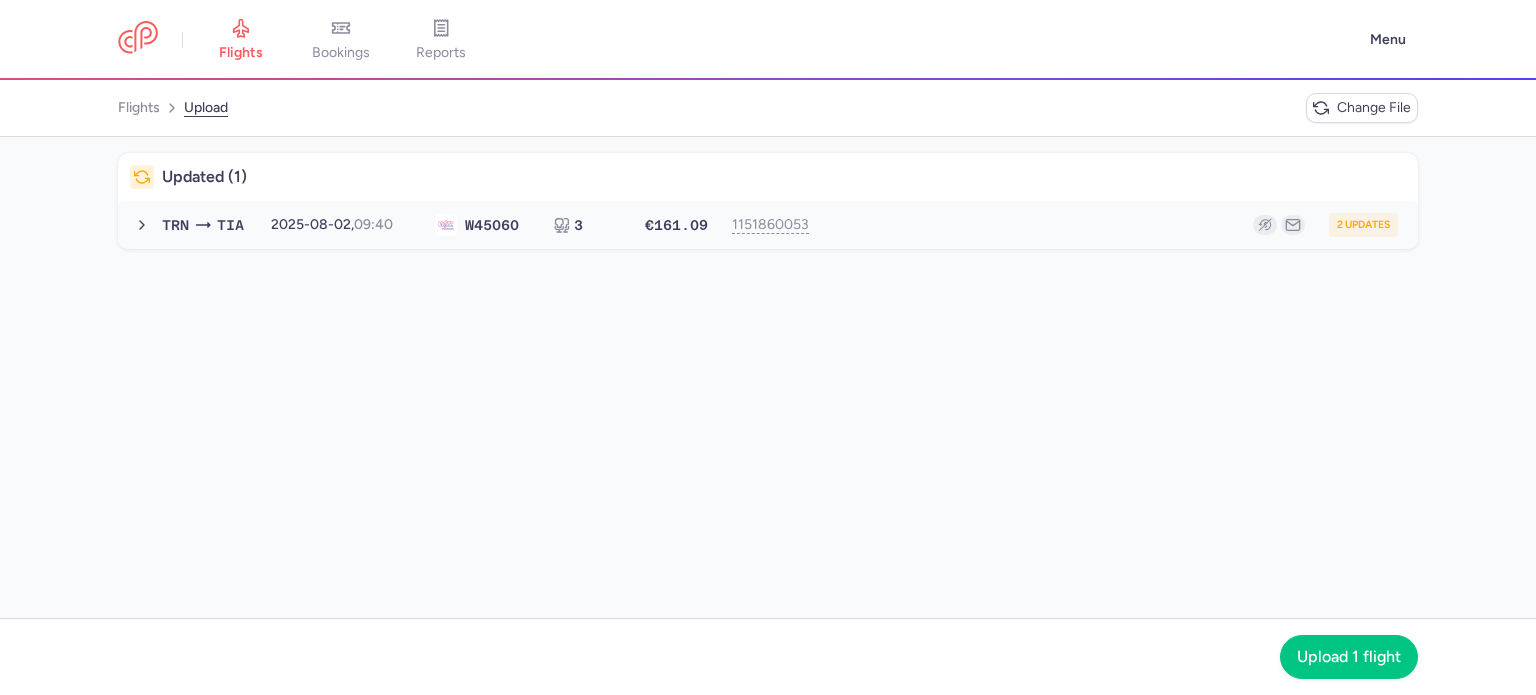 click on "2 updates" at bounding box center [1112, 225] 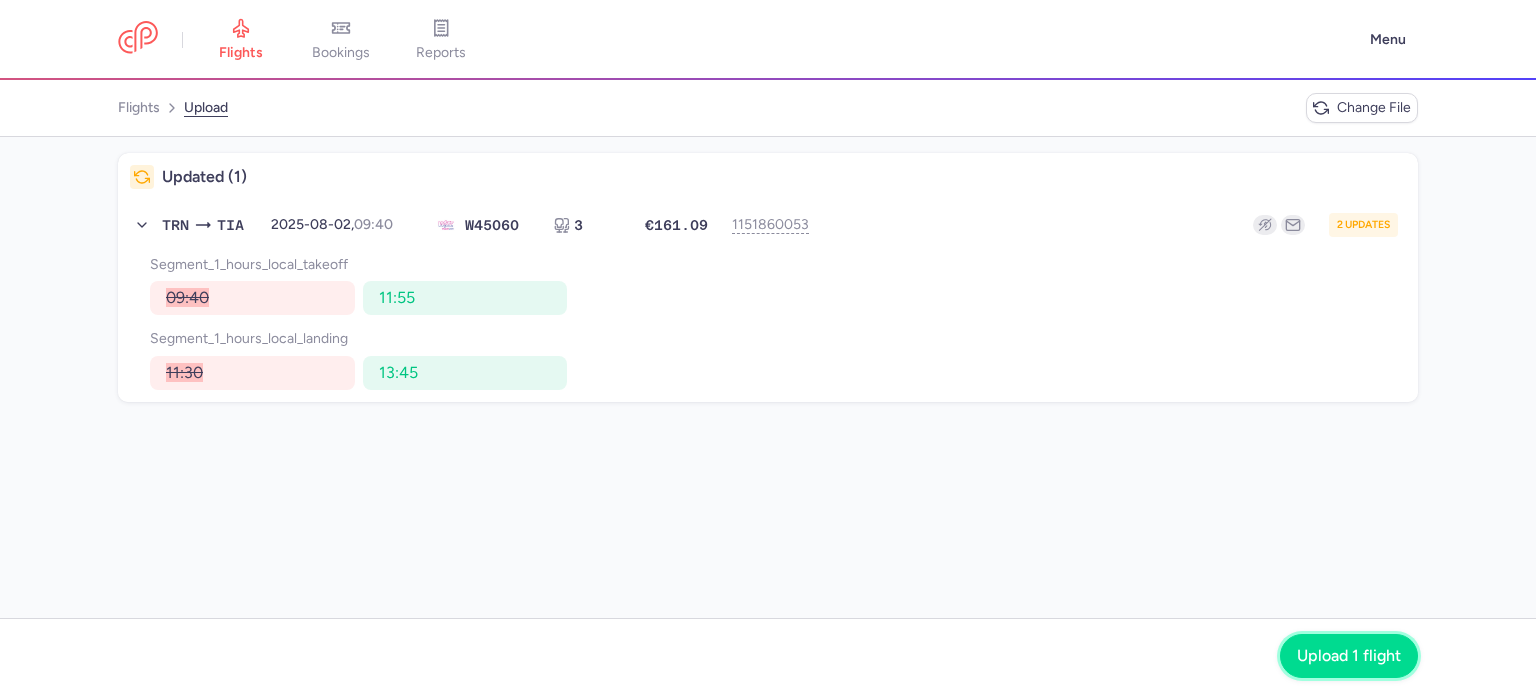 click on "Upload 1 flight" 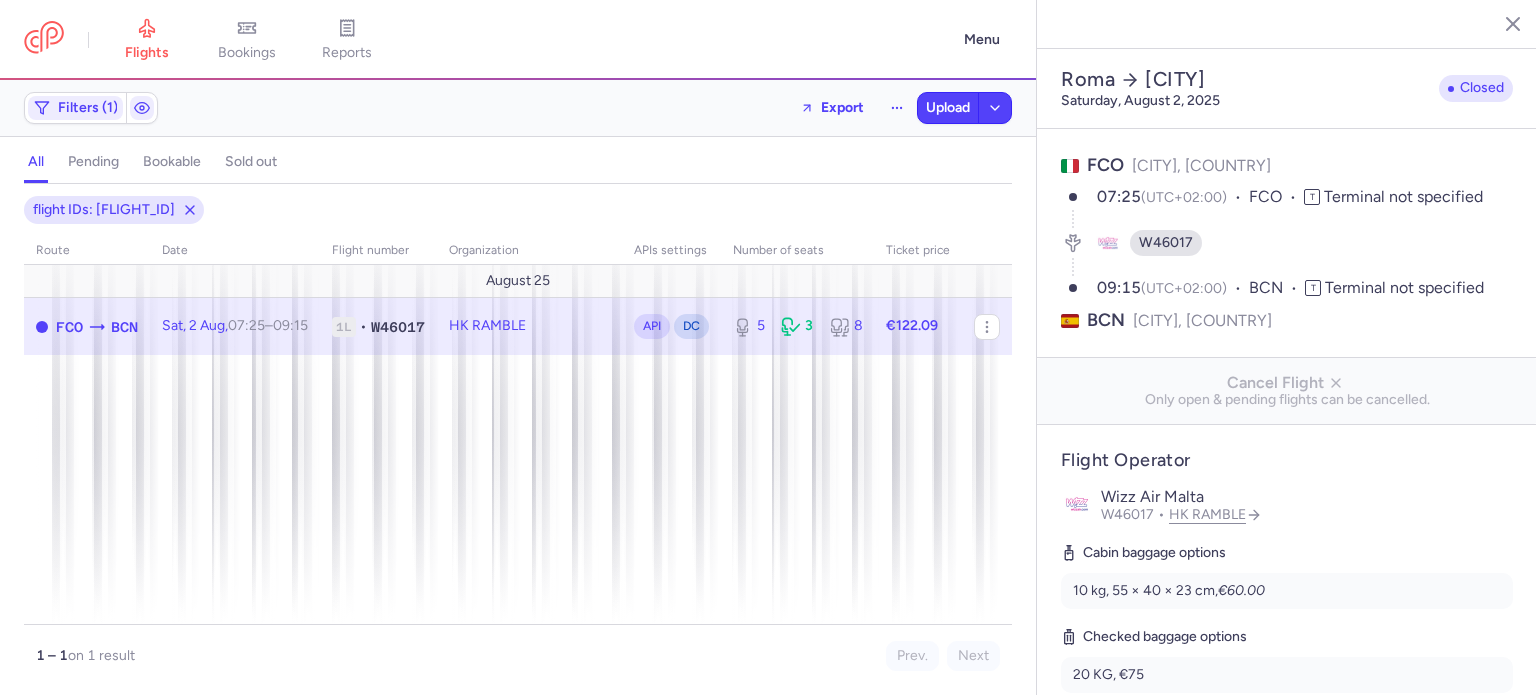select on "days" 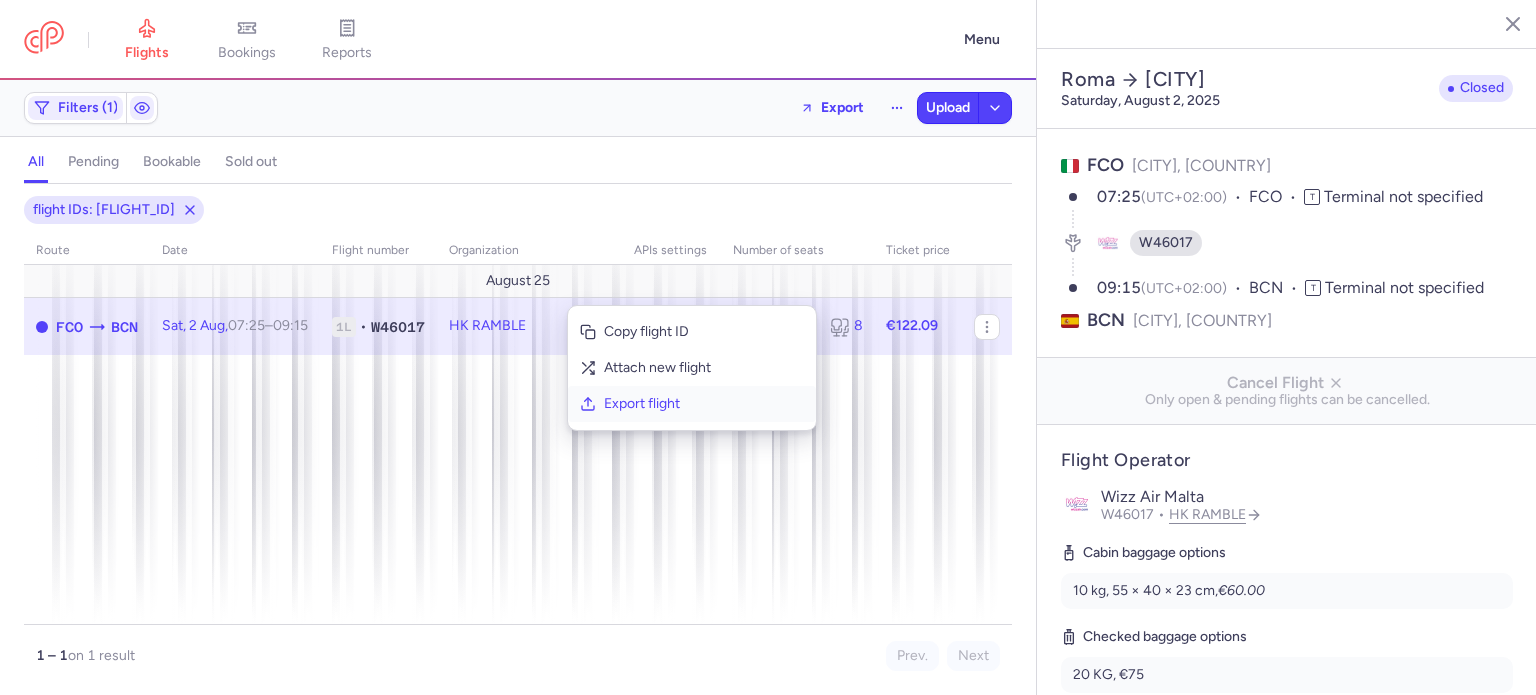 click on "Export flight" at bounding box center [704, 404] 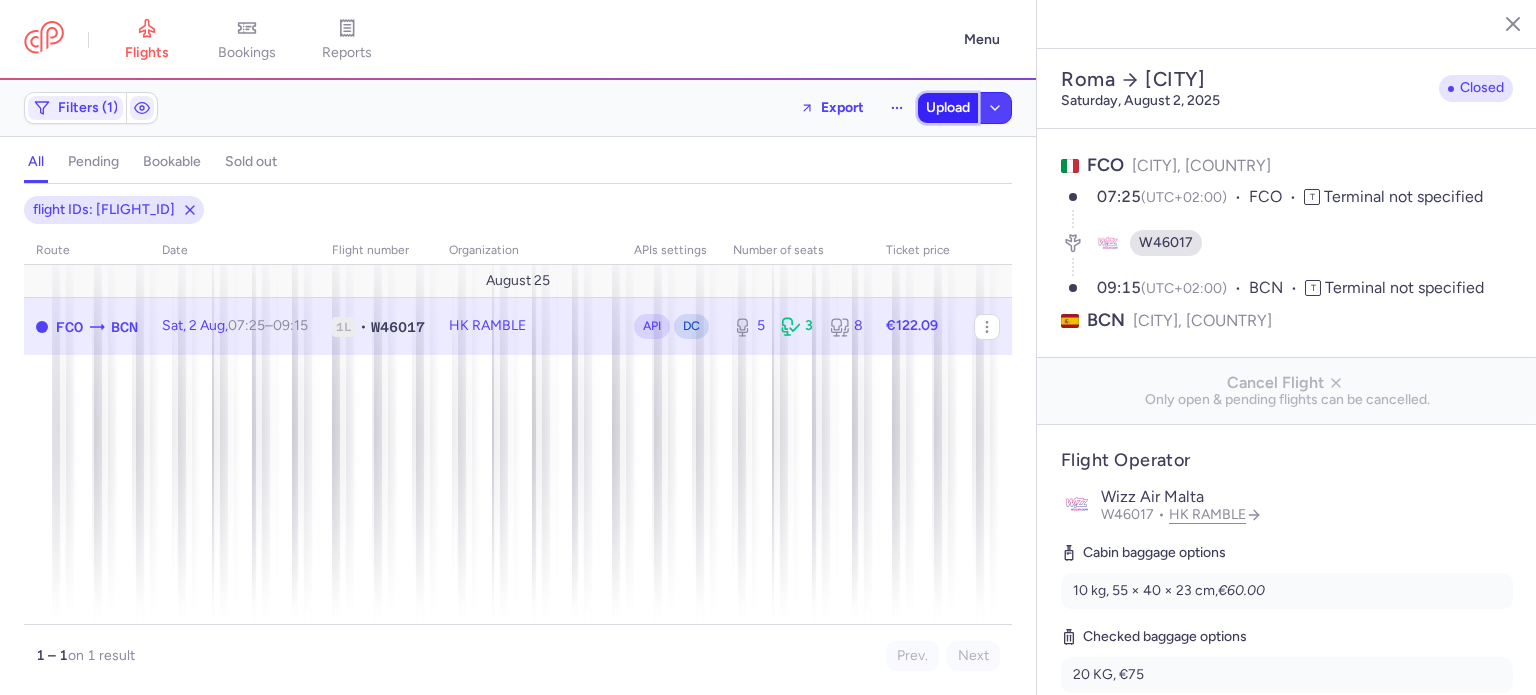 click on "Upload" at bounding box center [948, 108] 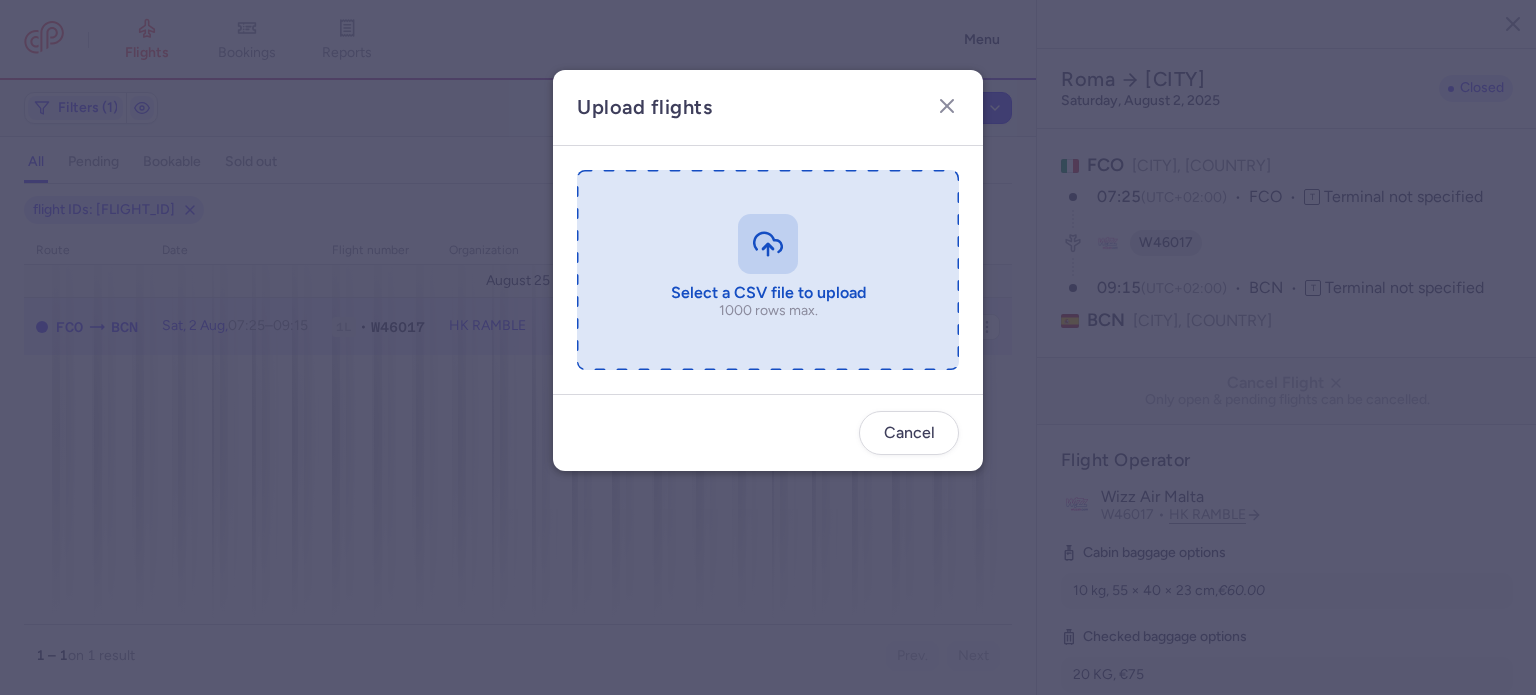 click at bounding box center (768, 270) 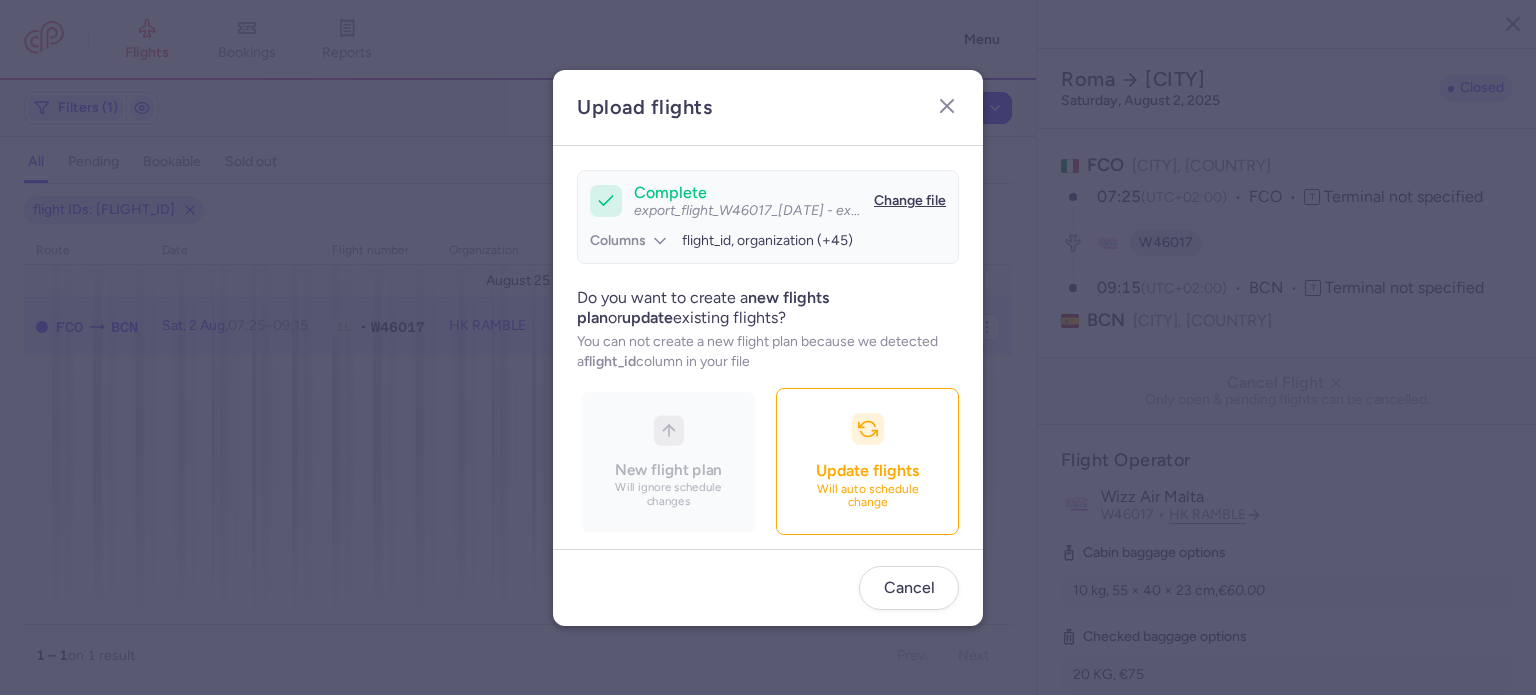 scroll, scrollTop: 172, scrollLeft: 0, axis: vertical 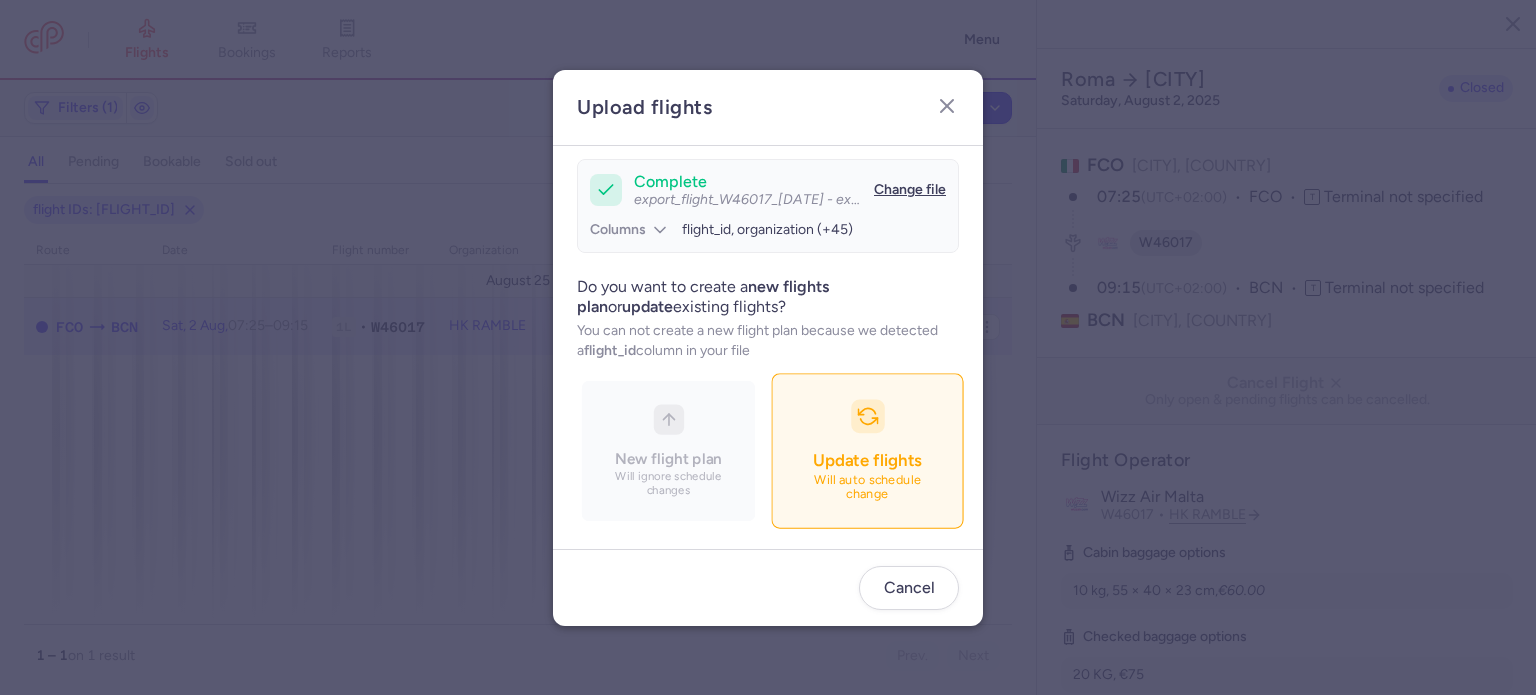 click on "Update flights Will auto schedule change" at bounding box center (867, 450) 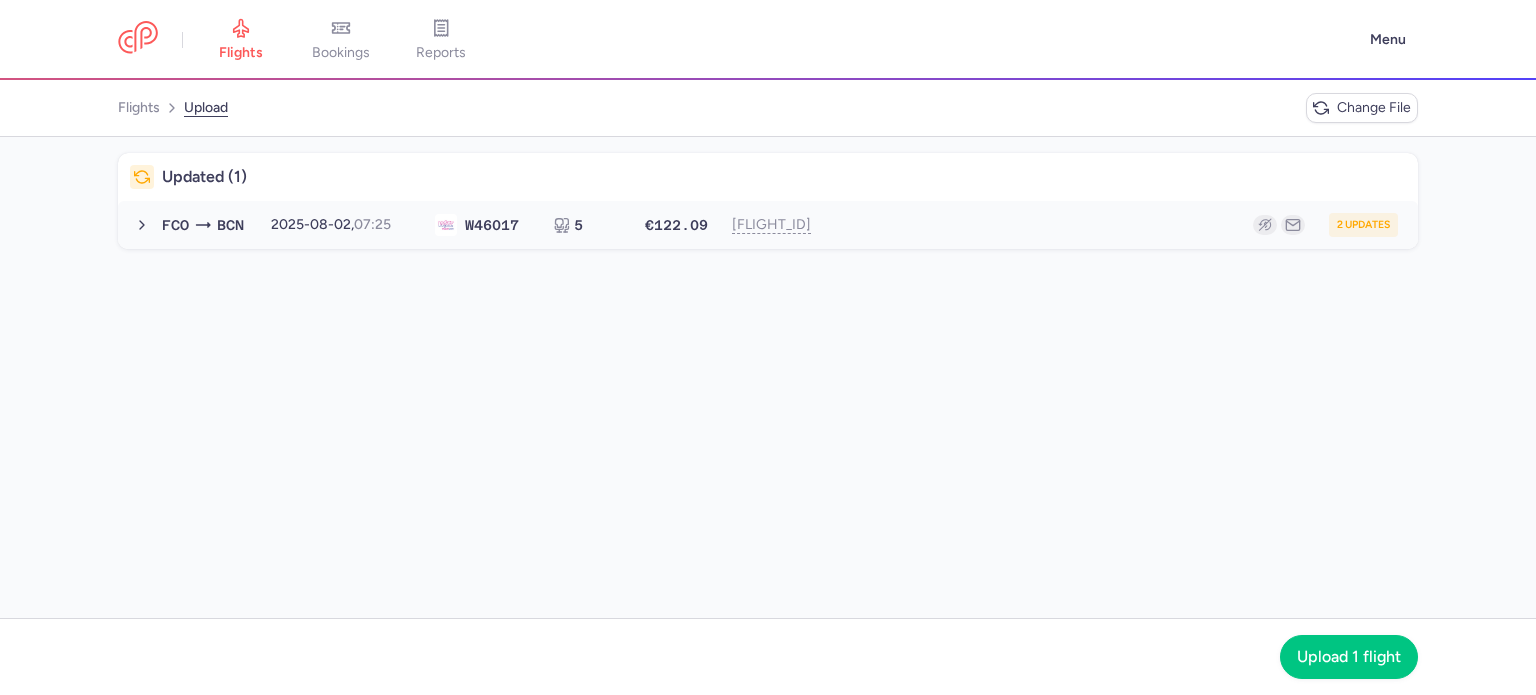 click on "2 updates" at bounding box center [1112, 225] 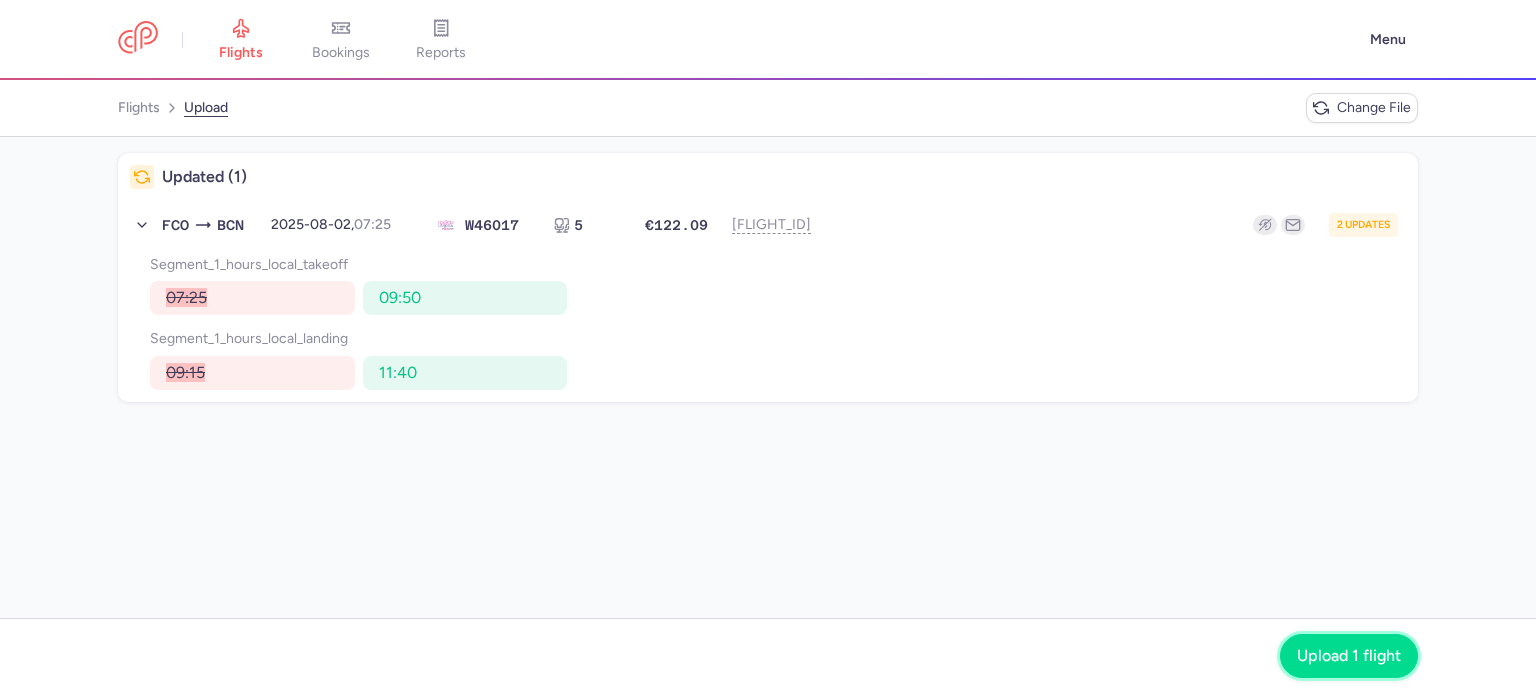 click on "Upload 1 flight" 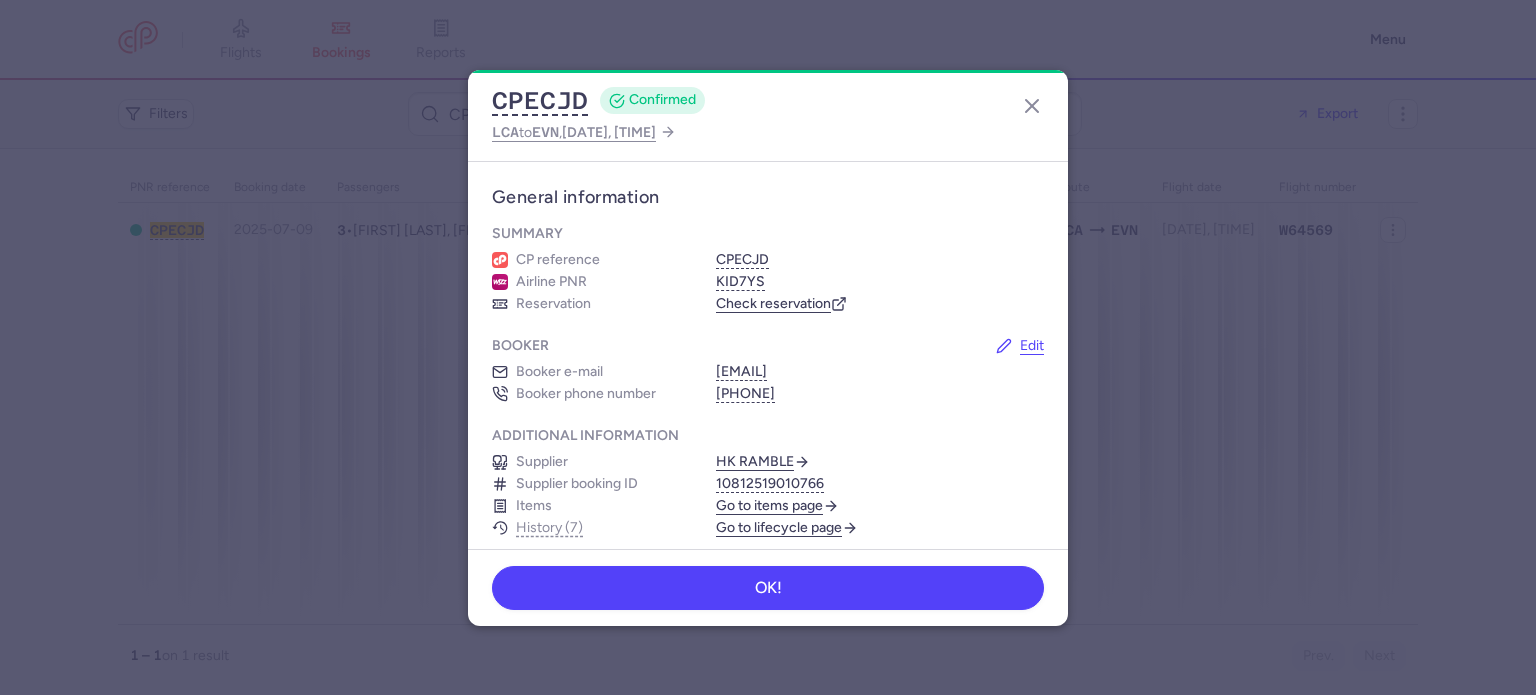 scroll, scrollTop: 0, scrollLeft: 0, axis: both 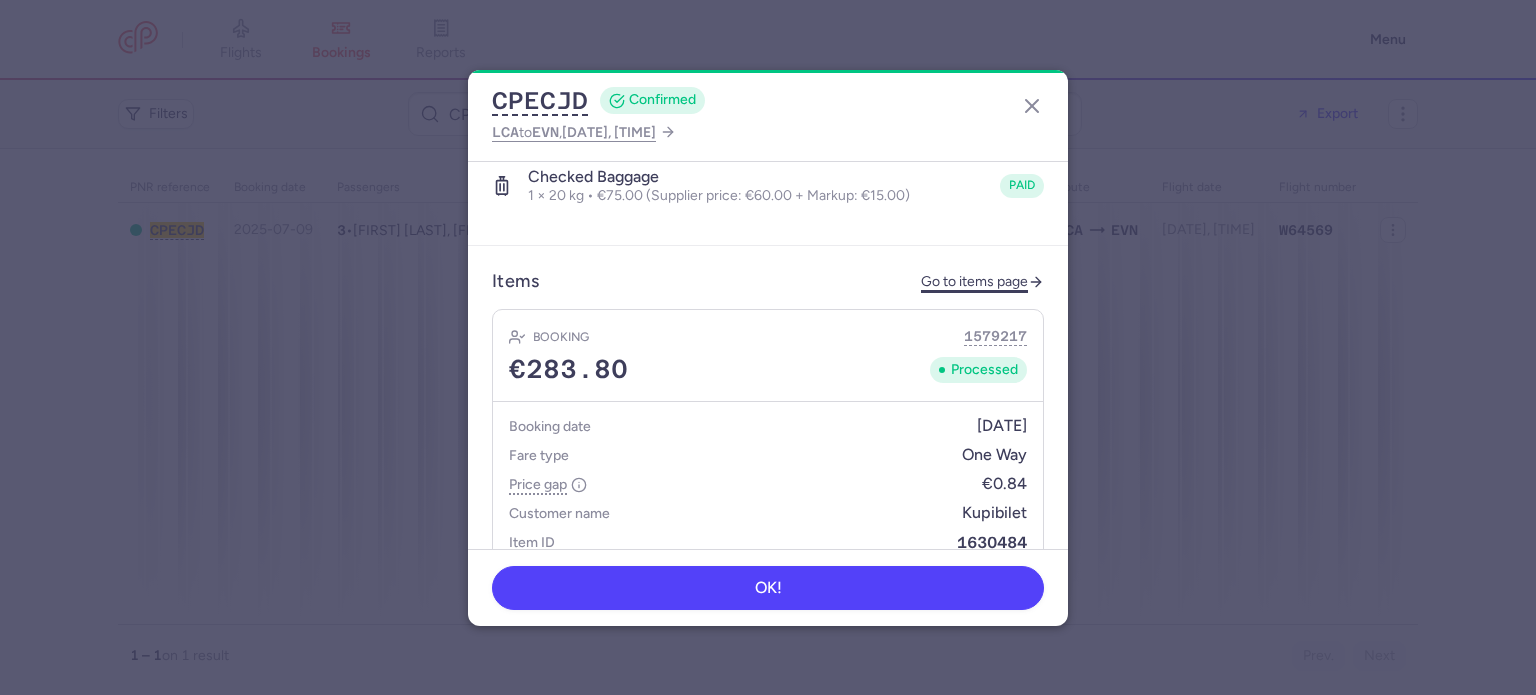 click on "Go to items page" 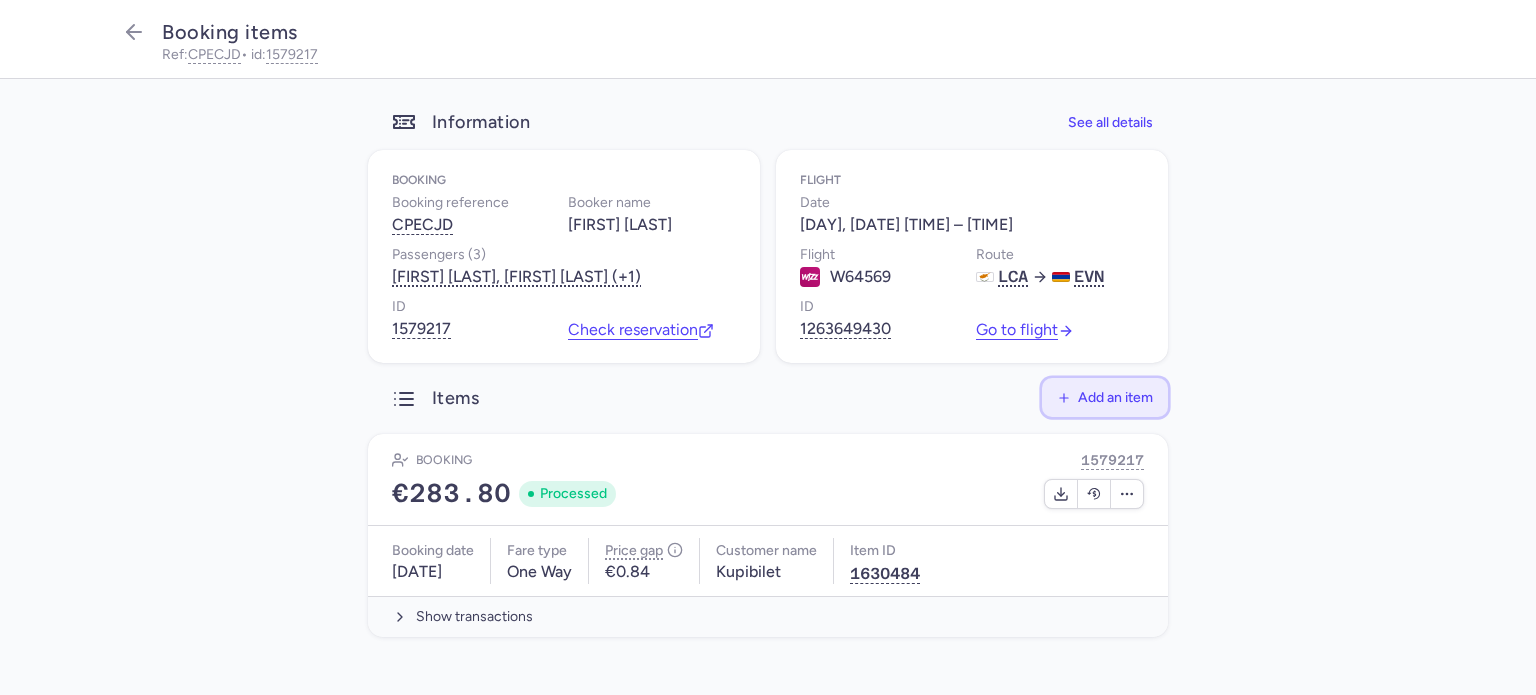 click on "Add an item" at bounding box center (1115, 397) 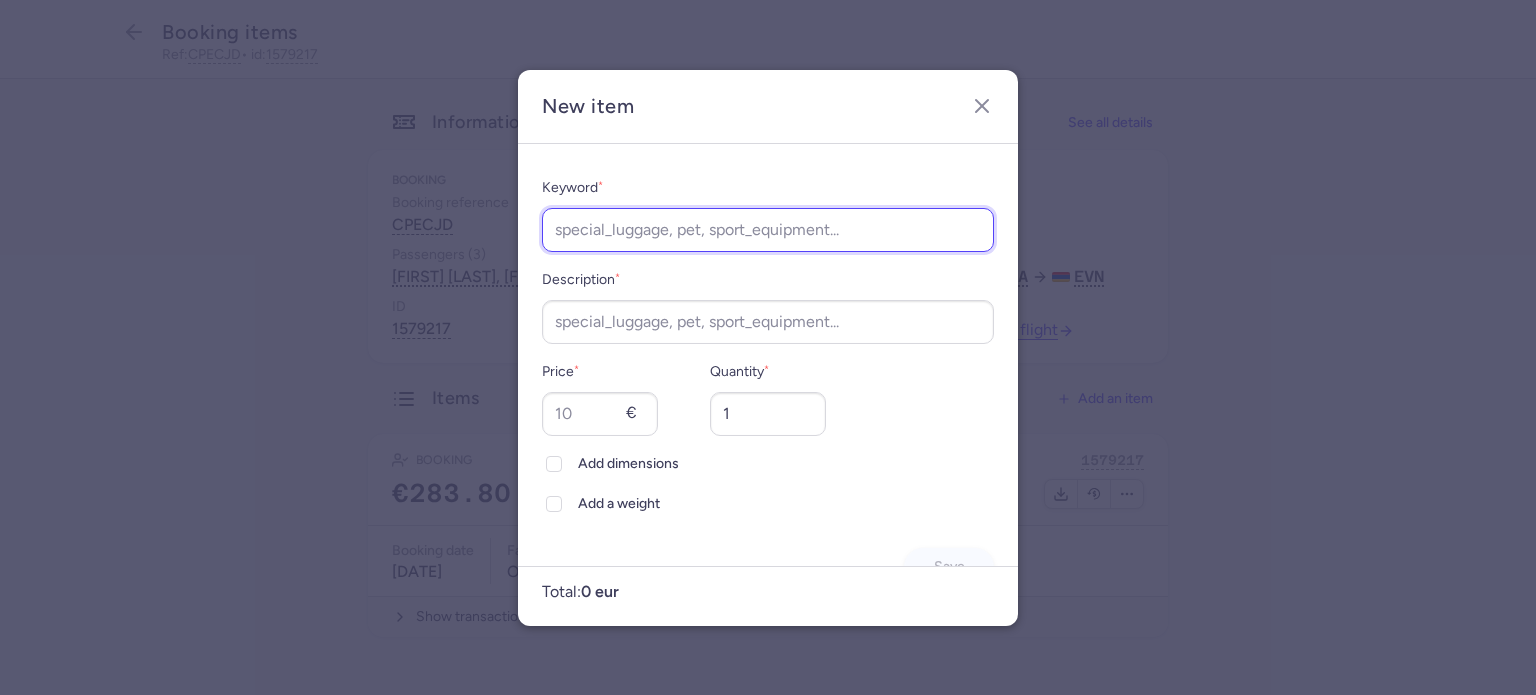 click on "Keyword  *" at bounding box center [768, 230] 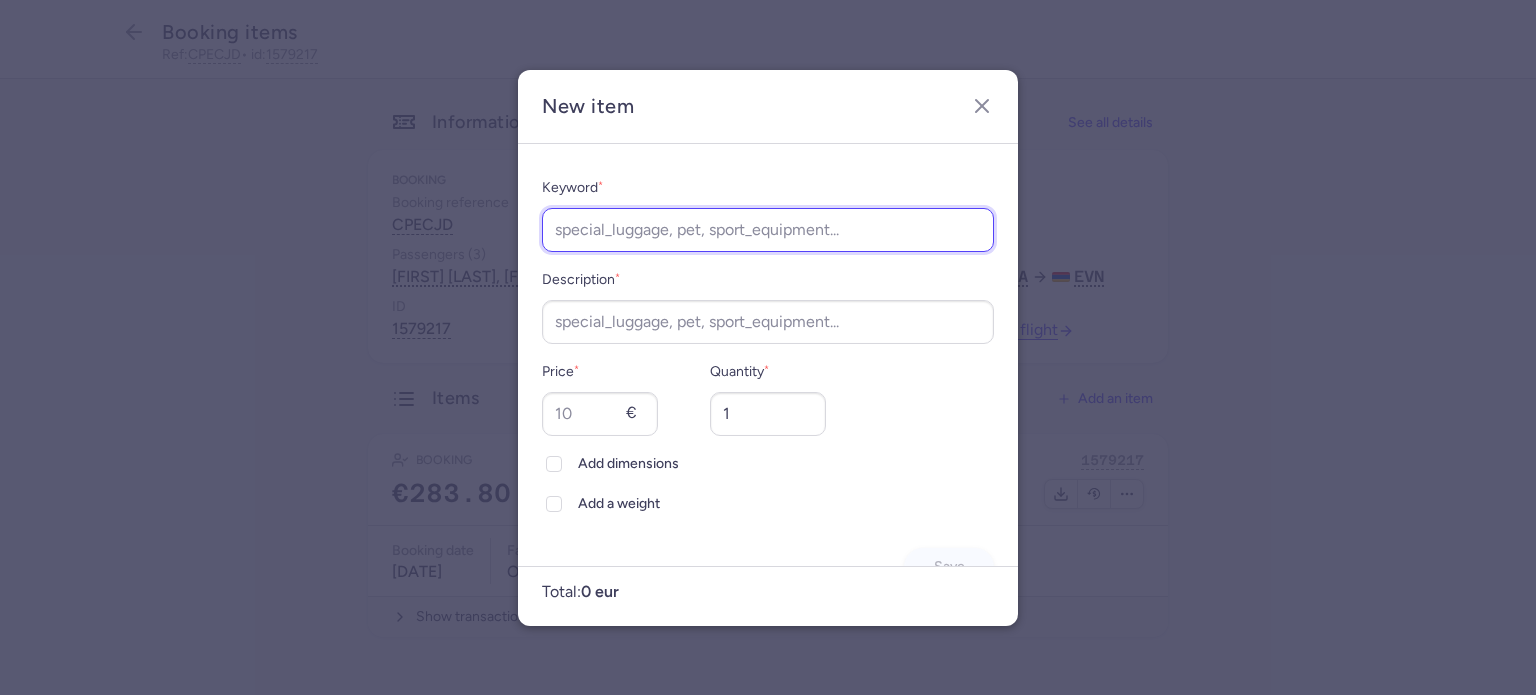 paste on "Wizz Priority" 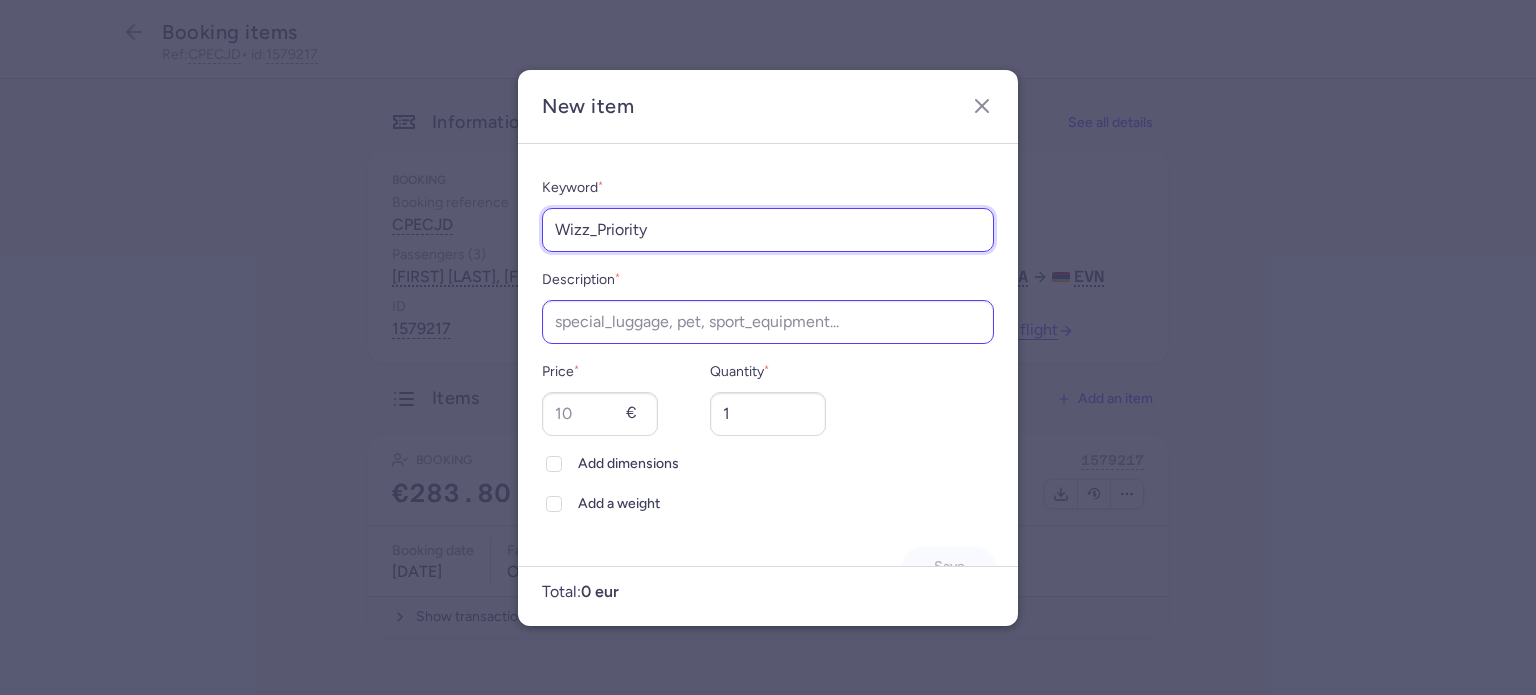 type on "Wizz_Priority" 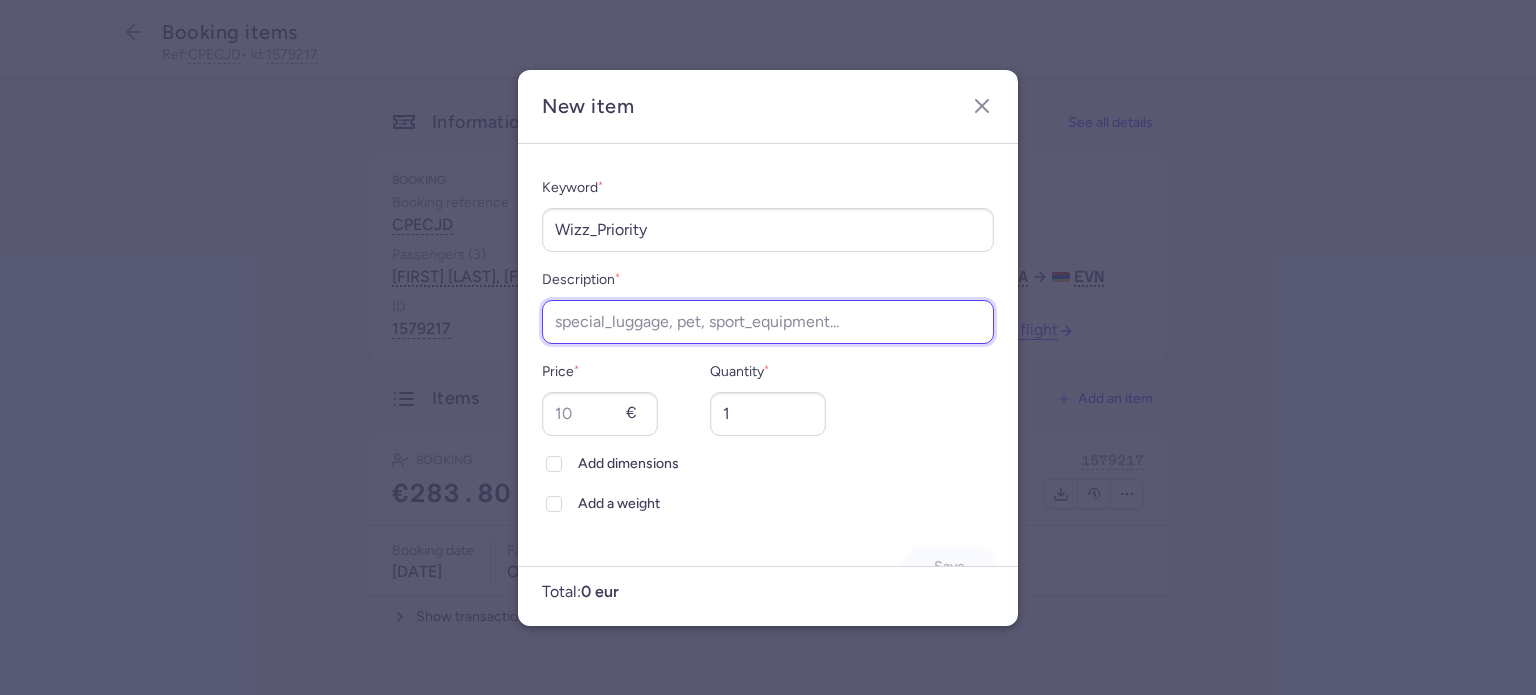 click on "Description  *" at bounding box center (768, 322) 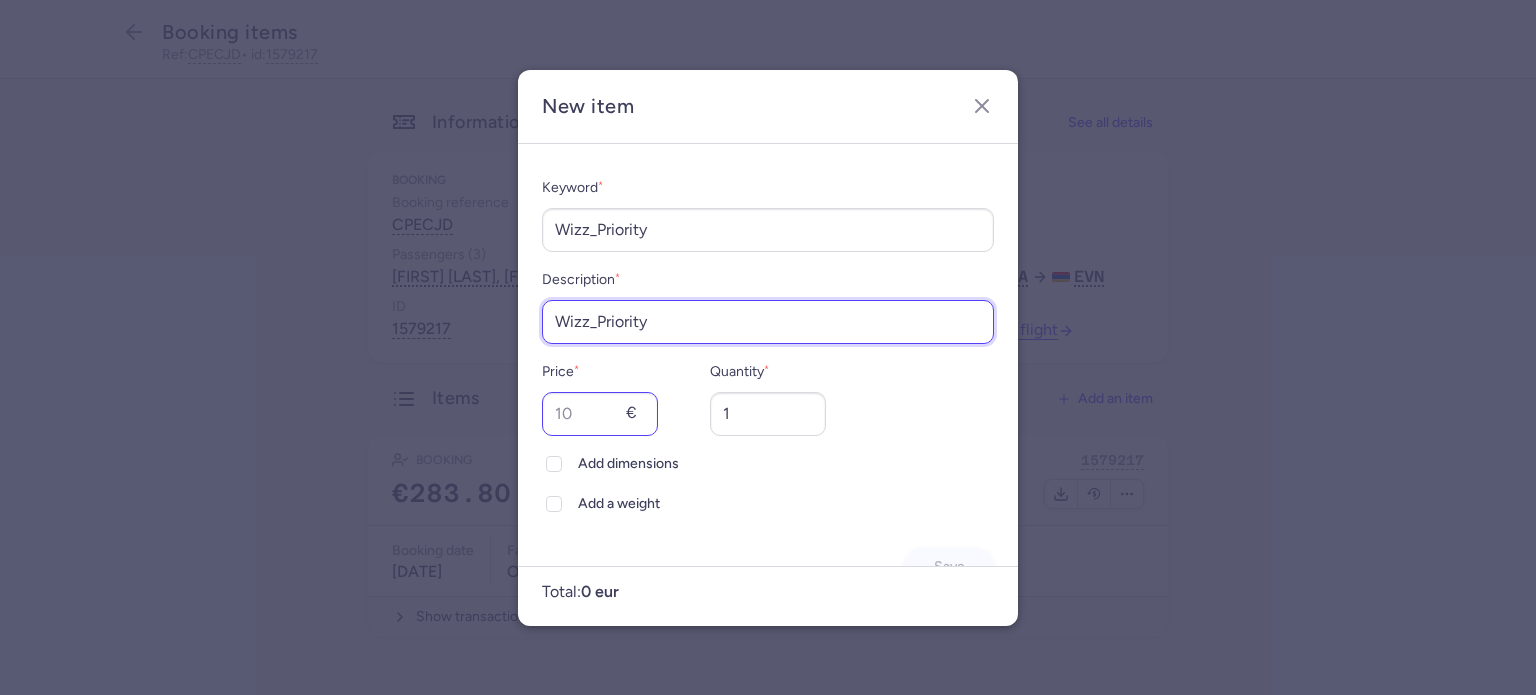 type on "Wizz_Priority" 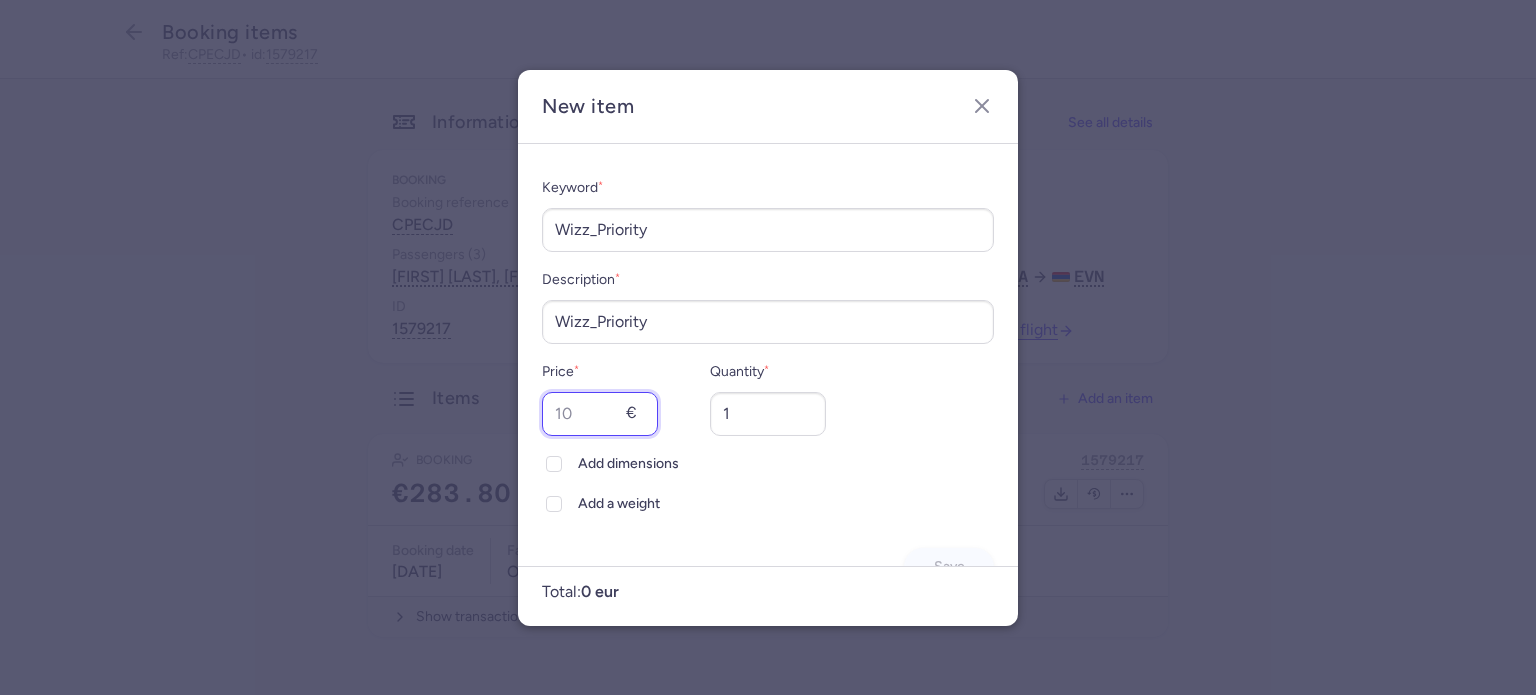 click on "Price  *" at bounding box center (600, 414) 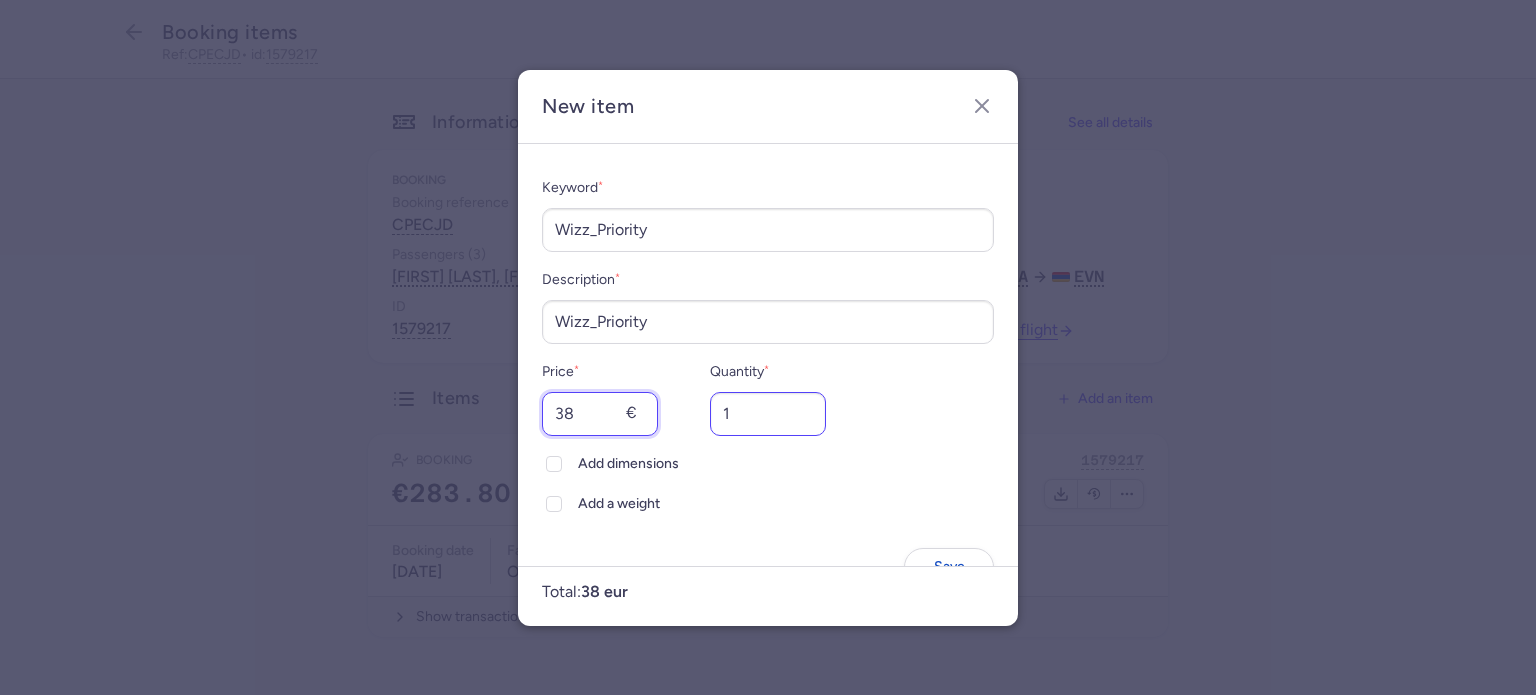 type on "38" 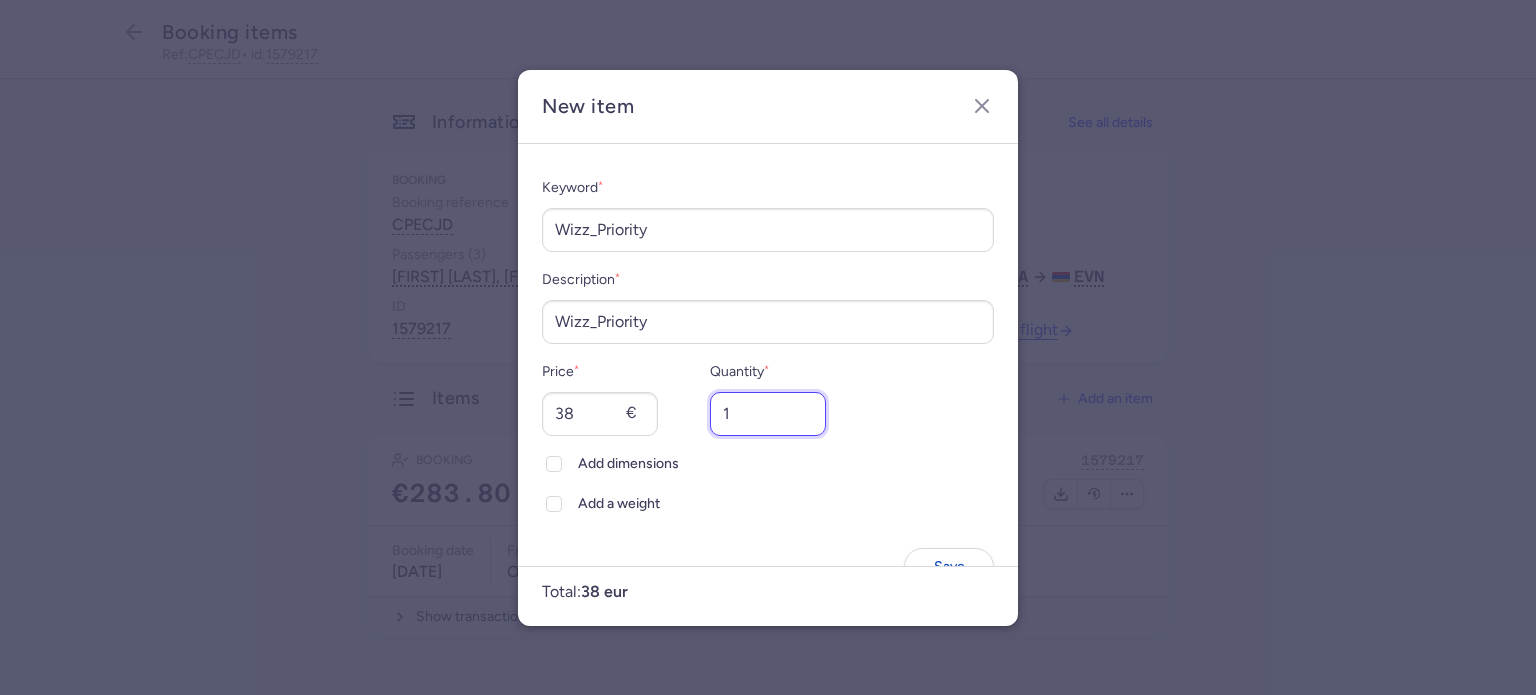 drag, startPoint x: 756, startPoint y: 423, endPoint x: 689, endPoint y: 423, distance: 67 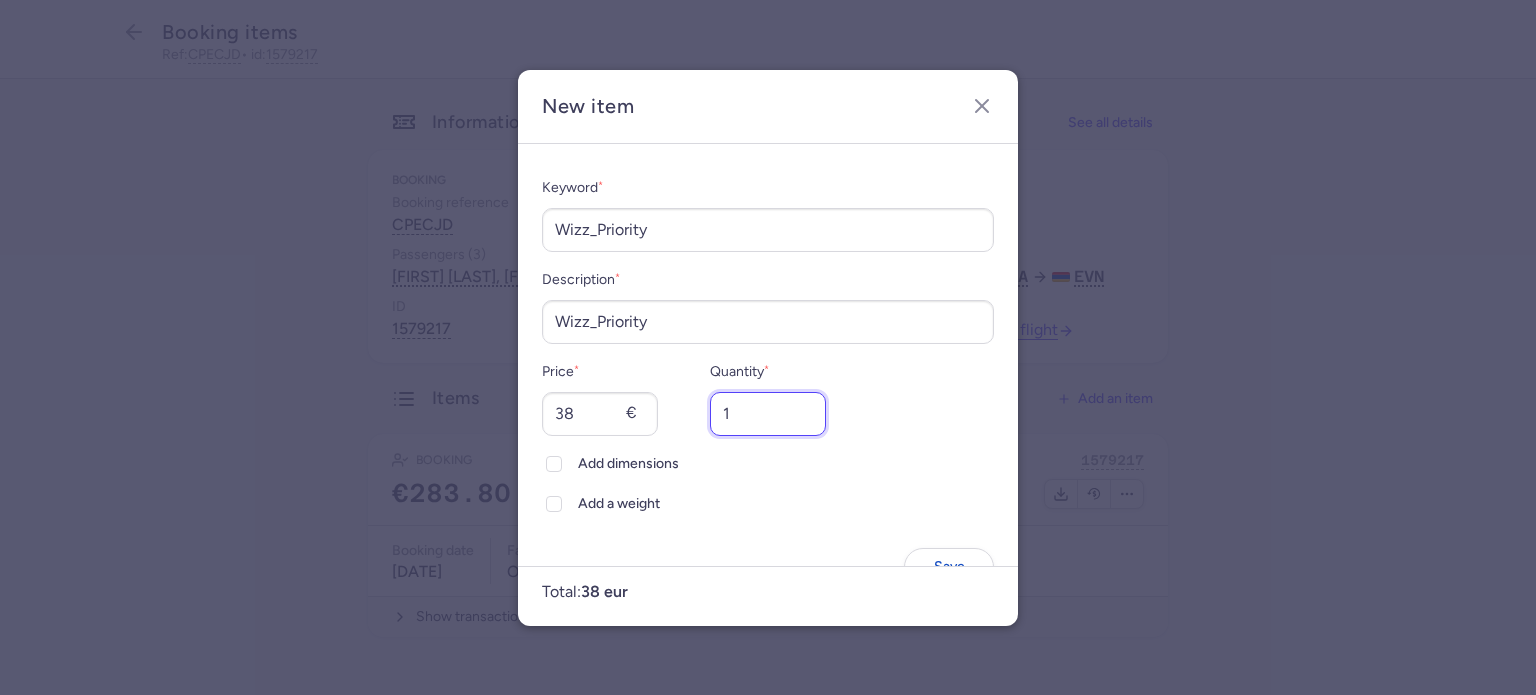 click on "Keyword  * Wizz_Priority Description  * Wizz_Priority Price  * 38 € Quantity  * 1 Add dimensions Add a weight  Save" at bounding box center (768, 381) 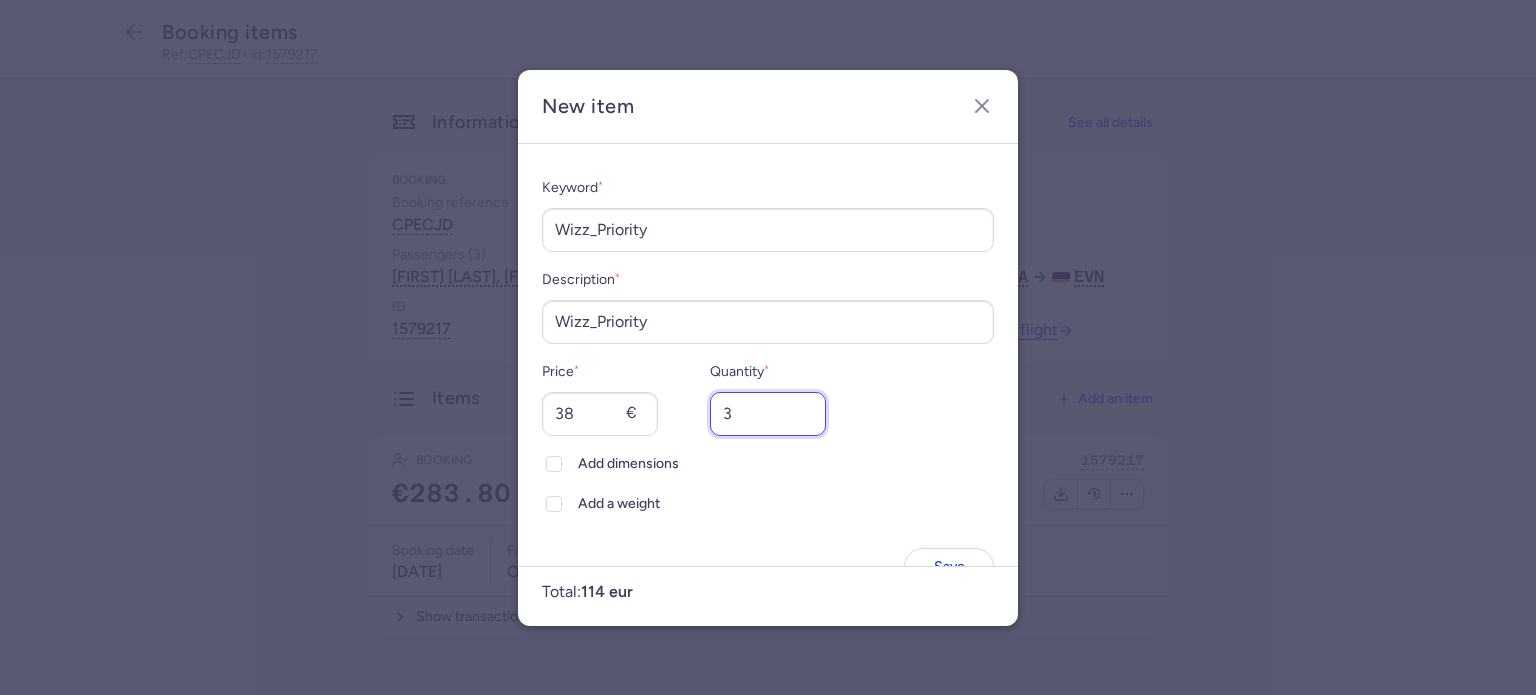 type on "3" 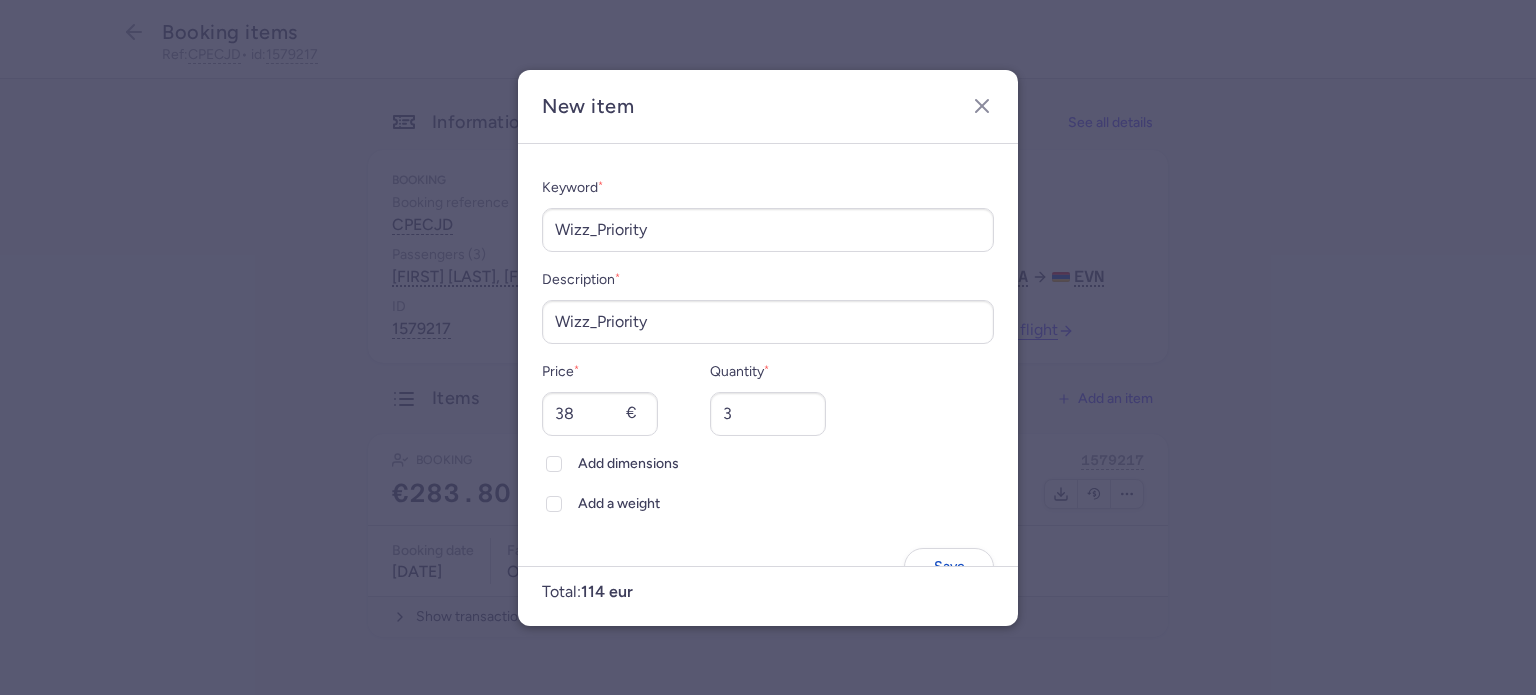 click on "Keyword  * Wizz_Priority Description  * Wizz_Priority Price  * 38 € Quantity  * 3 Add dimensions Add a weight  Save" at bounding box center [768, 381] 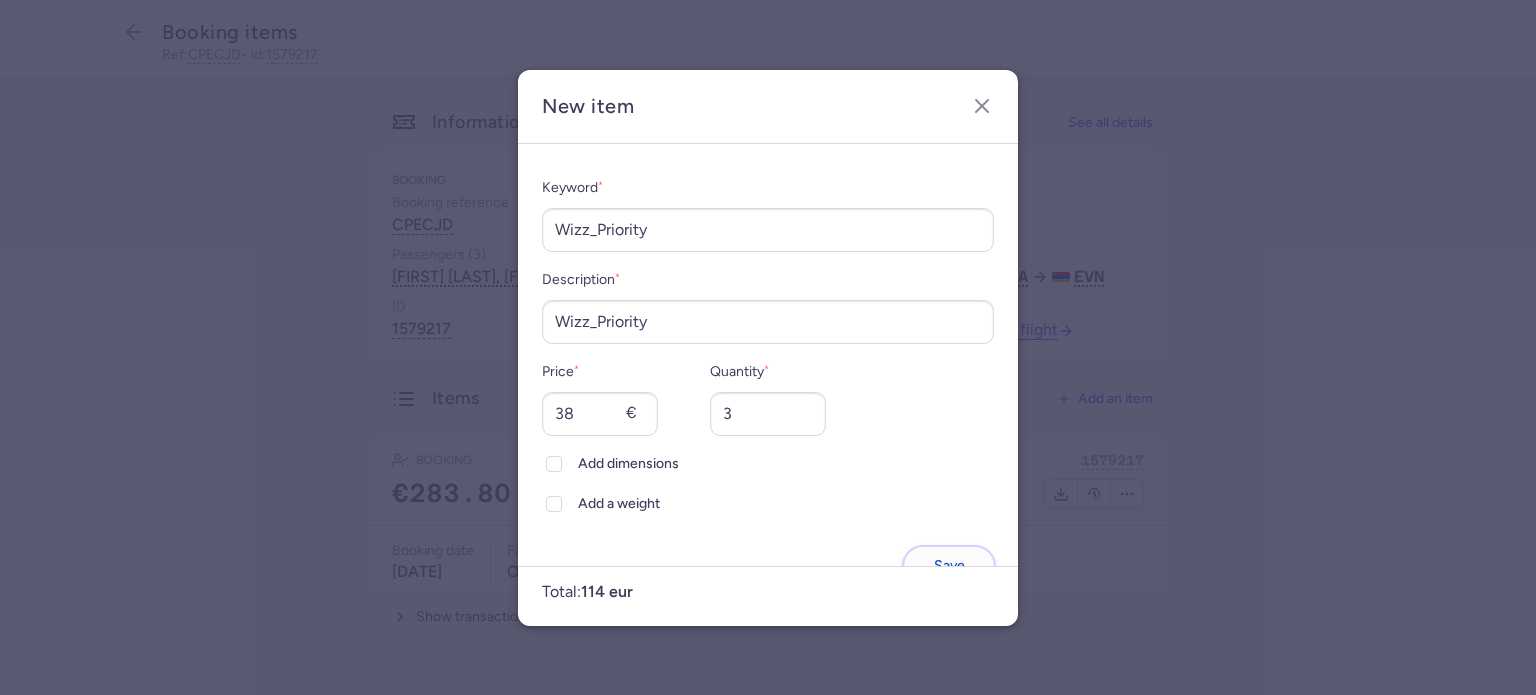 click on "Save" at bounding box center (949, 566) 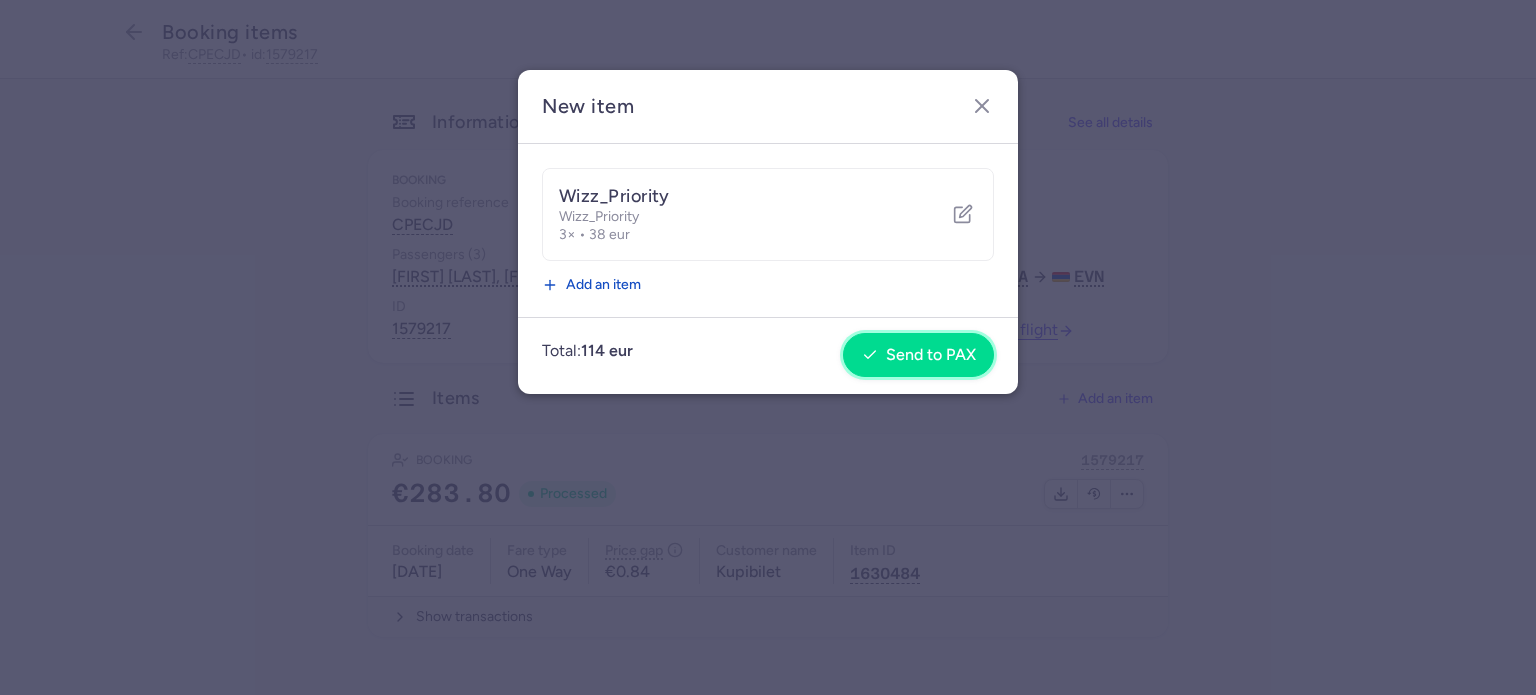 click on "Send to PAX" at bounding box center [918, 355] 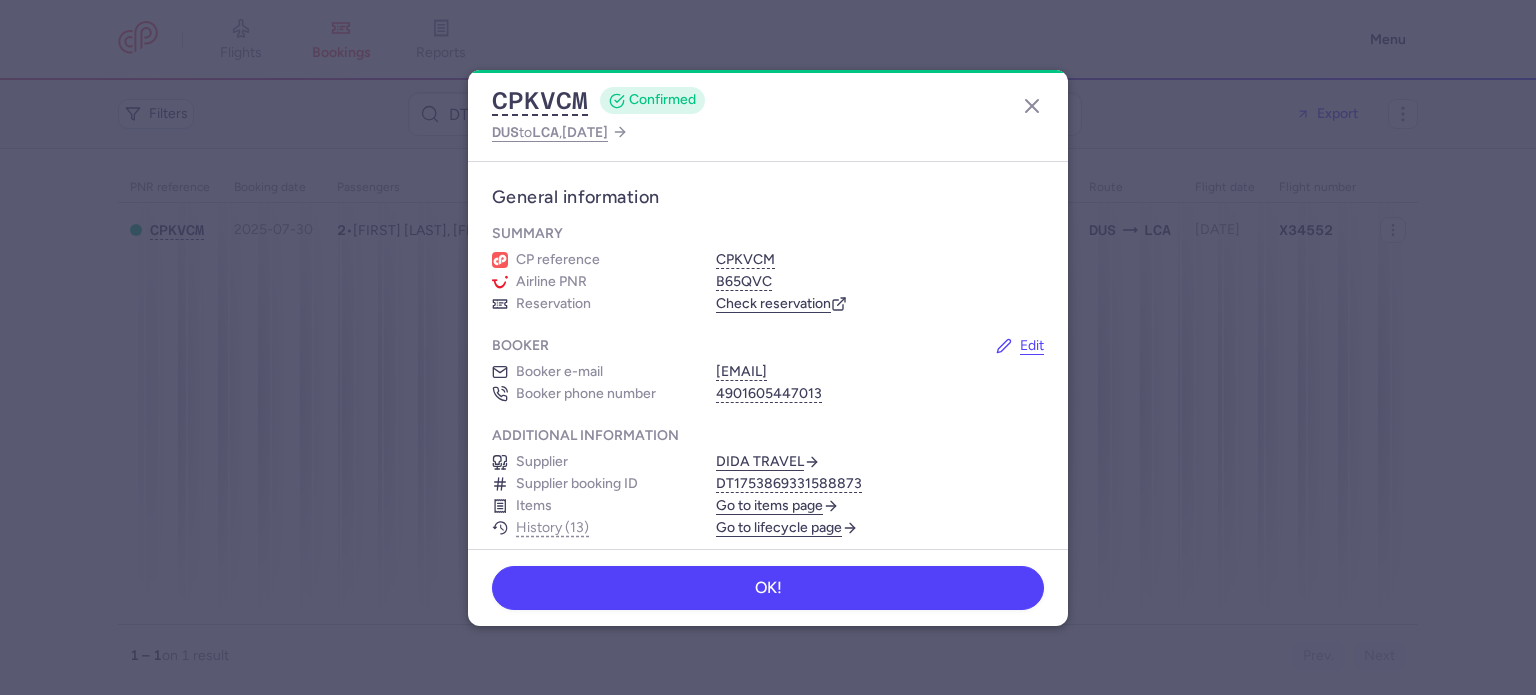 scroll, scrollTop: 0, scrollLeft: 0, axis: both 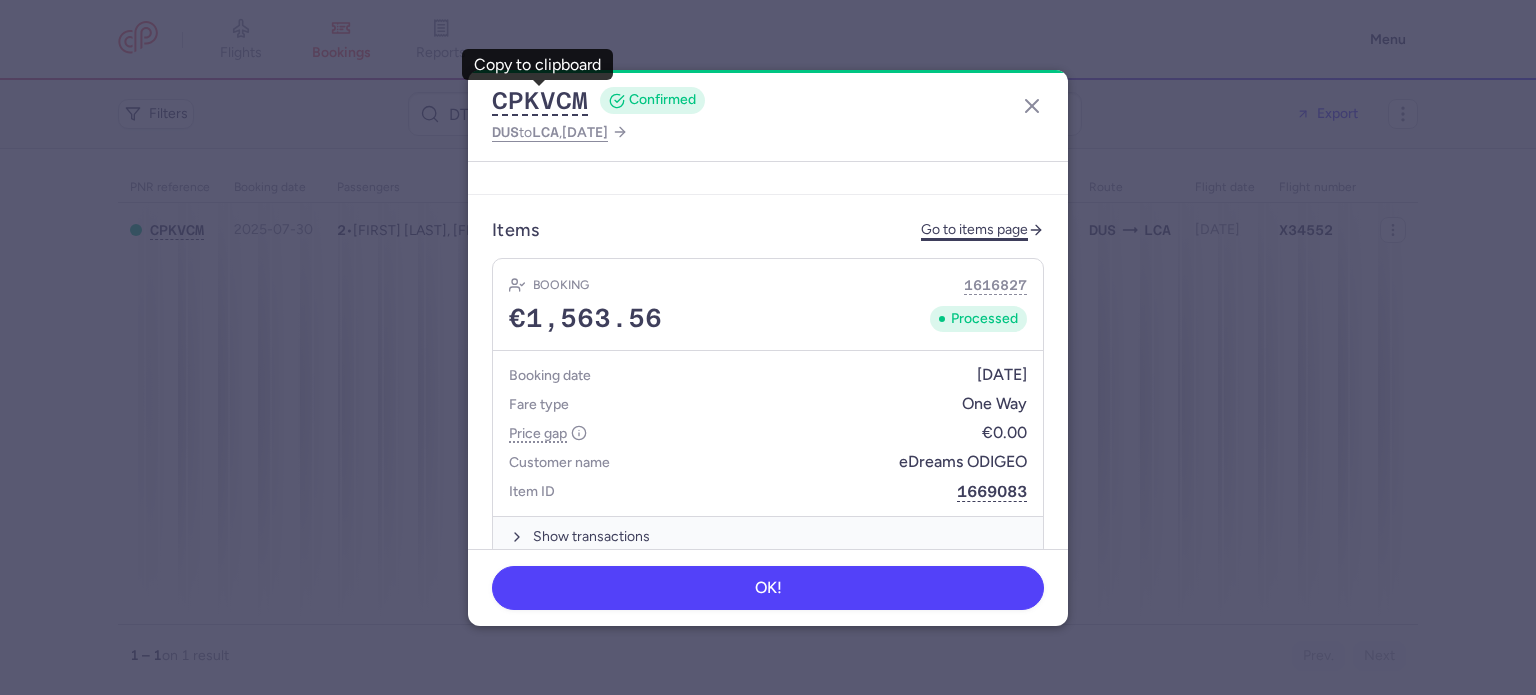 click on "Go to items page" 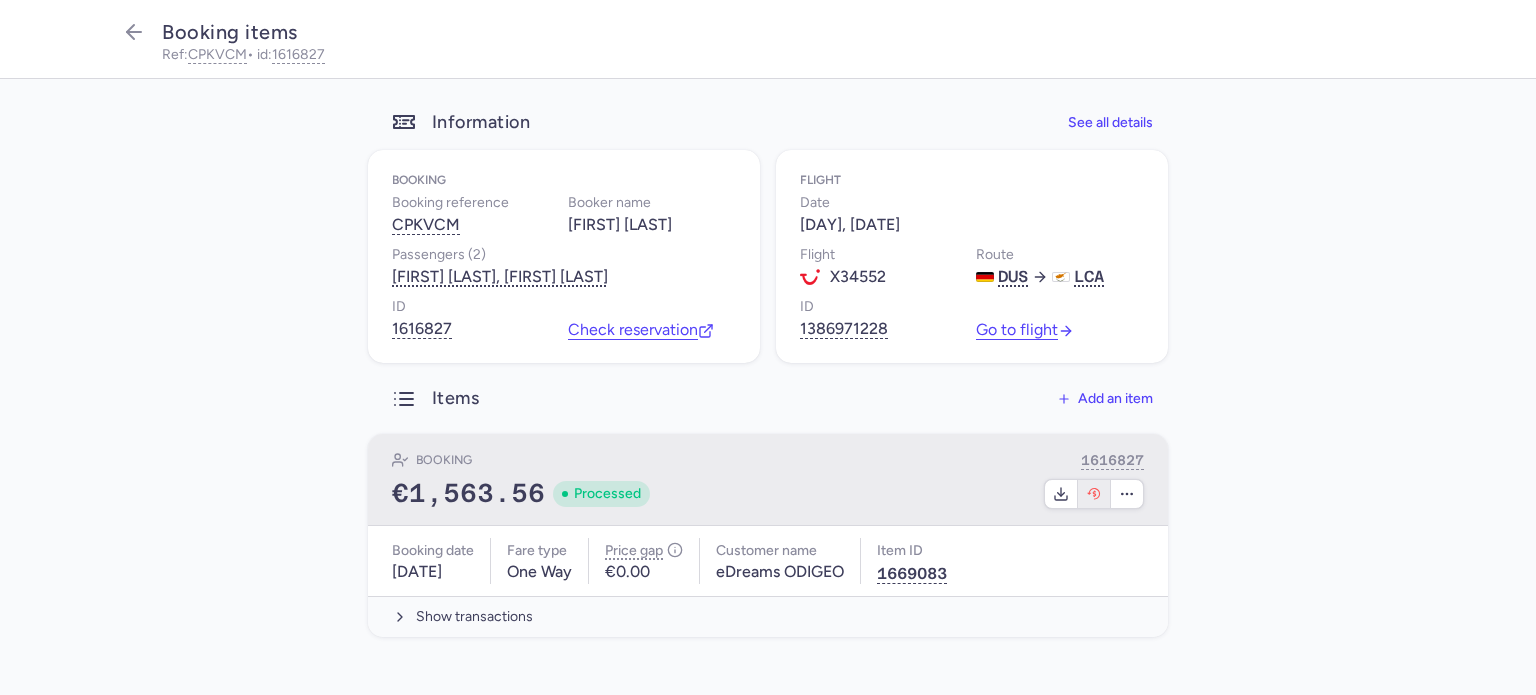 click 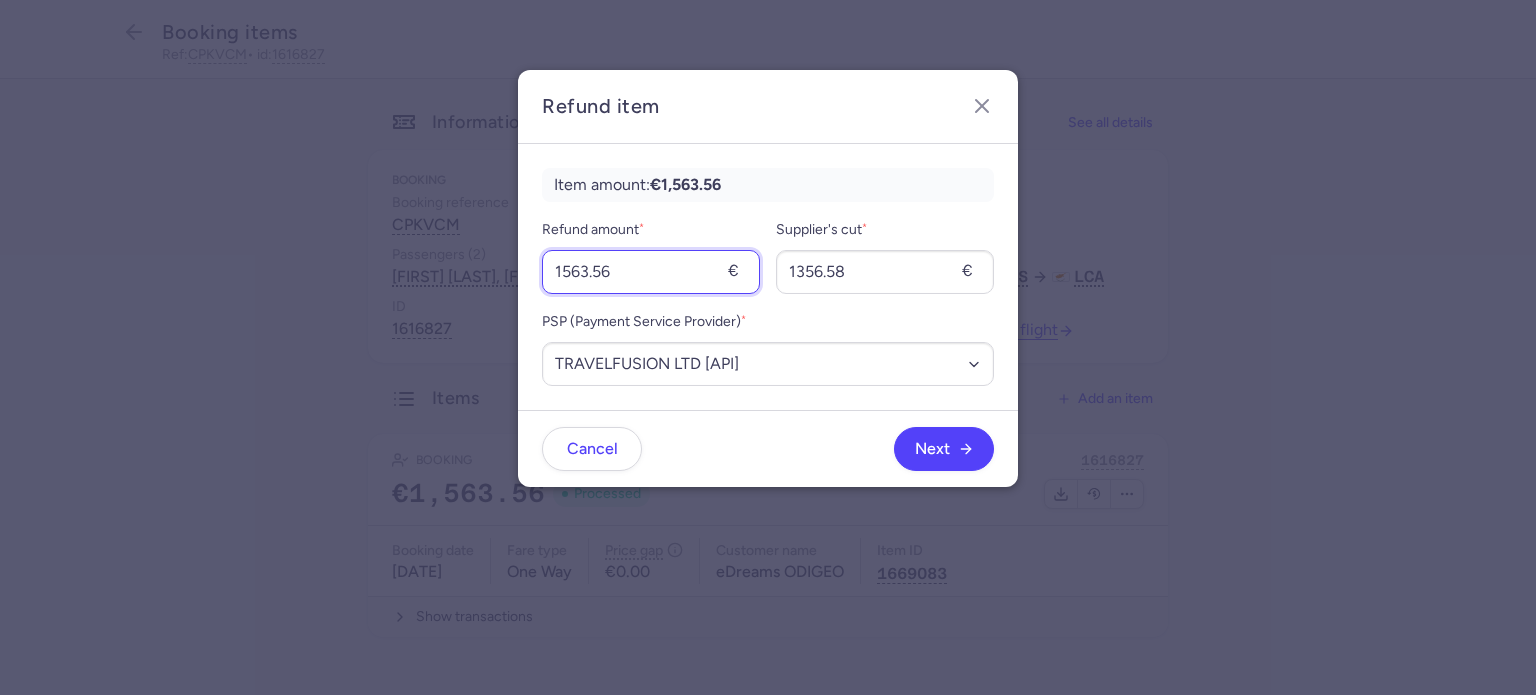 click on "1563.56" at bounding box center [651, 272] 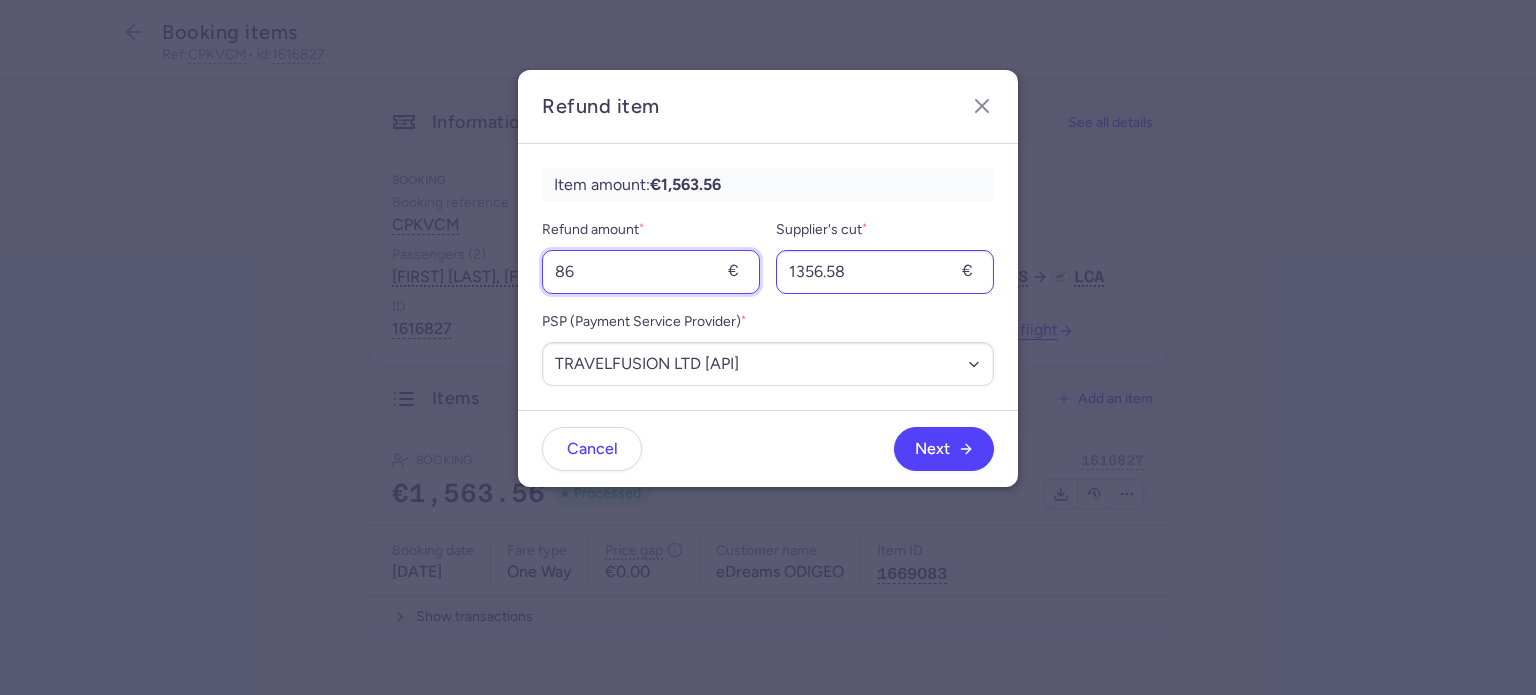type on "86" 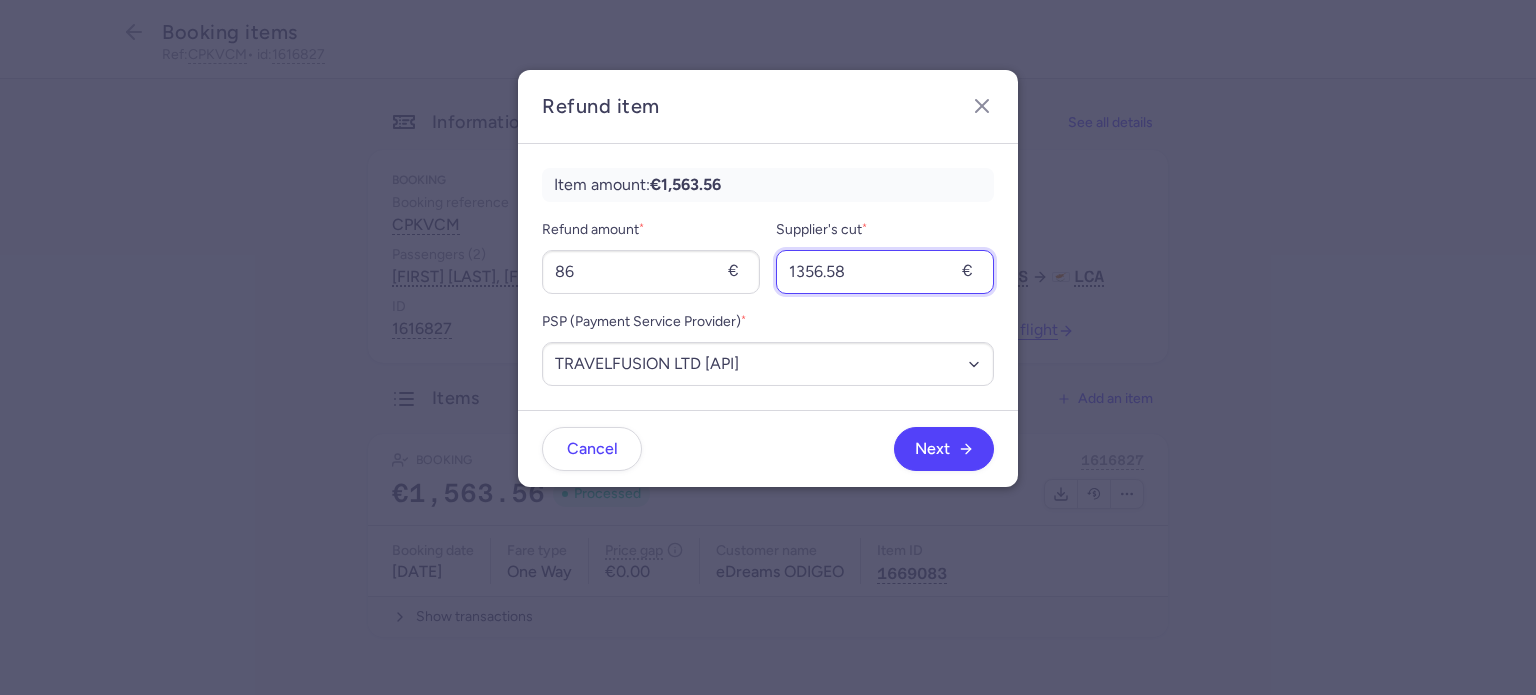 click on "1356.58" at bounding box center [885, 272] 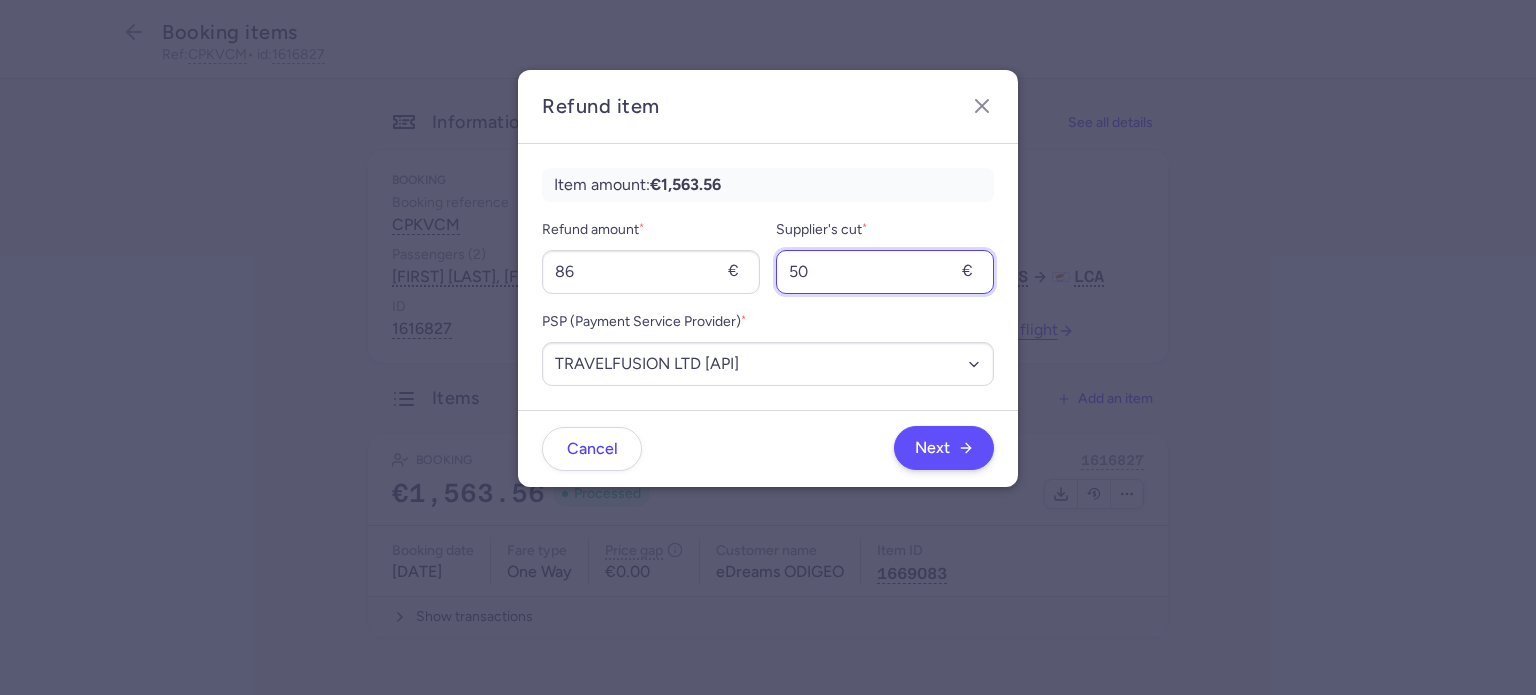 type on "50" 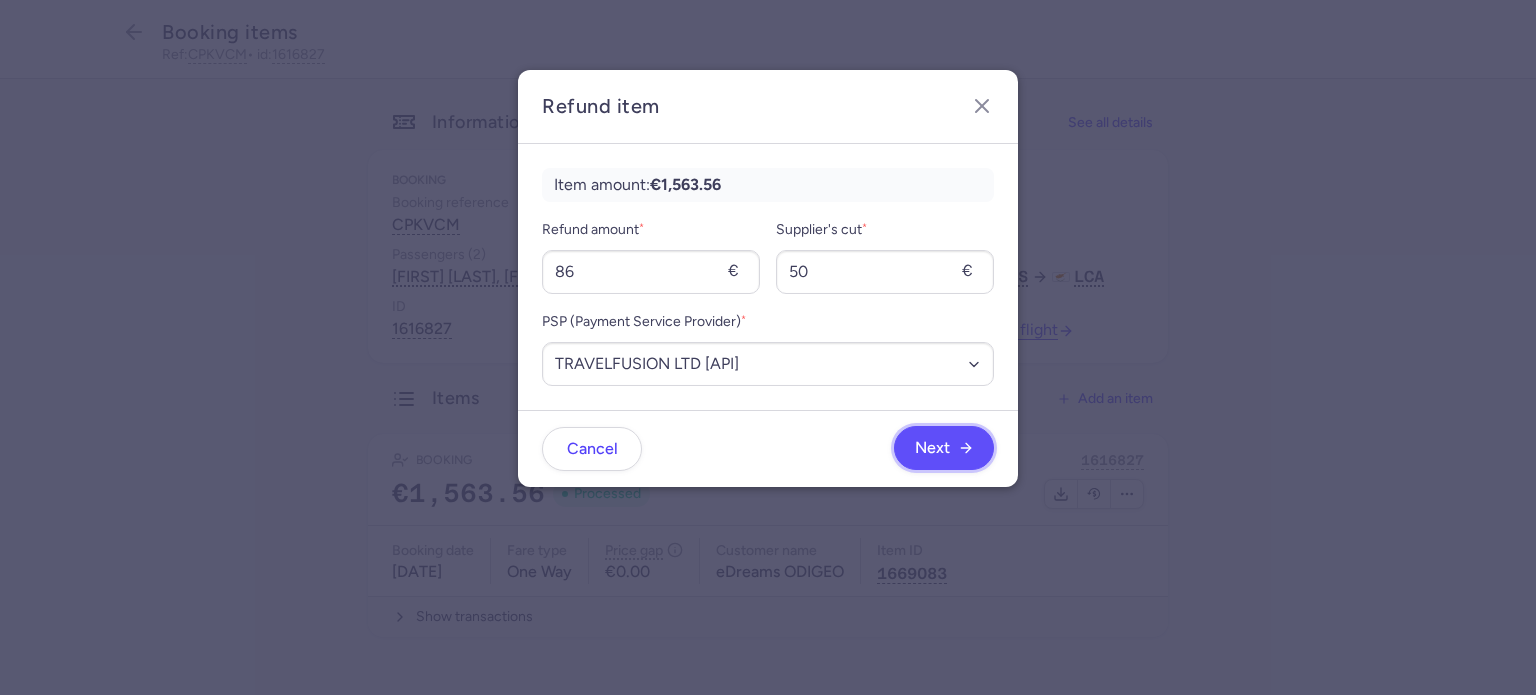 click on "Next" at bounding box center (932, 448) 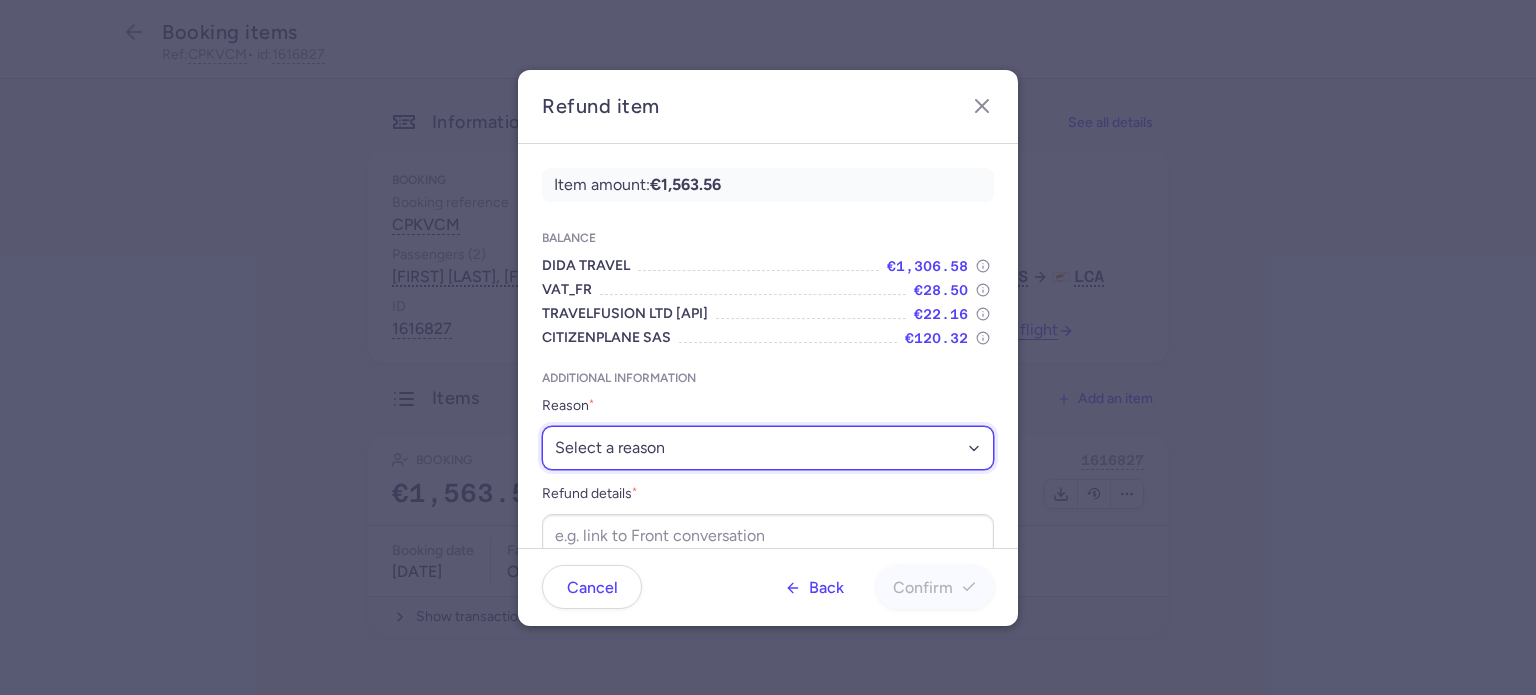 drag, startPoint x: 747, startPoint y: 439, endPoint x: 740, endPoint y: 426, distance: 14.764823 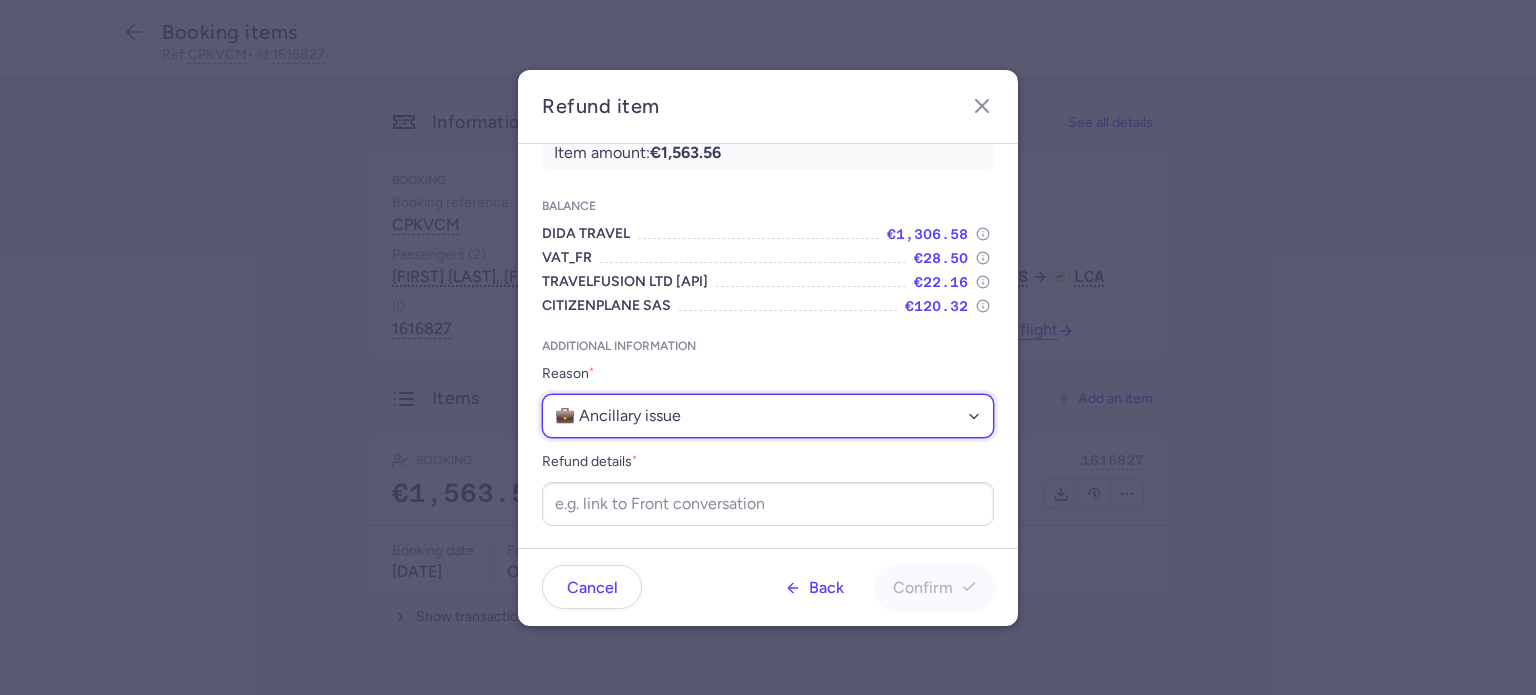 scroll, scrollTop: 32, scrollLeft: 0, axis: vertical 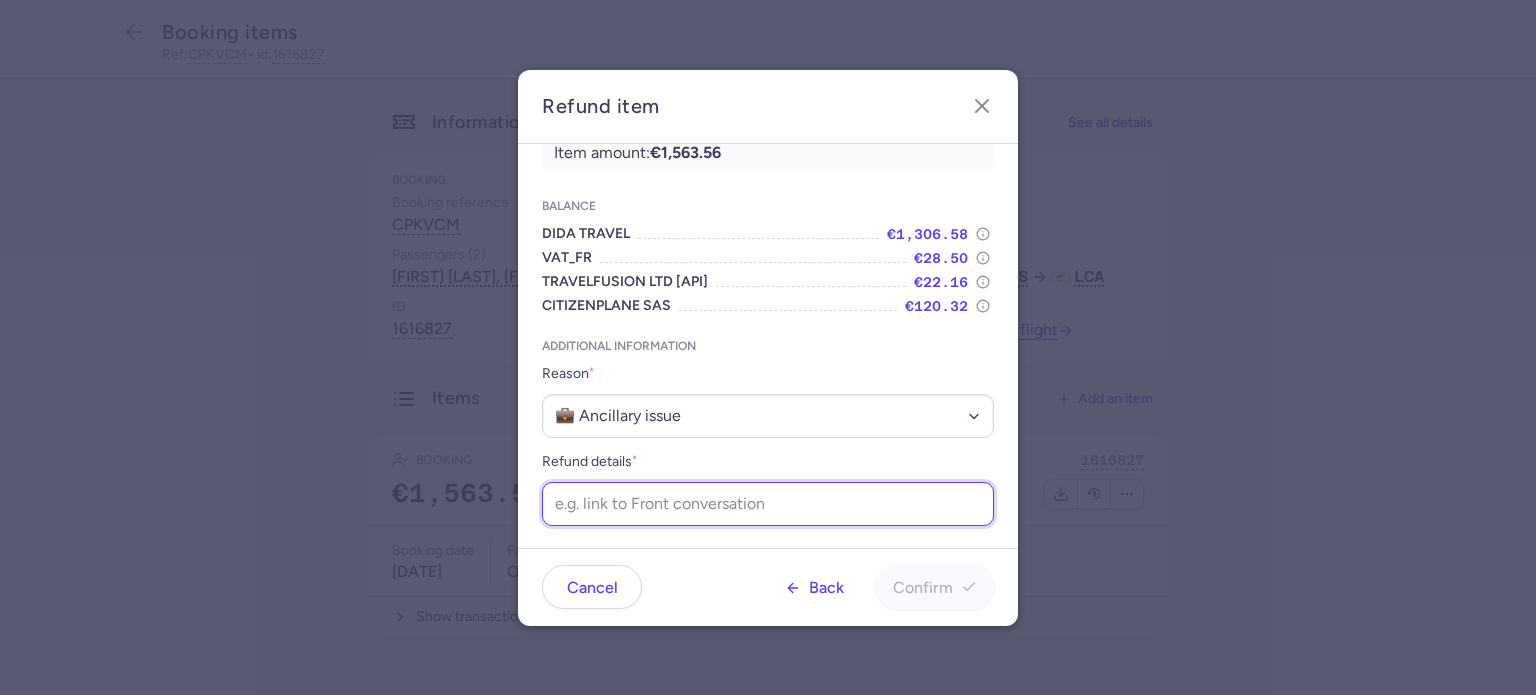 click on "Refund details  *" at bounding box center [768, 504] 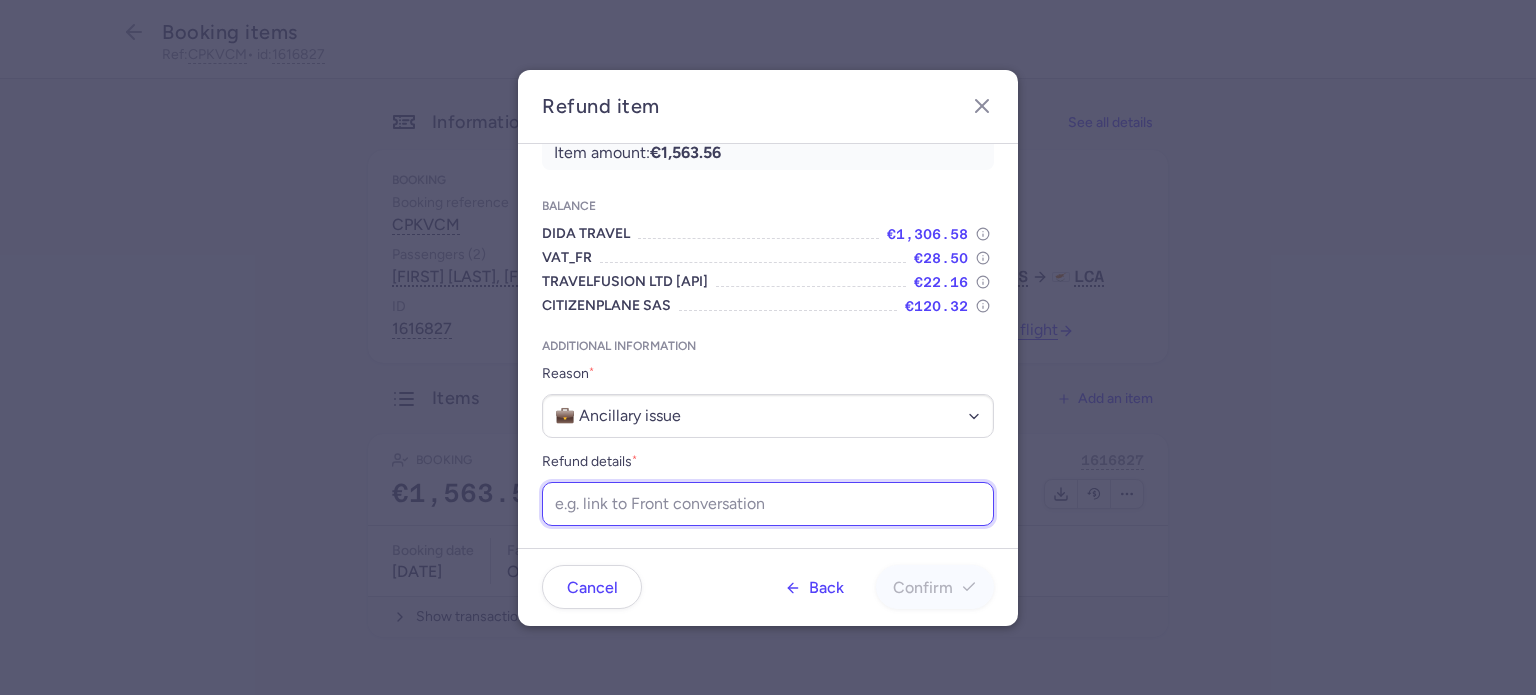paste on "https://app.frontapp.com/open/cnv_f0pfrb6?key=f8AS1pFkTxHSc6ZV-LREDubDzJHs1vXB" 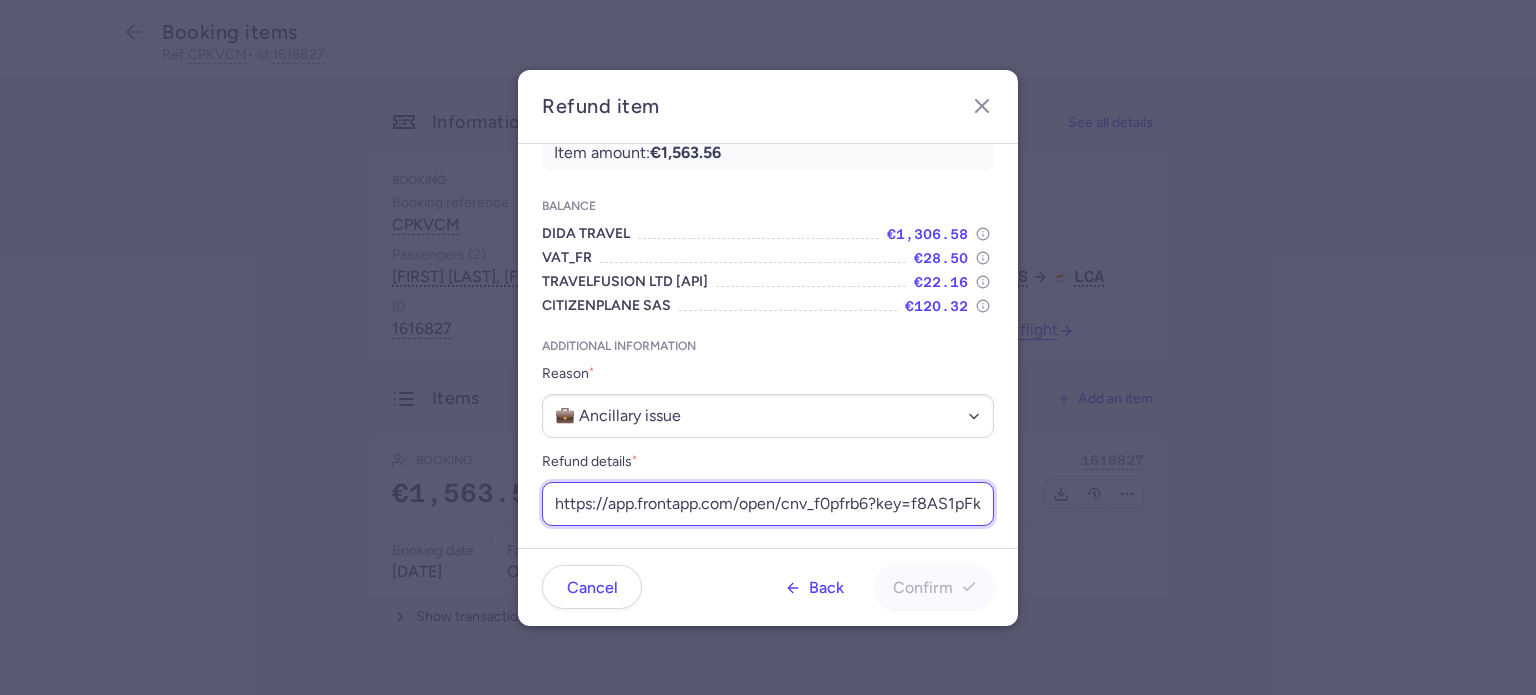 scroll, scrollTop: 0, scrollLeft: 241, axis: horizontal 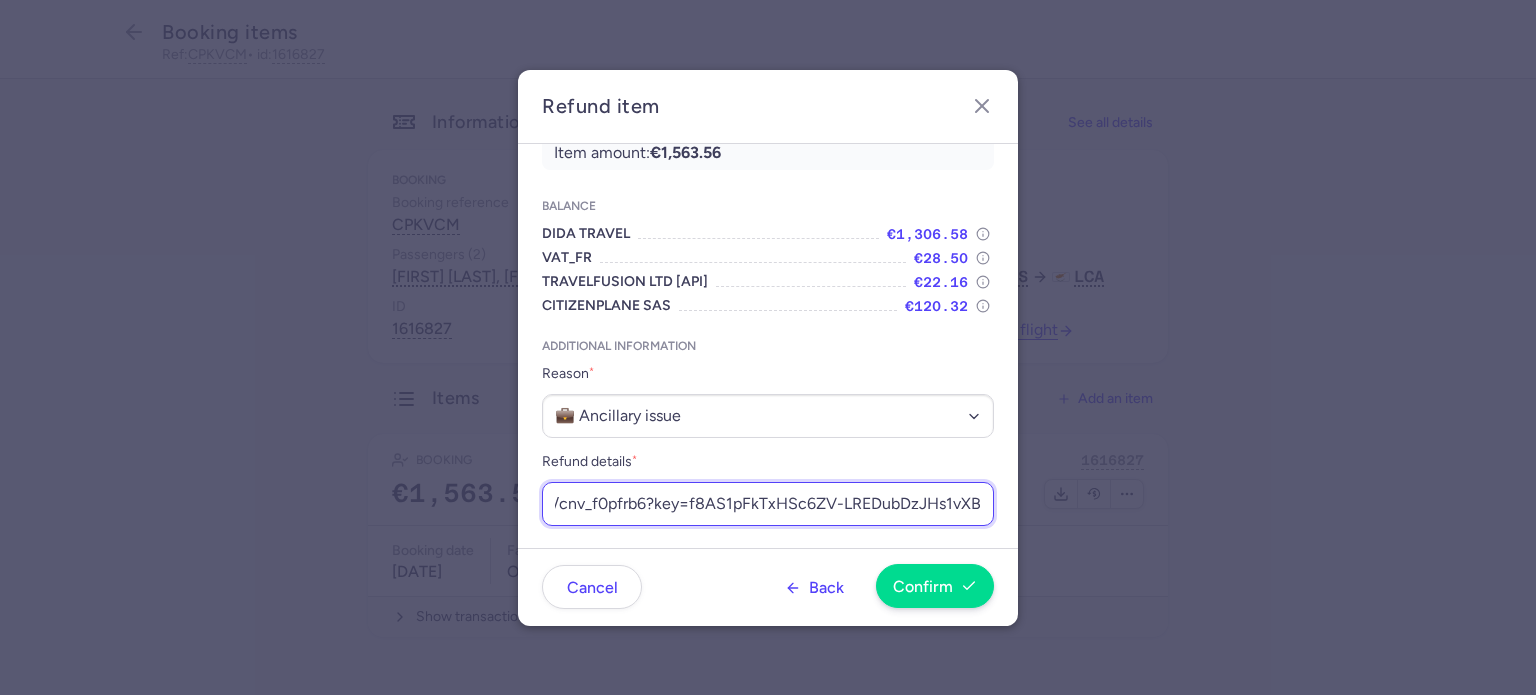 type on "https://app.frontapp.com/open/cnv_f0pfrb6?key=f8AS1pFkTxHSc6ZV-LREDubDzJHs1vXB" 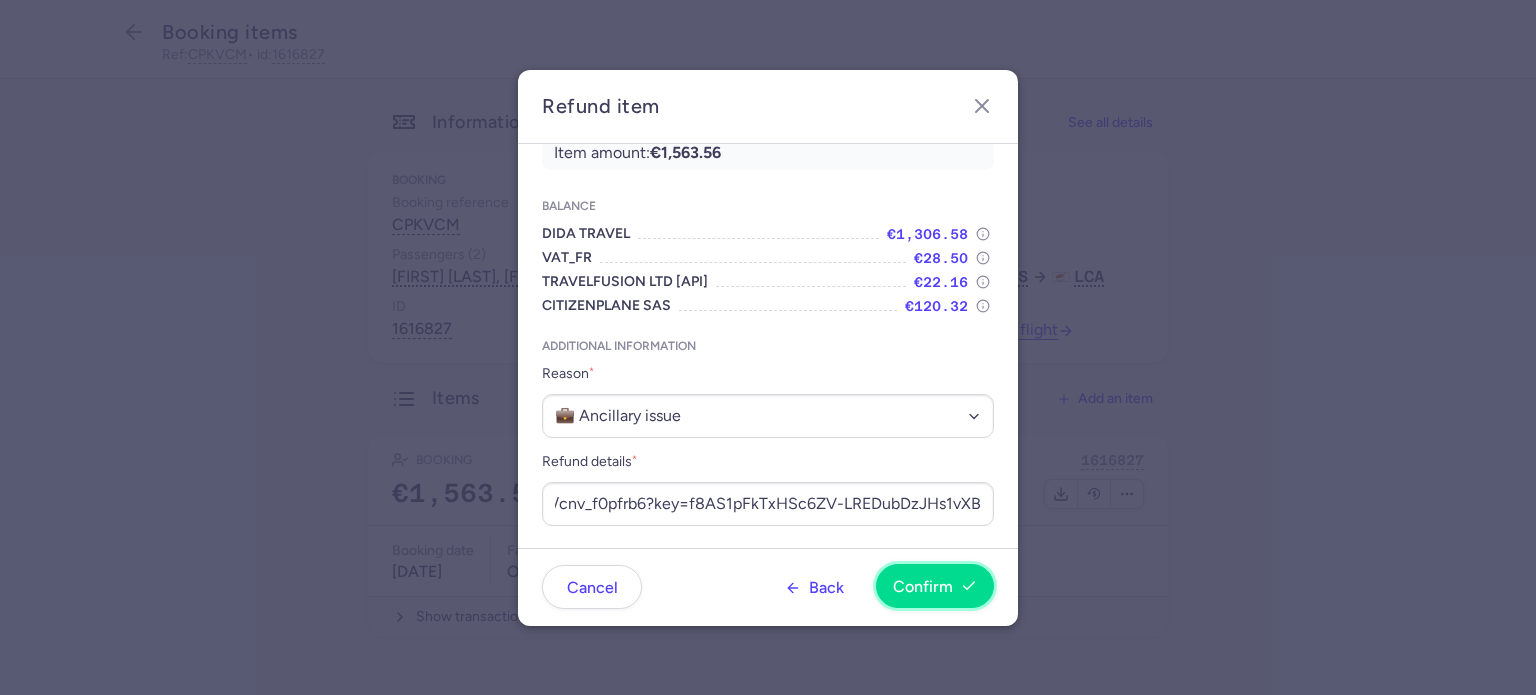 scroll, scrollTop: 0, scrollLeft: 0, axis: both 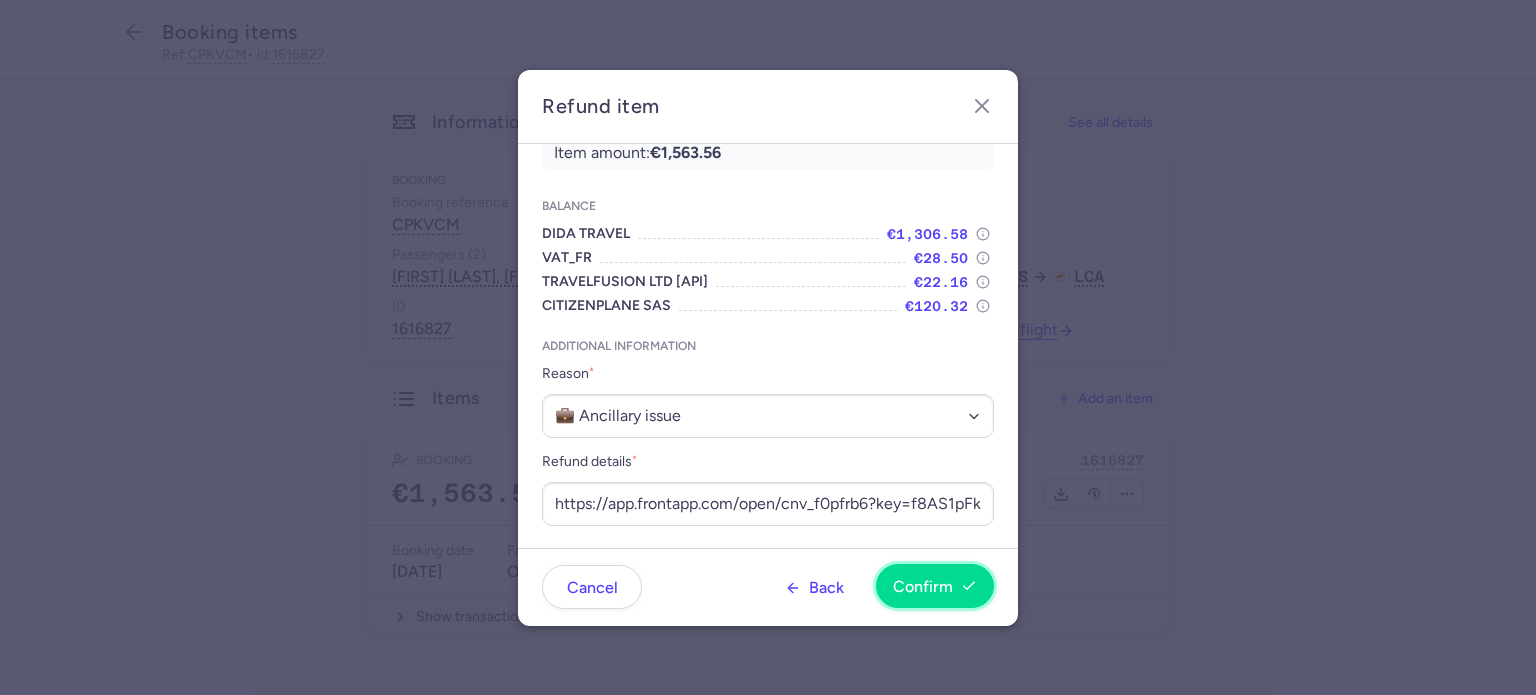 click on "Confirm" at bounding box center [923, 587] 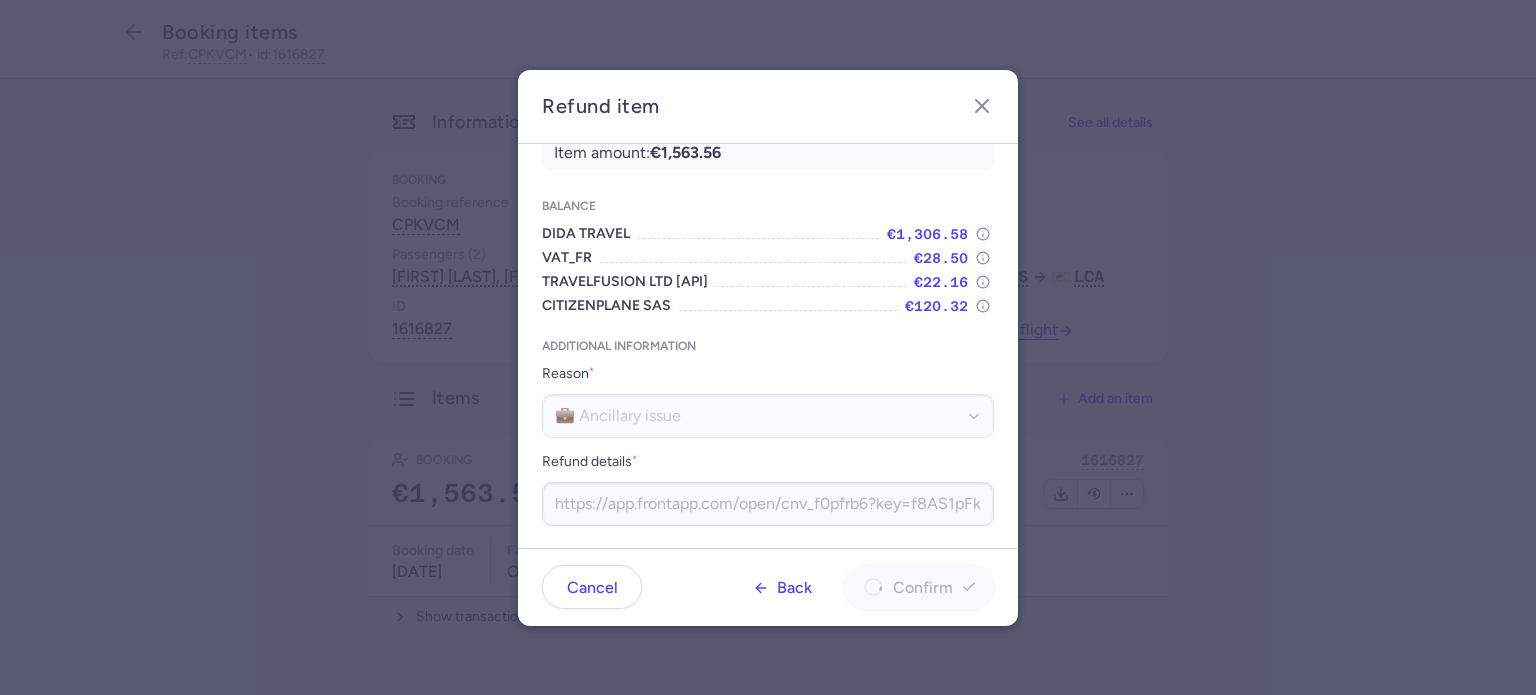 scroll, scrollTop: 0, scrollLeft: 0, axis: both 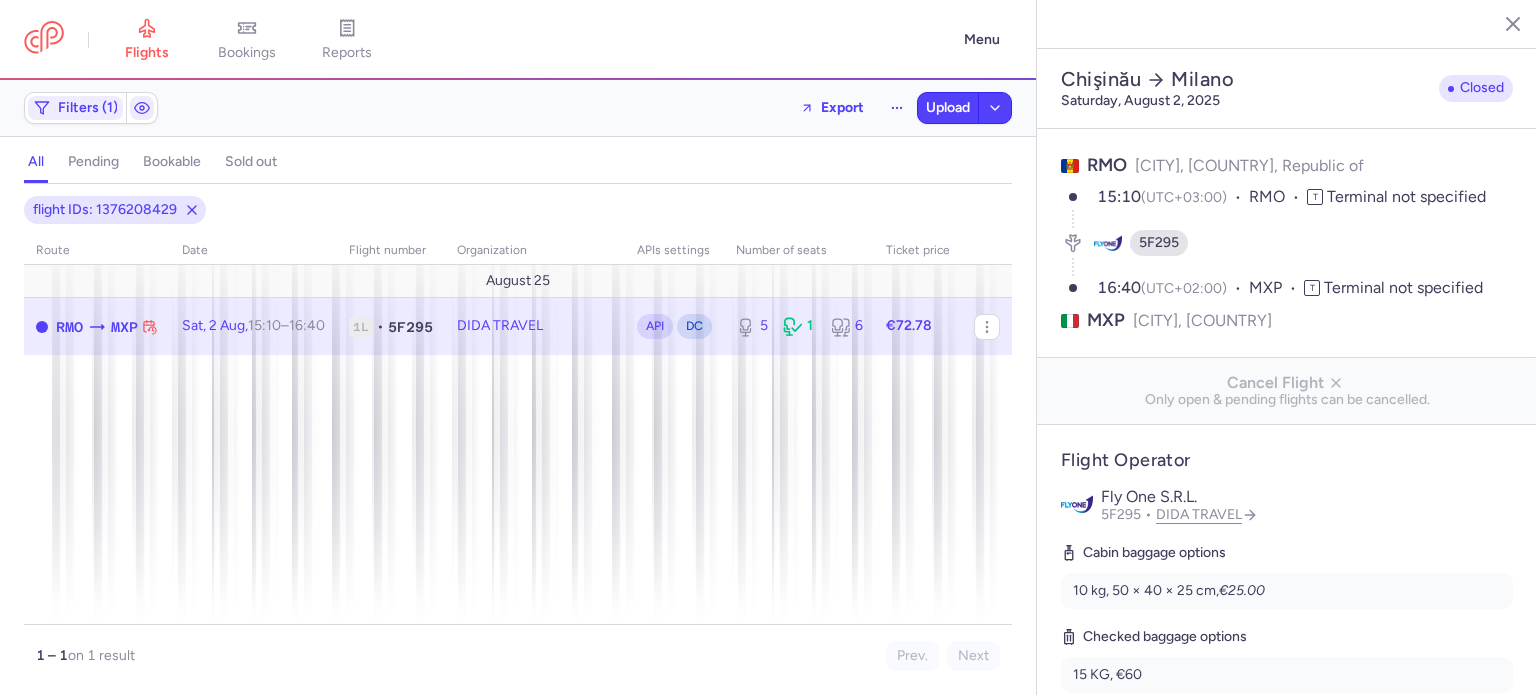 select on "days" 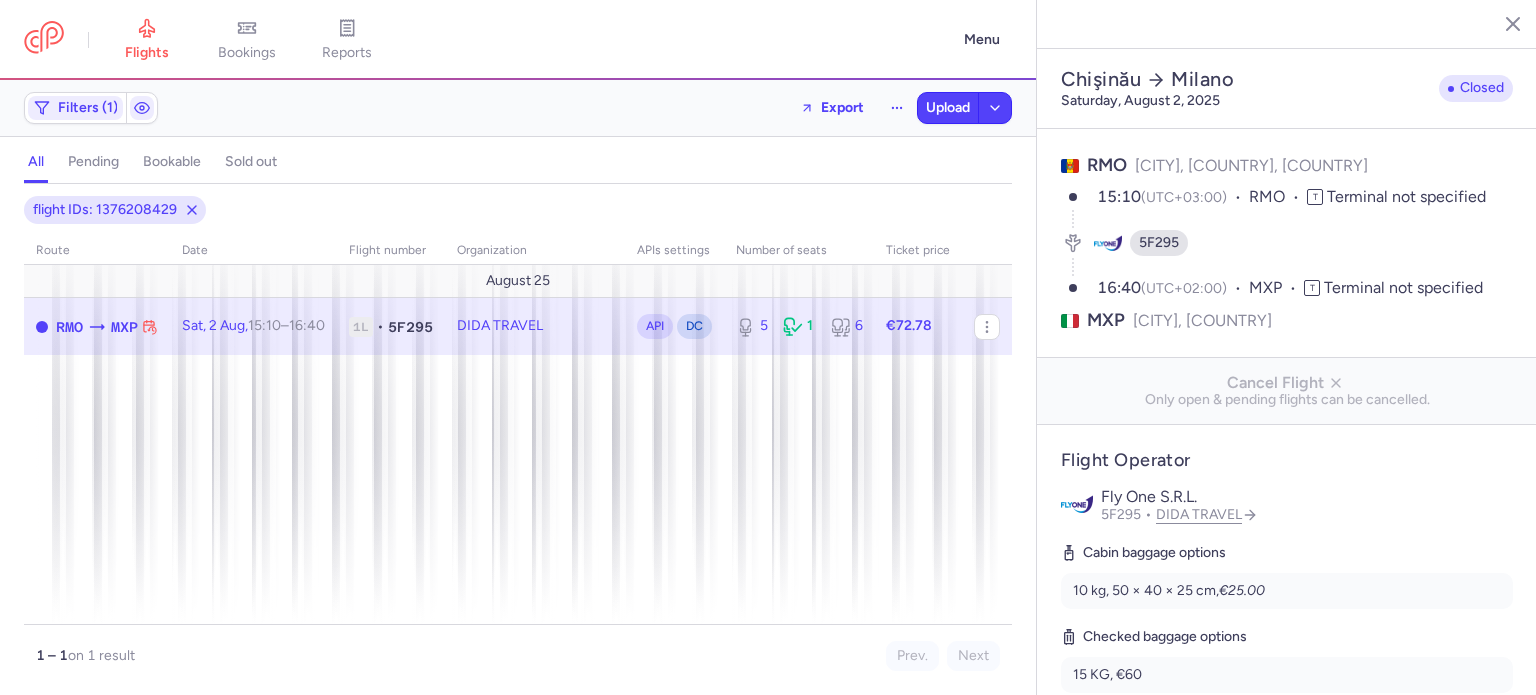 select on "days" 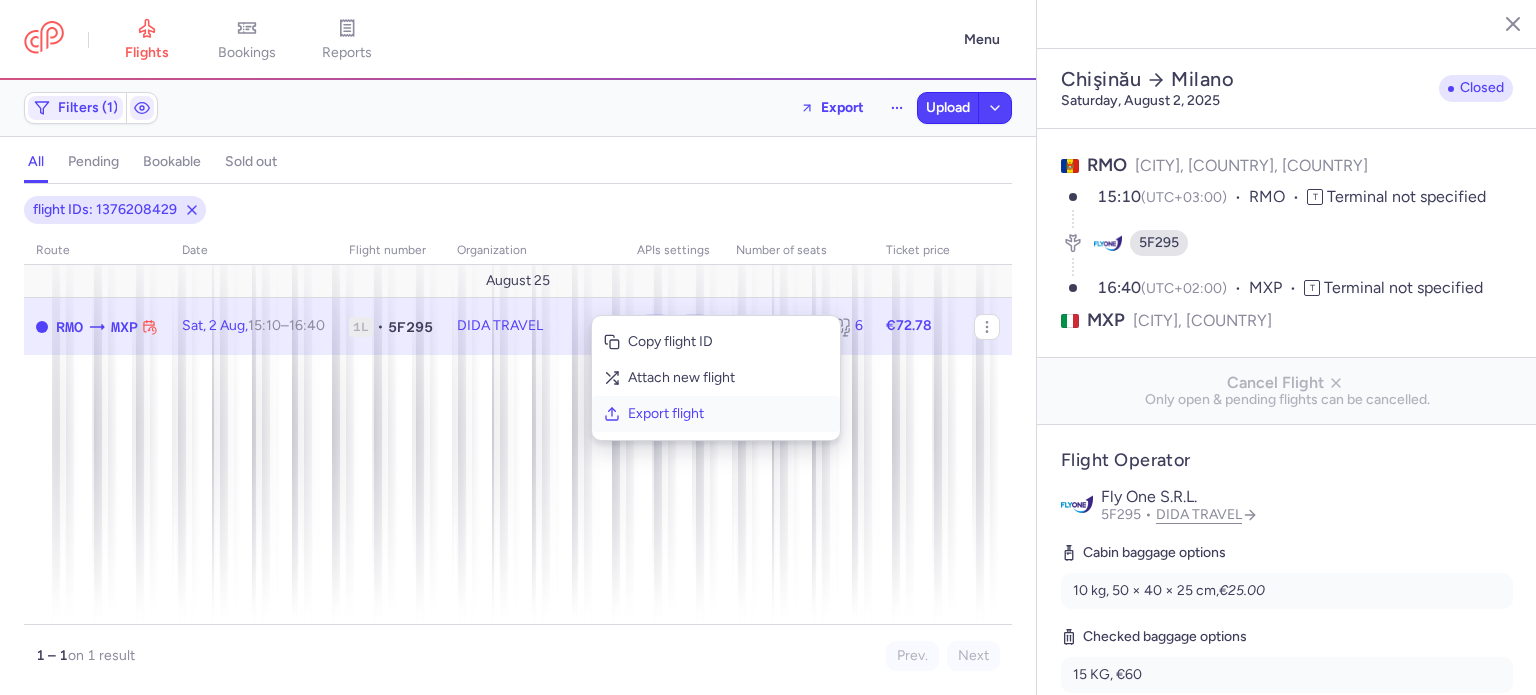 click on "Export flight" at bounding box center (728, 414) 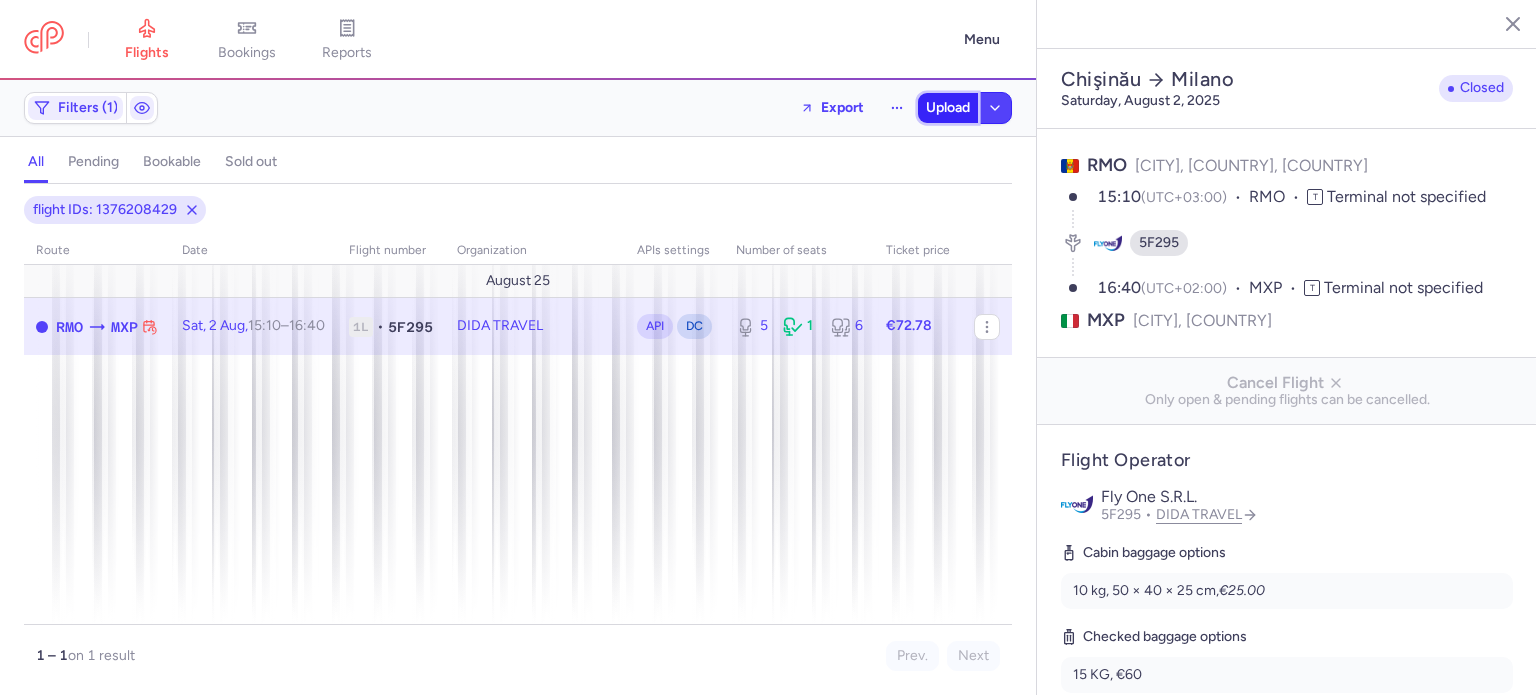 click on "Upload" at bounding box center [948, 108] 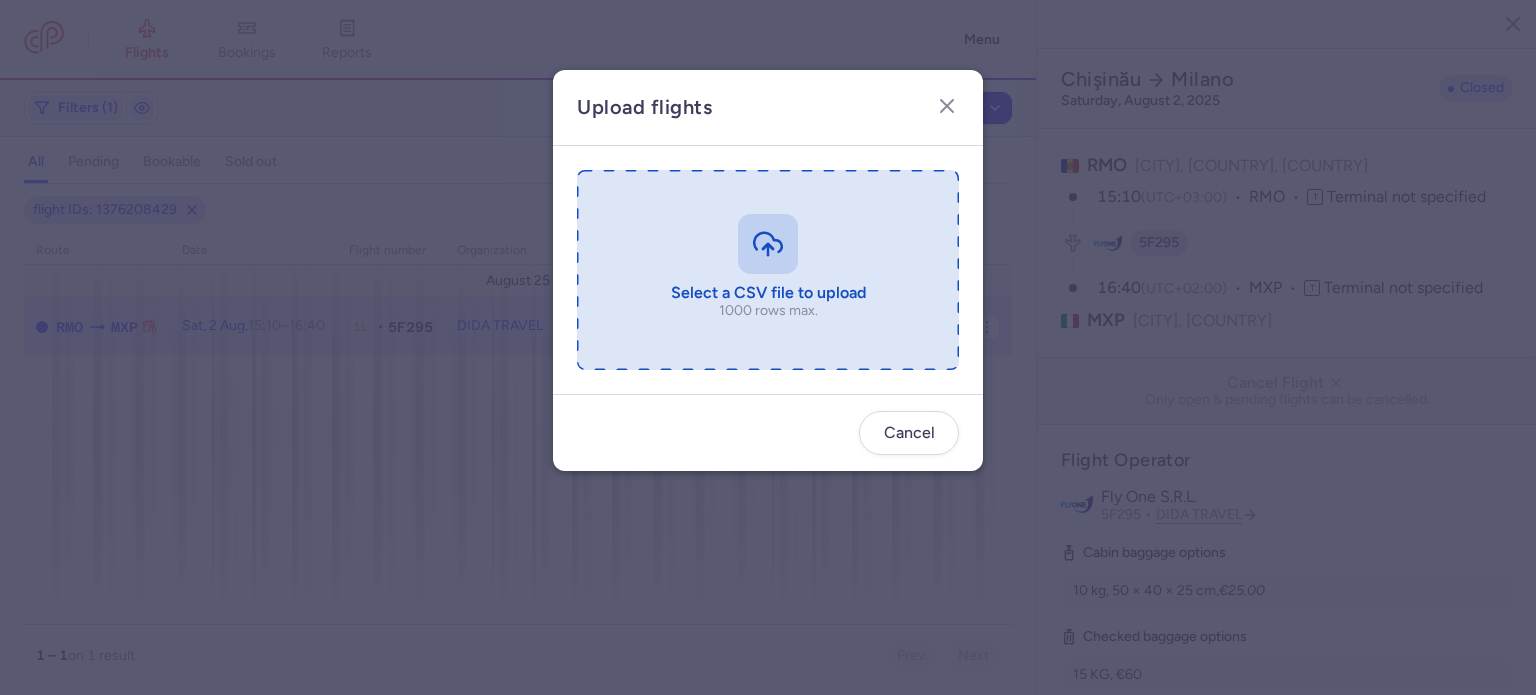 click at bounding box center (768, 270) 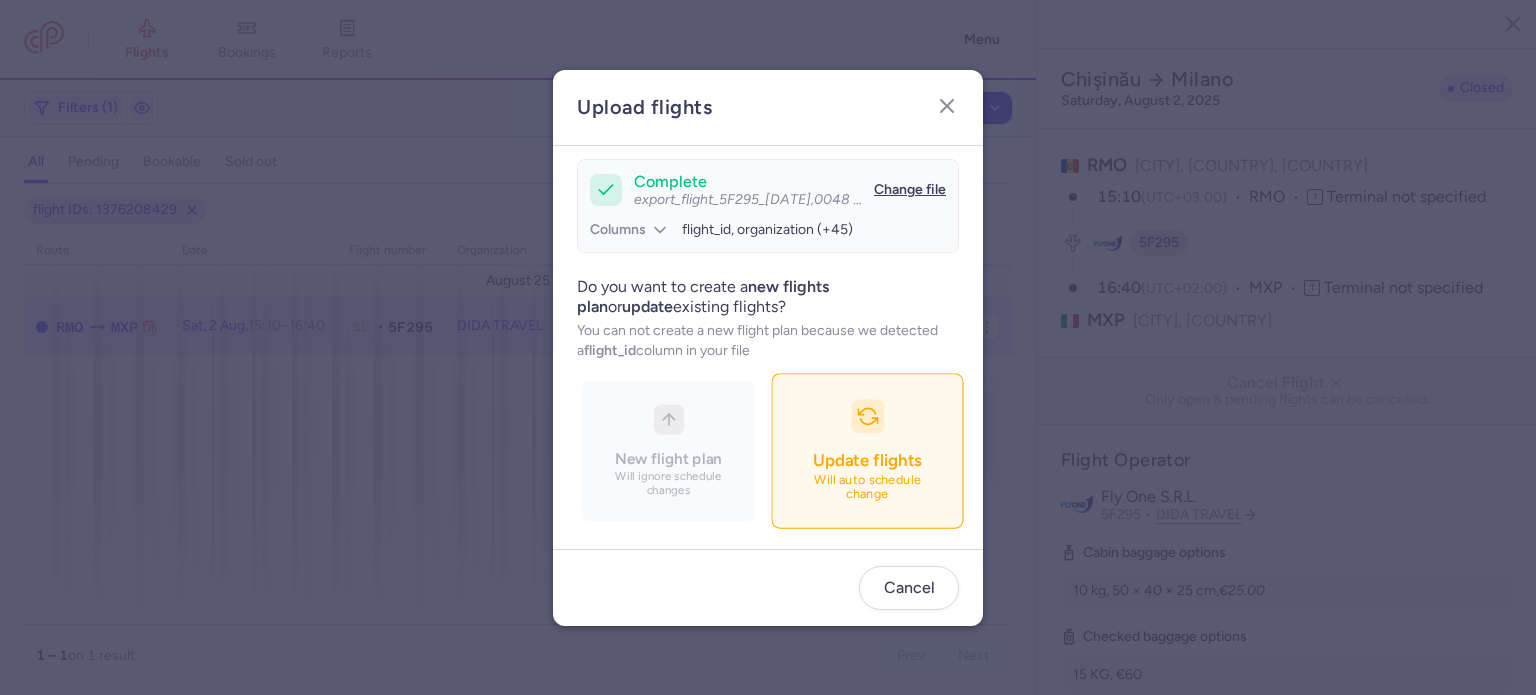 scroll, scrollTop: 172, scrollLeft: 0, axis: vertical 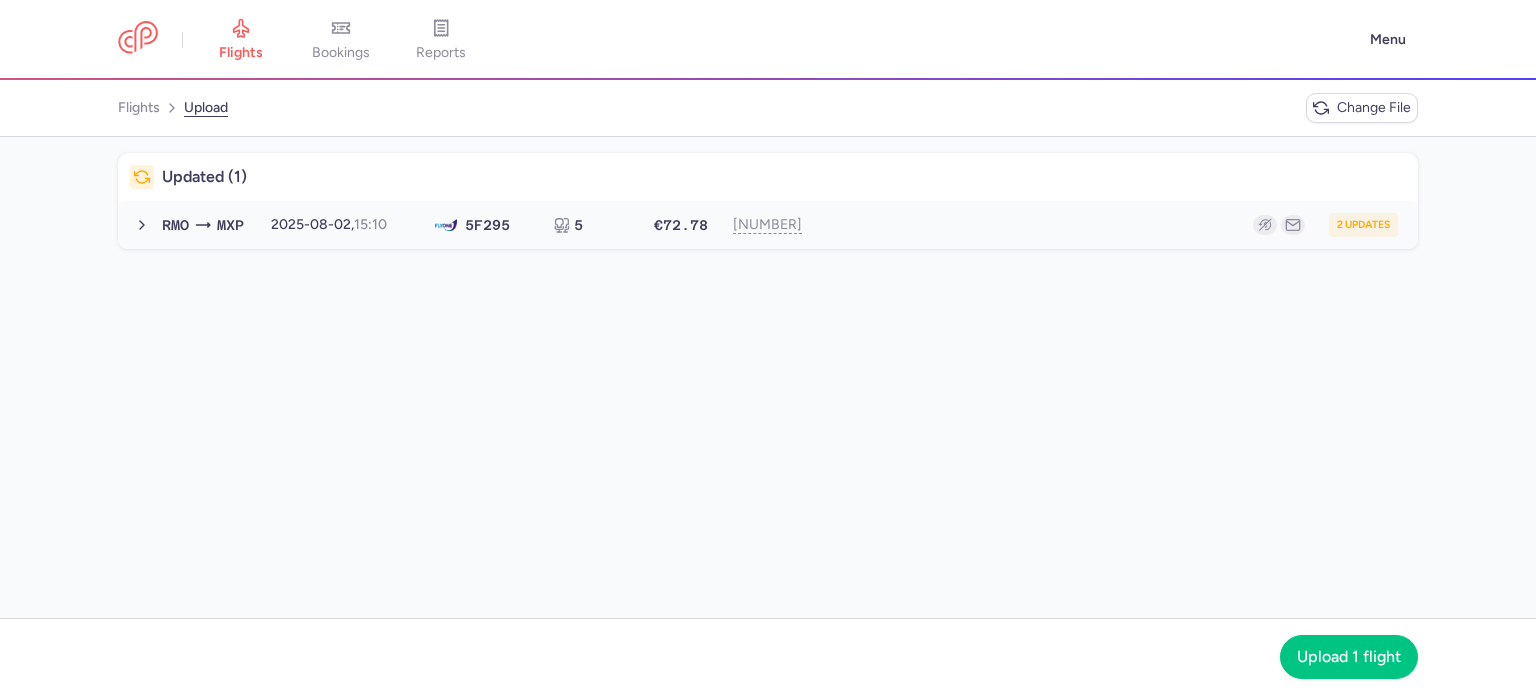 click on "2 updates" at bounding box center [1112, 225] 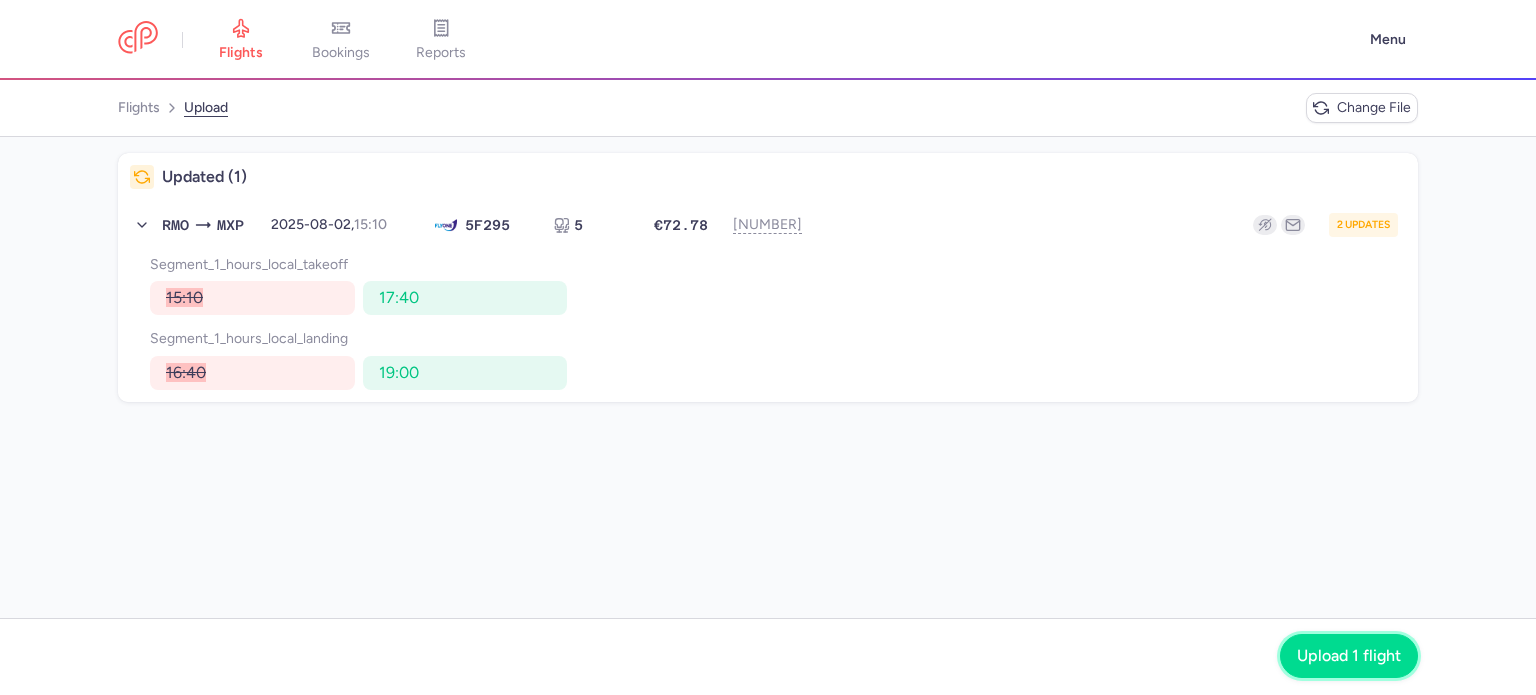 click on "Upload 1 flight" at bounding box center [1349, 656] 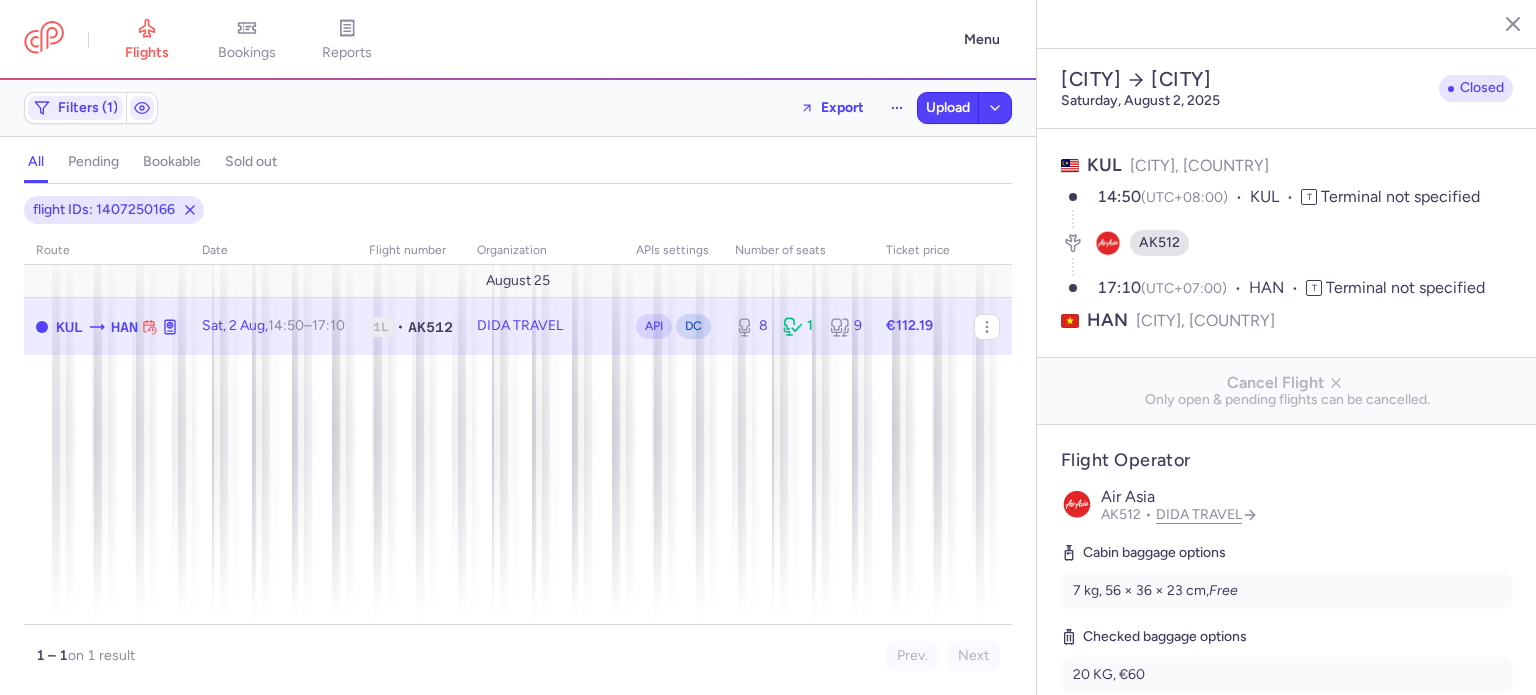 select on "days" 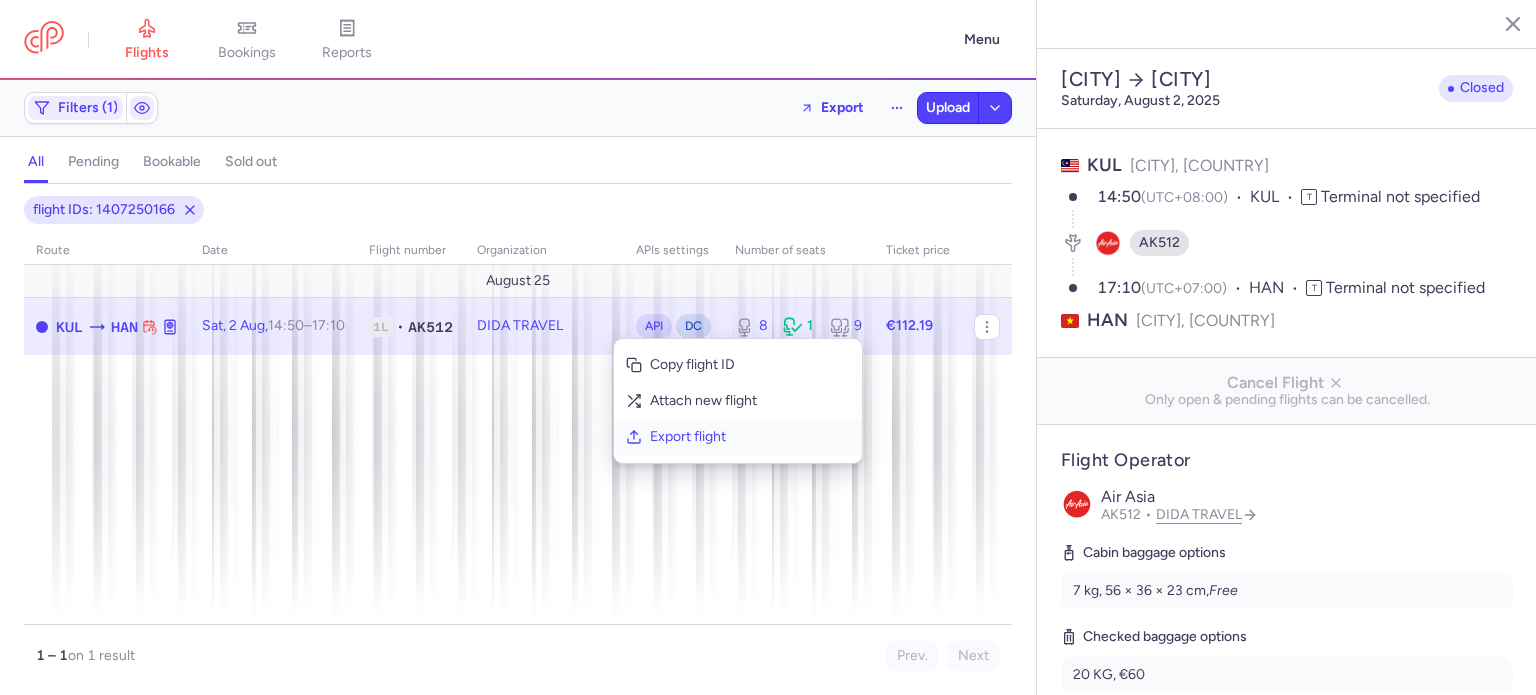 click on "Export flight" at bounding box center [750, 437] 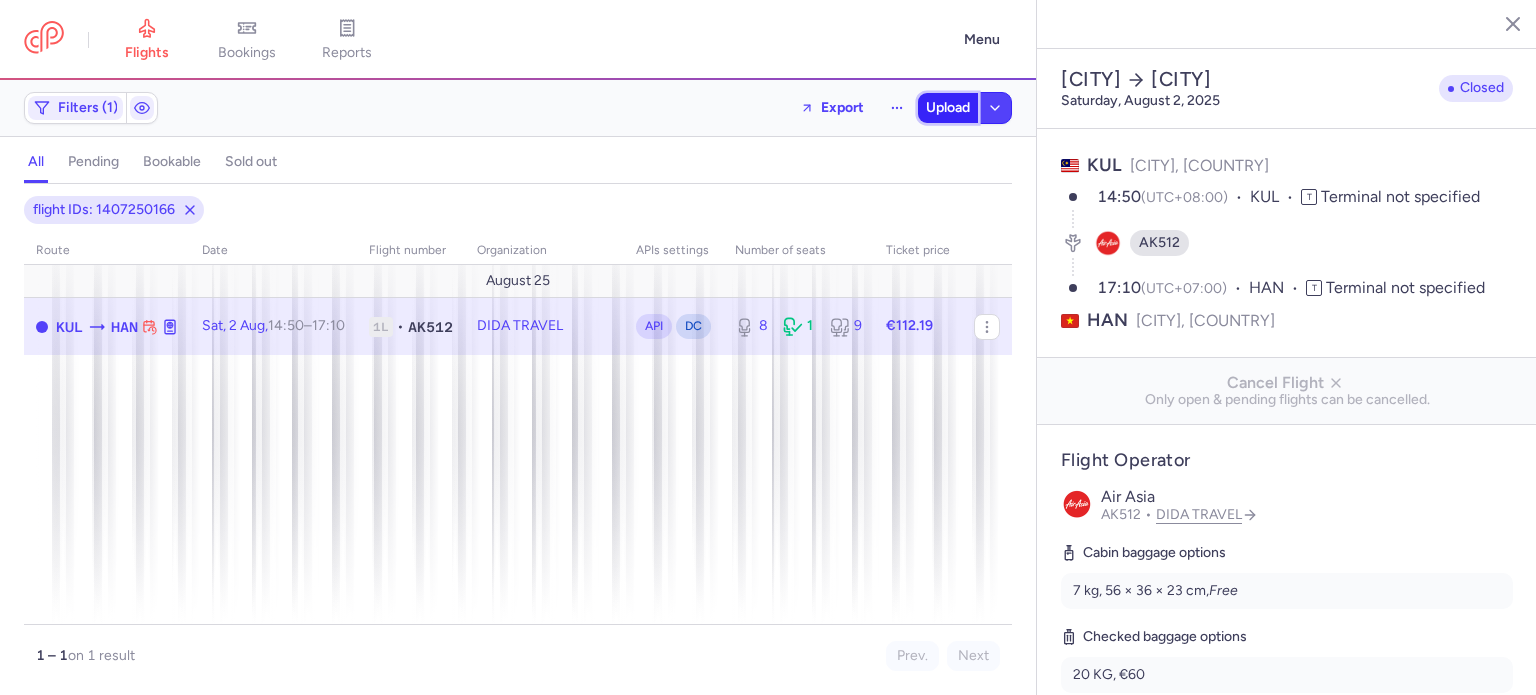 click on "Upload" at bounding box center (948, 108) 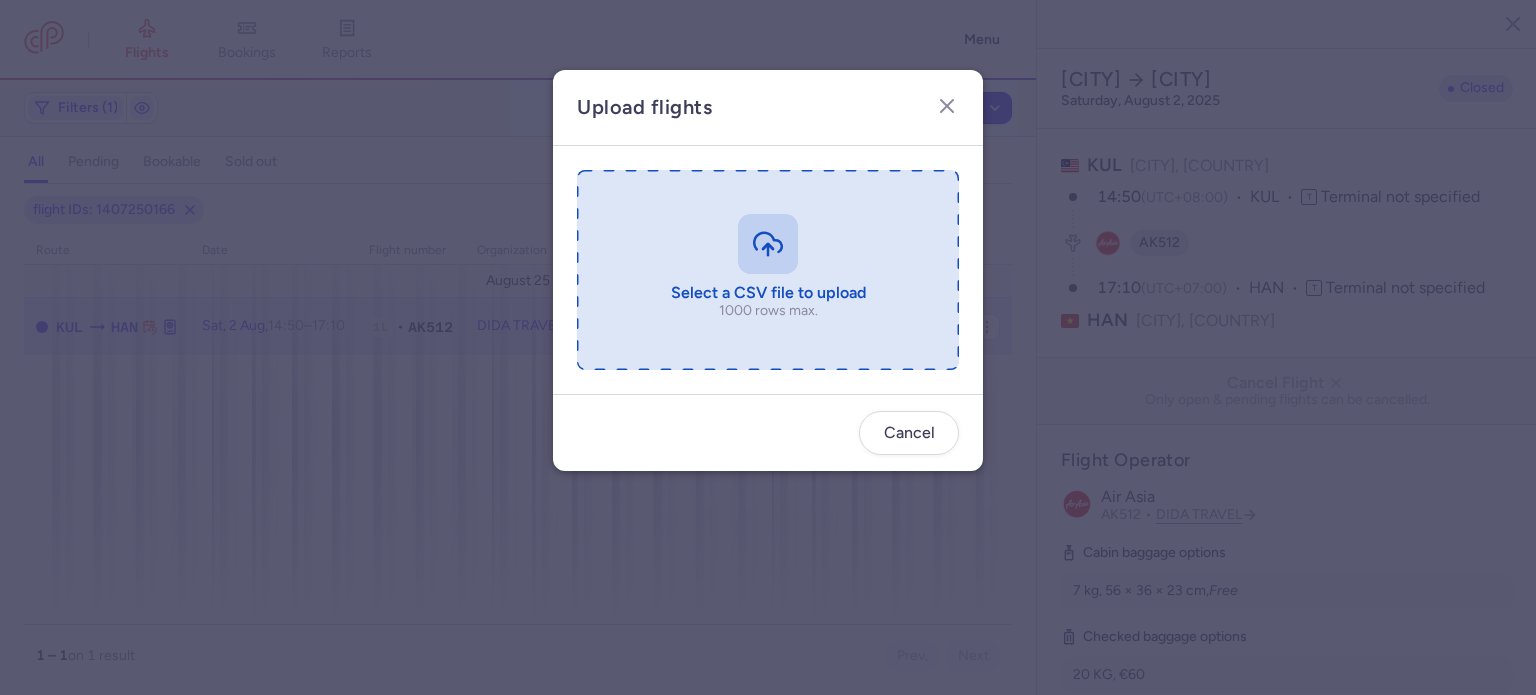 click at bounding box center [768, 270] 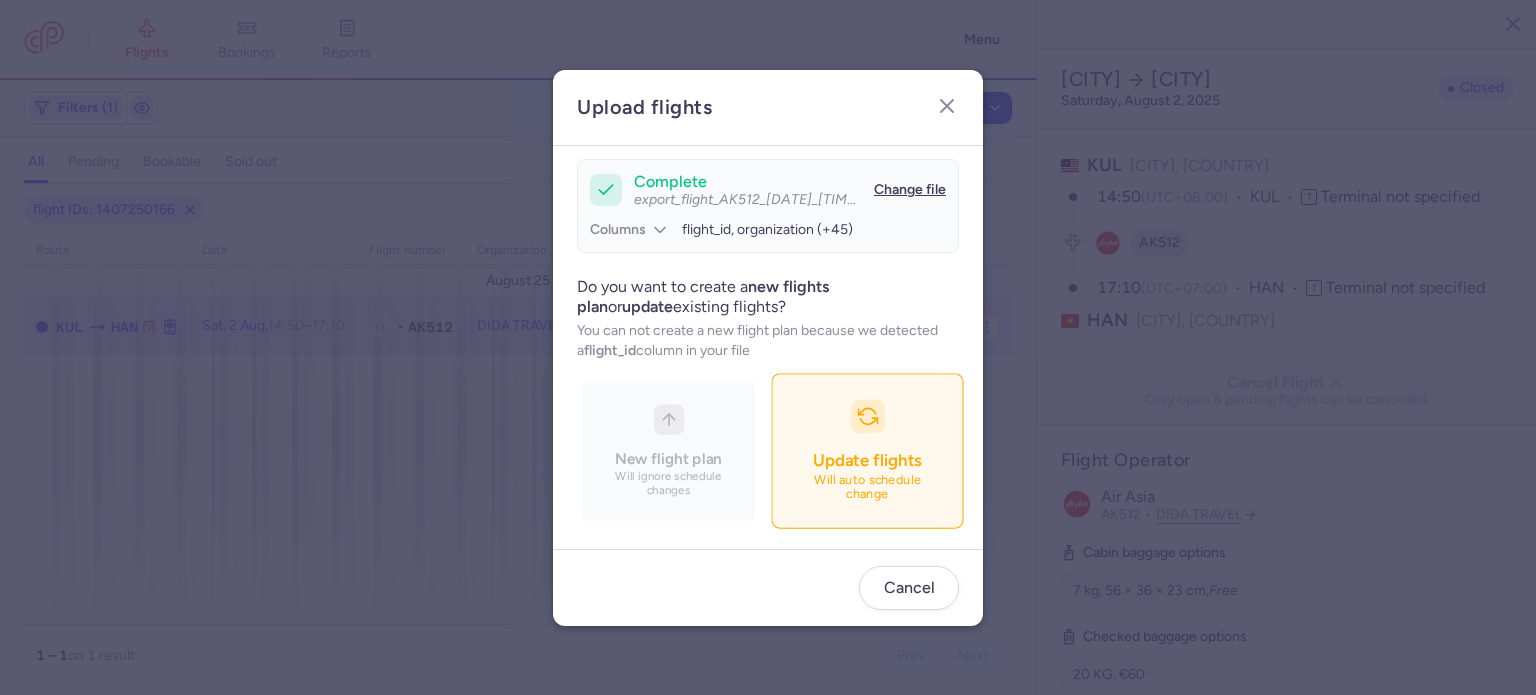 scroll, scrollTop: 172, scrollLeft: 0, axis: vertical 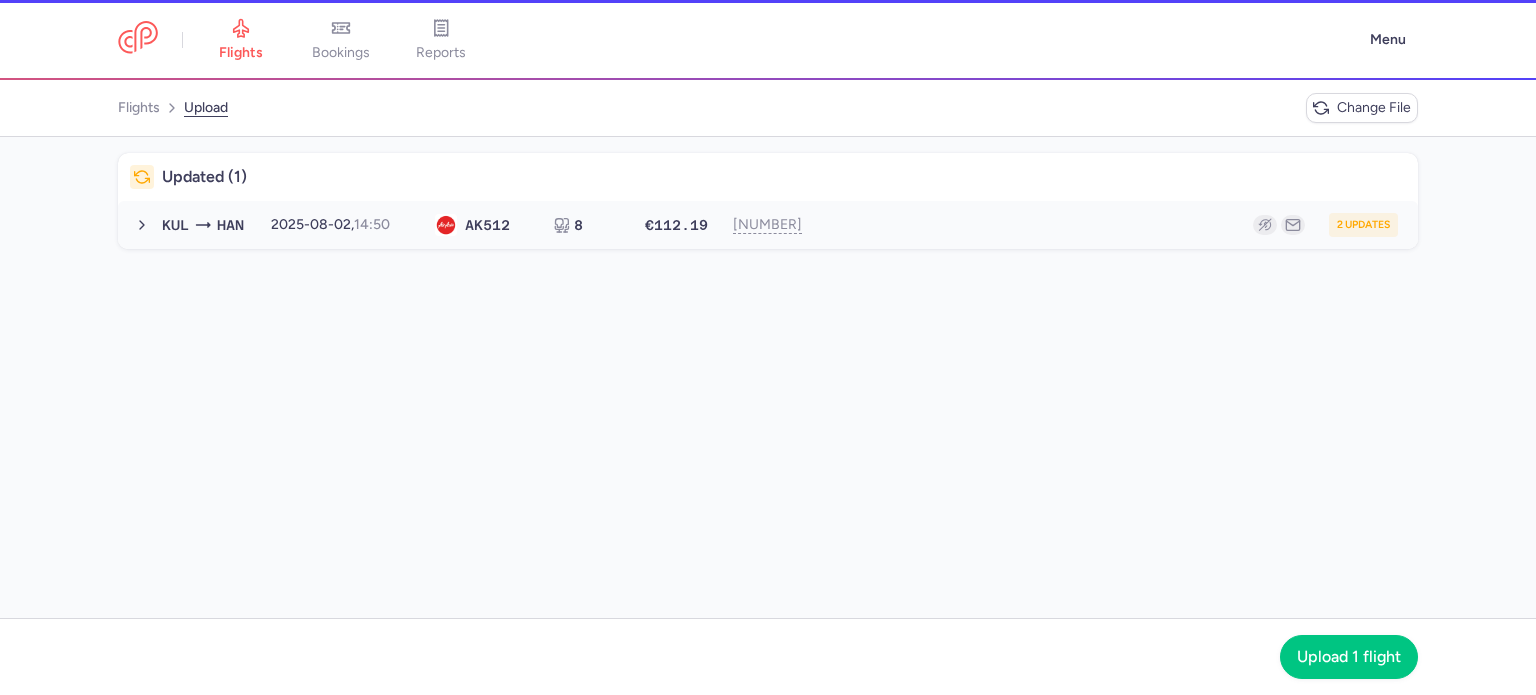 click on "2 updates" at bounding box center [1112, 225] 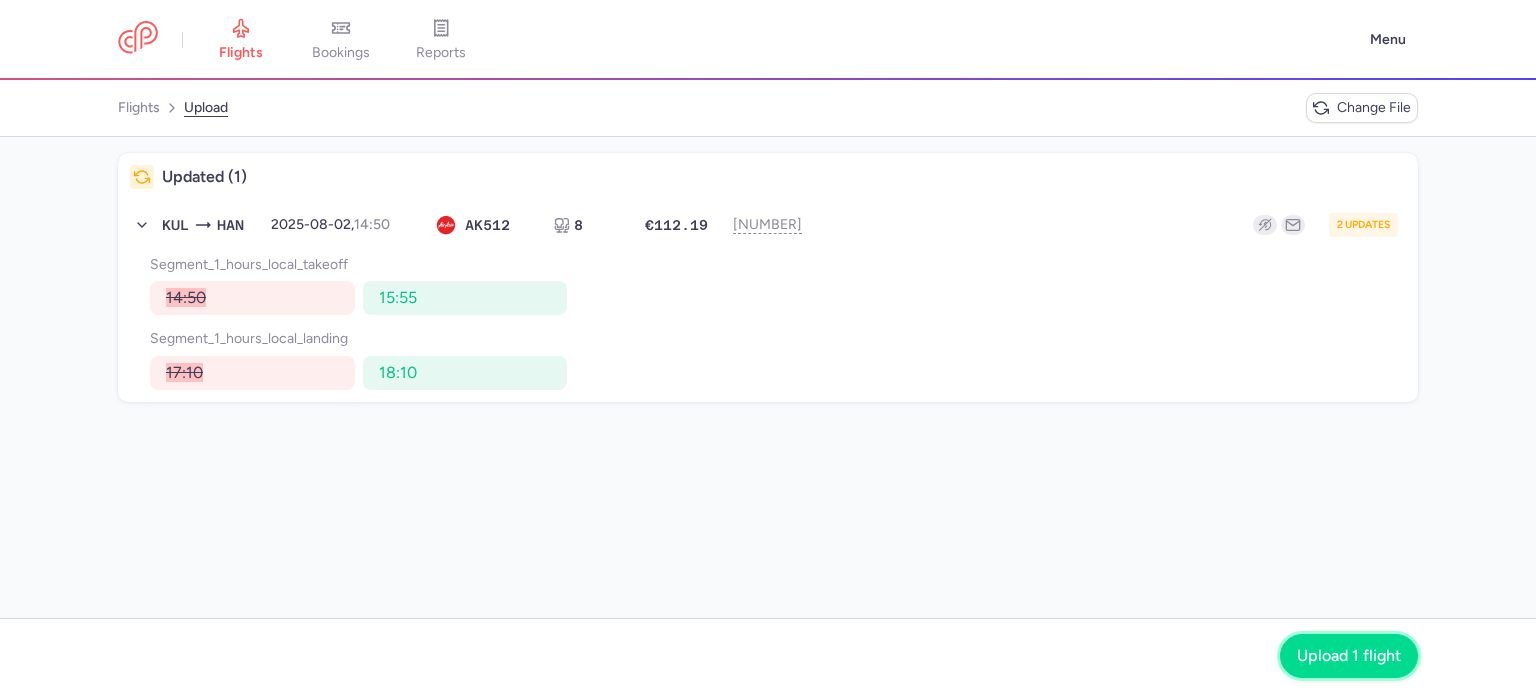 click on "Upload 1 flight" at bounding box center [1349, 656] 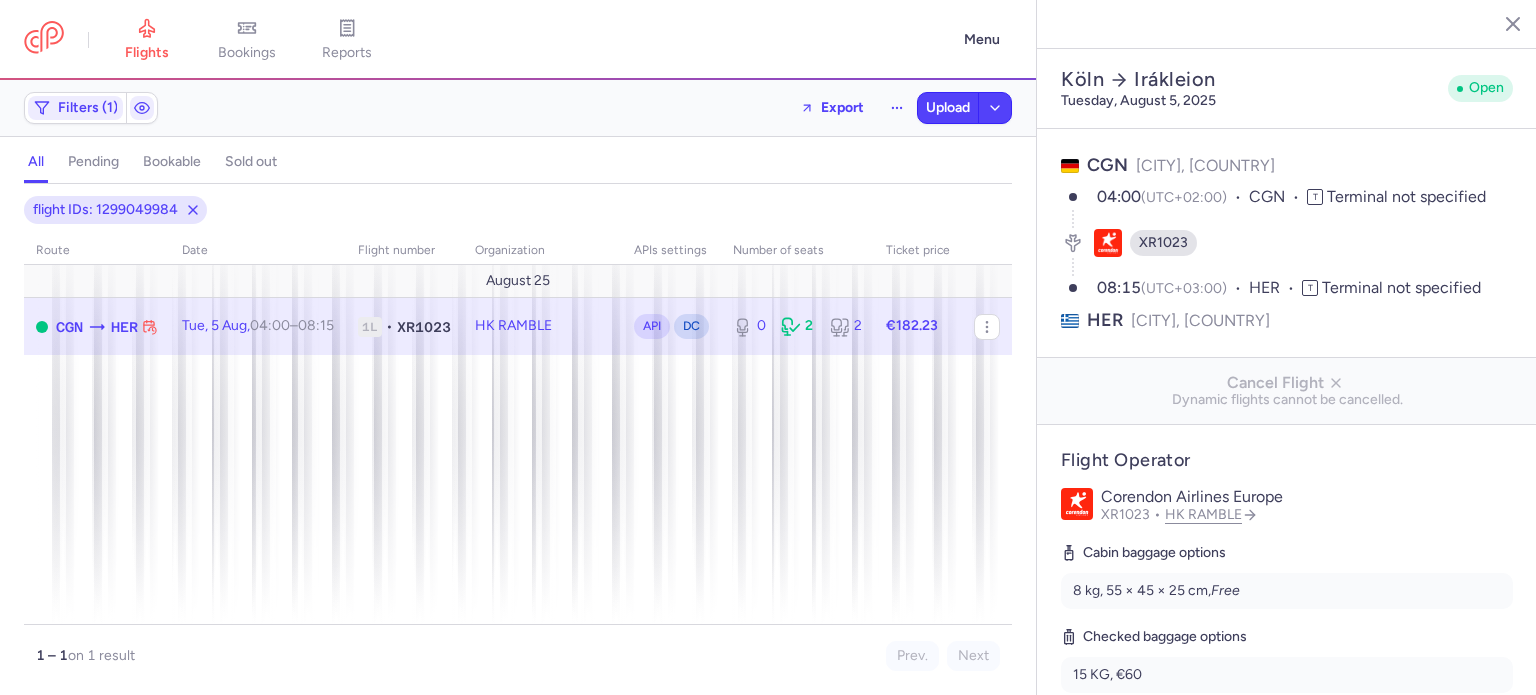 select on "days" 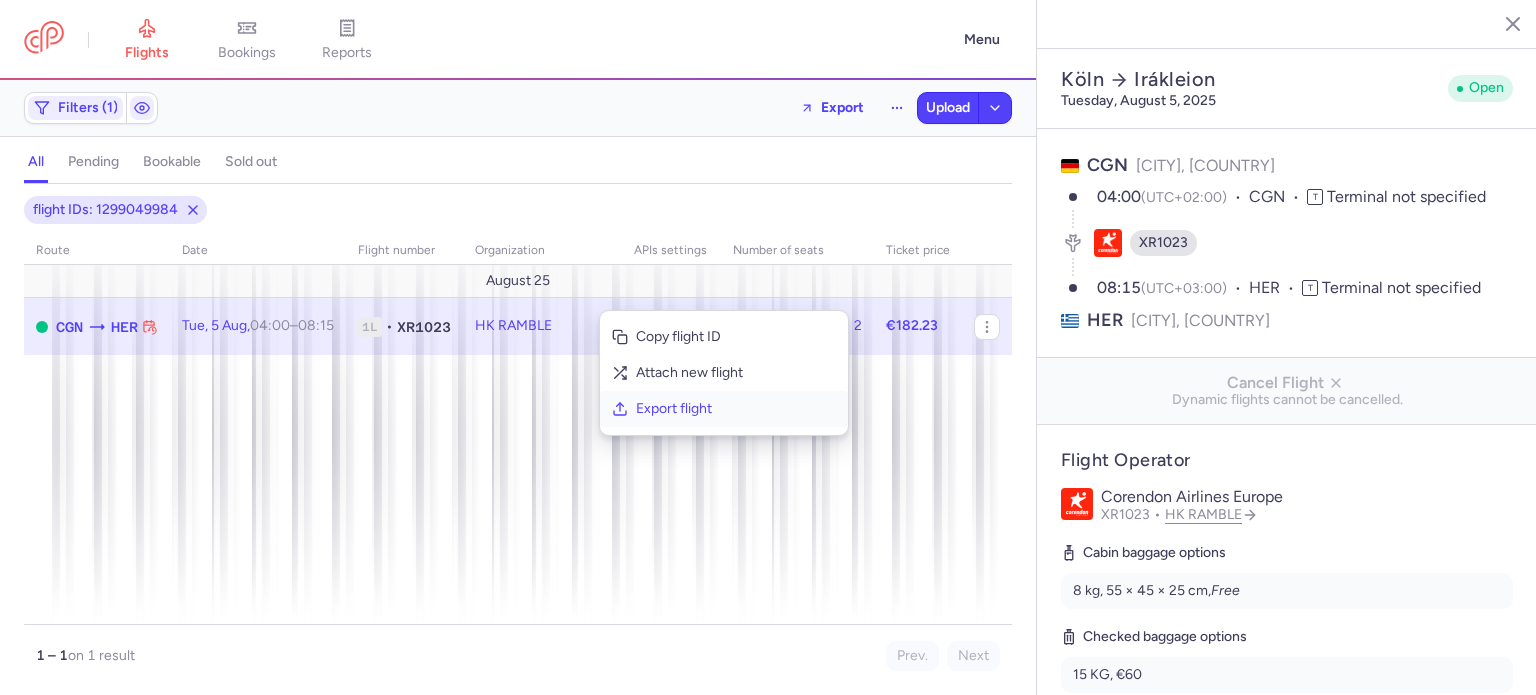 click on "Export flight" at bounding box center [736, 409] 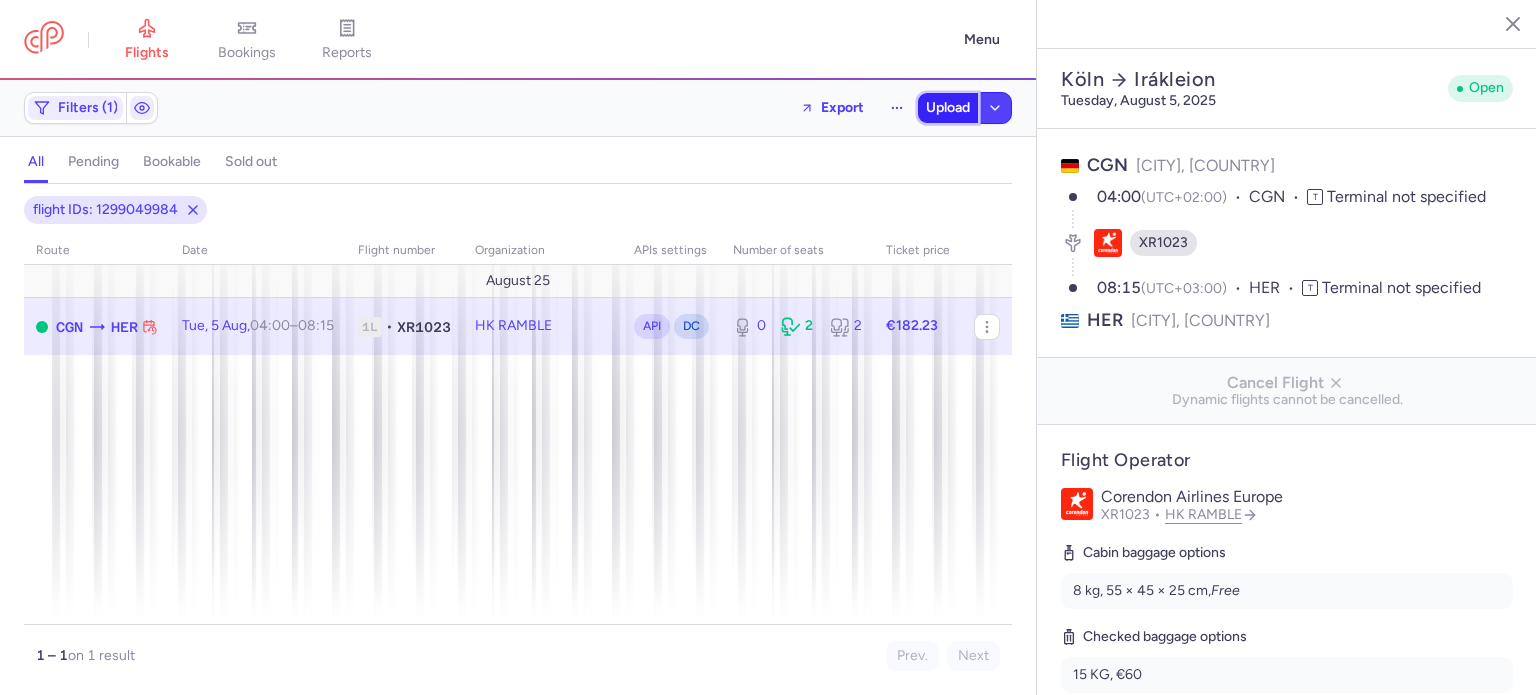 click on "Upload" at bounding box center (948, 108) 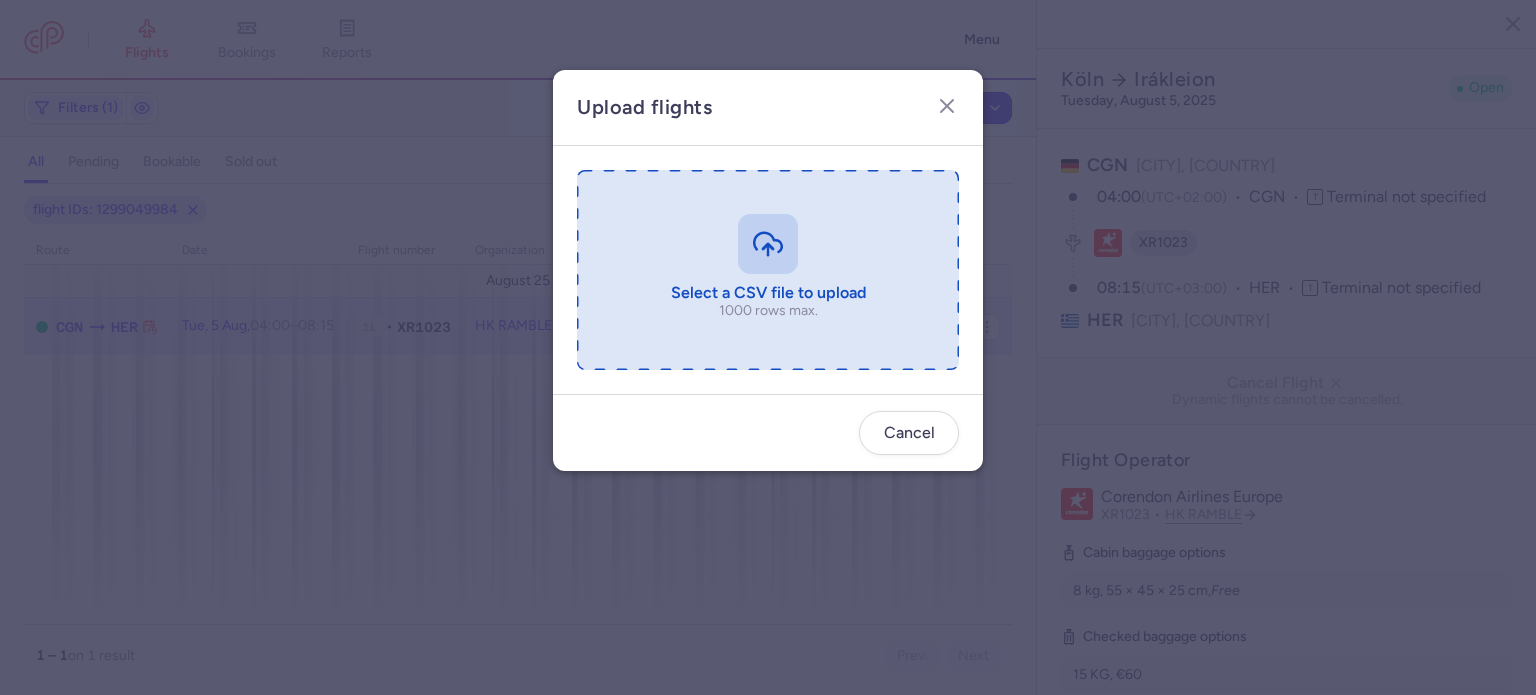 click at bounding box center (768, 270) 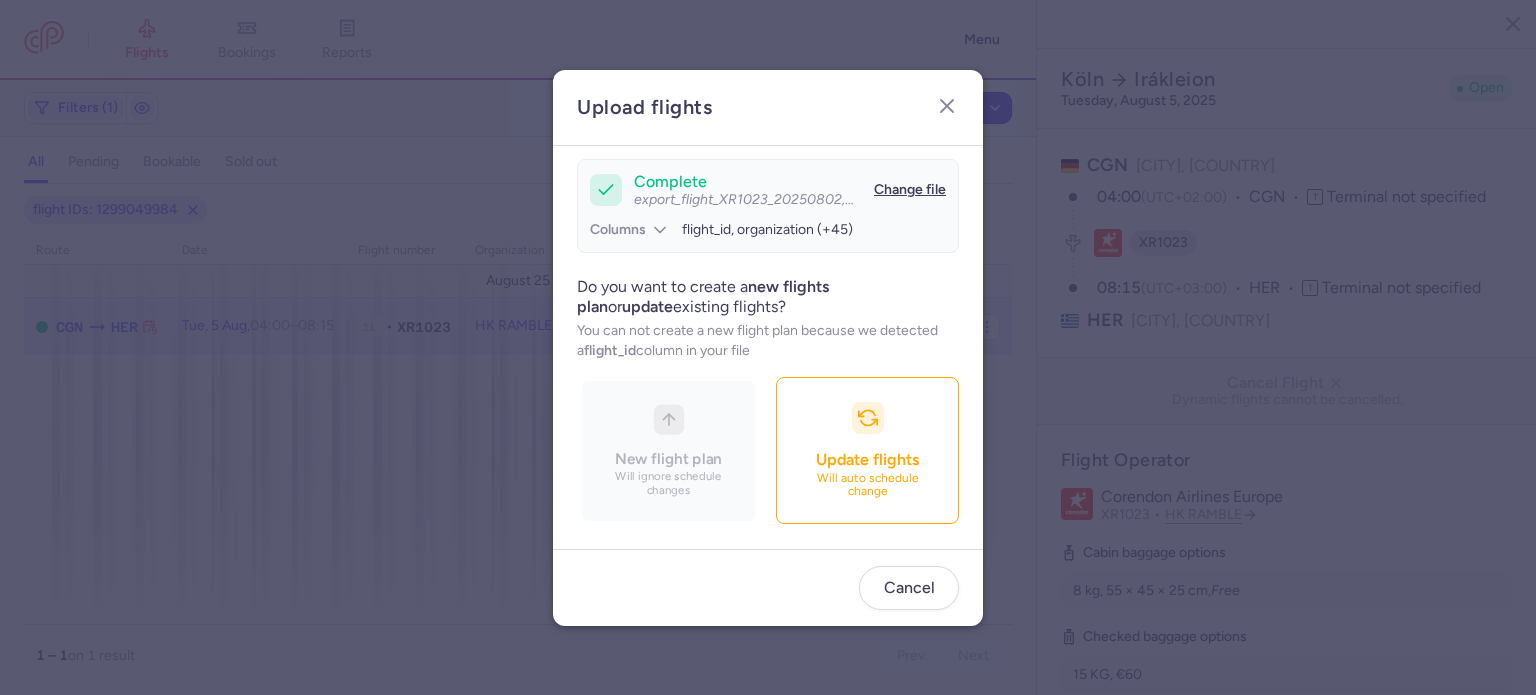 scroll, scrollTop: 172, scrollLeft: 0, axis: vertical 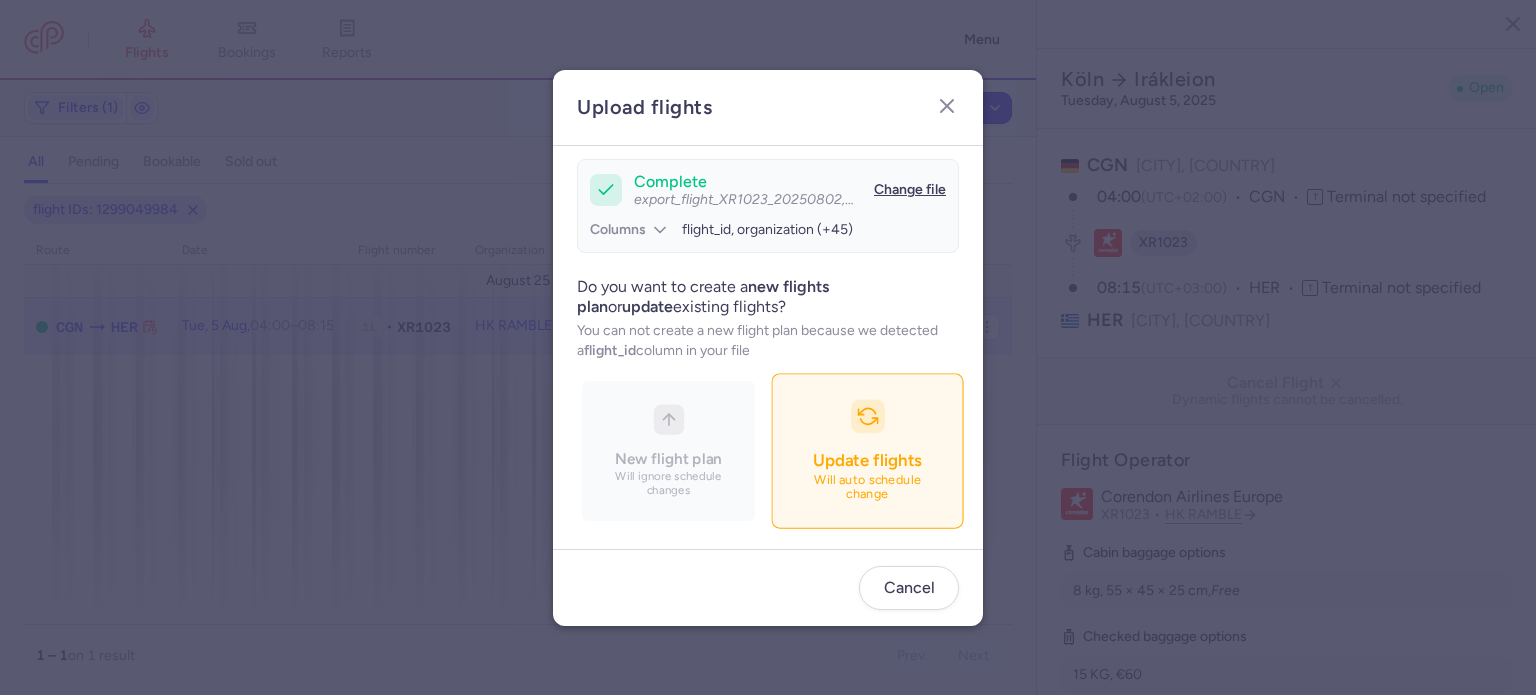 click on "Update flights Will auto schedule change" at bounding box center [867, 450] 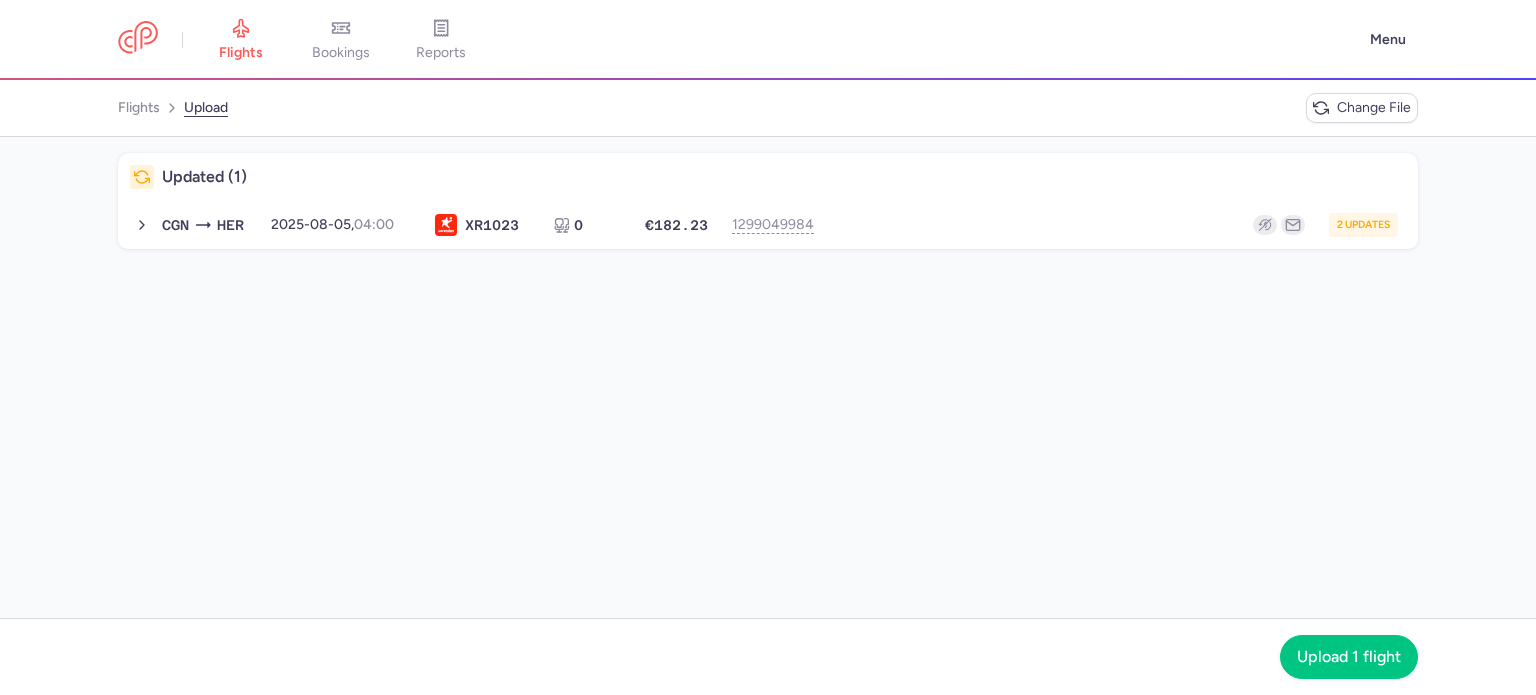 drag, startPoint x: 1040, startPoint y: 182, endPoint x: 1045, endPoint y: 237, distance: 55.226807 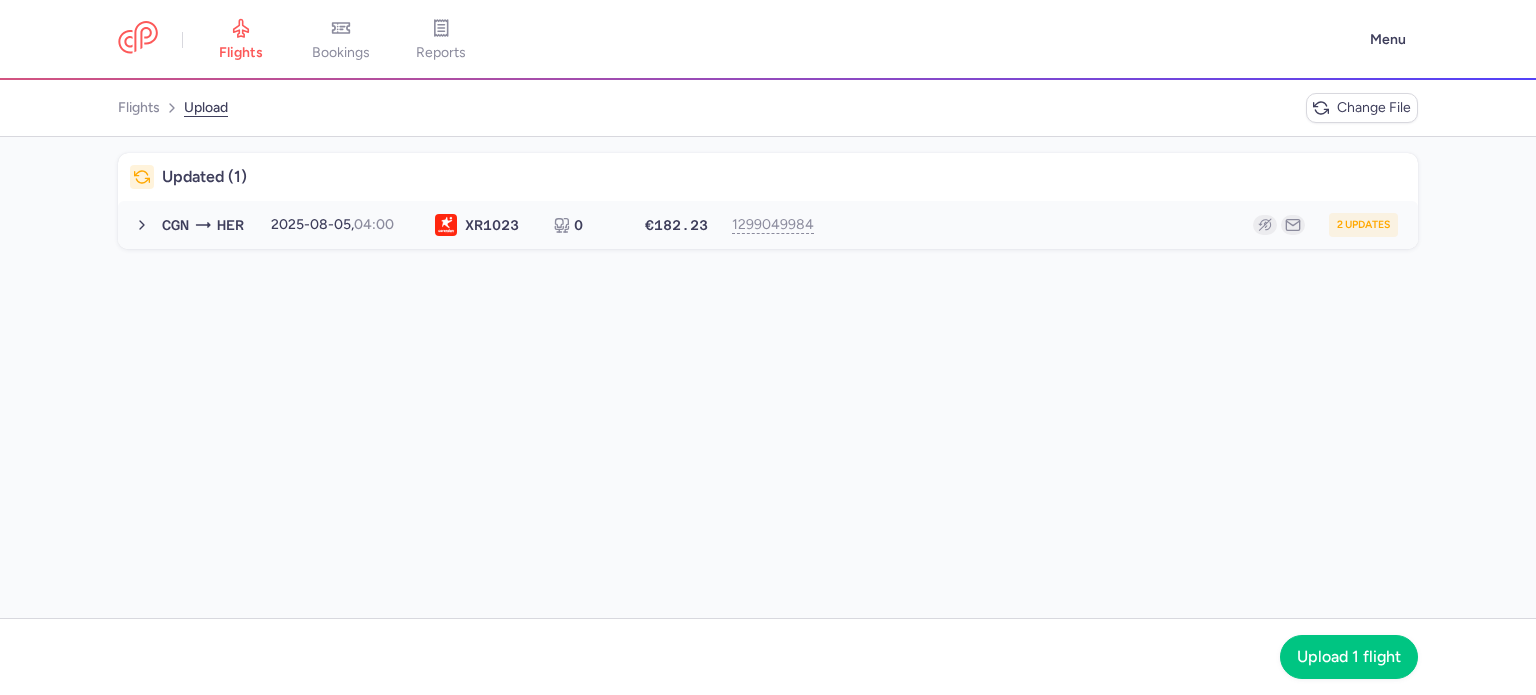 drag, startPoint x: 1042, startPoint y: 248, endPoint x: 1045, endPoint y: 227, distance: 21.213203 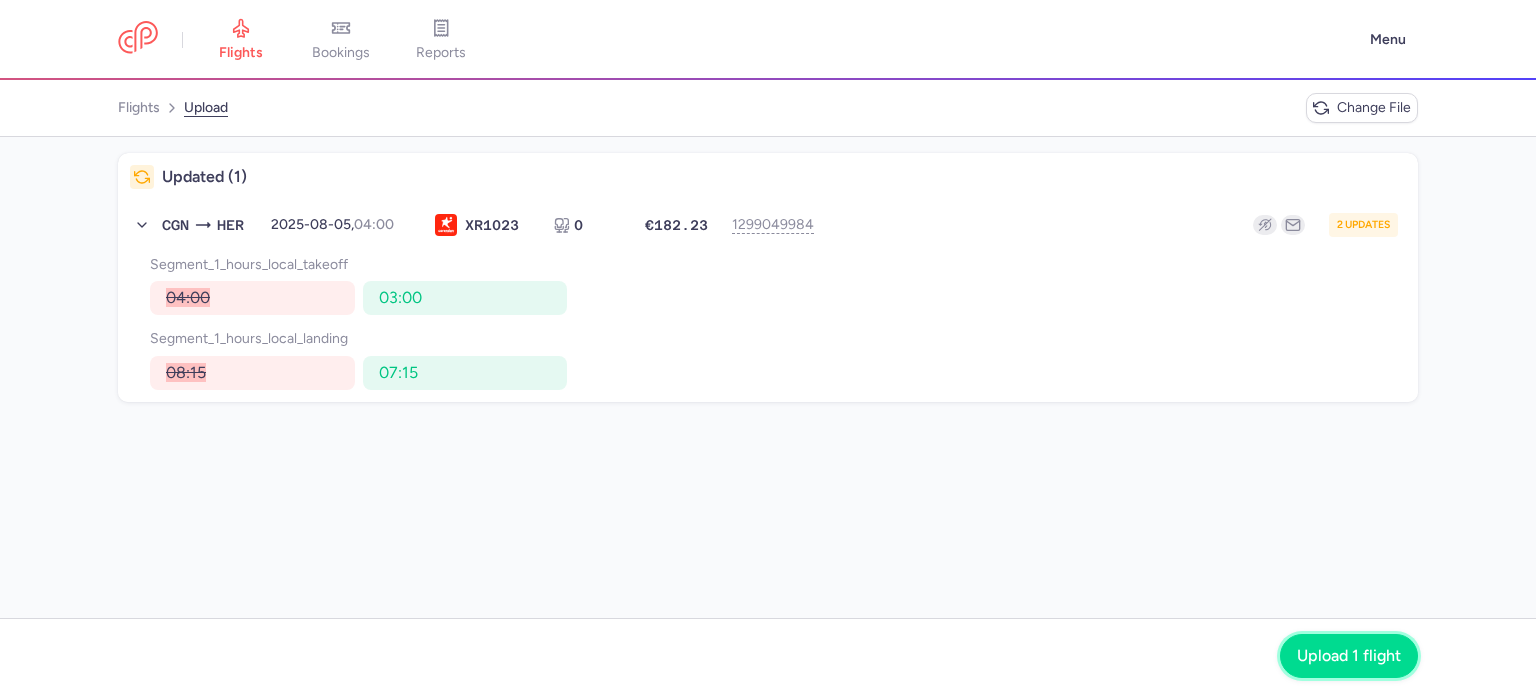 click on "Upload 1 flight" at bounding box center (1349, 656) 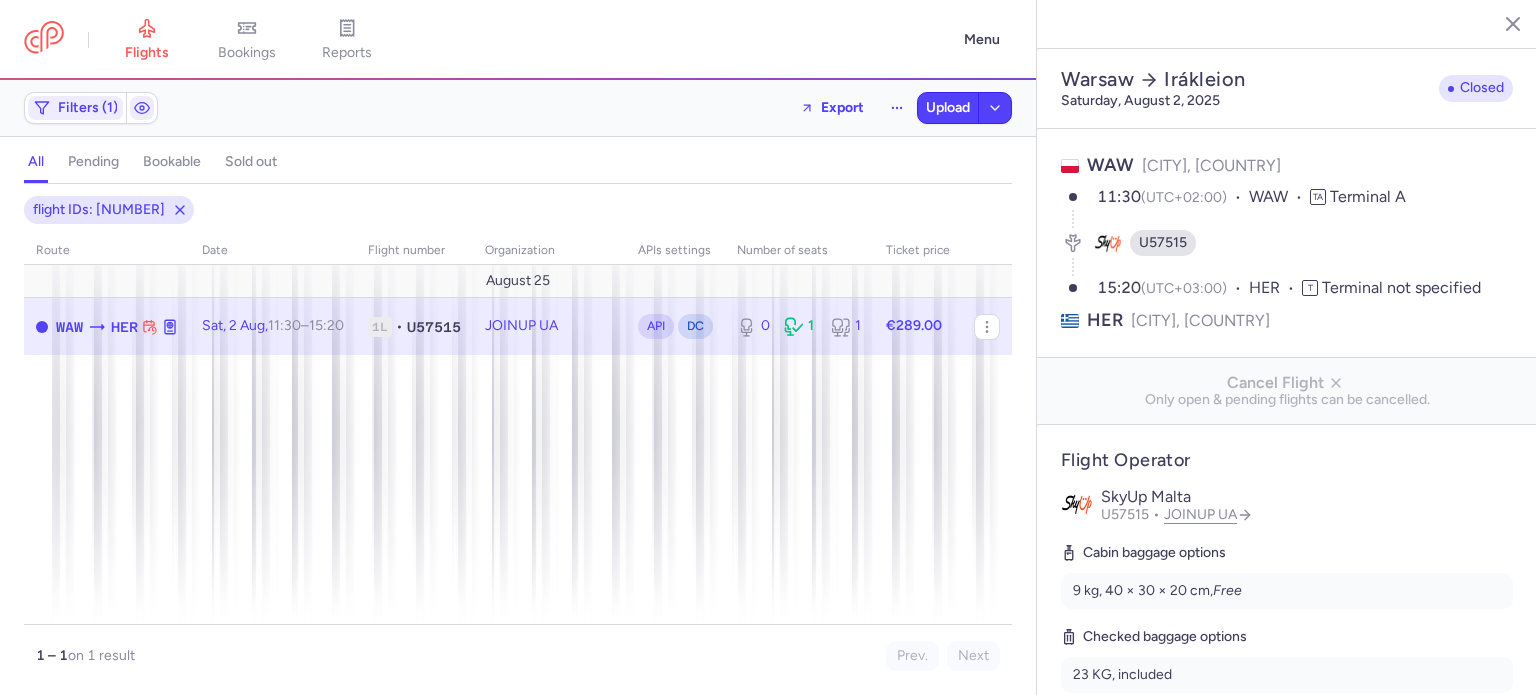 select on "hours" 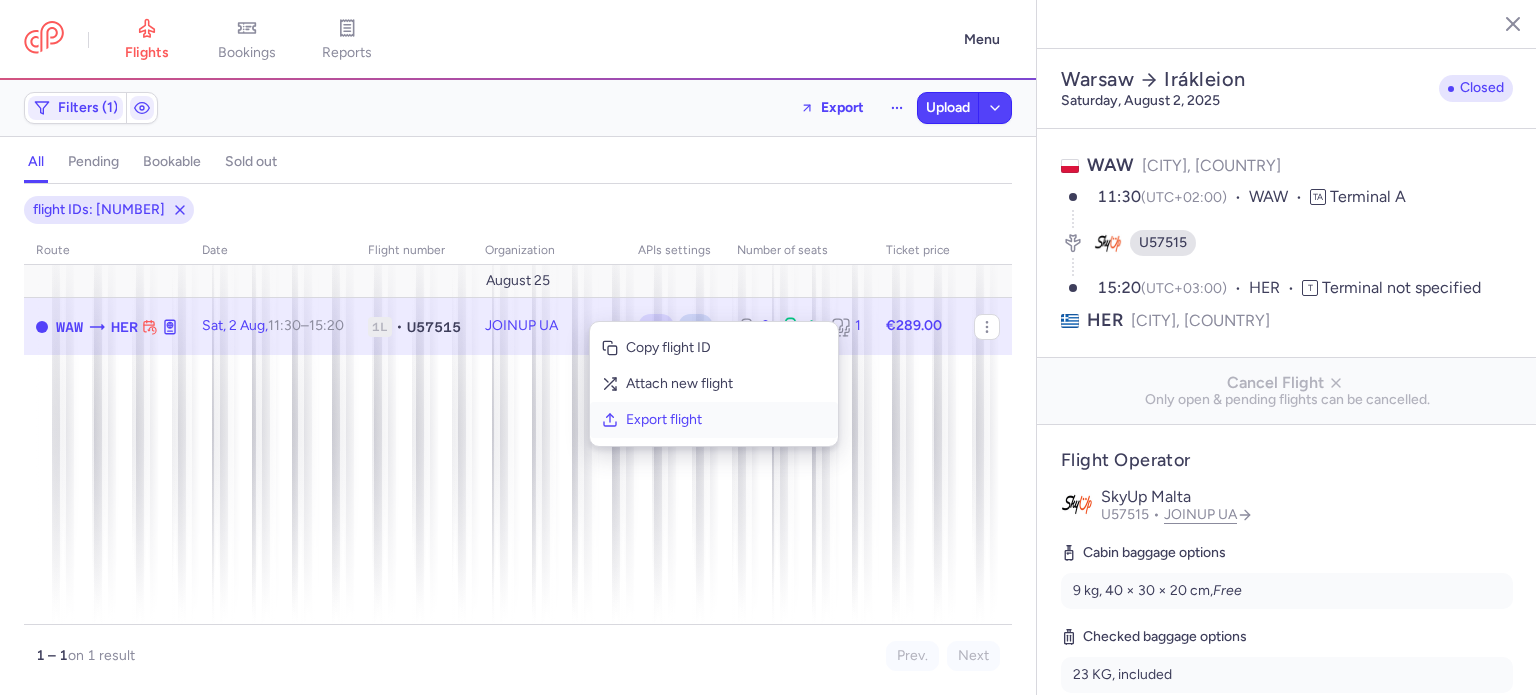 click on "Export flight" at bounding box center [726, 420] 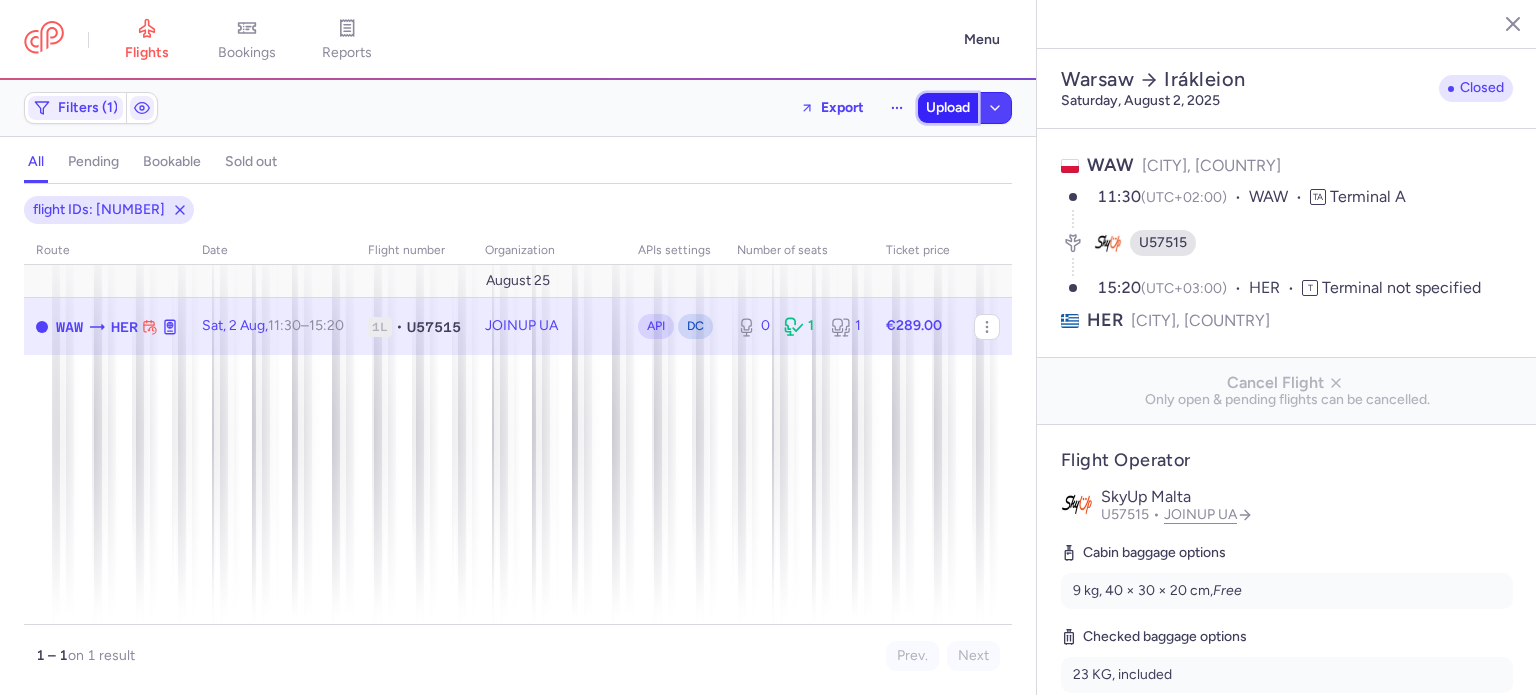 click on "Upload" at bounding box center [948, 108] 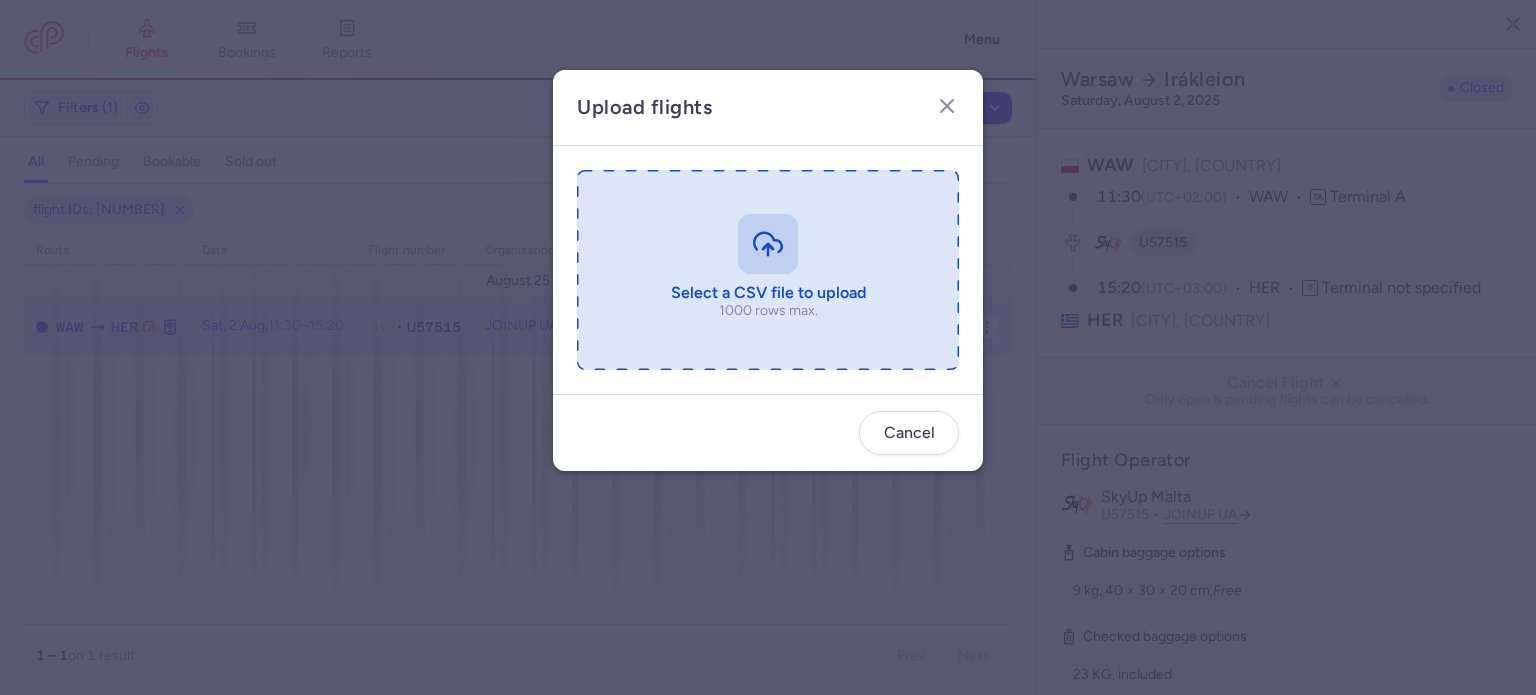 click at bounding box center (768, 270) 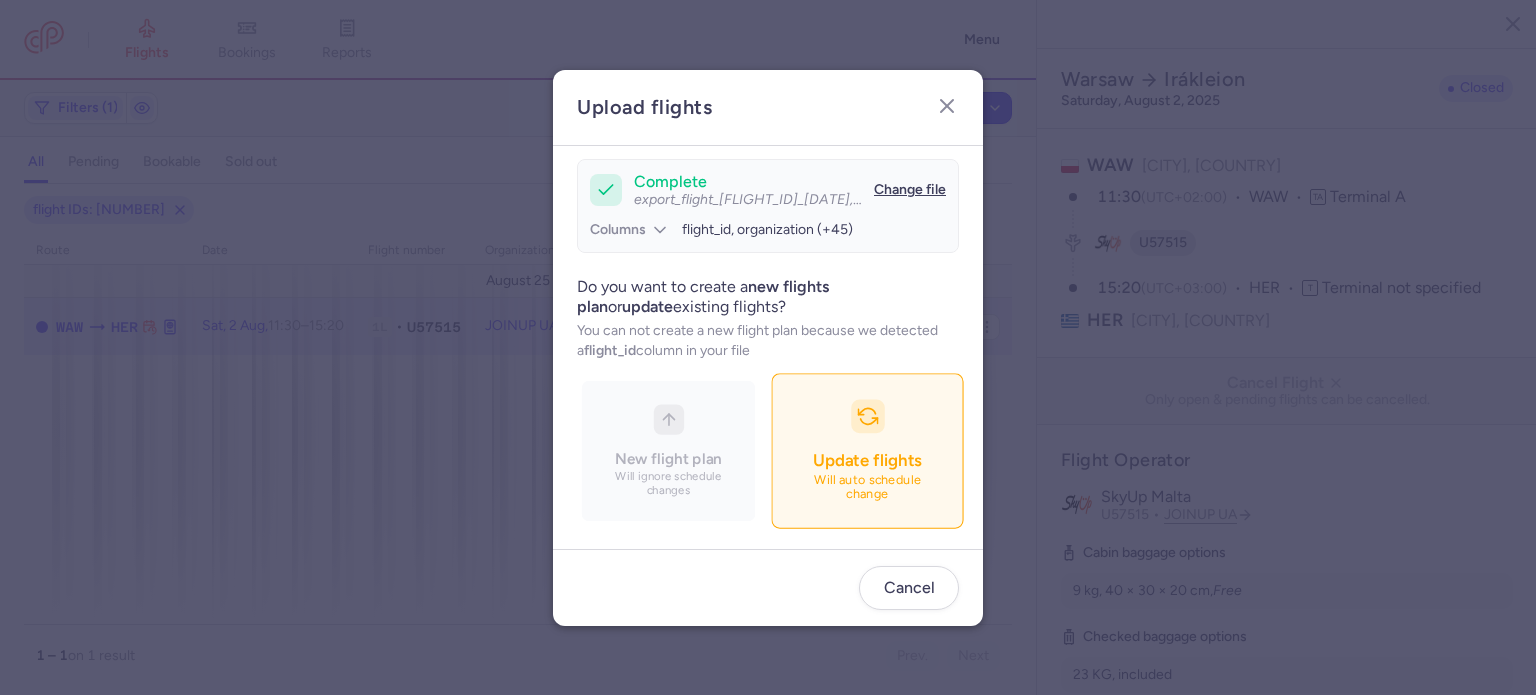 scroll, scrollTop: 172, scrollLeft: 0, axis: vertical 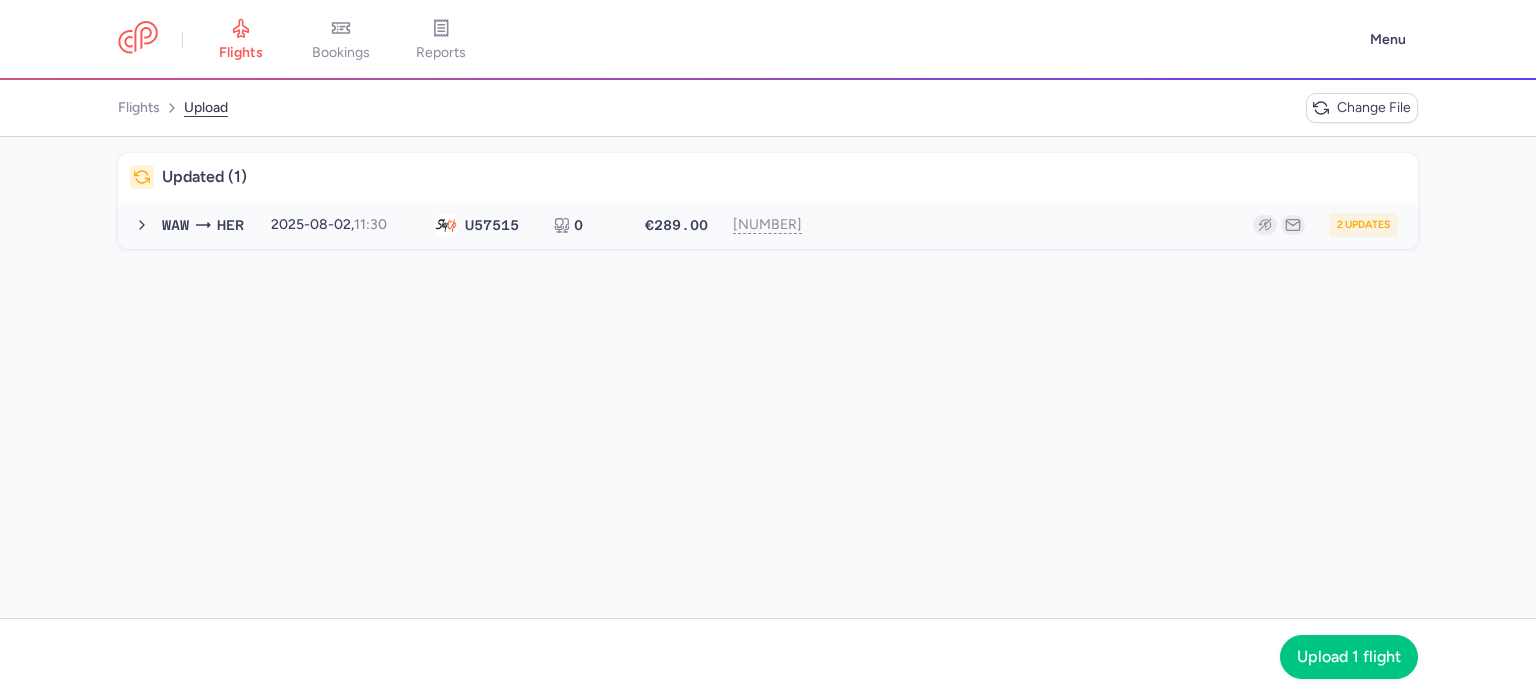 click on "2 updates" at bounding box center (1112, 225) 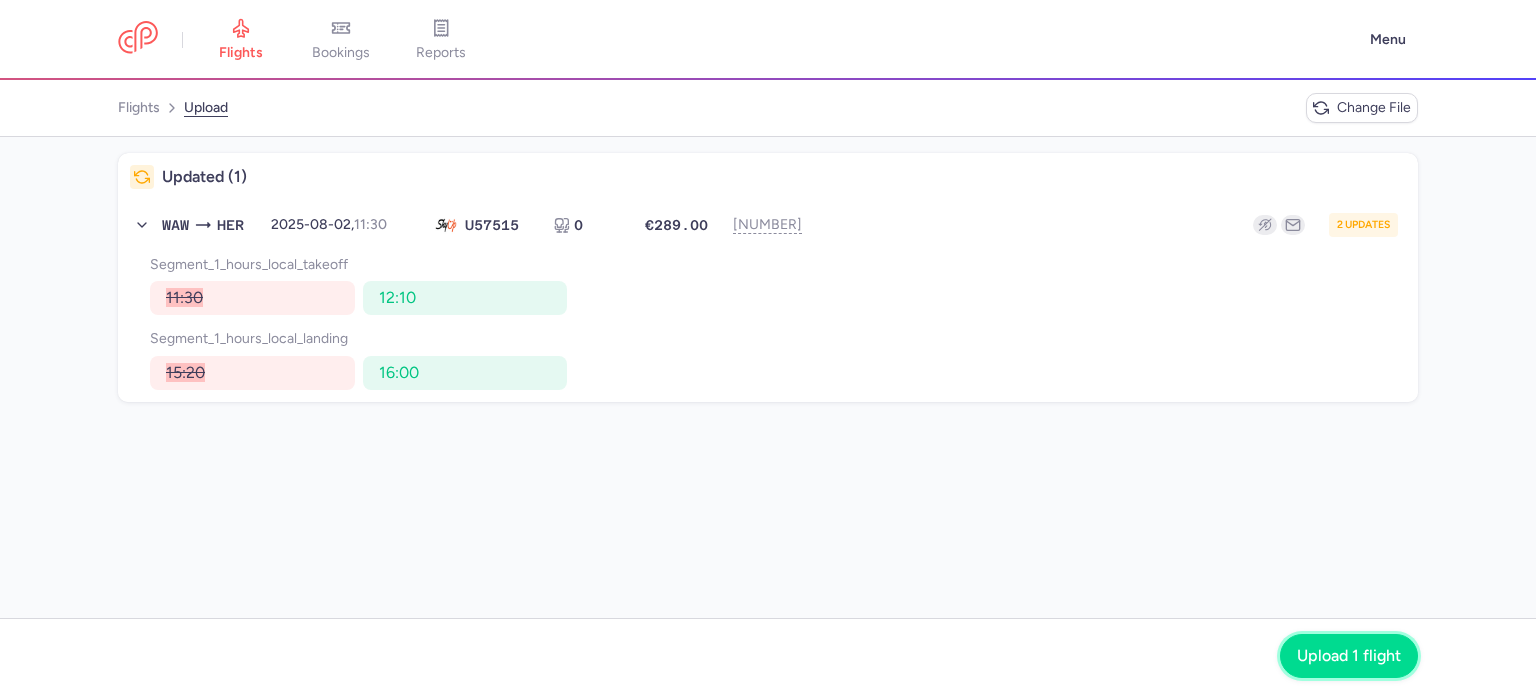 click on "Upload 1 flight" 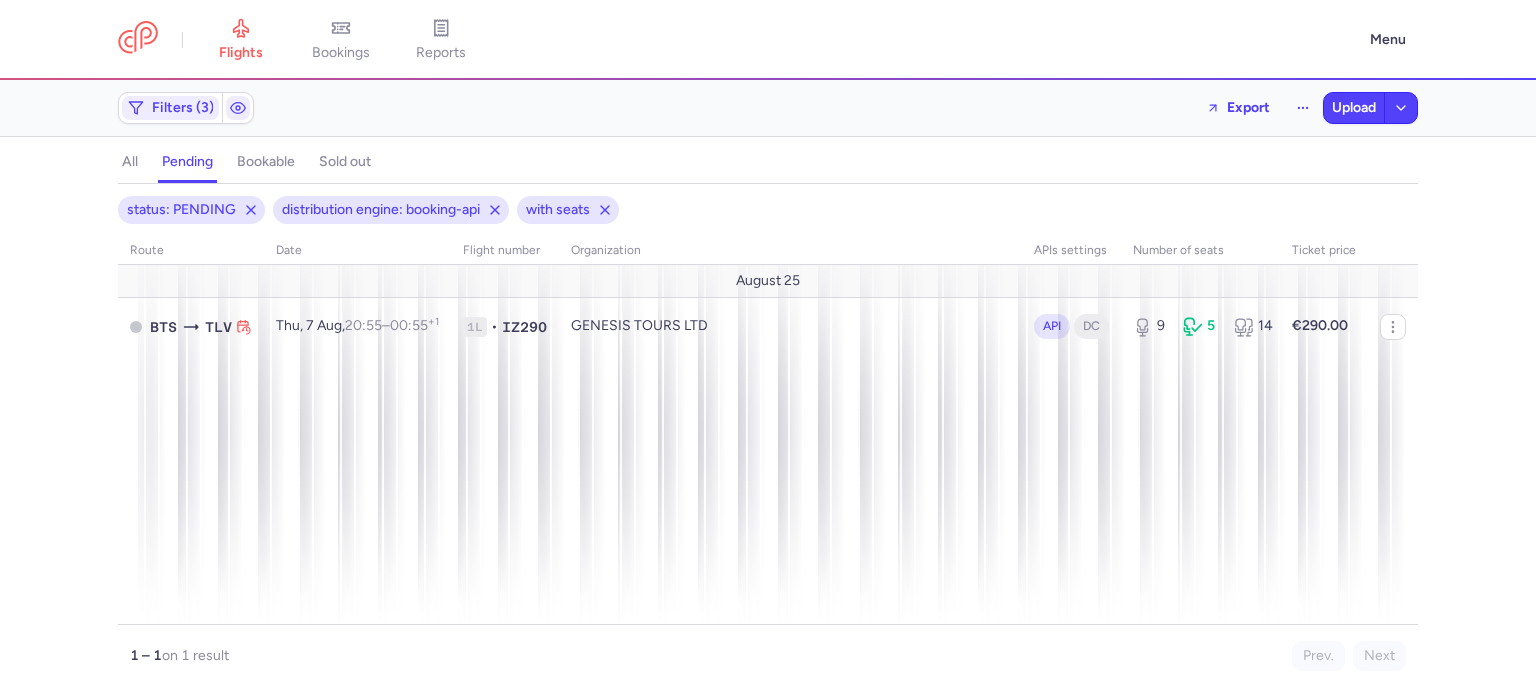 scroll, scrollTop: 0, scrollLeft: 0, axis: both 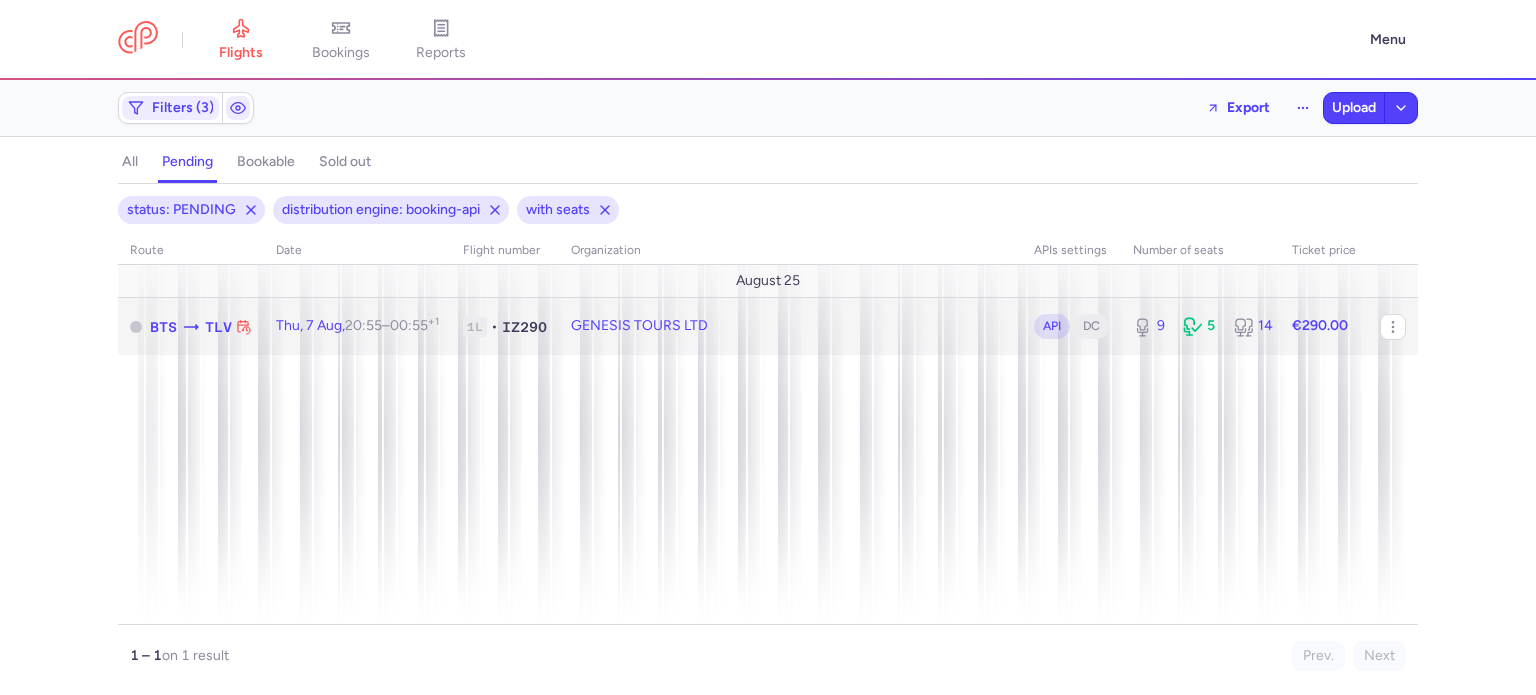click on "GENESIS TOURS LTD" at bounding box center [790, 326] 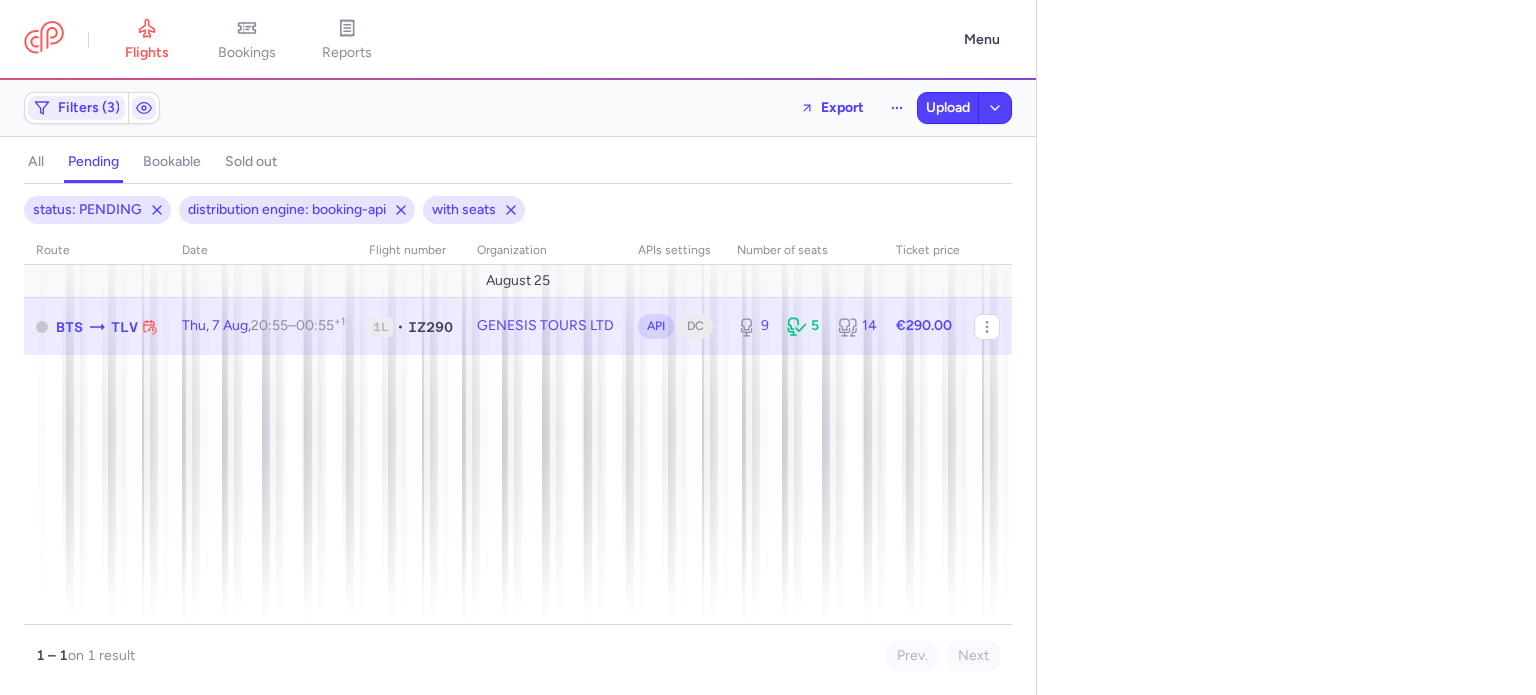 select on "hours" 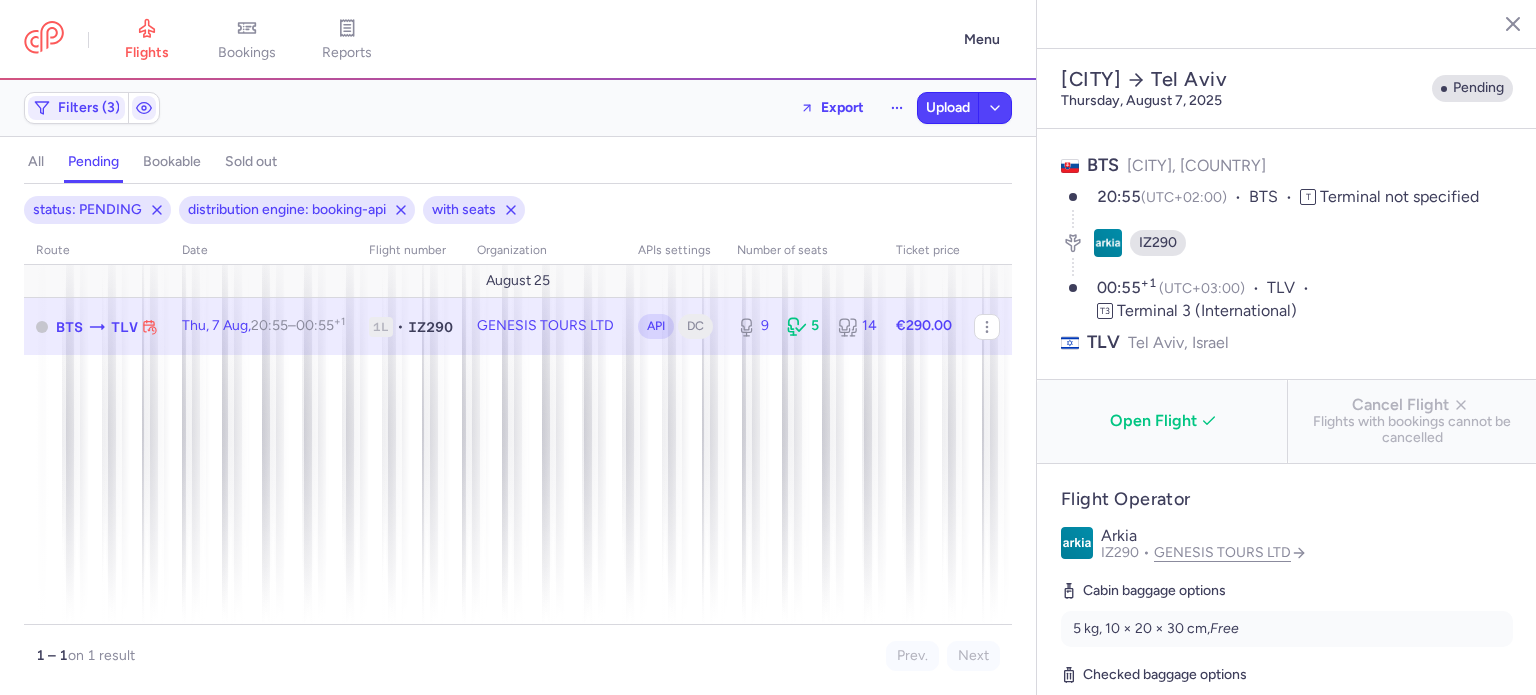 click on "Open Flight" 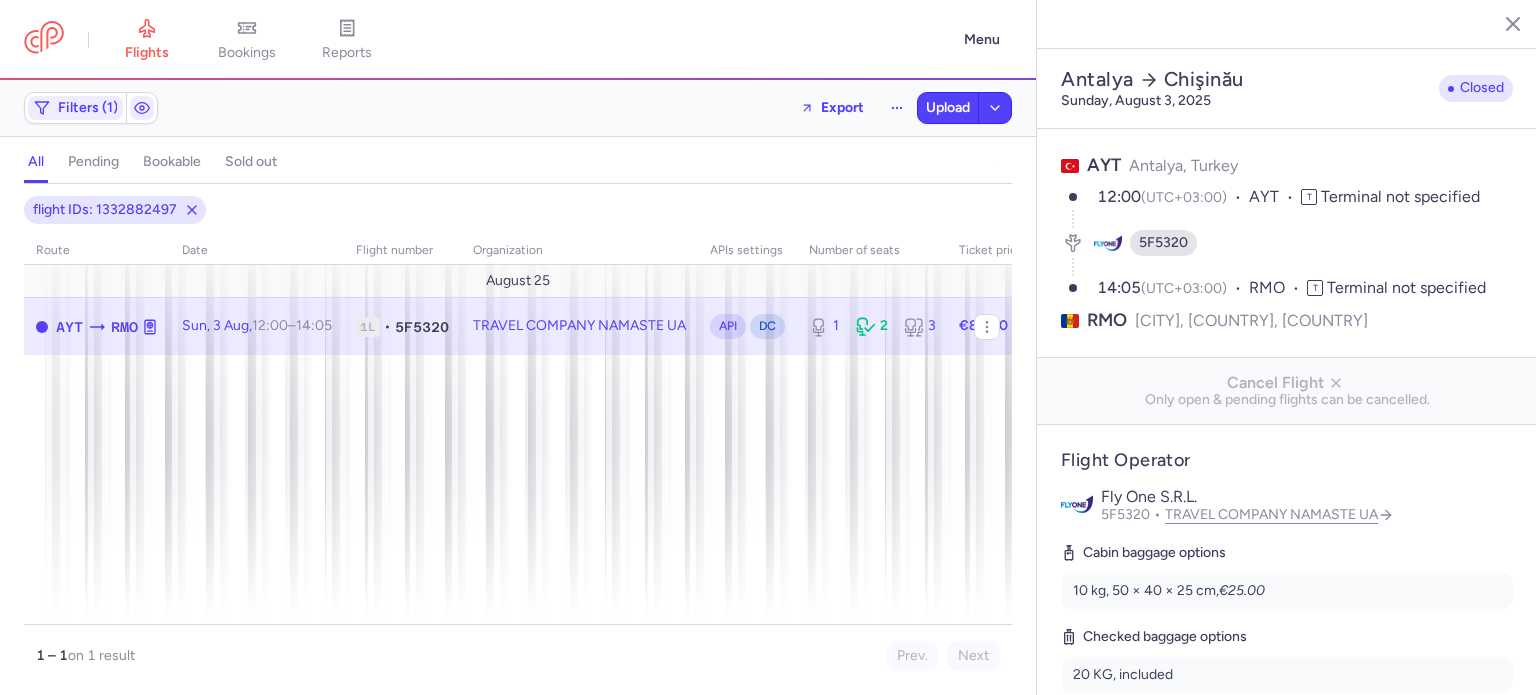 select on "days" 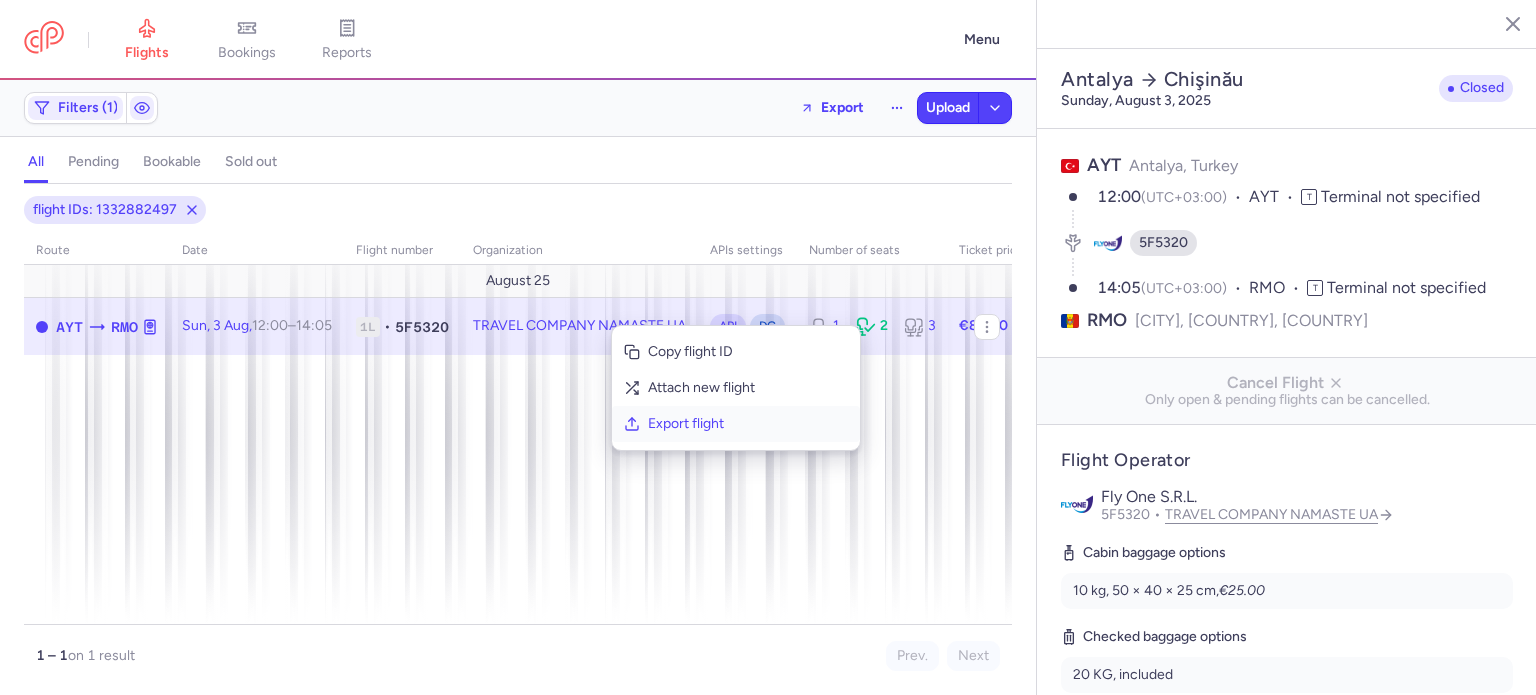 click on "Export flight" at bounding box center (748, 424) 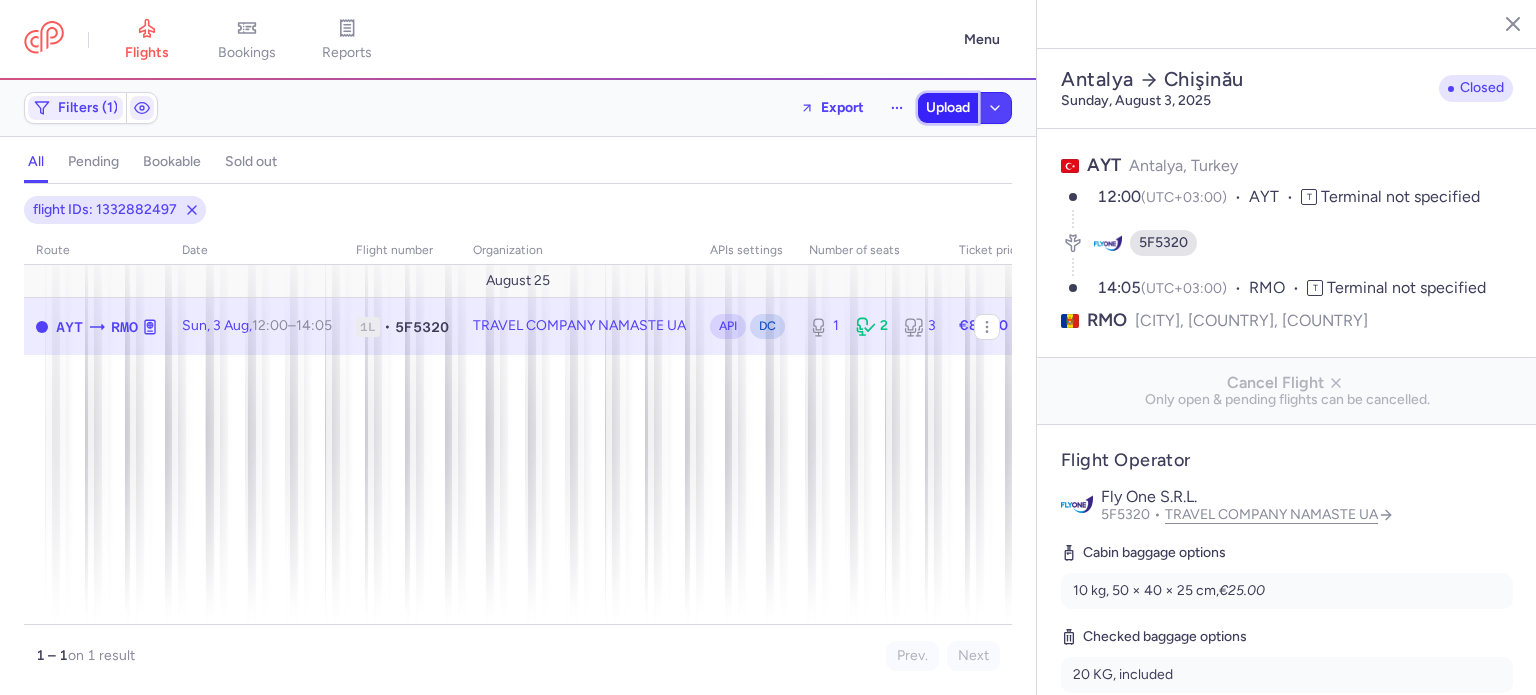 click on "Upload" at bounding box center [948, 108] 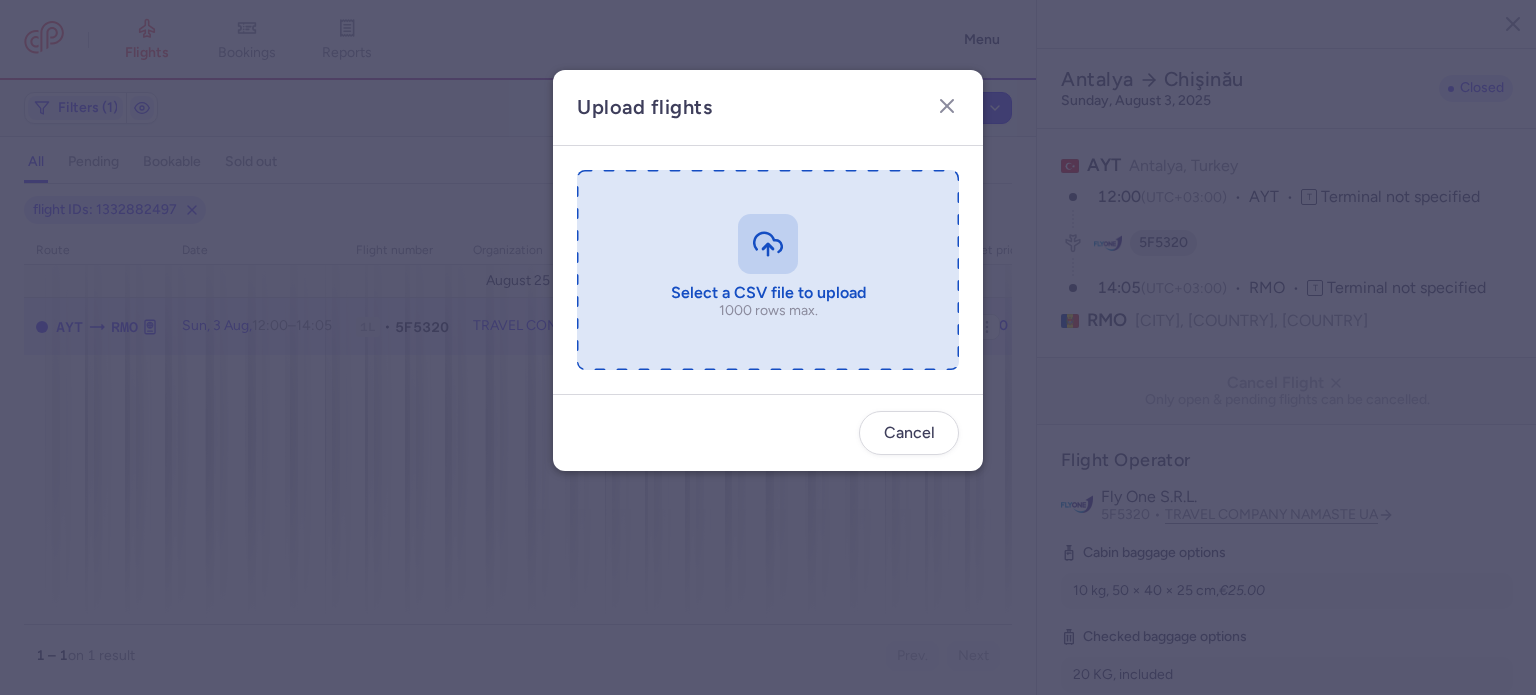 click at bounding box center [768, 270] 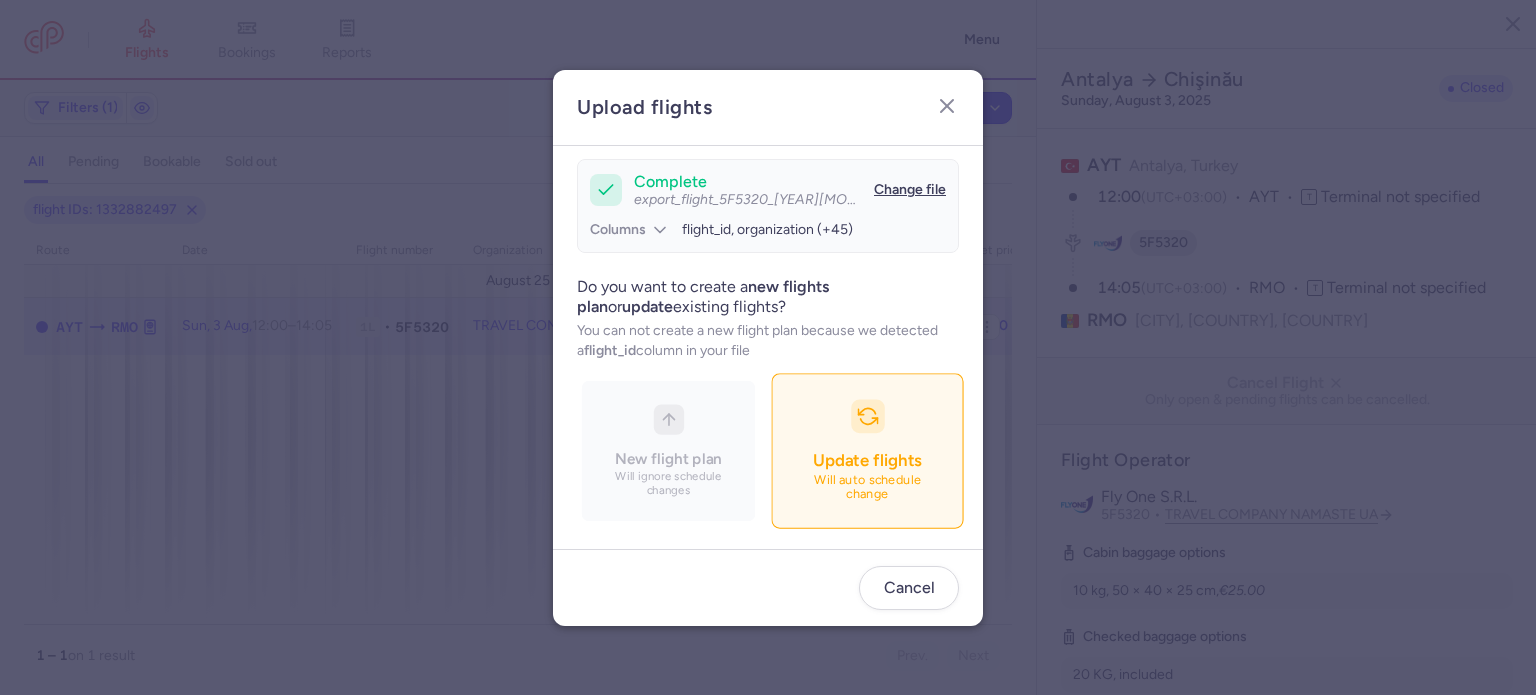 scroll, scrollTop: 172, scrollLeft: 0, axis: vertical 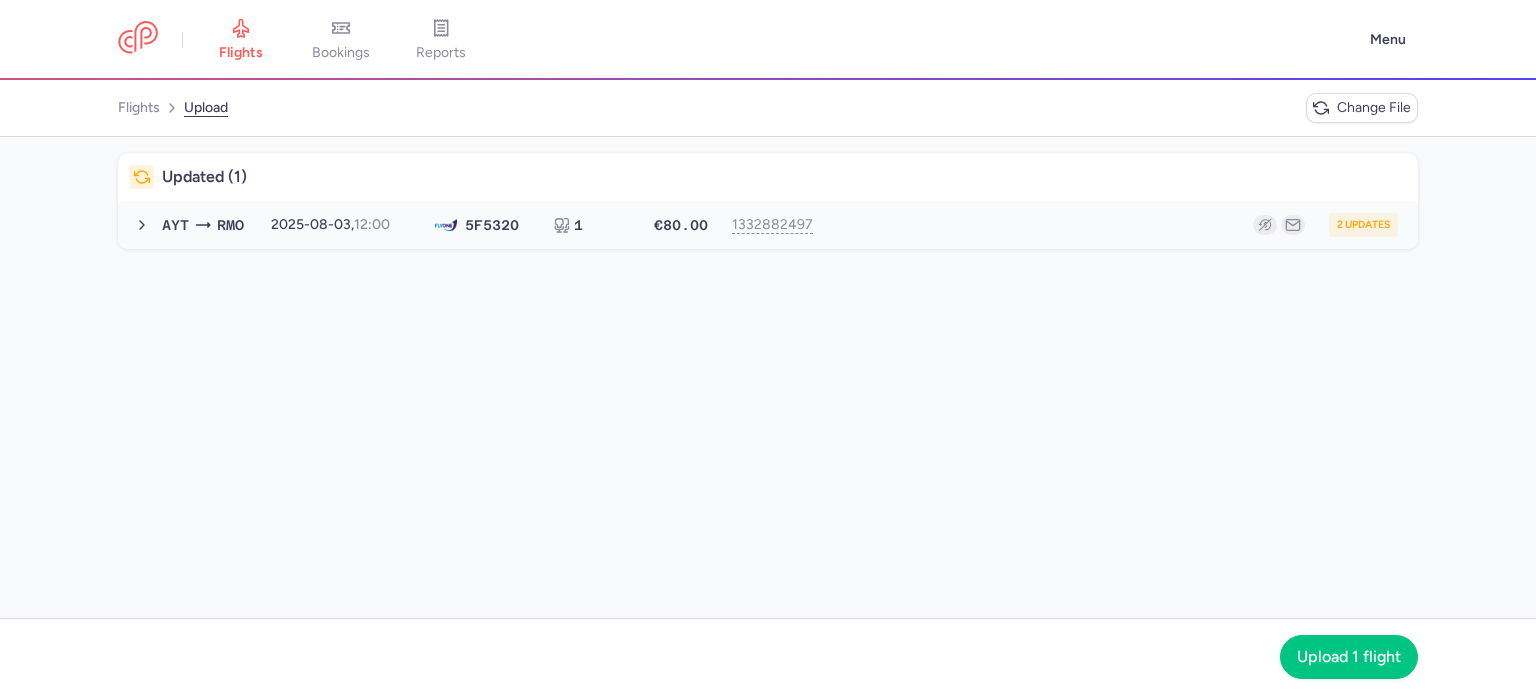 click on "2 updates" at bounding box center (1112, 225) 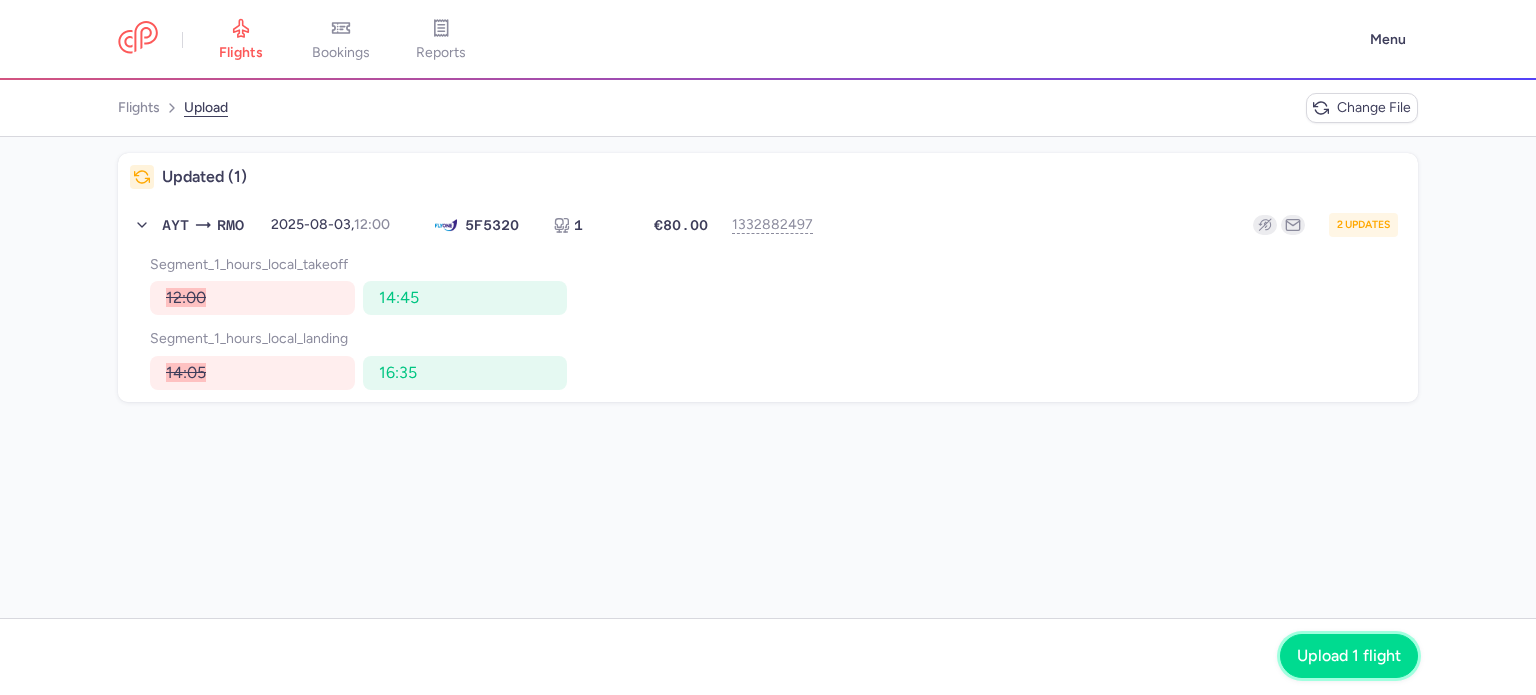 click on "Upload 1 flight" at bounding box center (1349, 656) 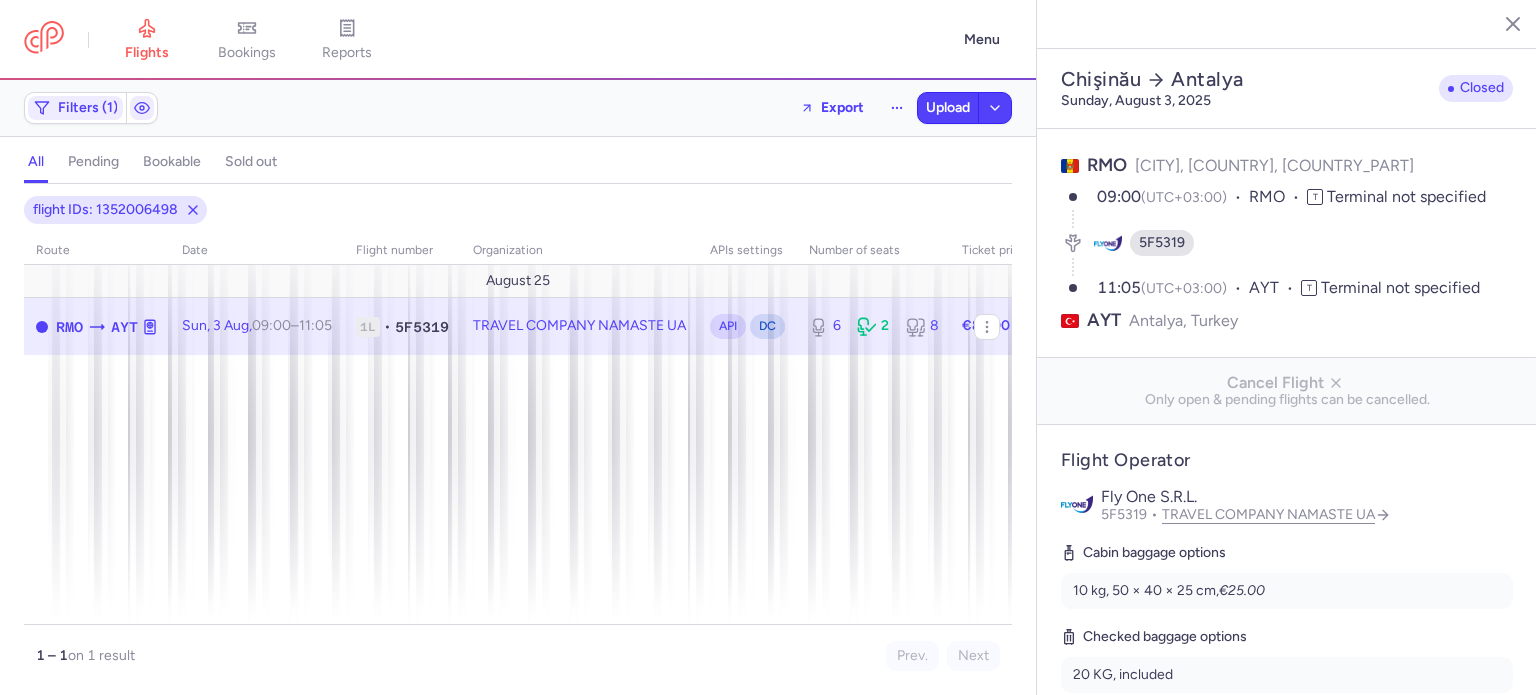 select on "days" 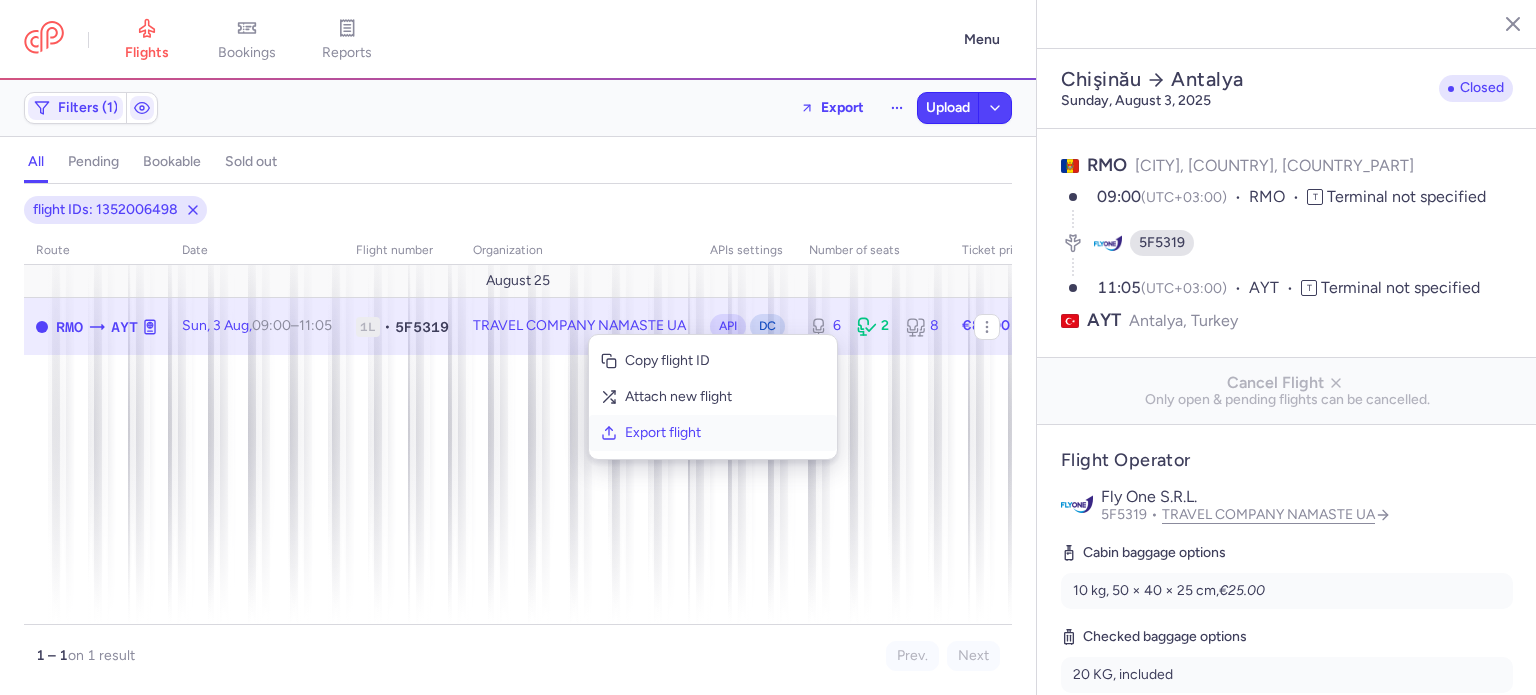 click on "Export flight" at bounding box center (725, 433) 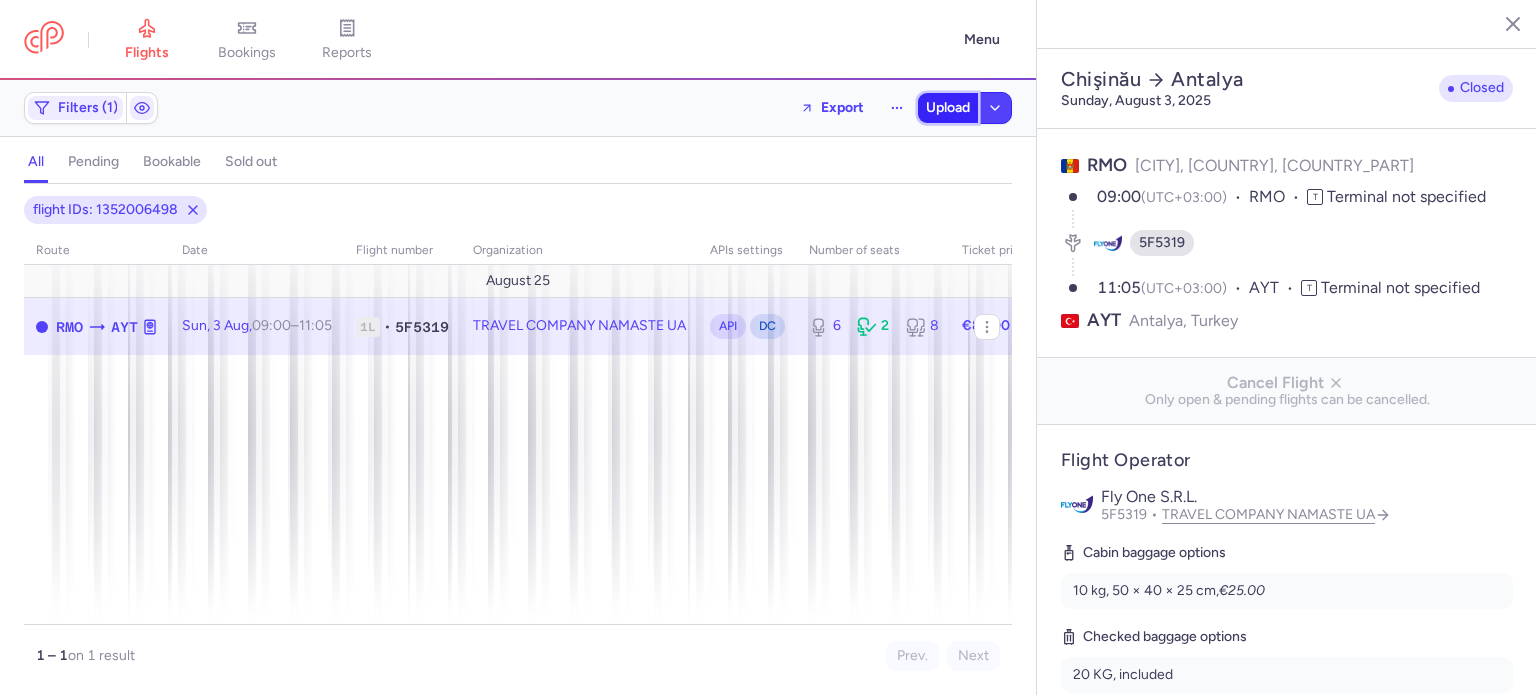 click on "Upload" at bounding box center (948, 108) 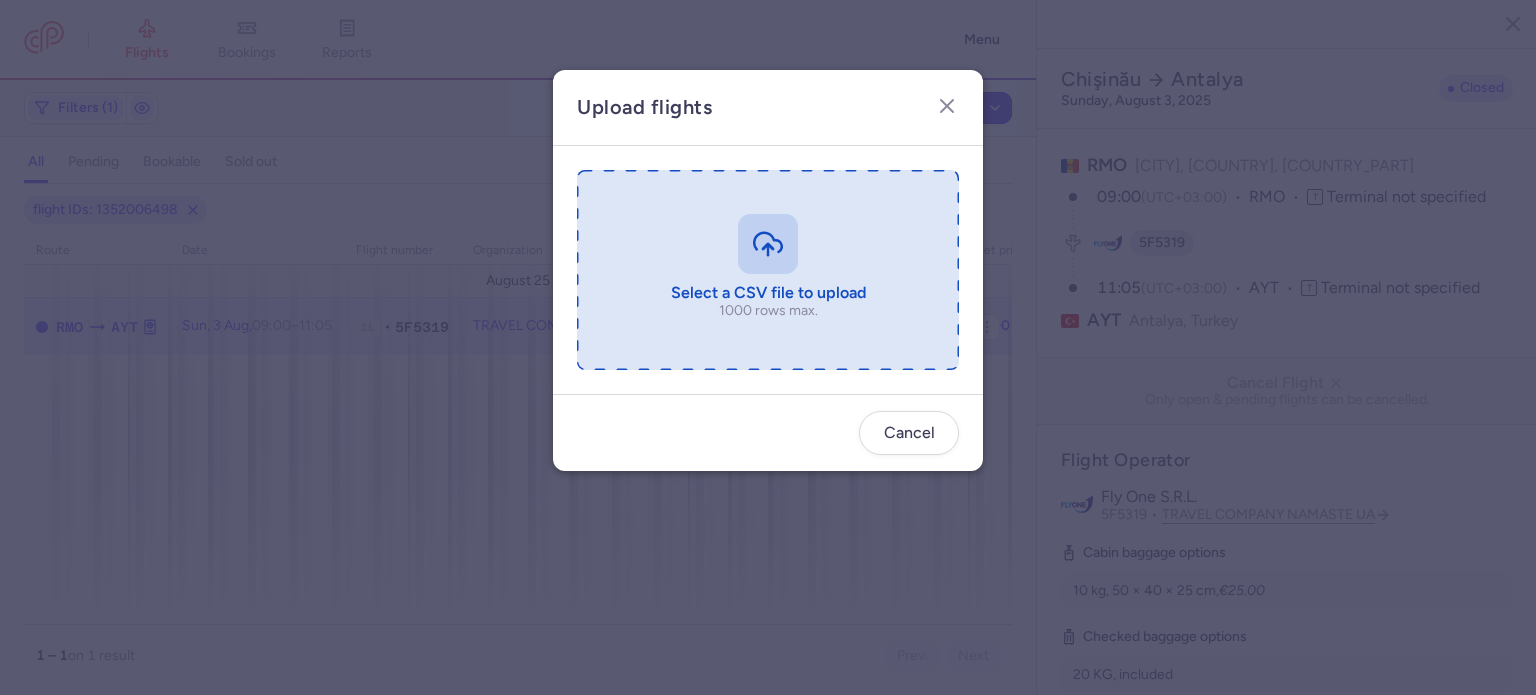 click at bounding box center [768, 270] 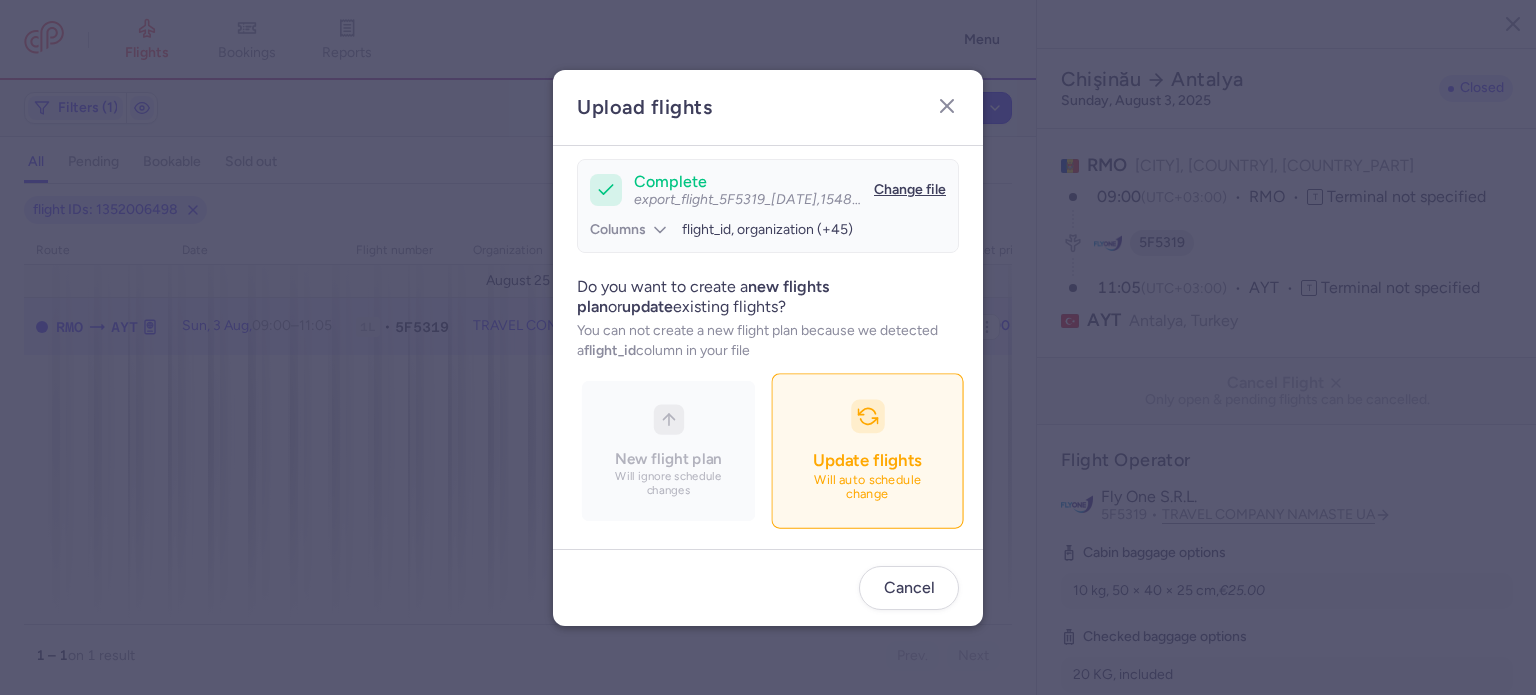 scroll, scrollTop: 172, scrollLeft: 0, axis: vertical 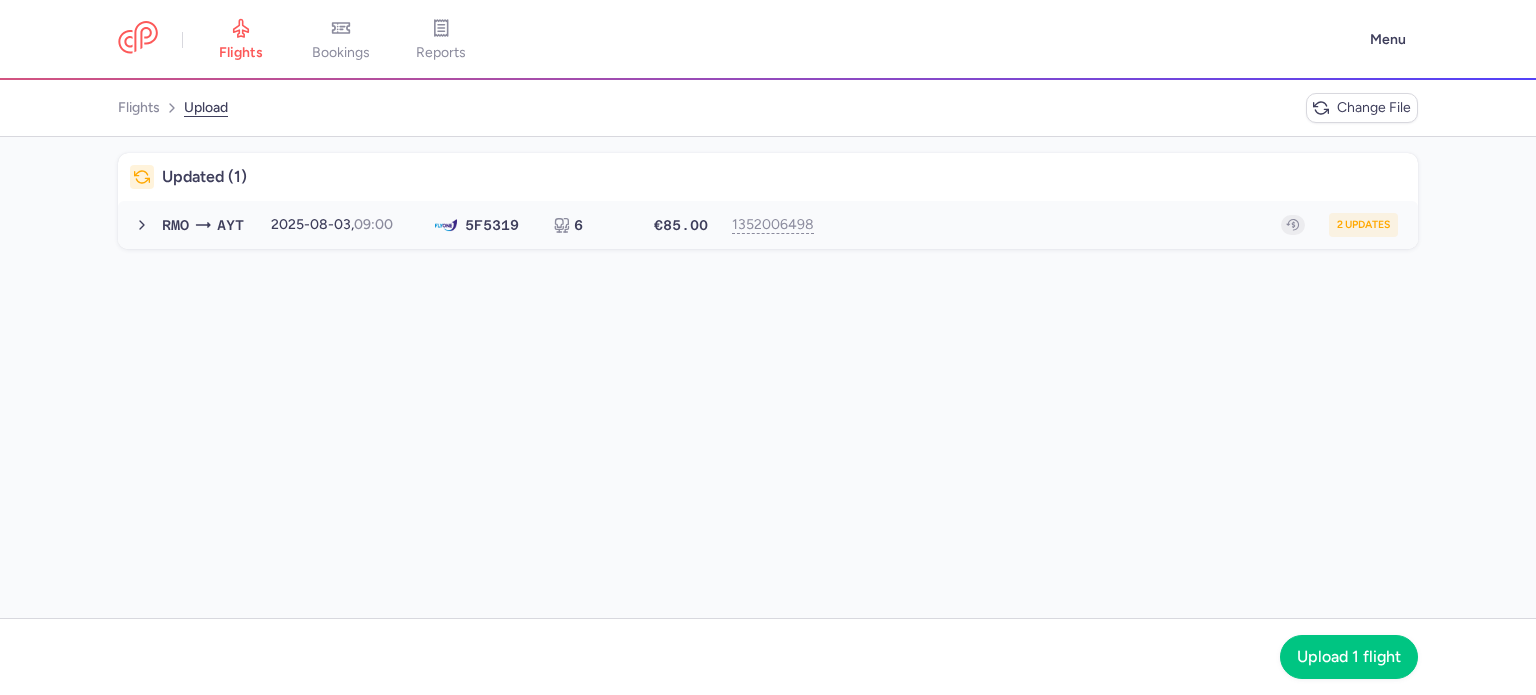click on "RMO  AYT 2025-08-03,  09:00 5F  5319 6 €85.00 1352006498 2 updates 2025-08-03, 09:00 5F5319 6 seats €85.00" at bounding box center [768, 225] 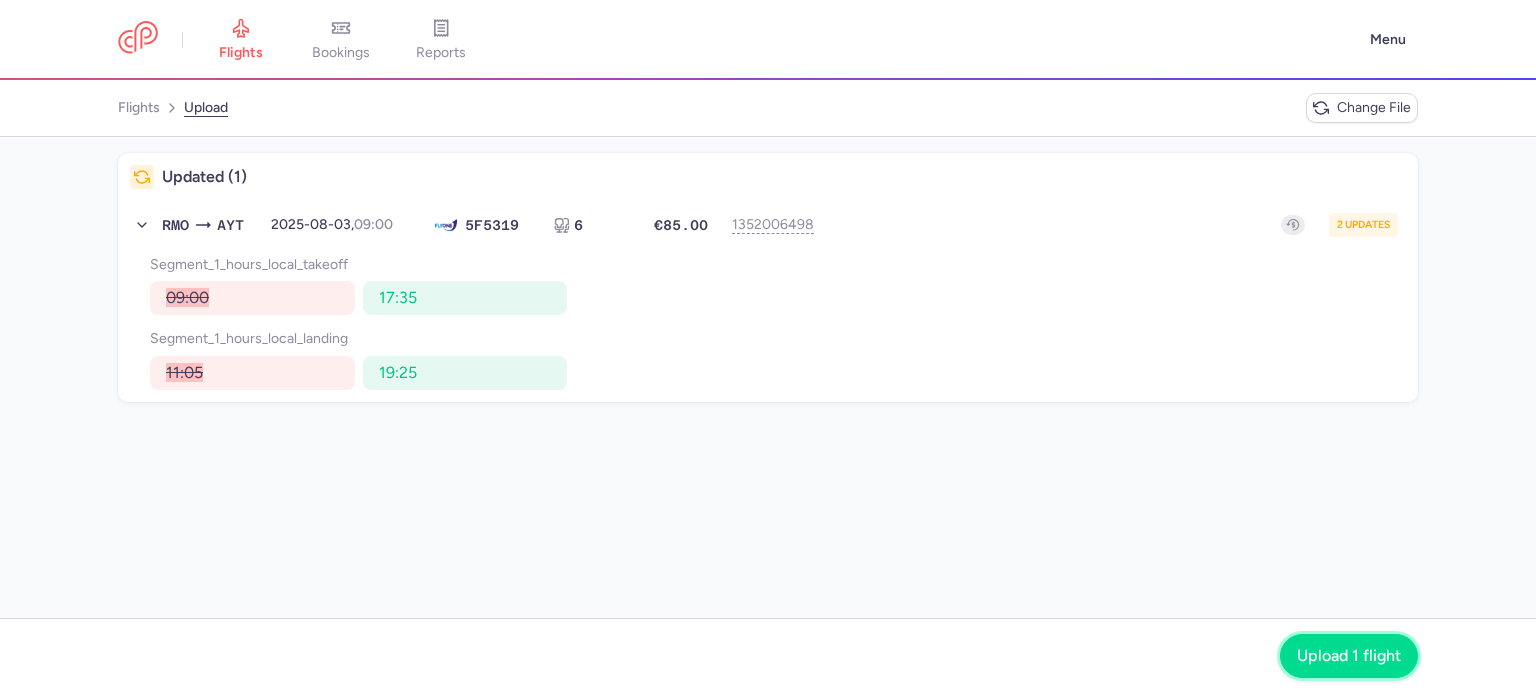 click on "Upload 1 flight" at bounding box center (1349, 656) 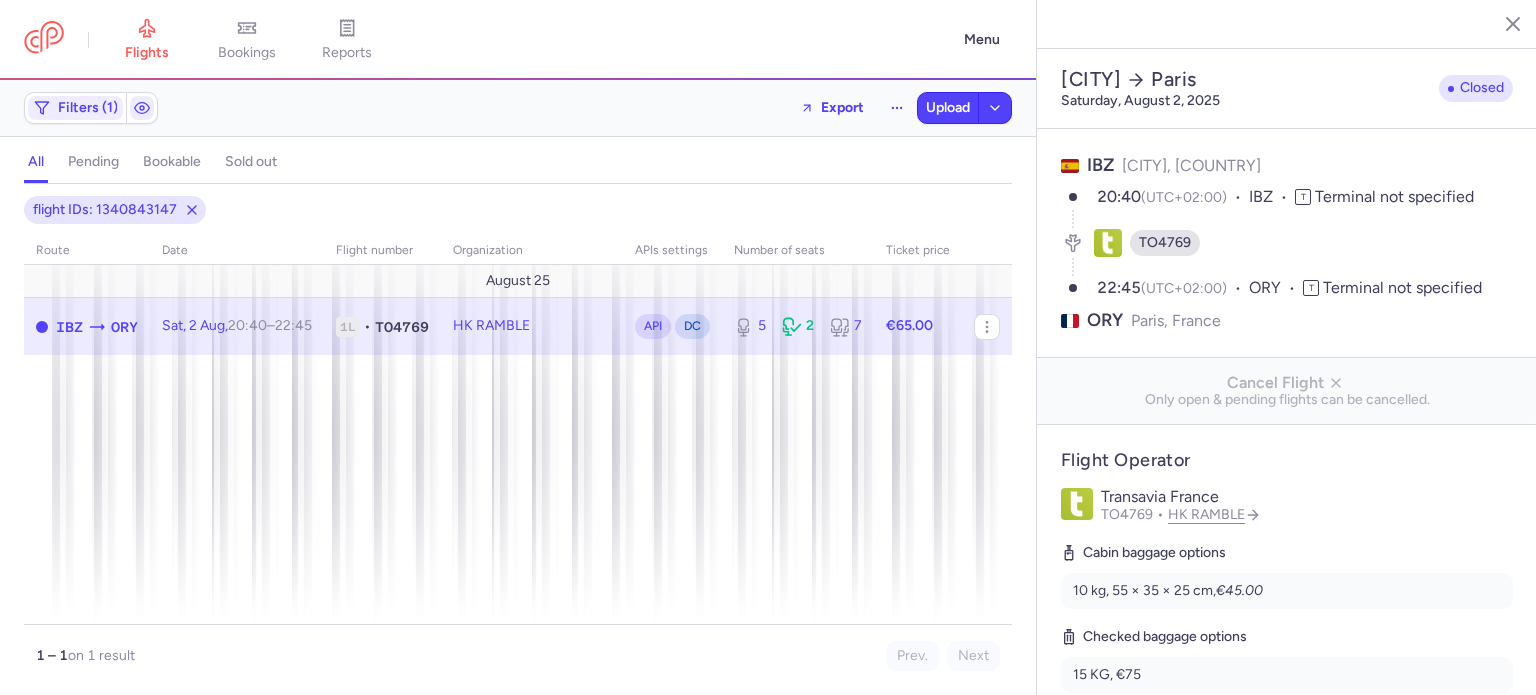 select on "days" 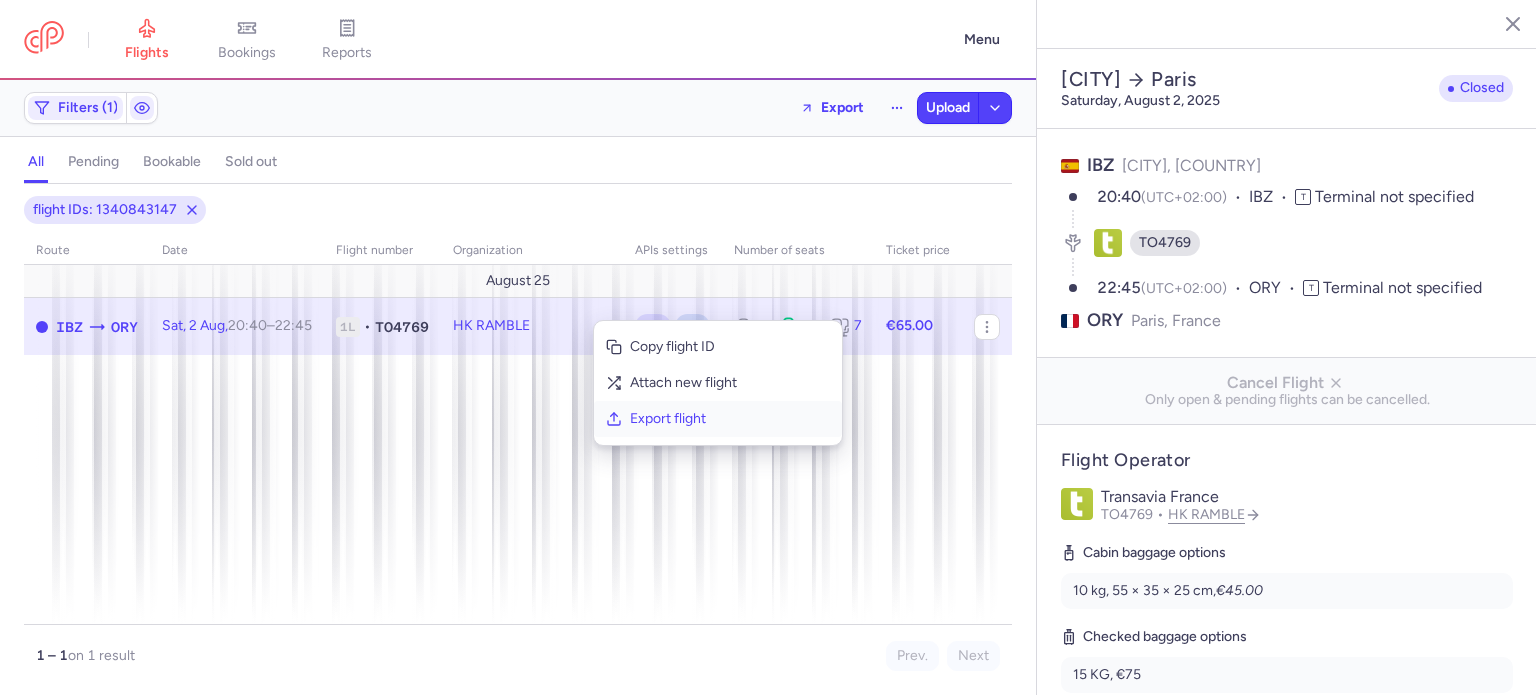 click on "Export flight" at bounding box center (718, 419) 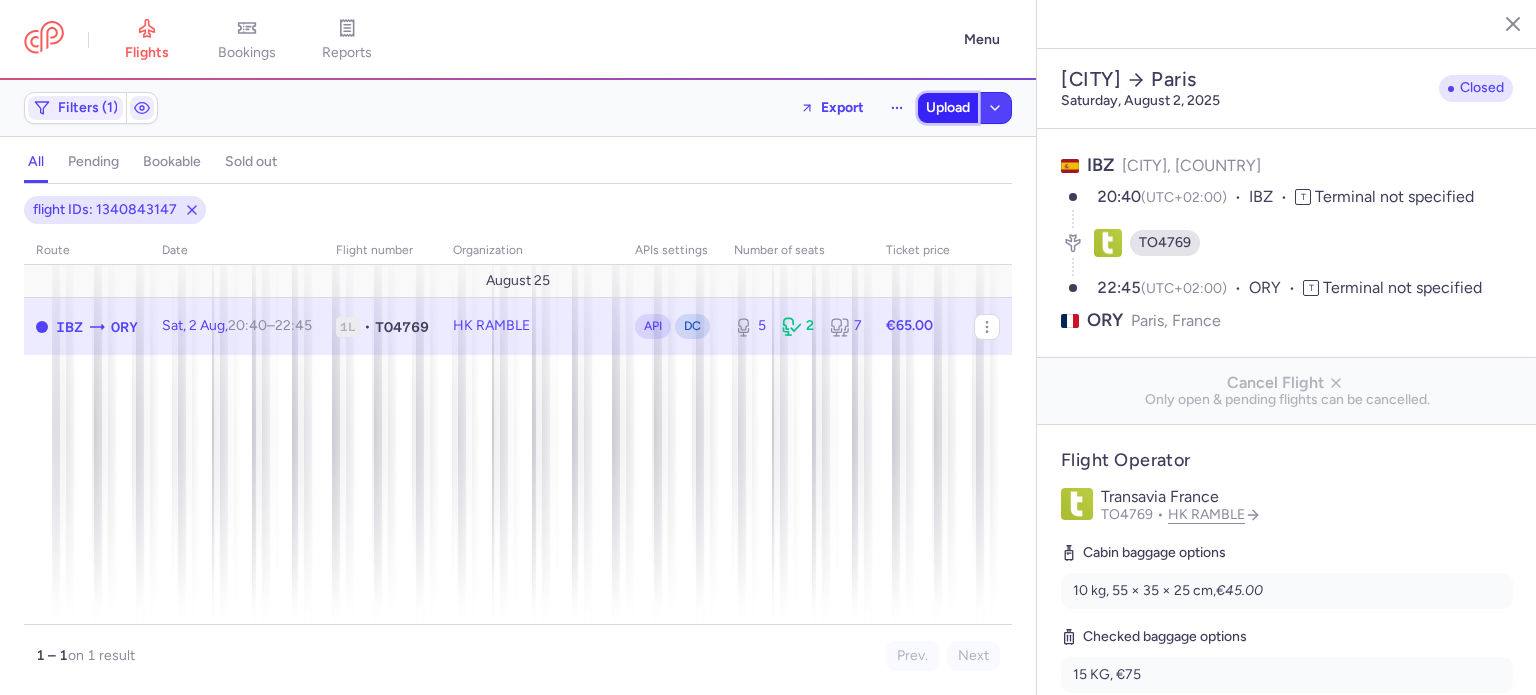 click on "Upload" at bounding box center (948, 108) 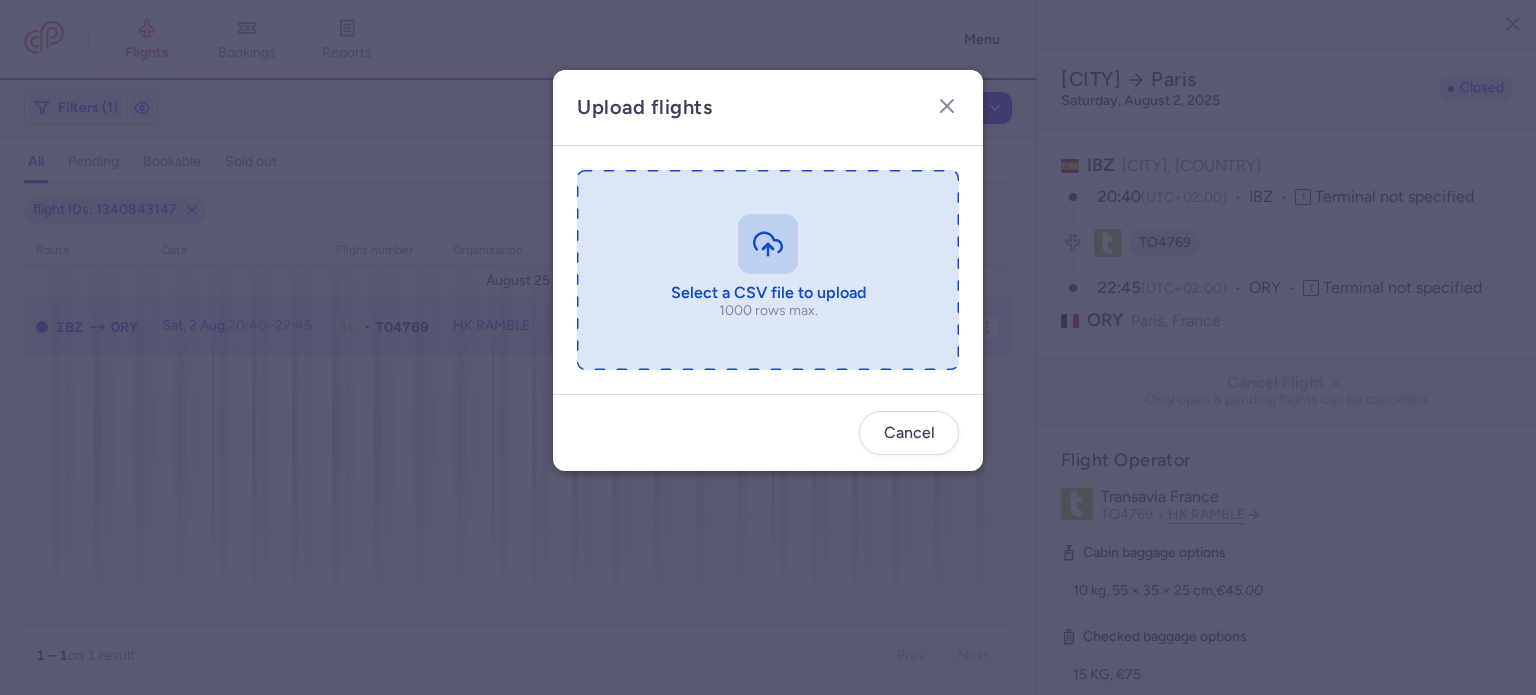 click at bounding box center (768, 270) 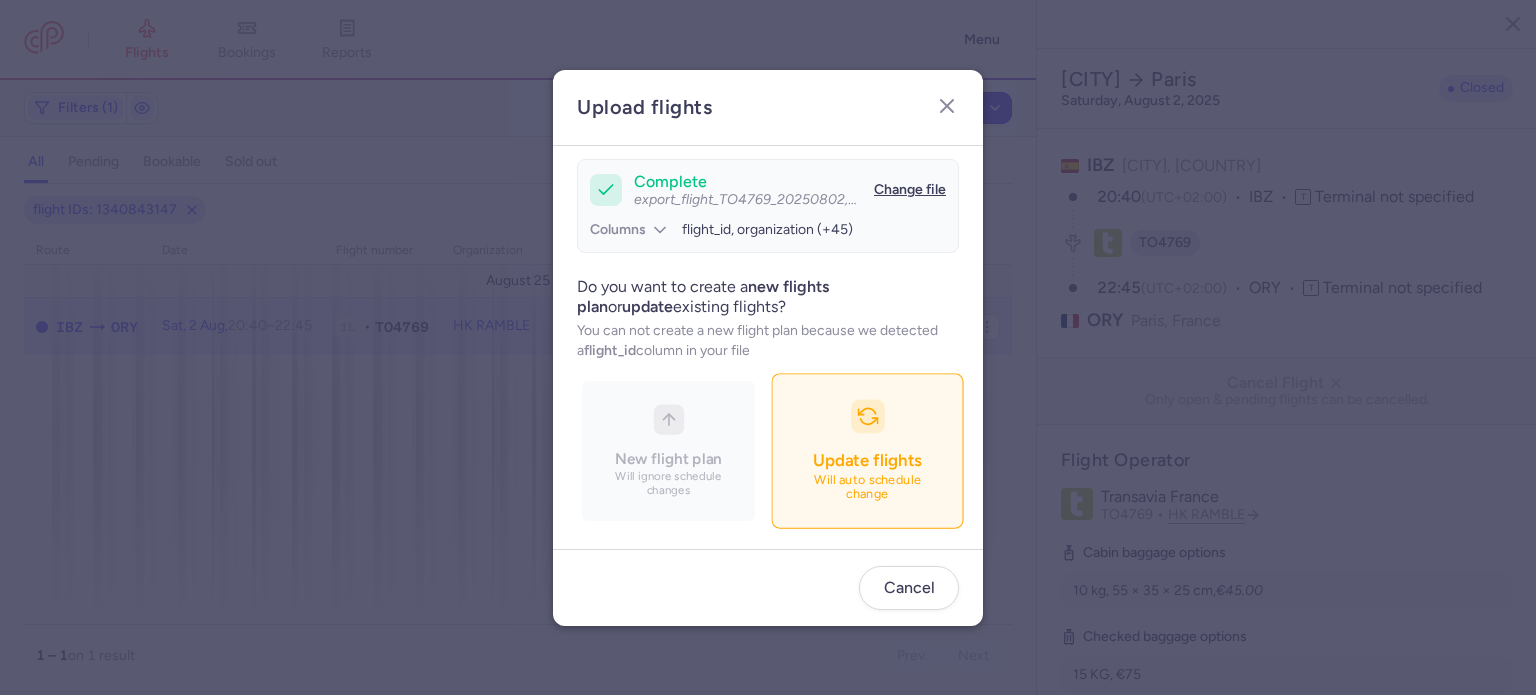 scroll, scrollTop: 172, scrollLeft: 0, axis: vertical 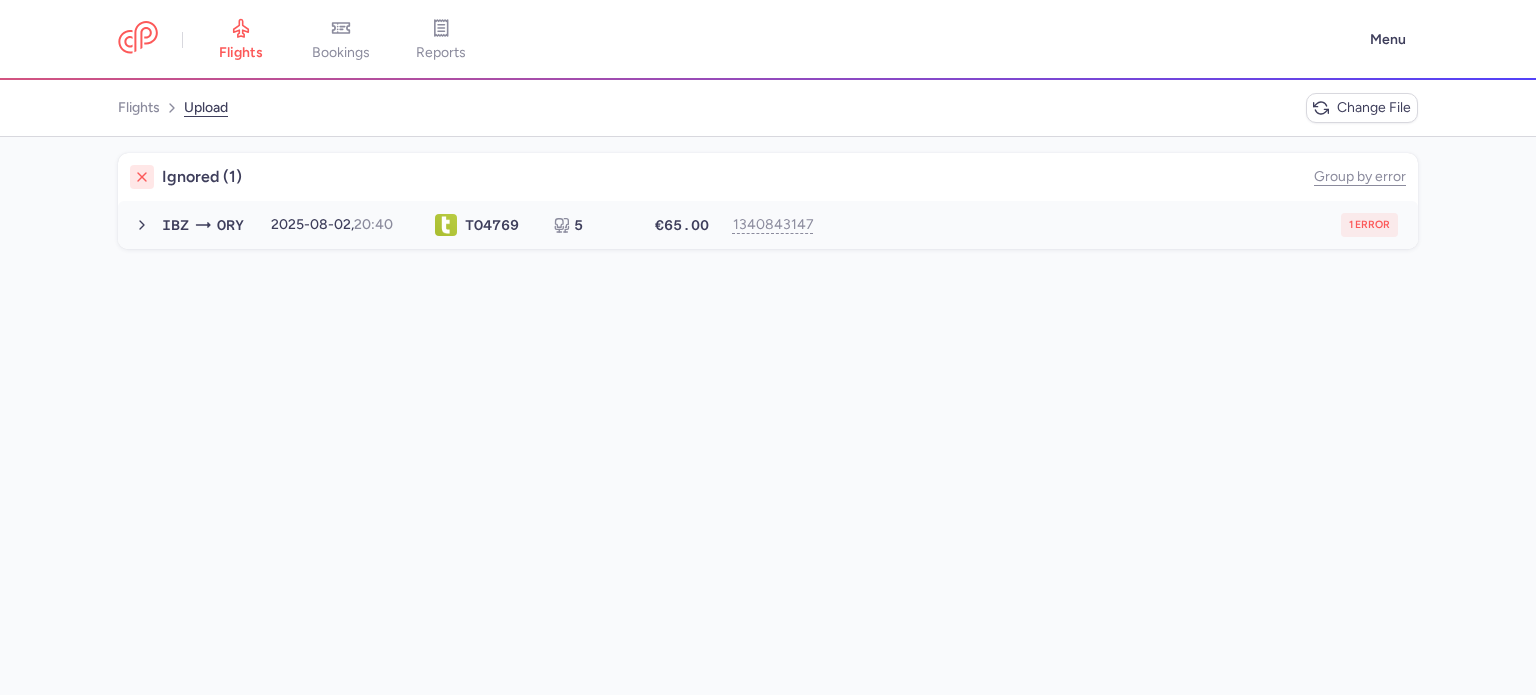 click on "1 error" at bounding box center (1112, 225) 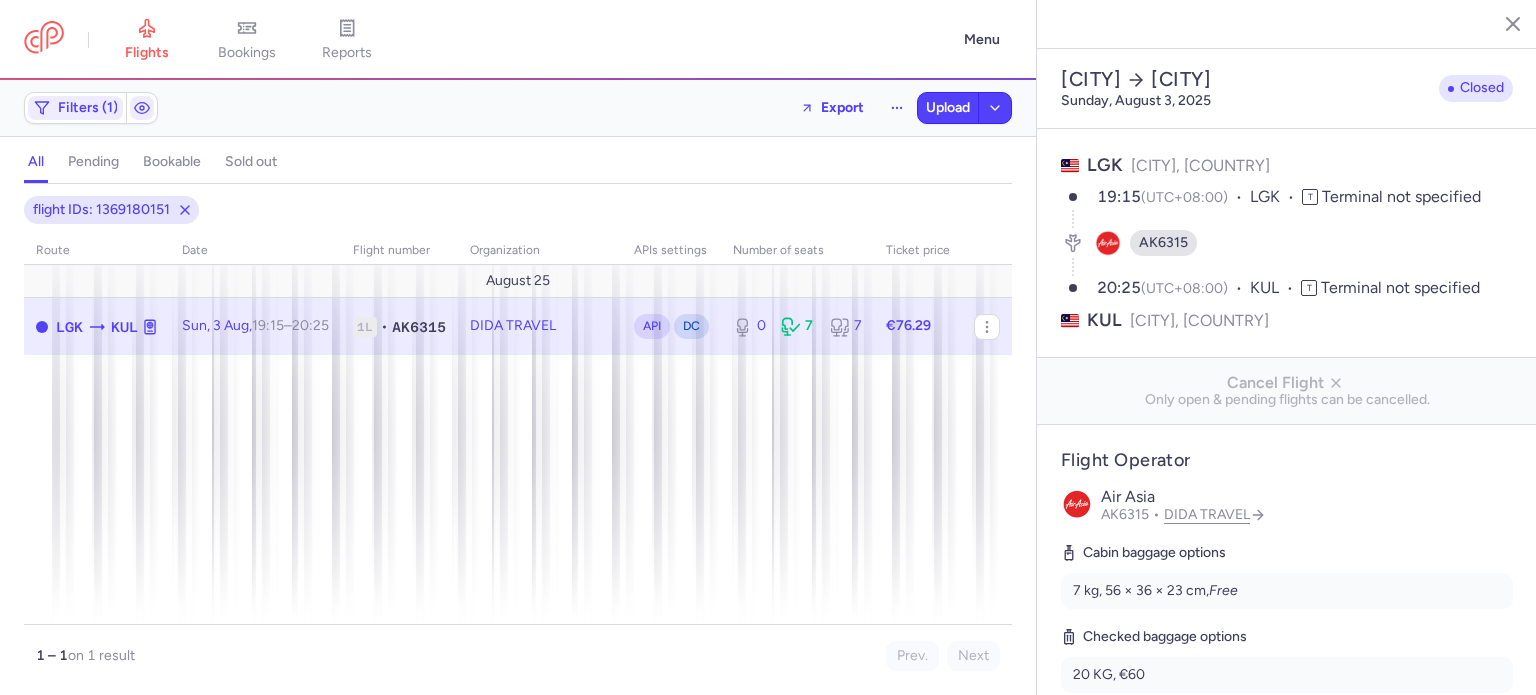 select on "days" 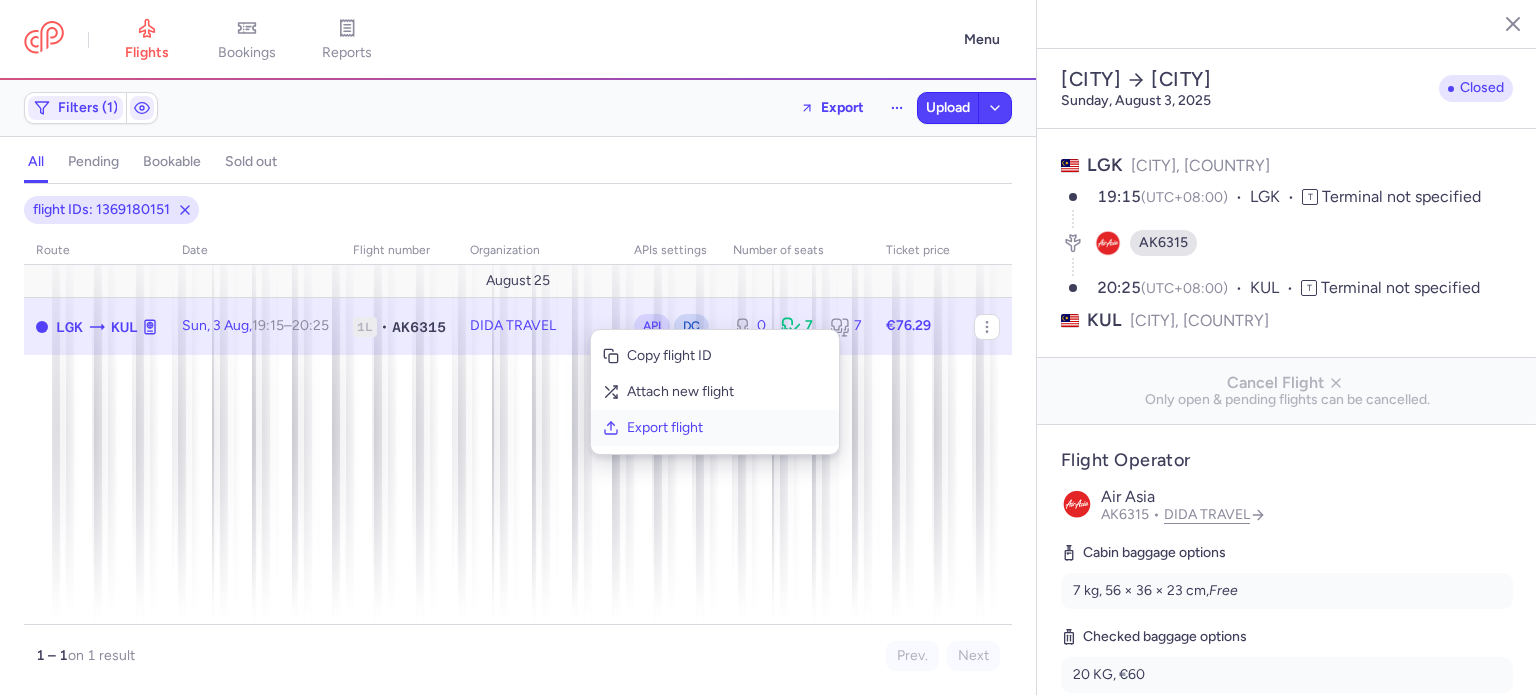 click on "Export flight" at bounding box center [727, 428] 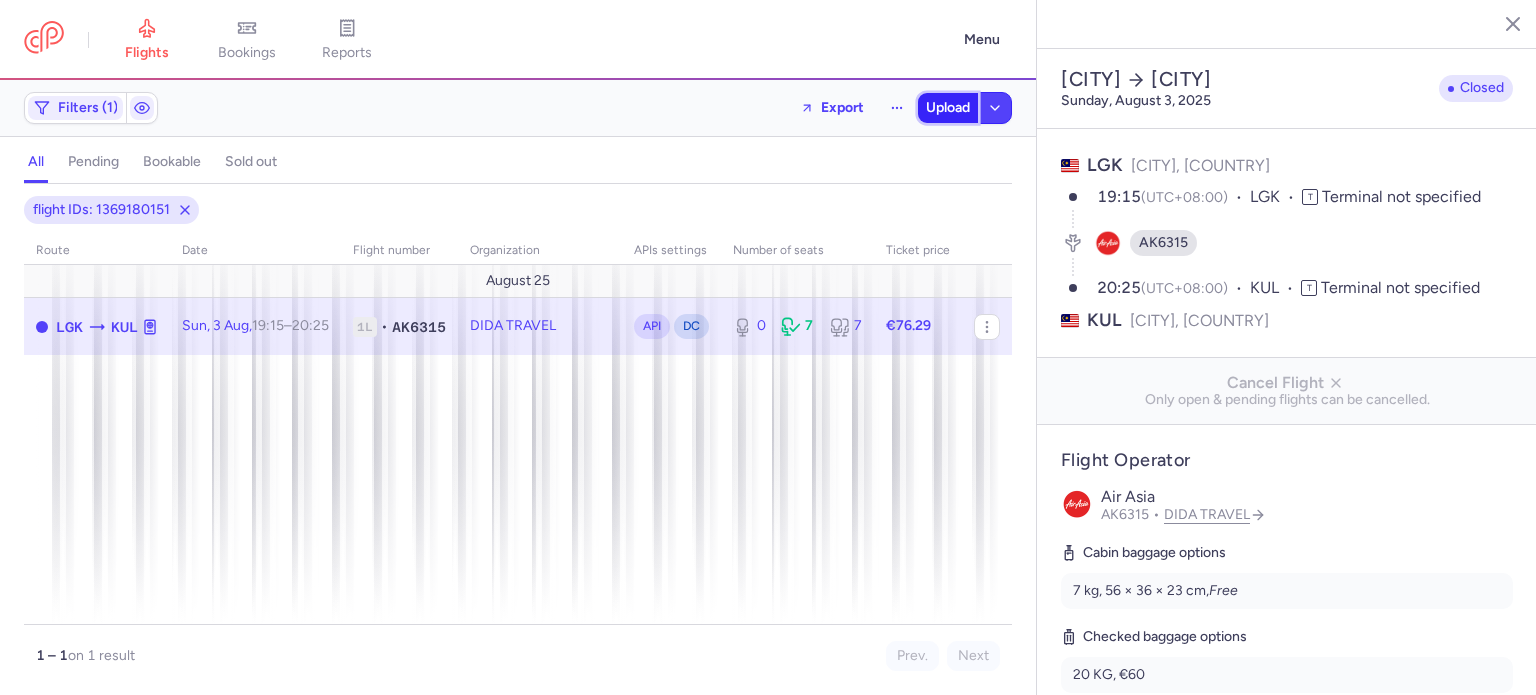 click on "Upload" at bounding box center (948, 108) 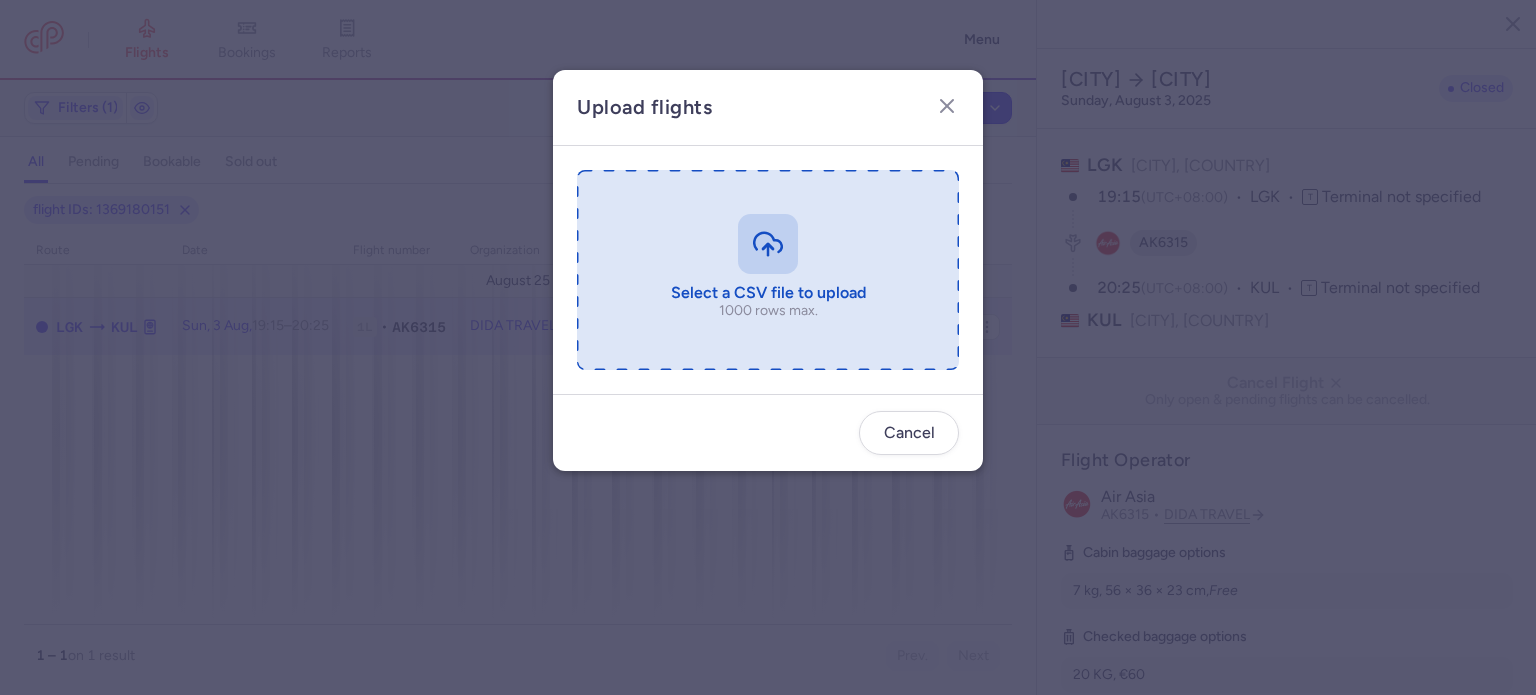 click at bounding box center (768, 270) 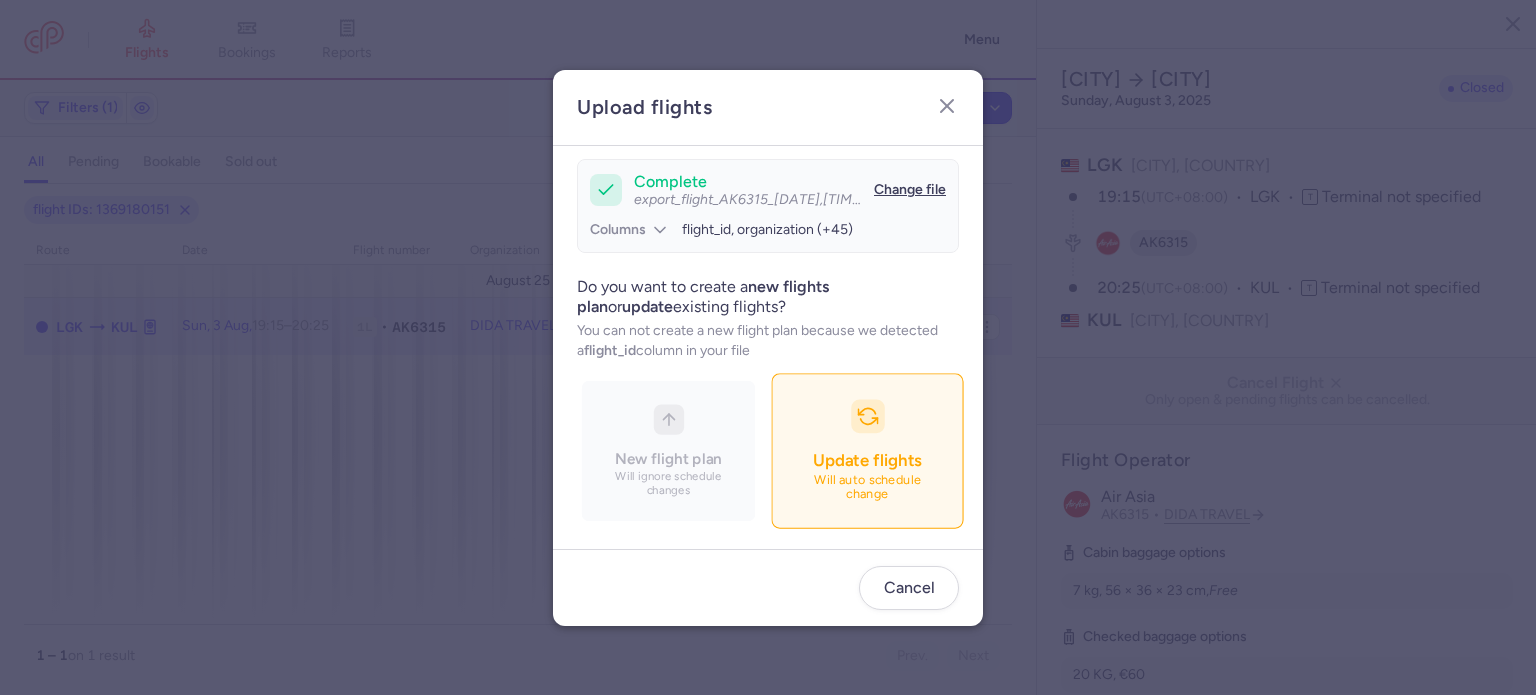 scroll, scrollTop: 172, scrollLeft: 0, axis: vertical 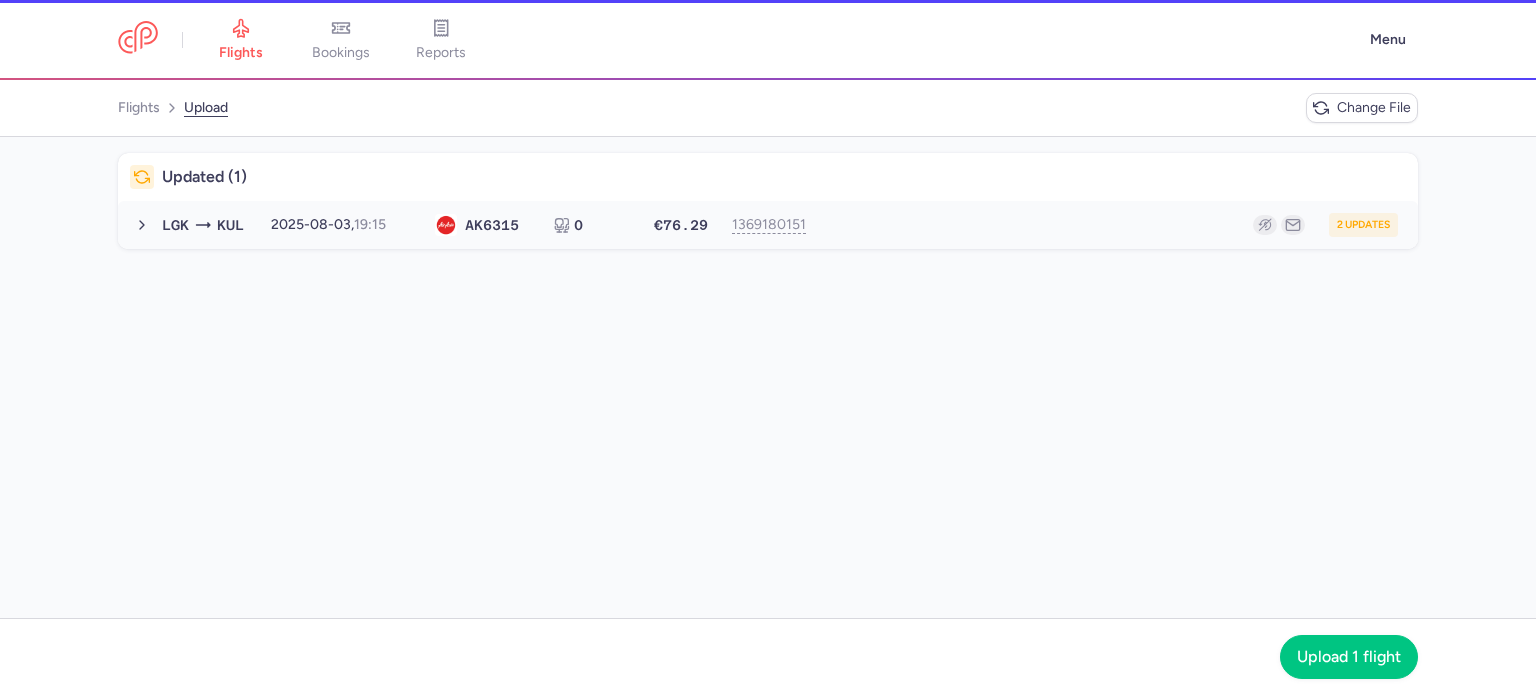 click on "2 updates" at bounding box center [1112, 225] 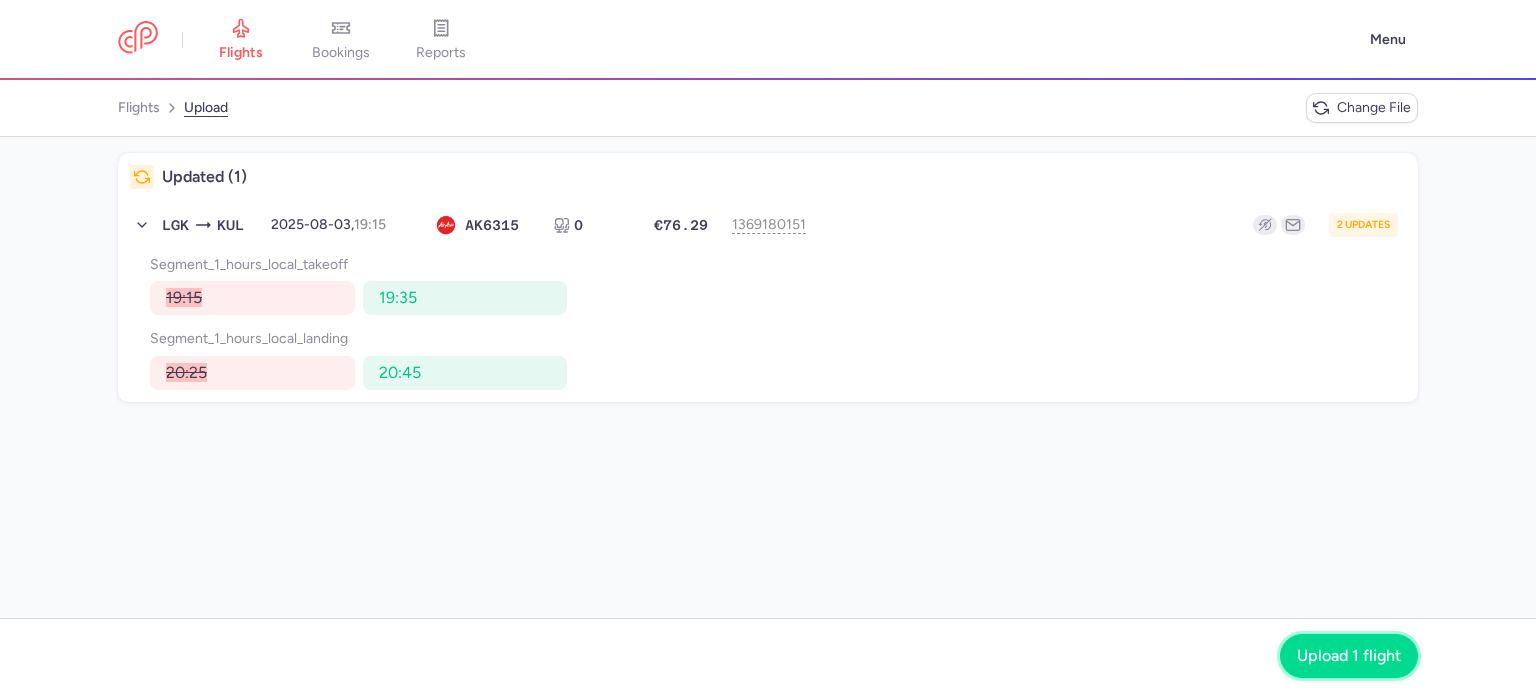 click on "Upload 1 flight" at bounding box center [1349, 656] 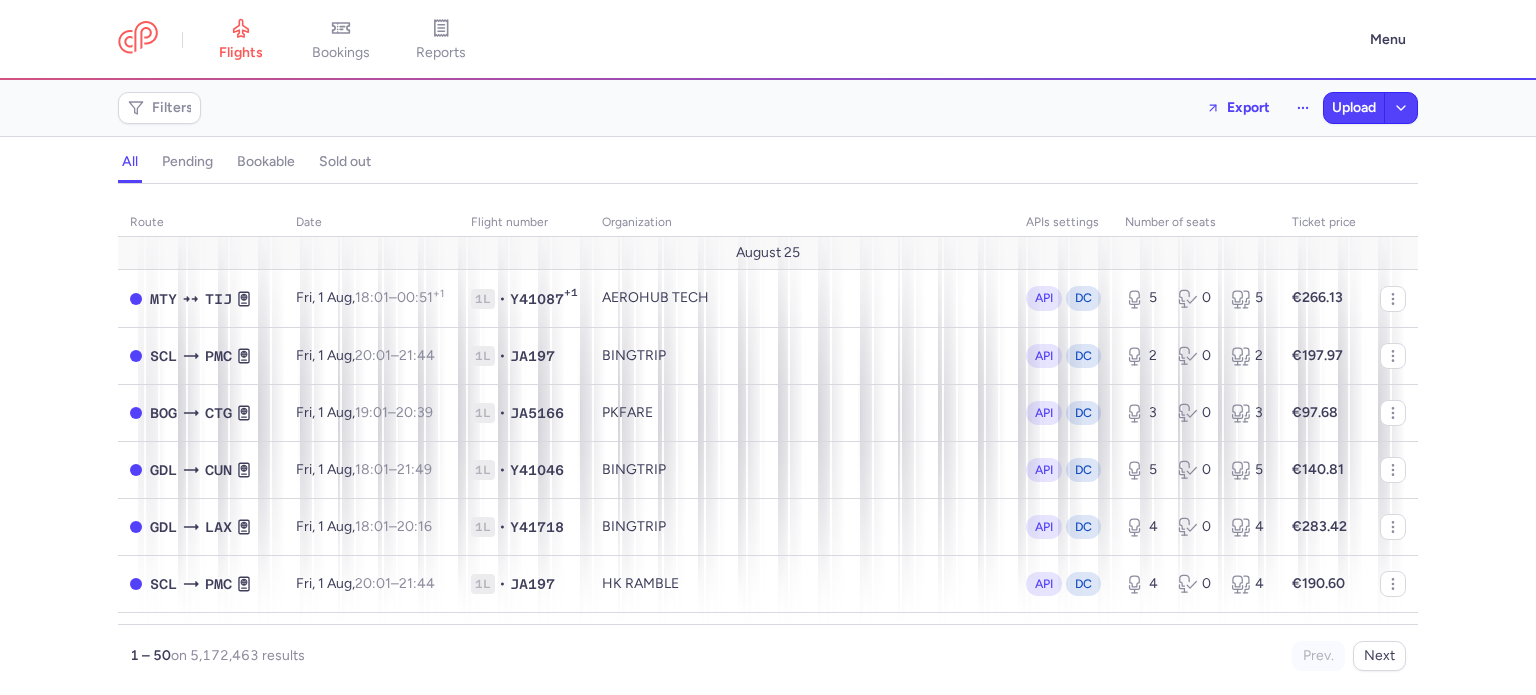scroll, scrollTop: 0, scrollLeft: 0, axis: both 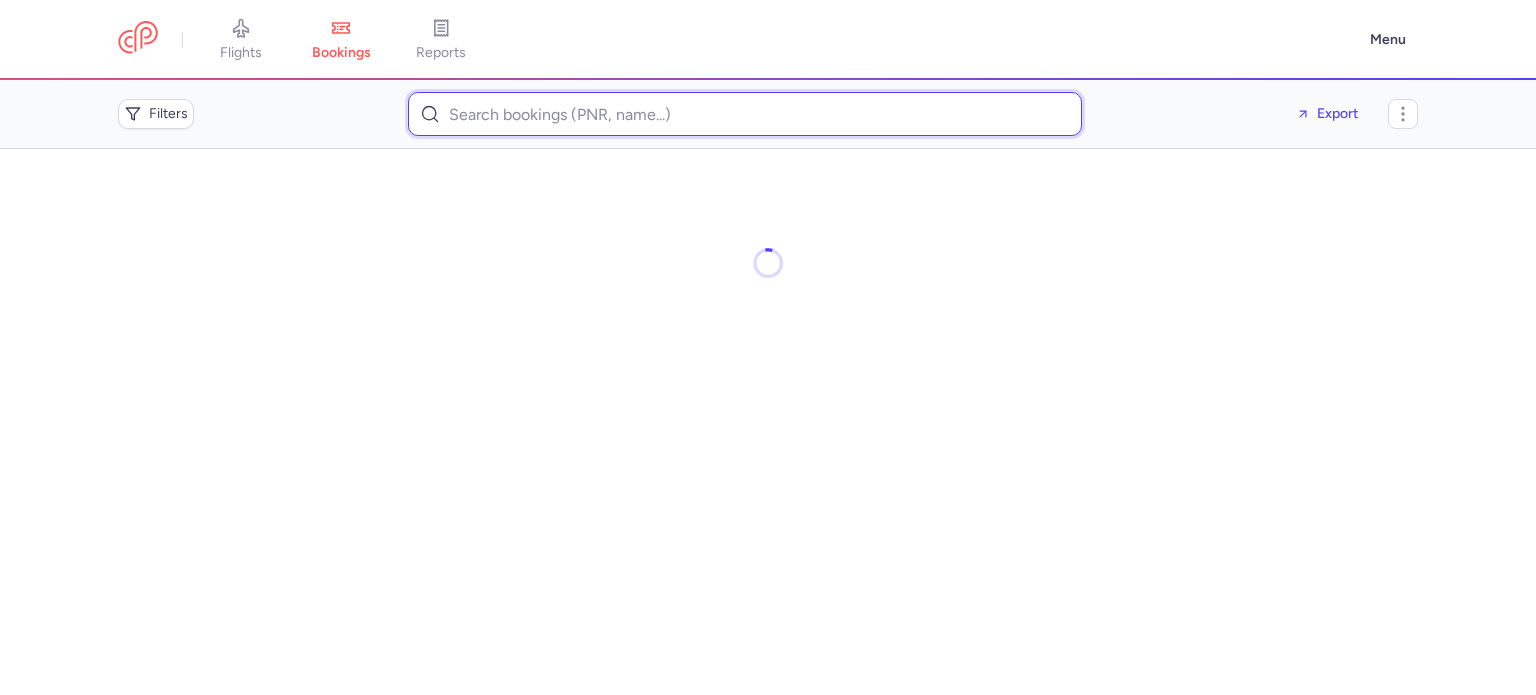 click at bounding box center (745, 114) 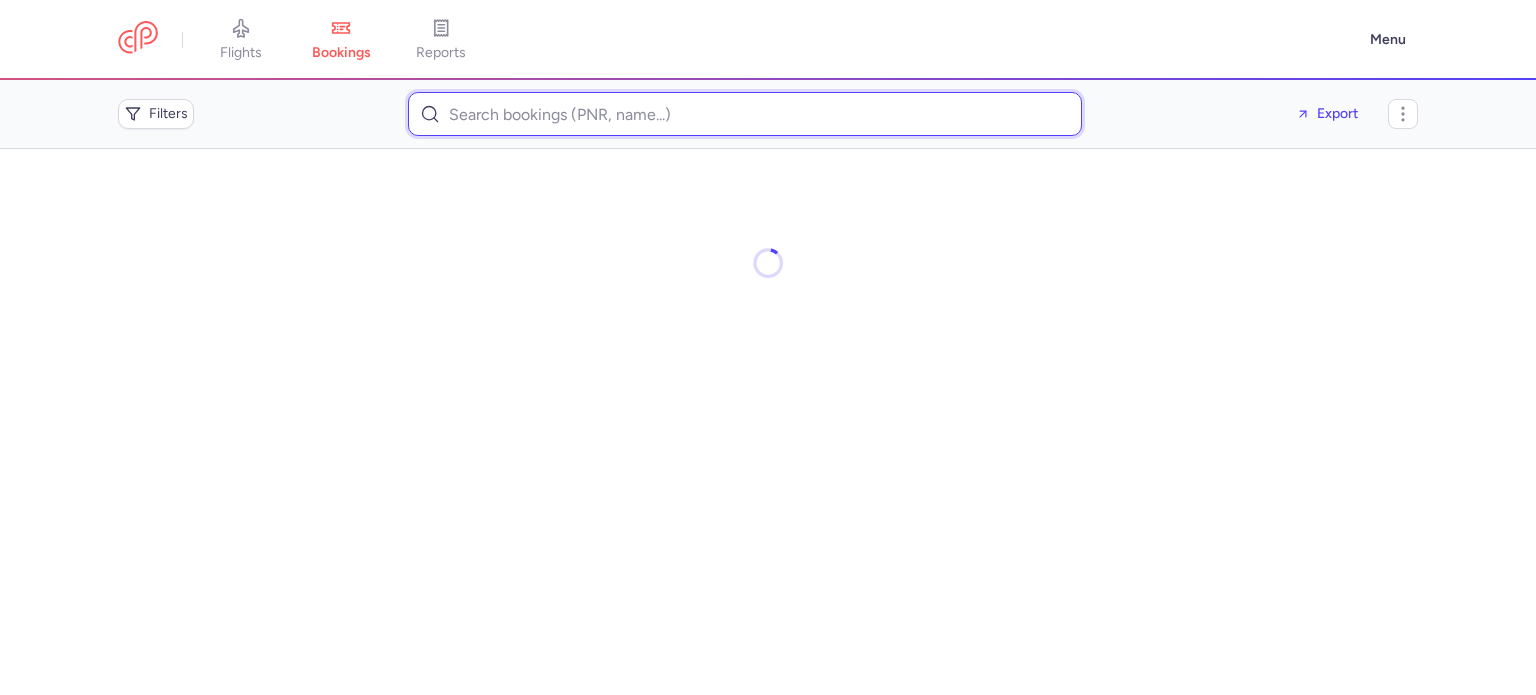 paste on "pirozzi1215@gmail.com" 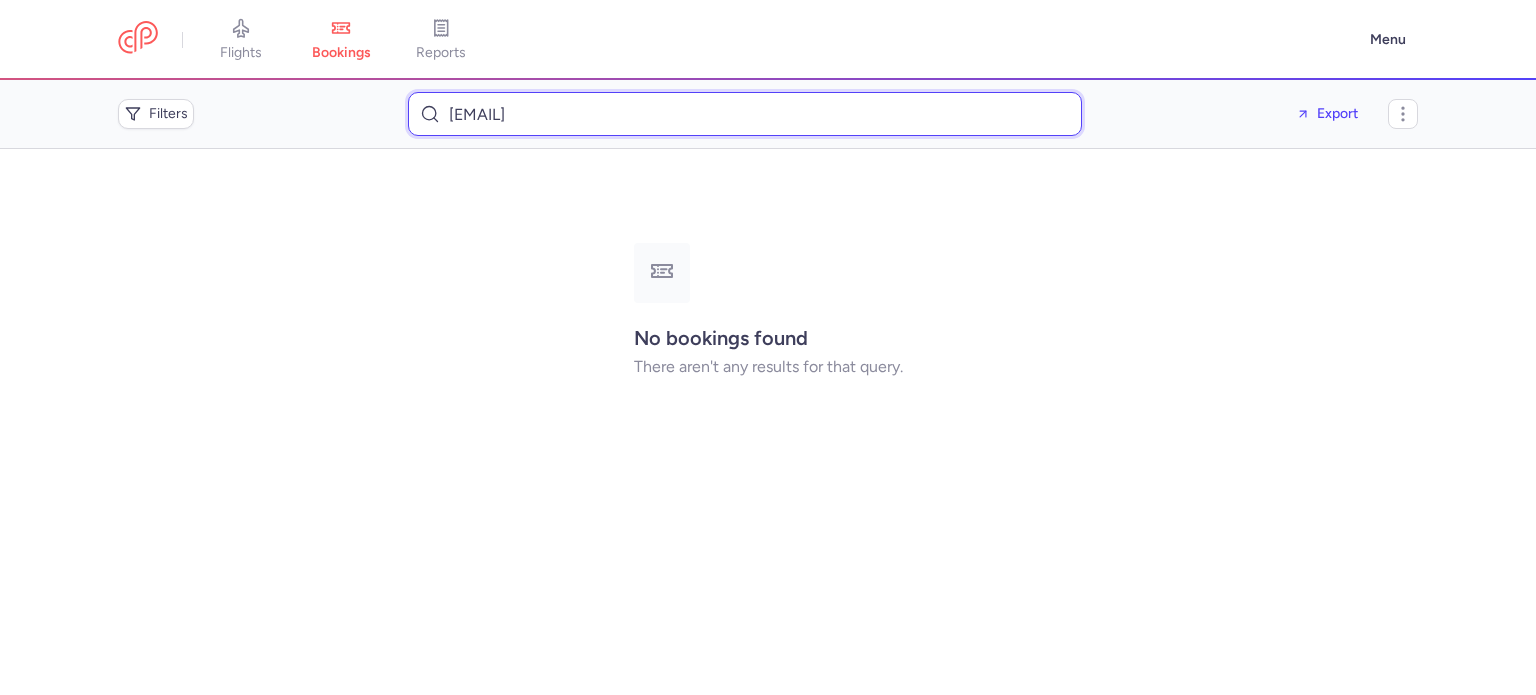 type on "pirozzi1215@gmail.com" 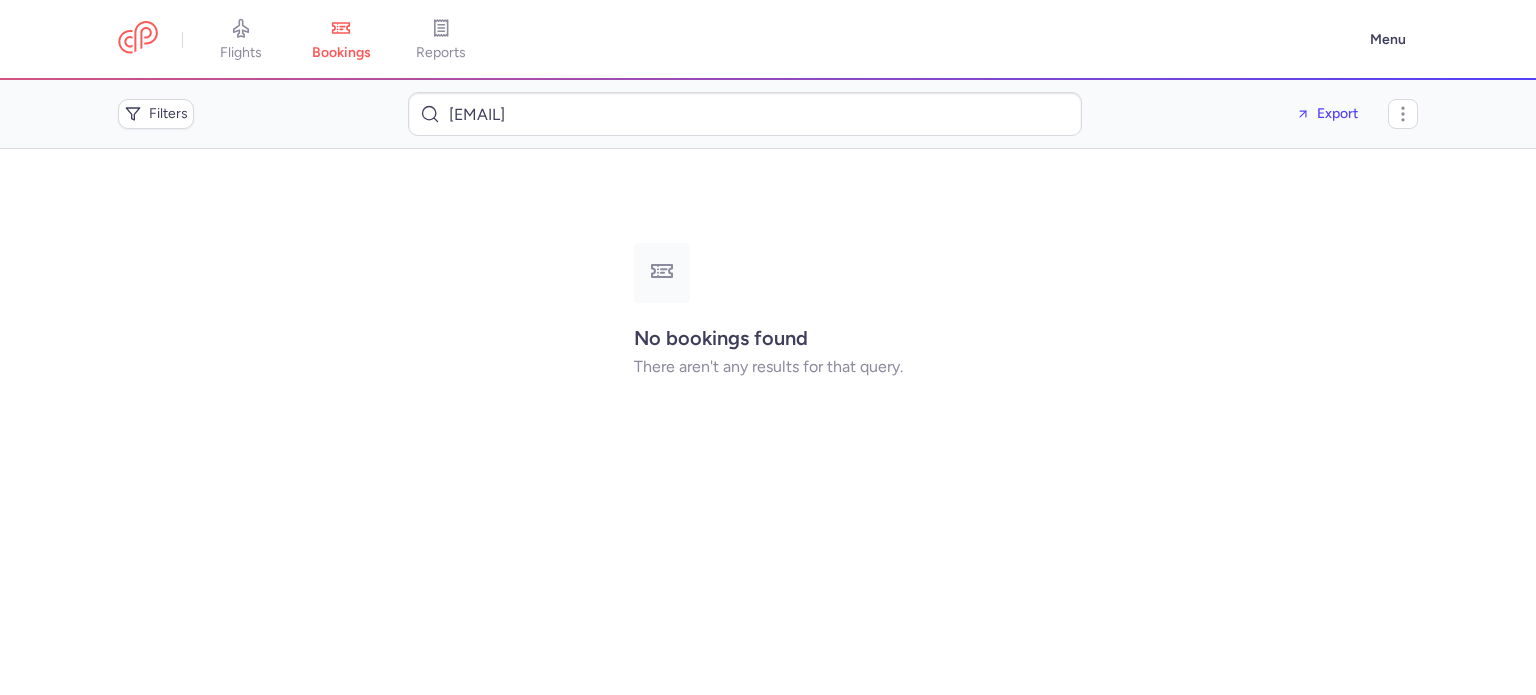 click on "No bookings found There aren't any results for that query." at bounding box center [768, 309] 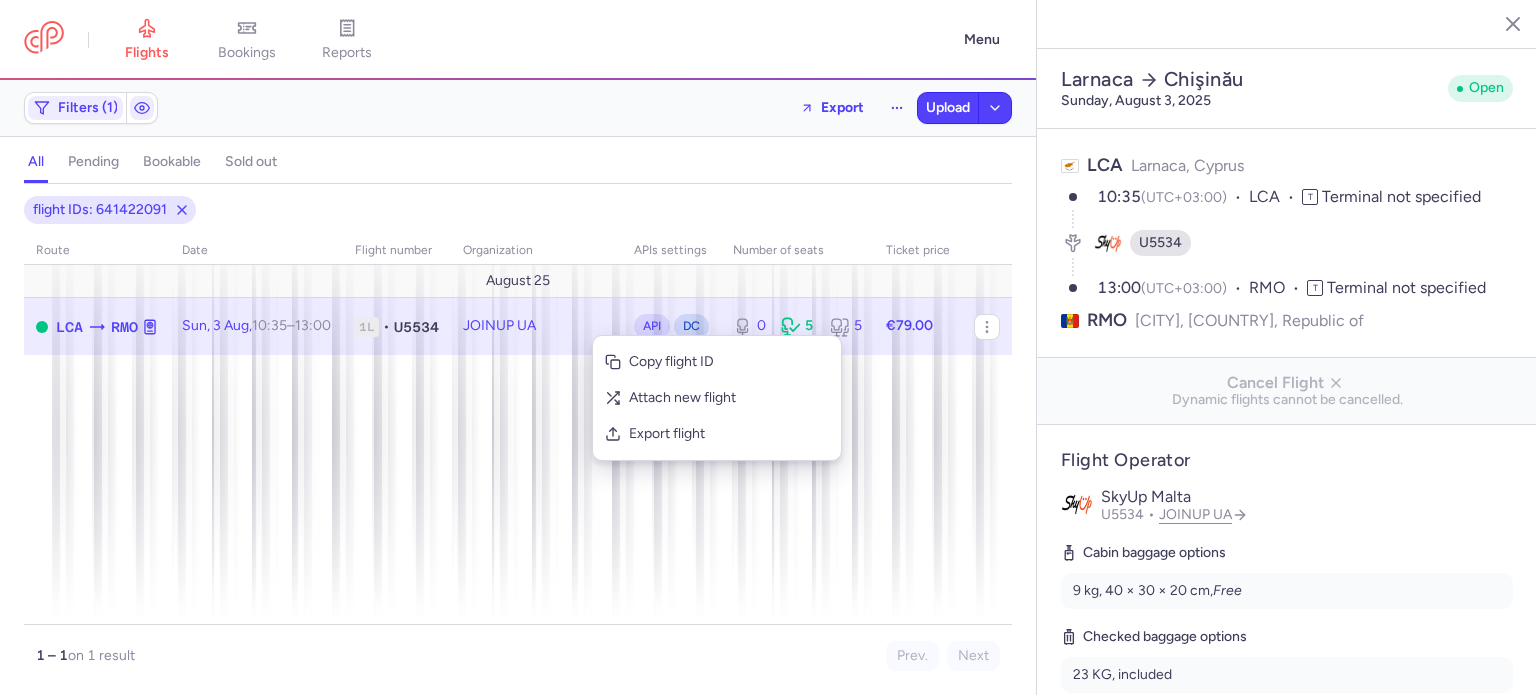 select on "hours" 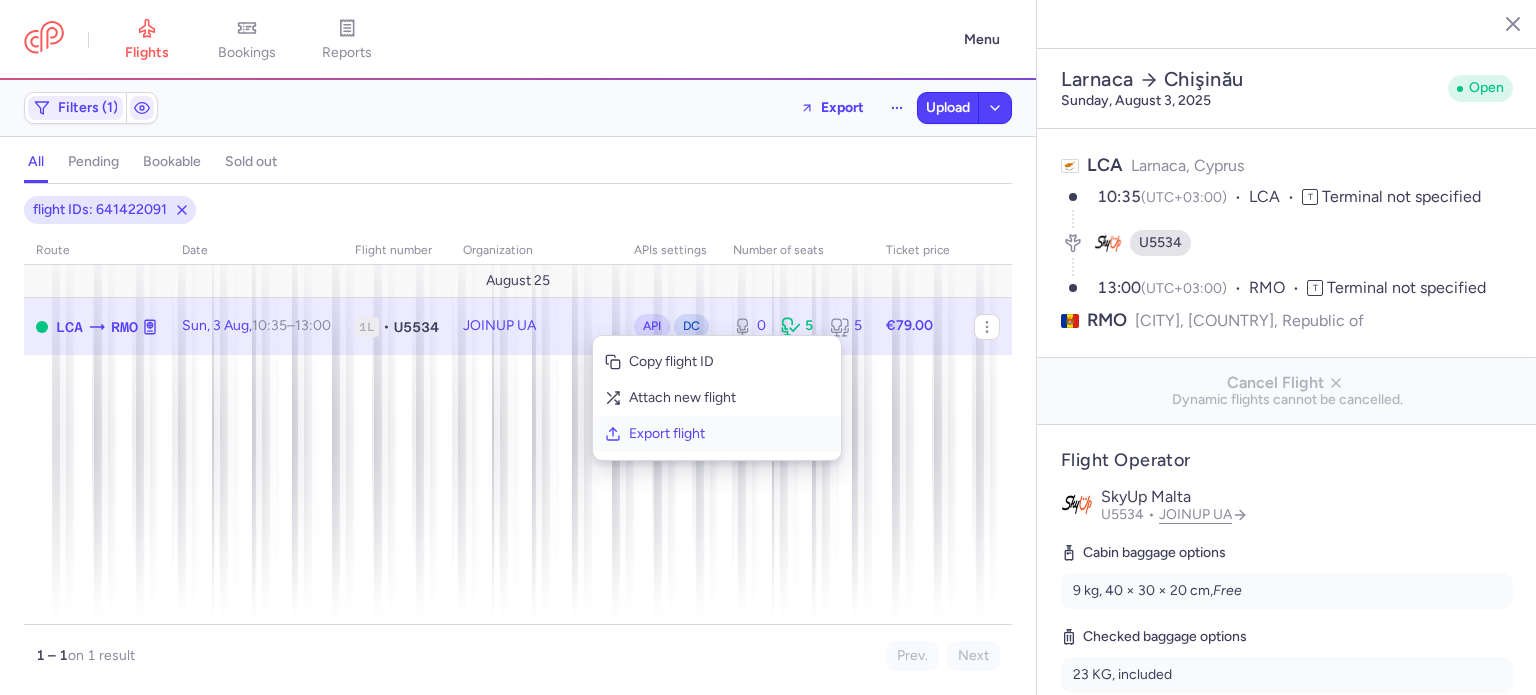scroll, scrollTop: 0, scrollLeft: 0, axis: both 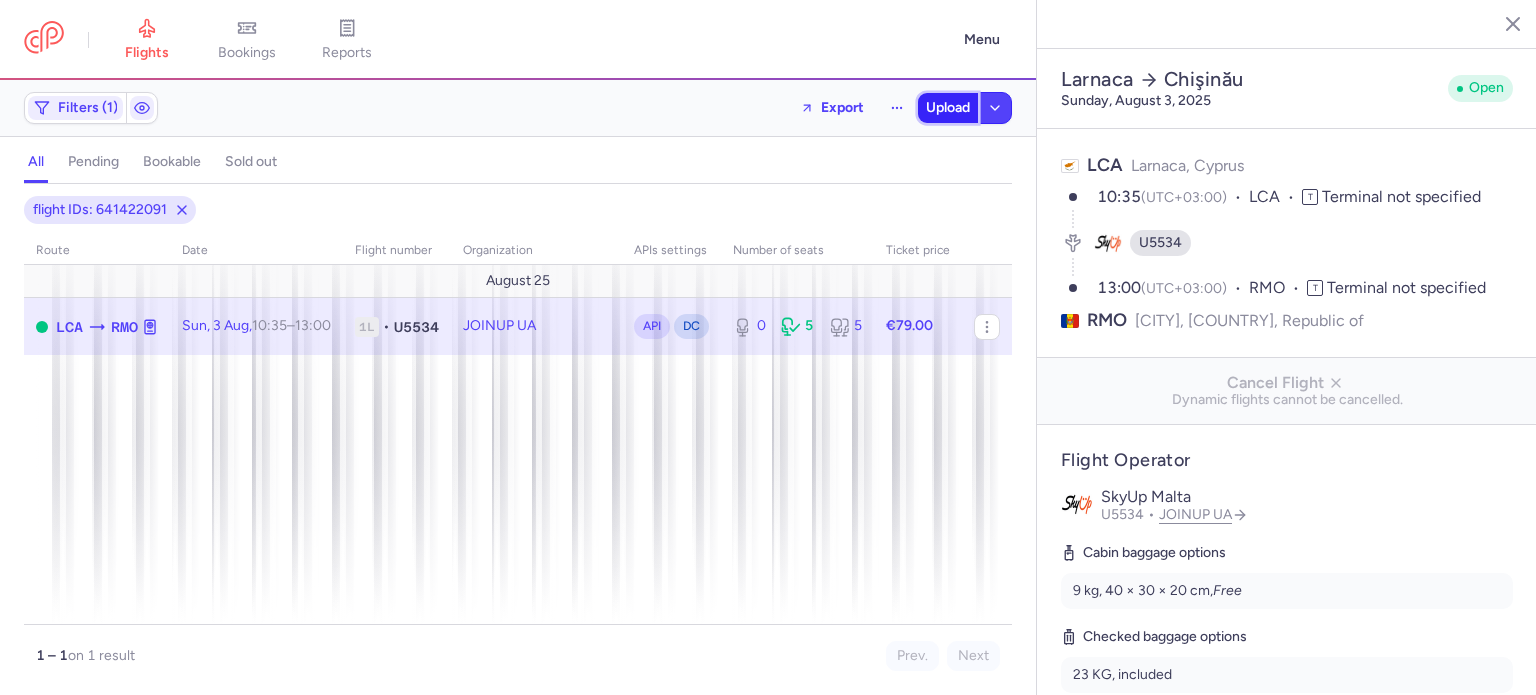 click on "Upload" at bounding box center [948, 108] 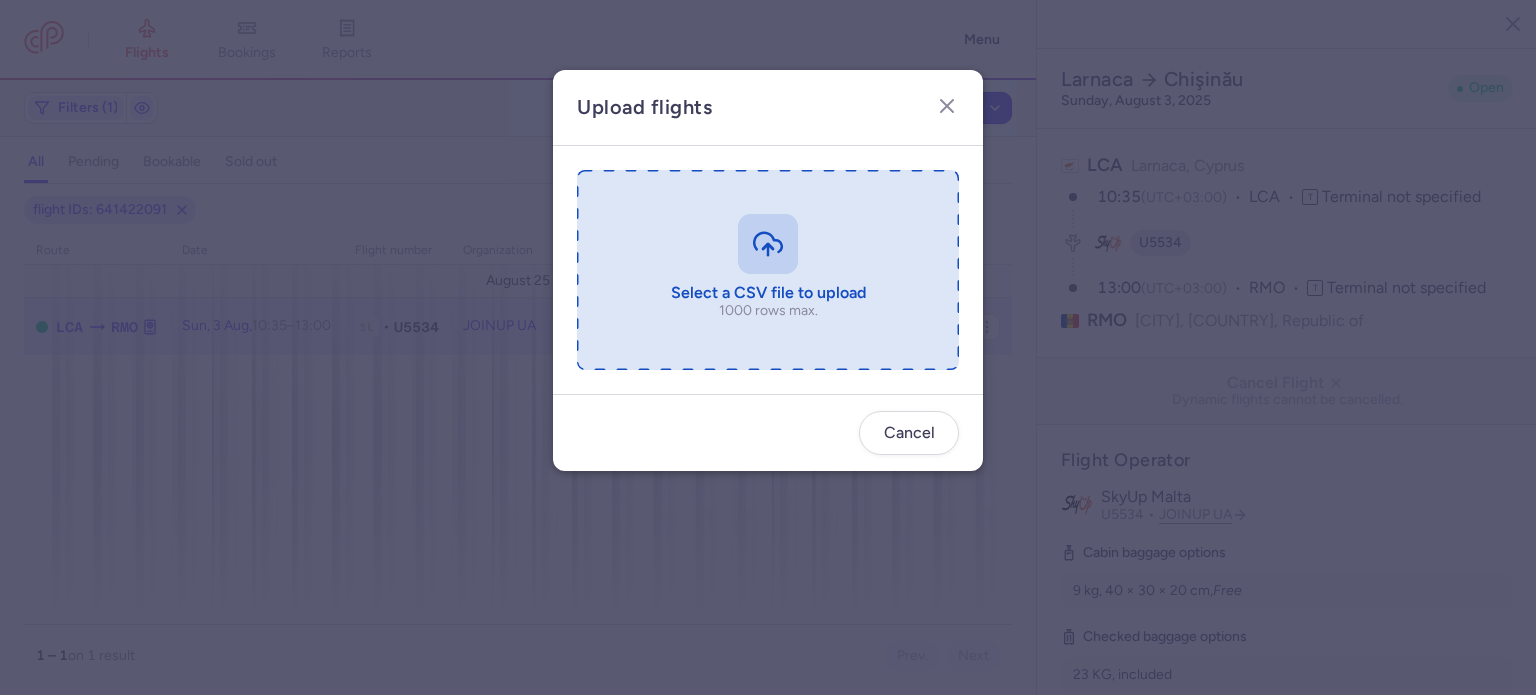 click at bounding box center [768, 270] 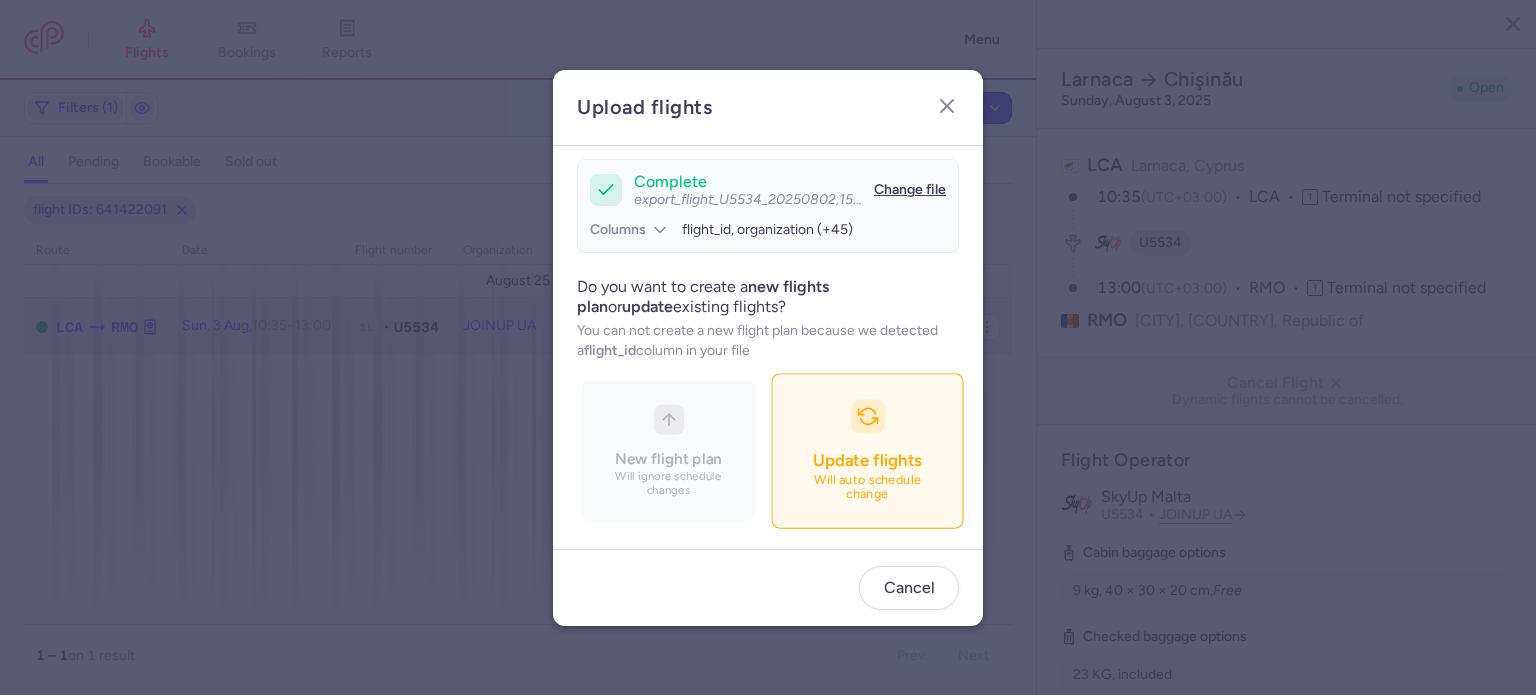 scroll, scrollTop: 172, scrollLeft: 0, axis: vertical 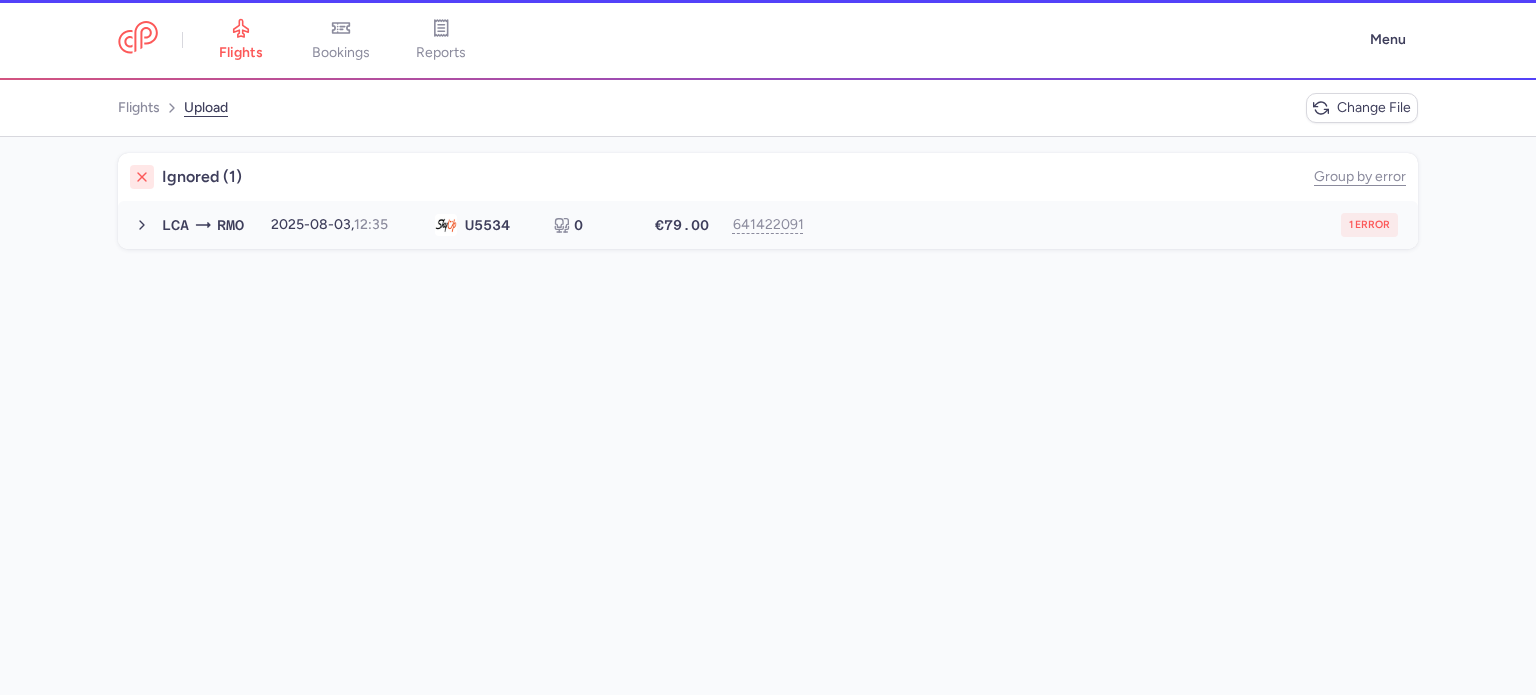 click on "1 error" at bounding box center [1112, 225] 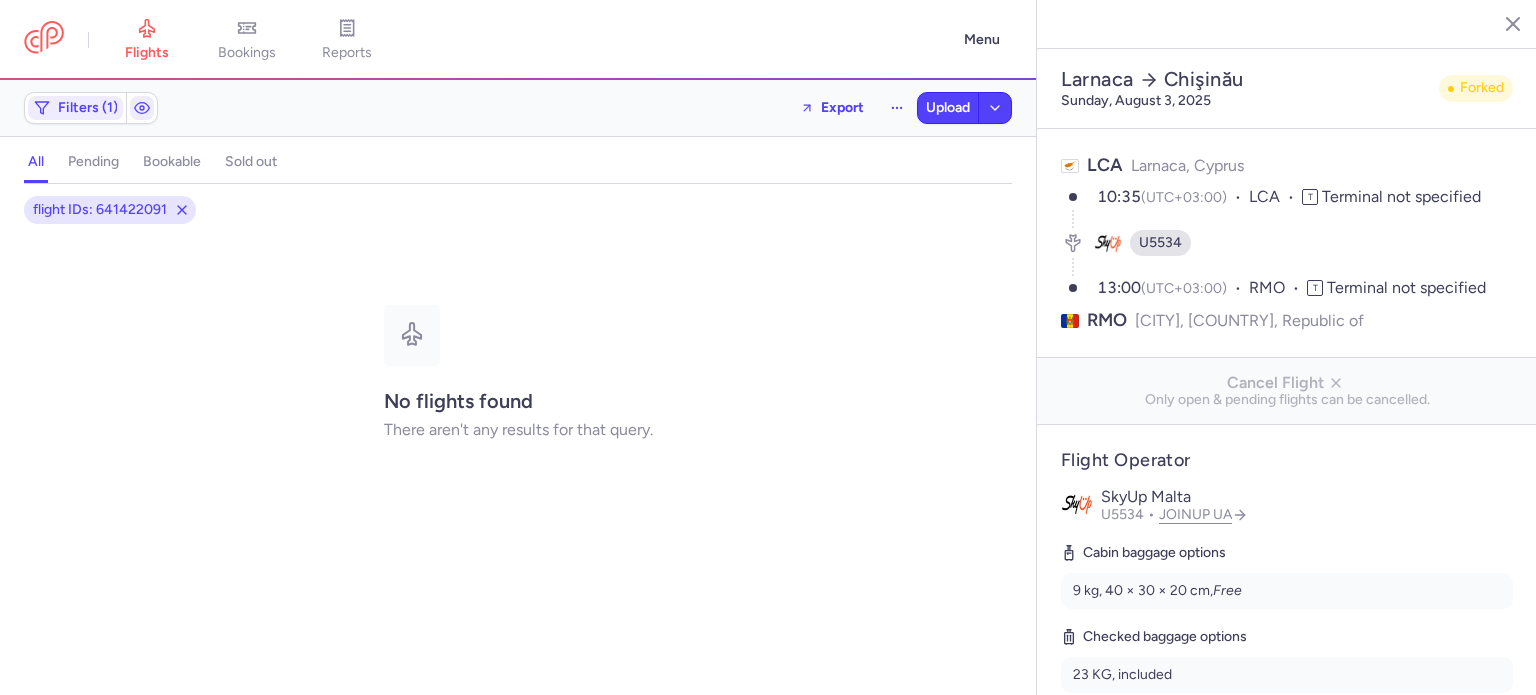 scroll, scrollTop: 0, scrollLeft: 0, axis: both 